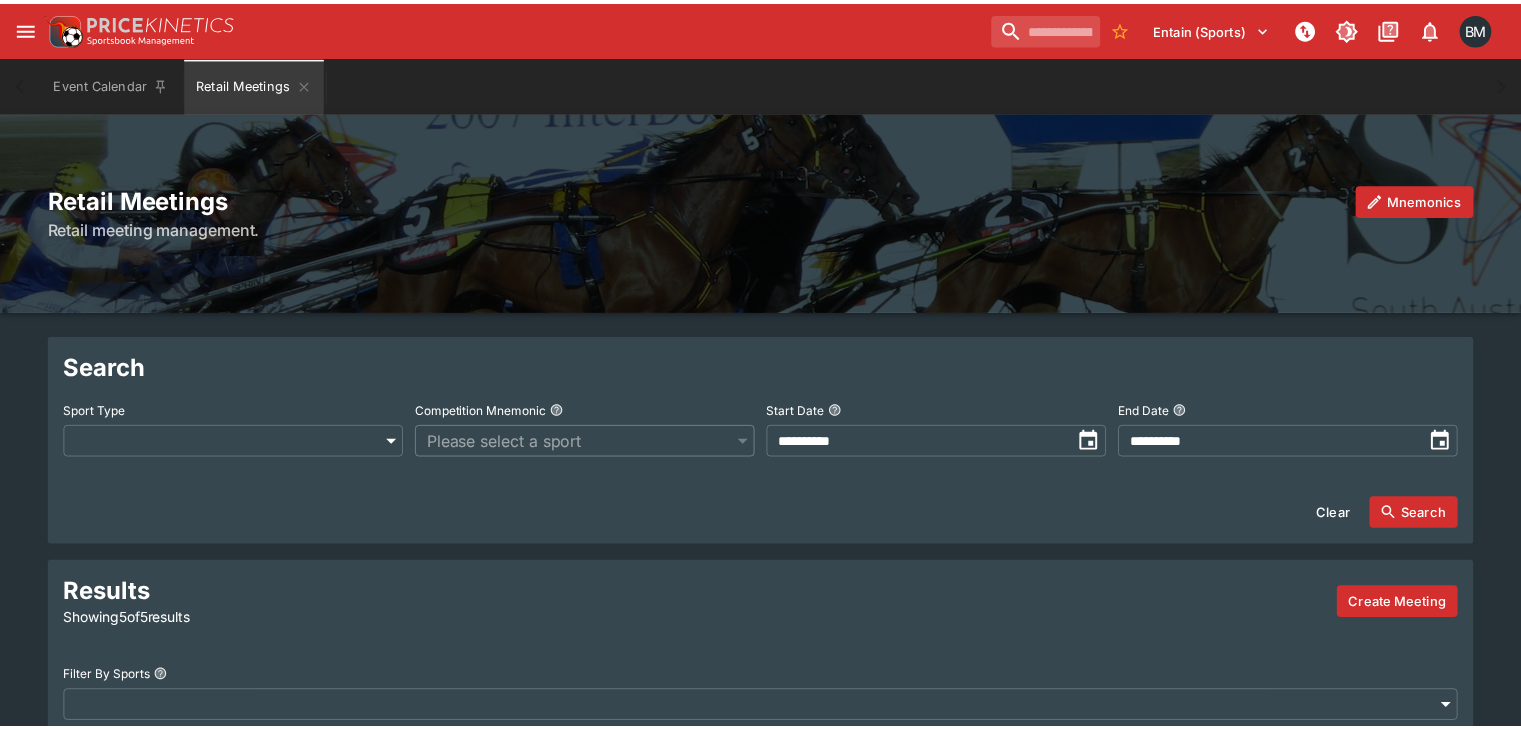 scroll, scrollTop: 0, scrollLeft: 0, axis: both 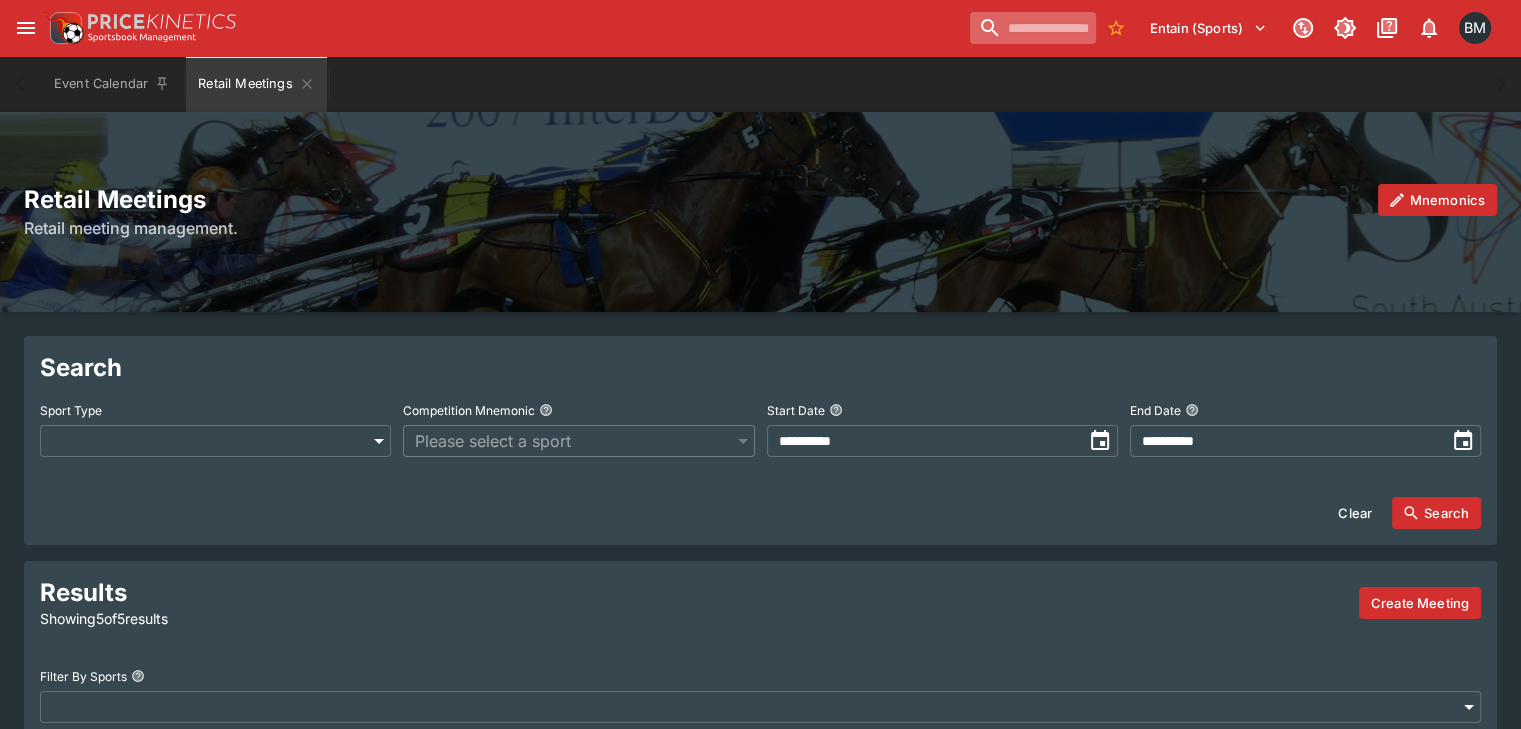 click at bounding box center (1033, 28) 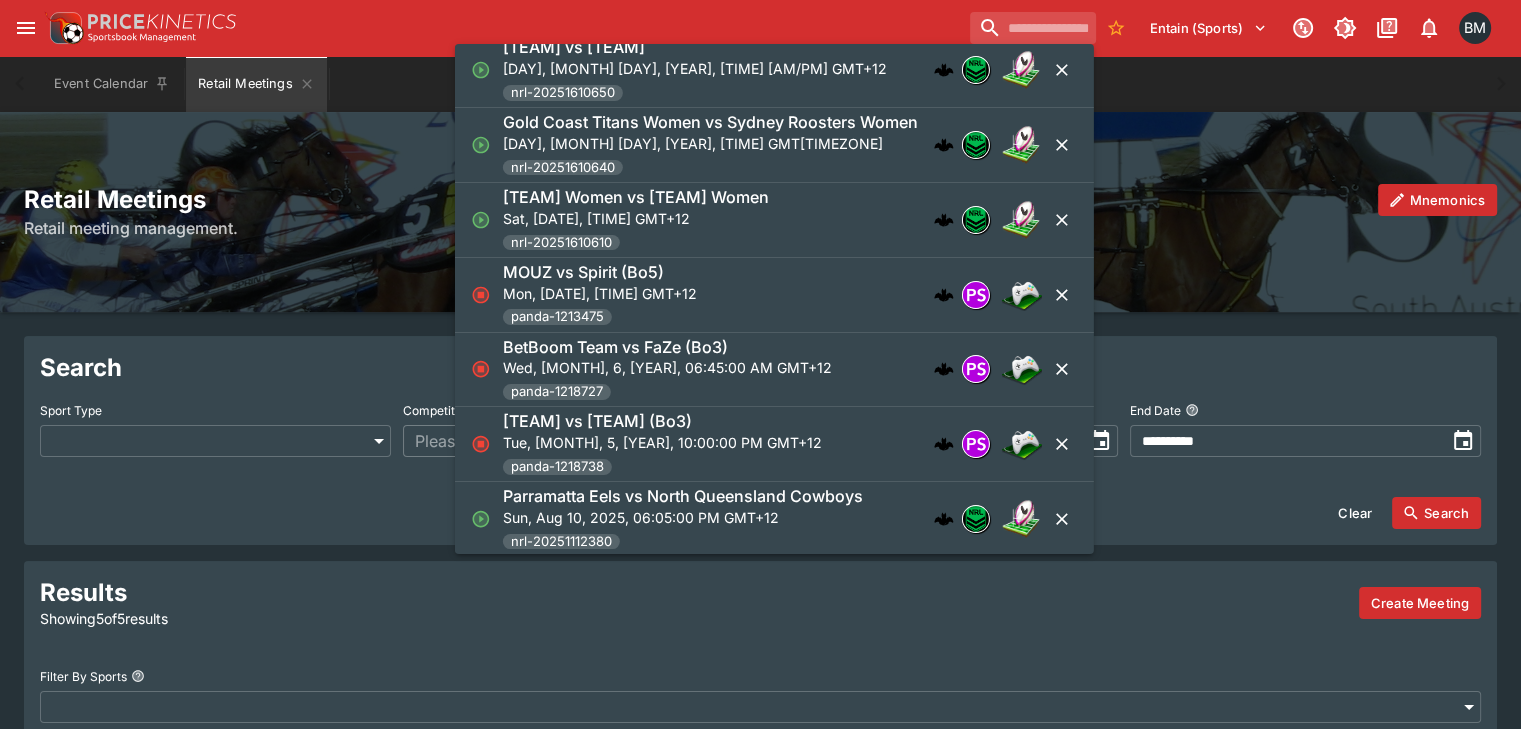 scroll, scrollTop: 0, scrollLeft: 0, axis: both 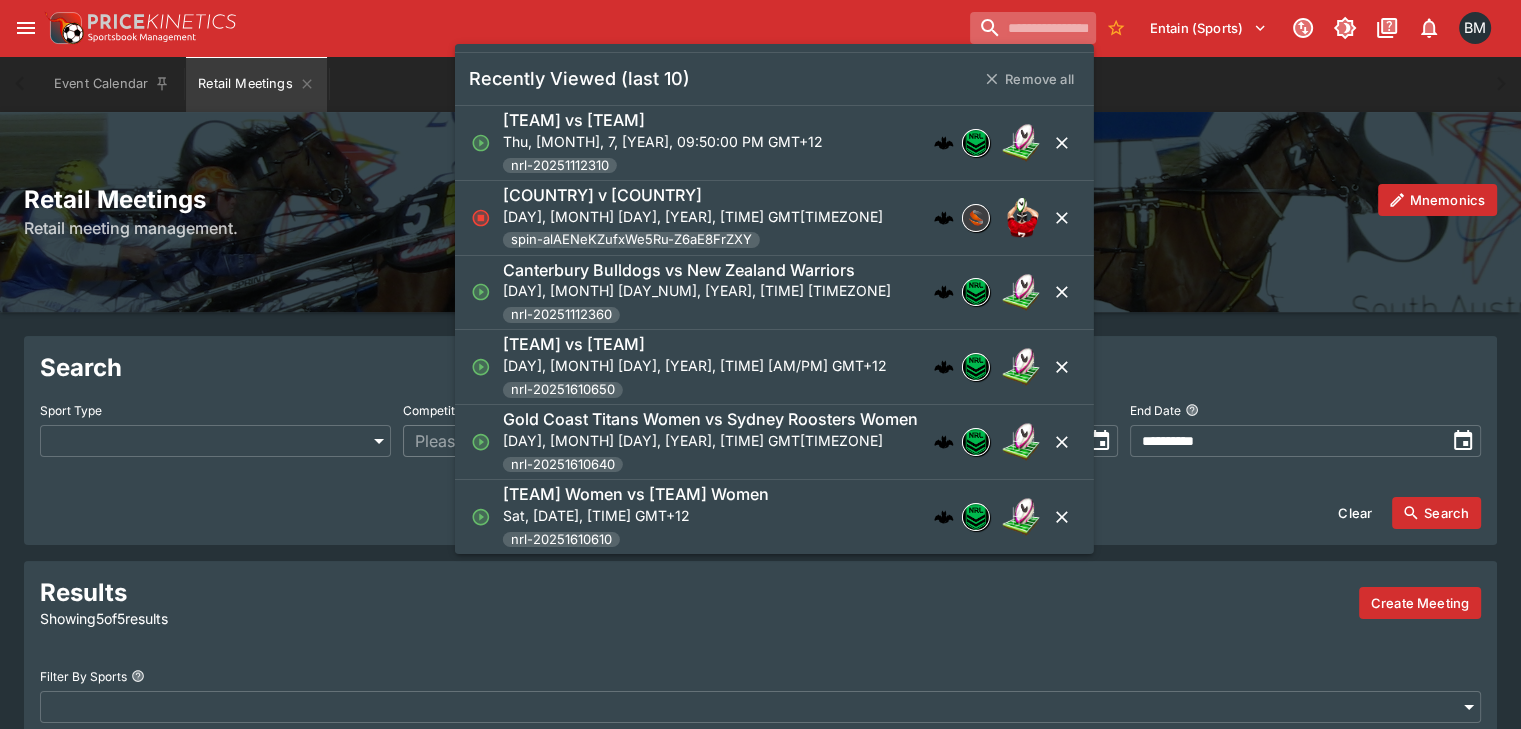 click at bounding box center [1033, 28] 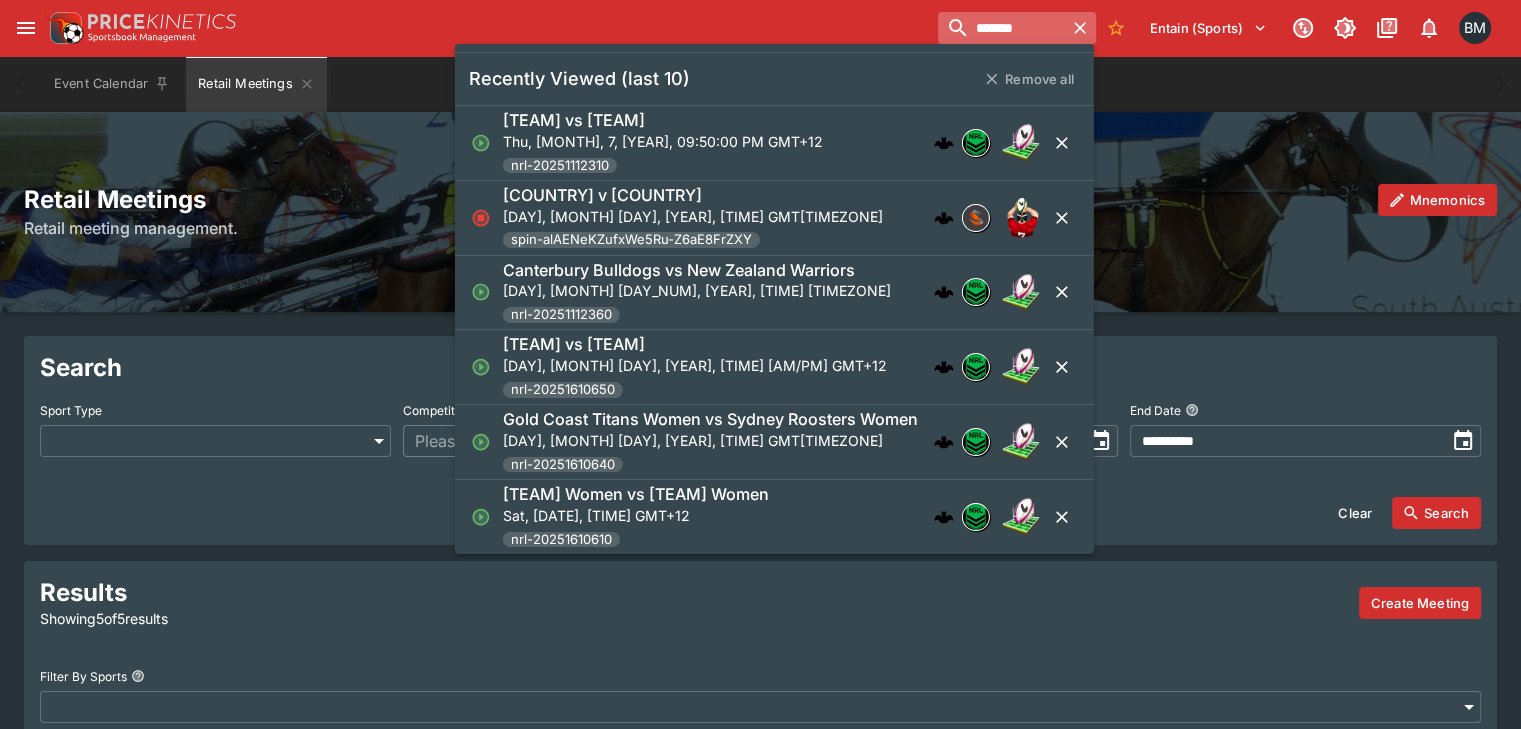 type on "*******" 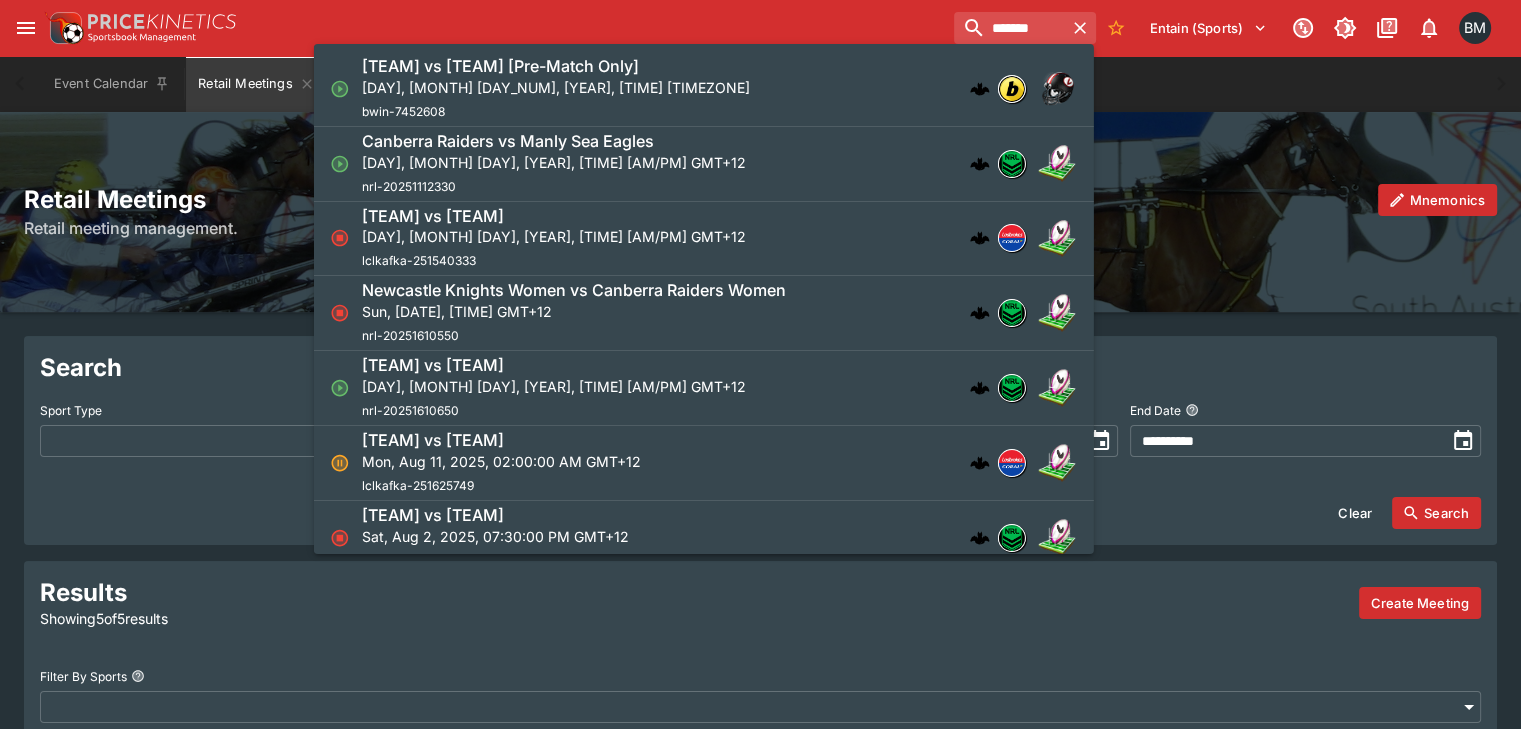 click on "[TEAM] vs [TEAM]  Fri, [MONTH], 8, [YEAR], 10:00:00 PM GMT+12 nrl-20251112330" at bounding box center (694, 164) 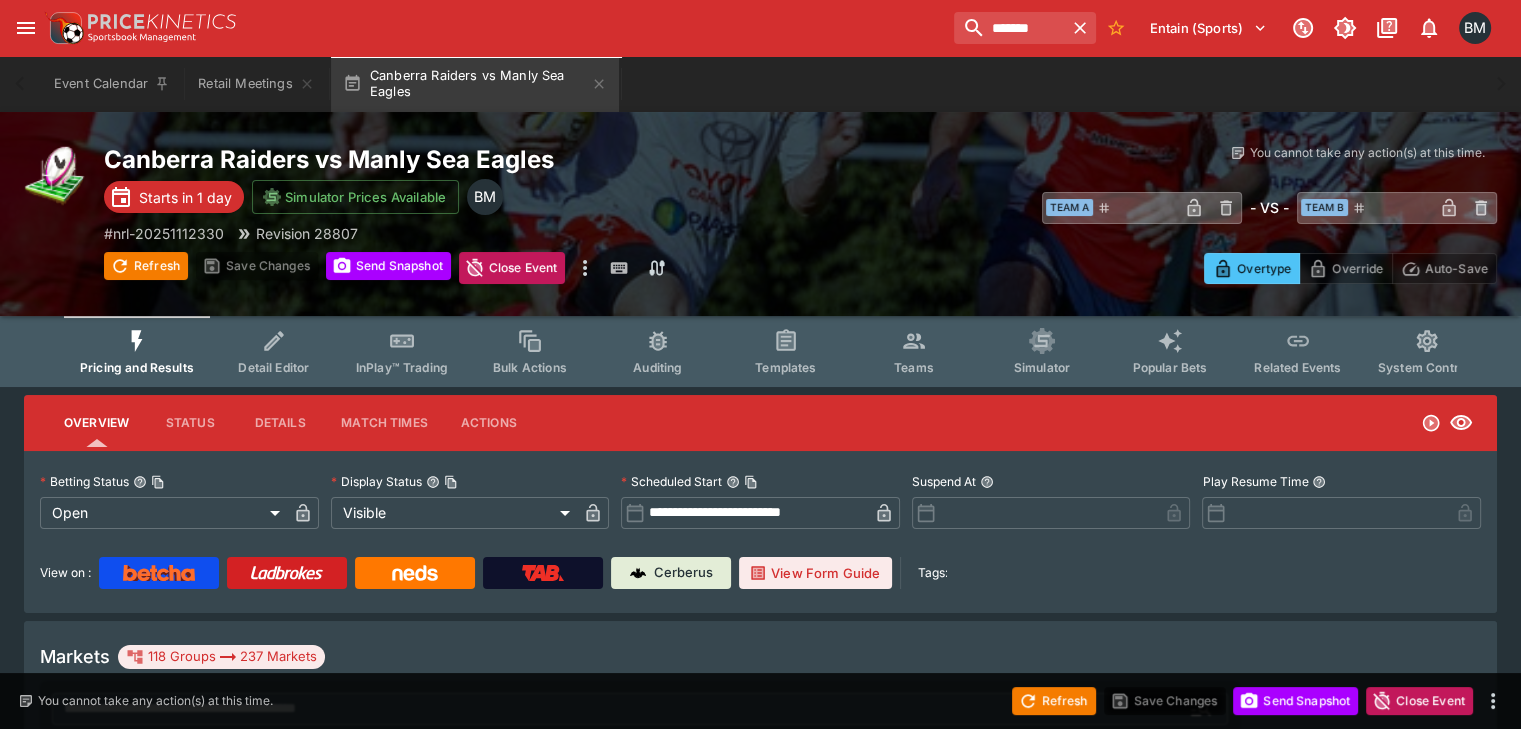 type on "**********" 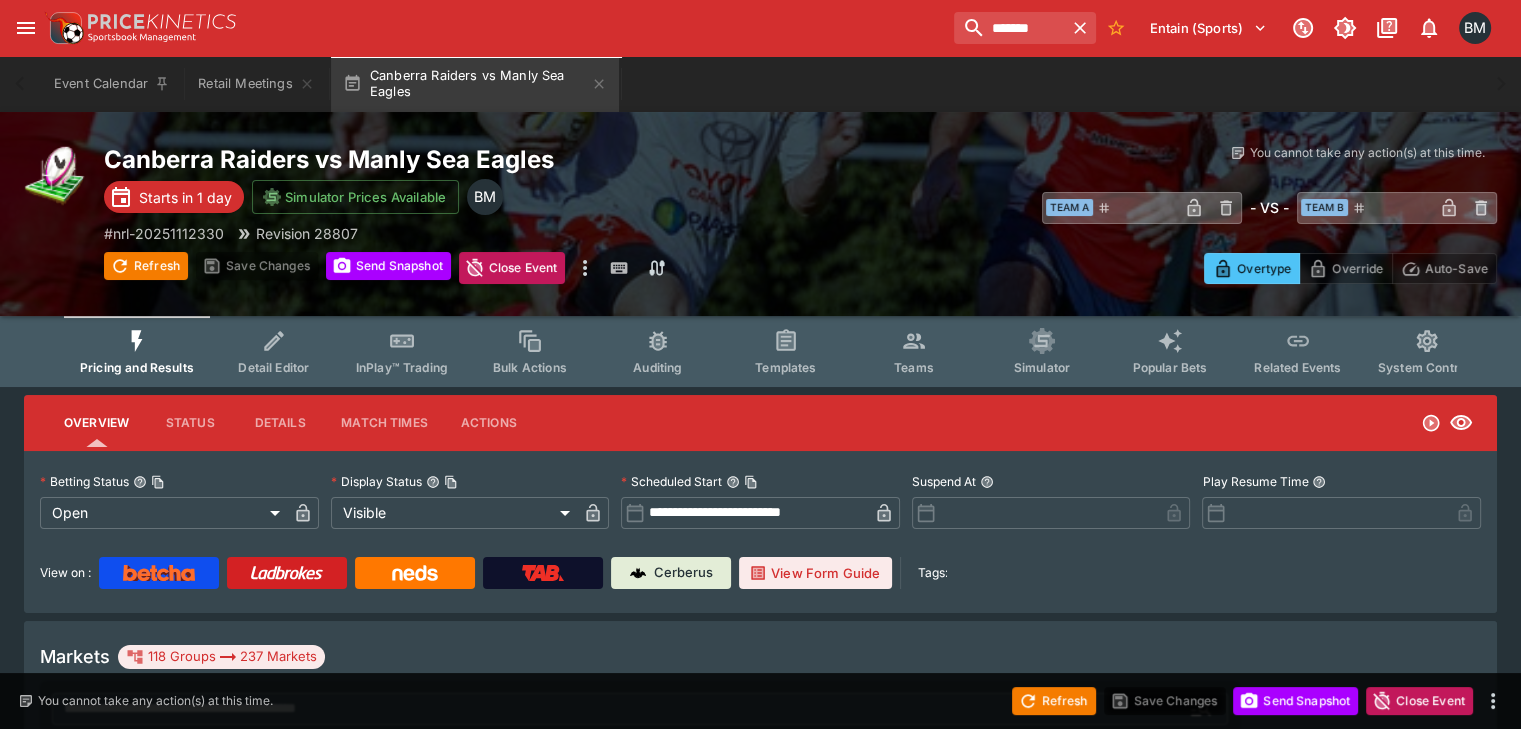 type on "*******" 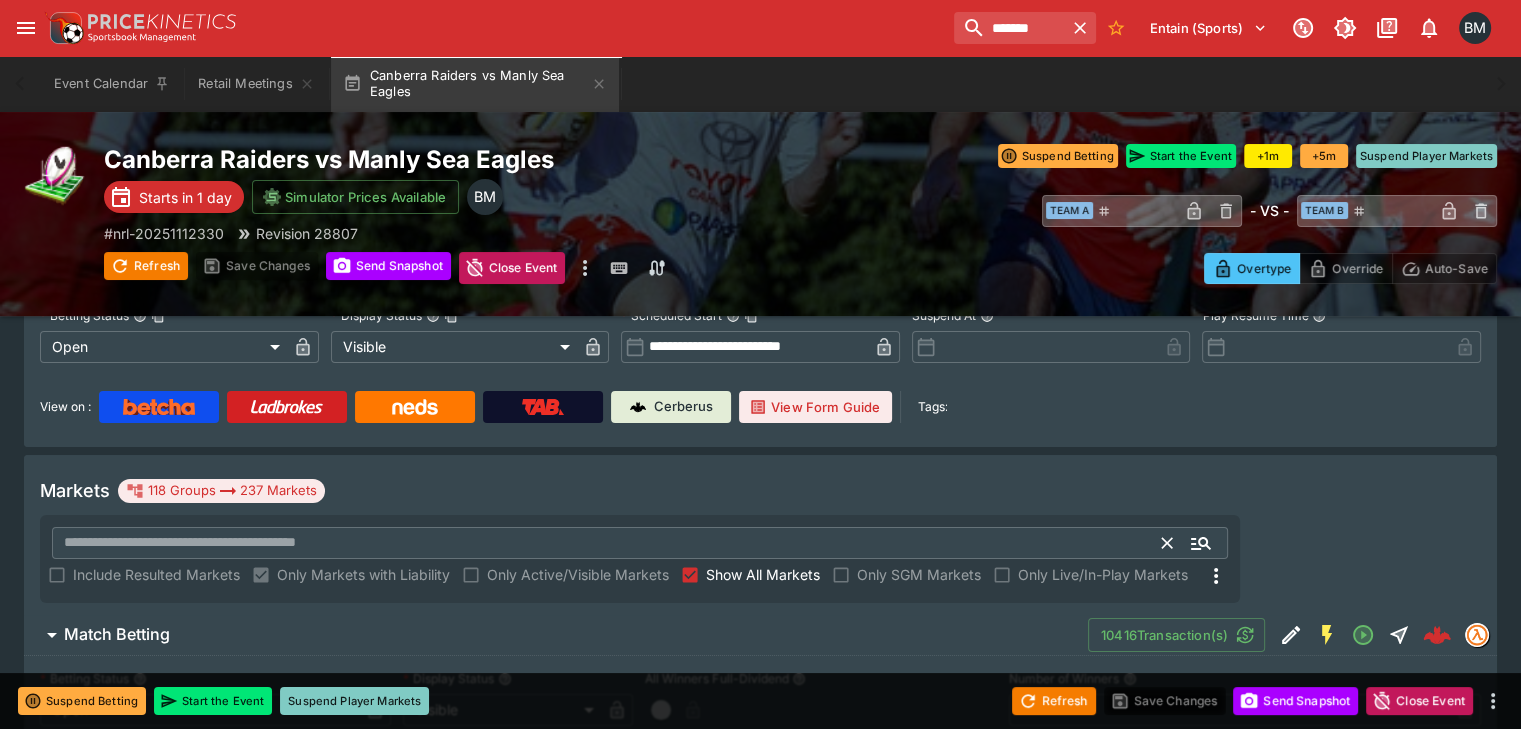 click at bounding box center (607, 543) 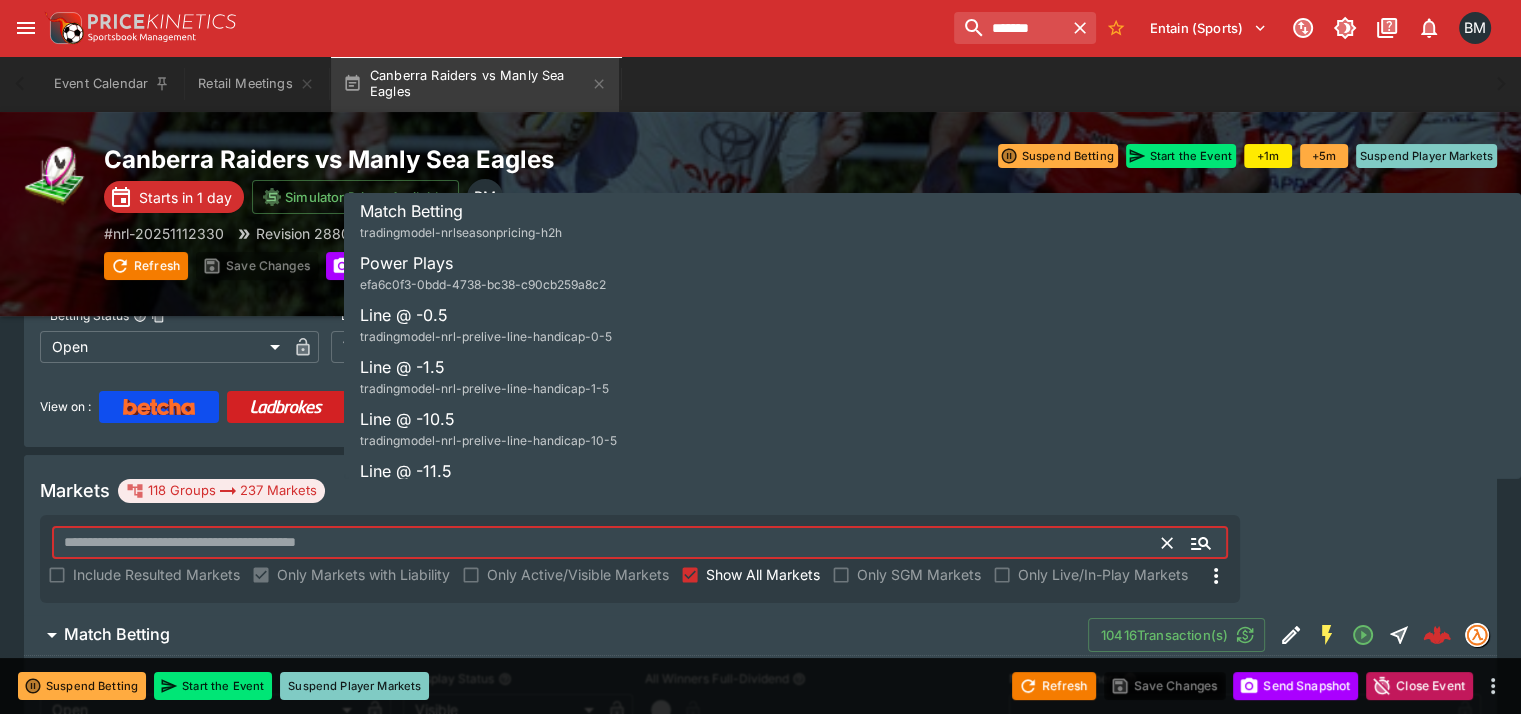 click on "Power Plays efa6c0f3-0bdd-4738-bc38-c90cb259a8c2" at bounding box center (483, 273) 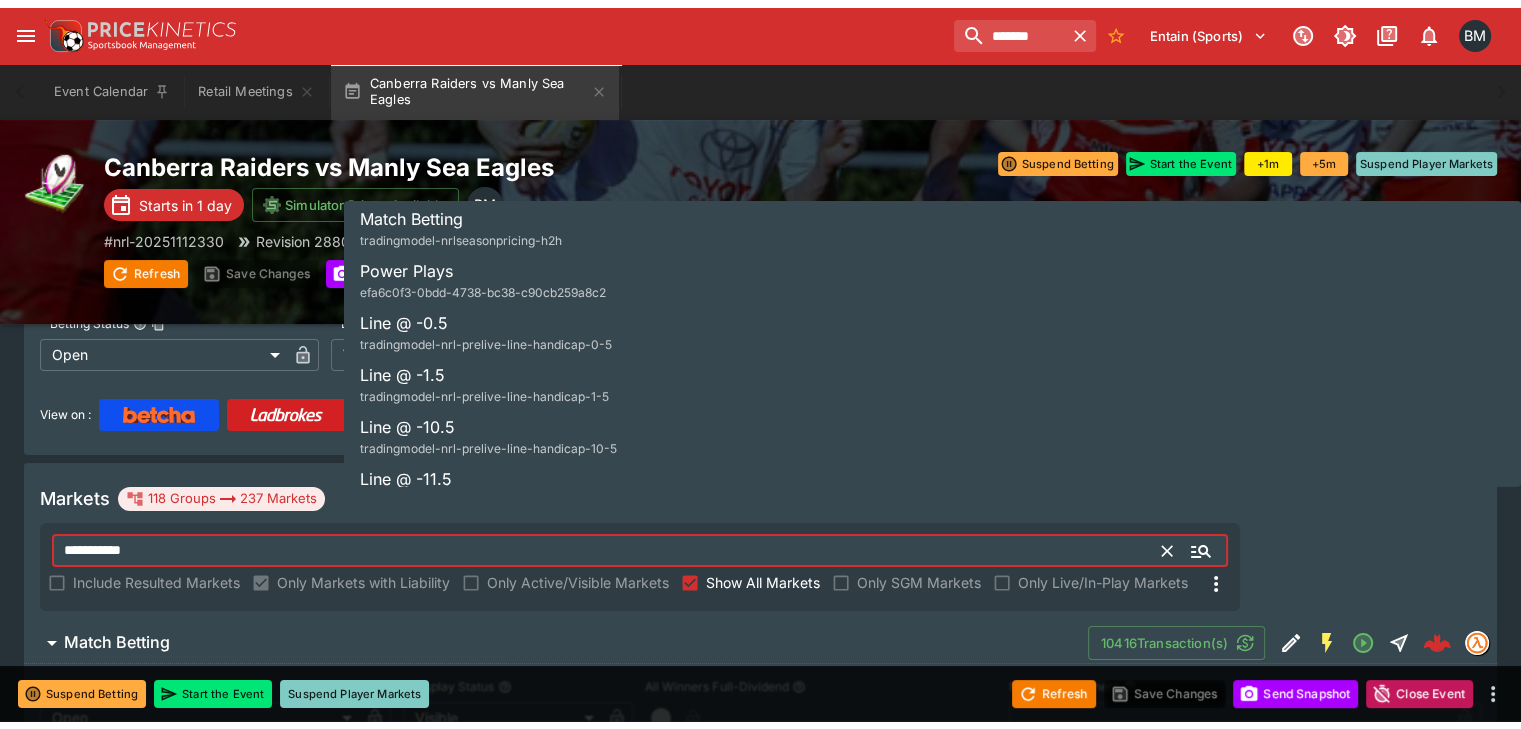 scroll, scrollTop: 112, scrollLeft: 0, axis: vertical 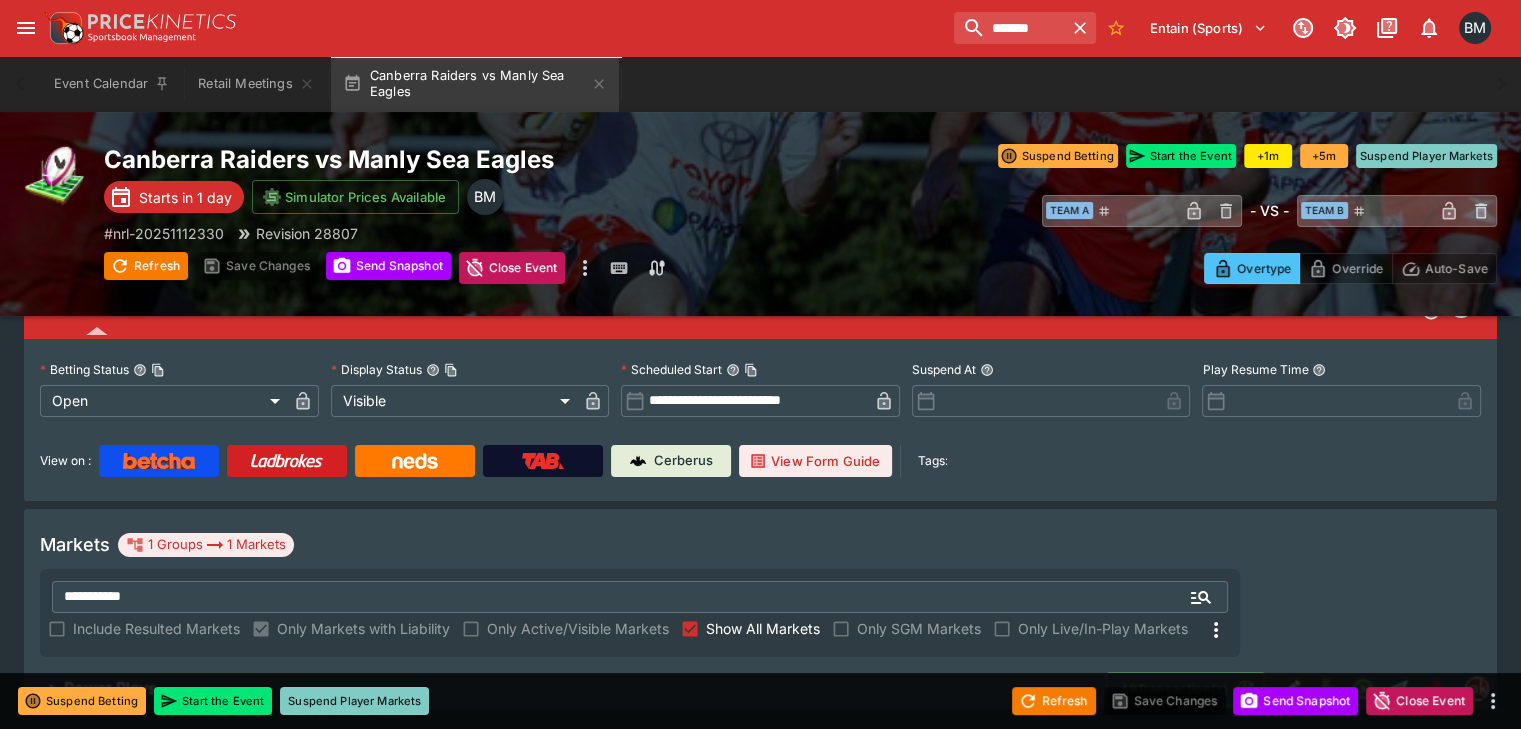 click on "Power Plays" at bounding box center (565, 689) 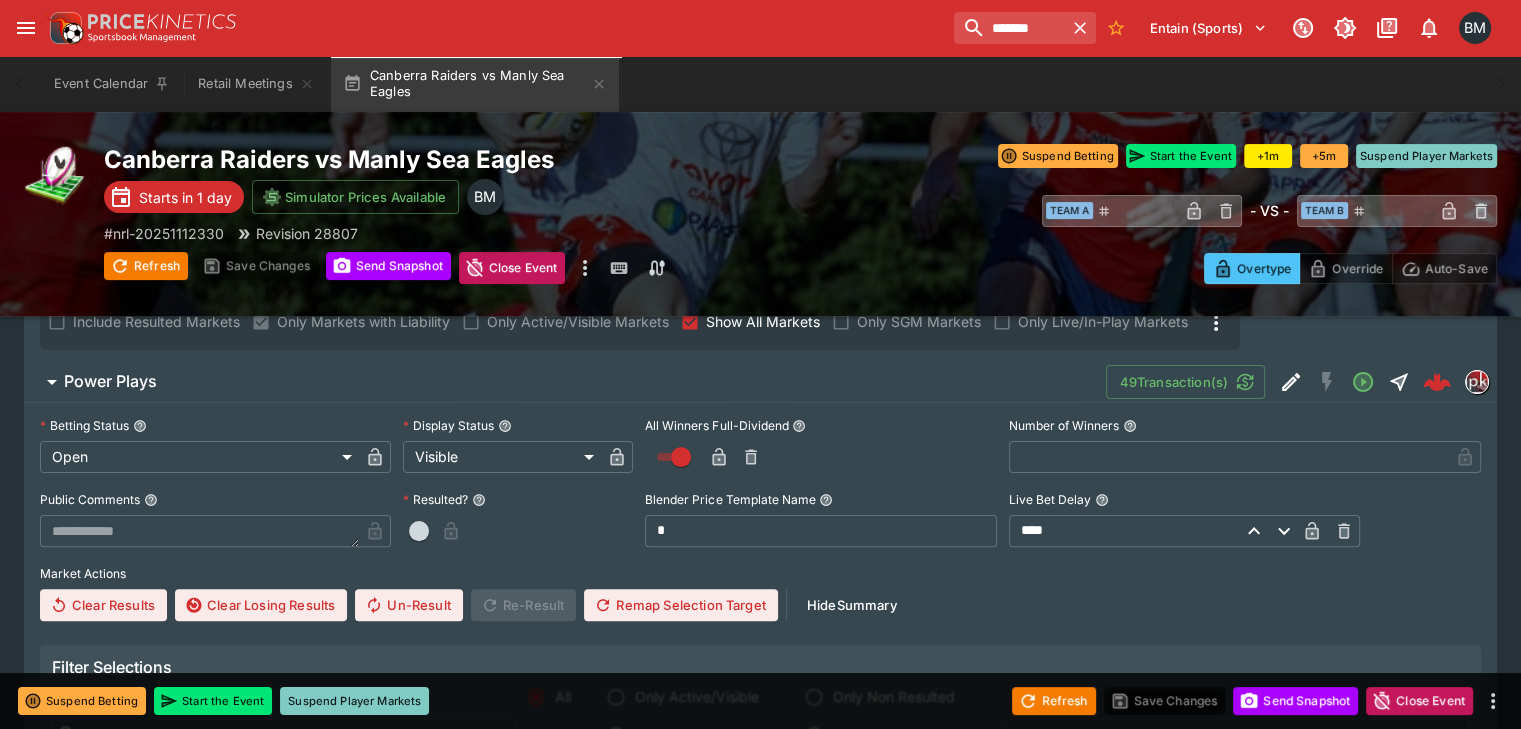 scroll, scrollTop: 739, scrollLeft: 0, axis: vertical 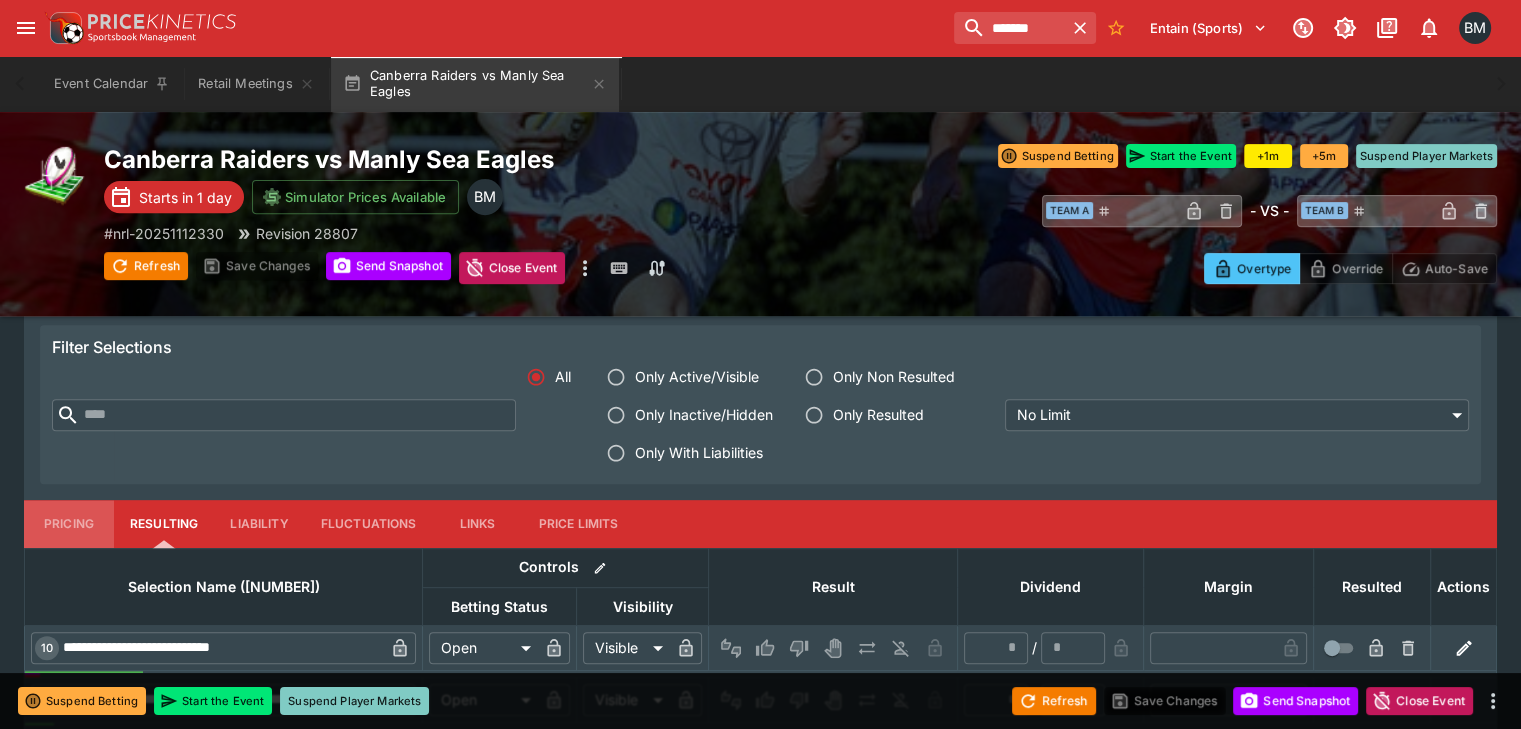 click on "Pricing" at bounding box center [69, 524] 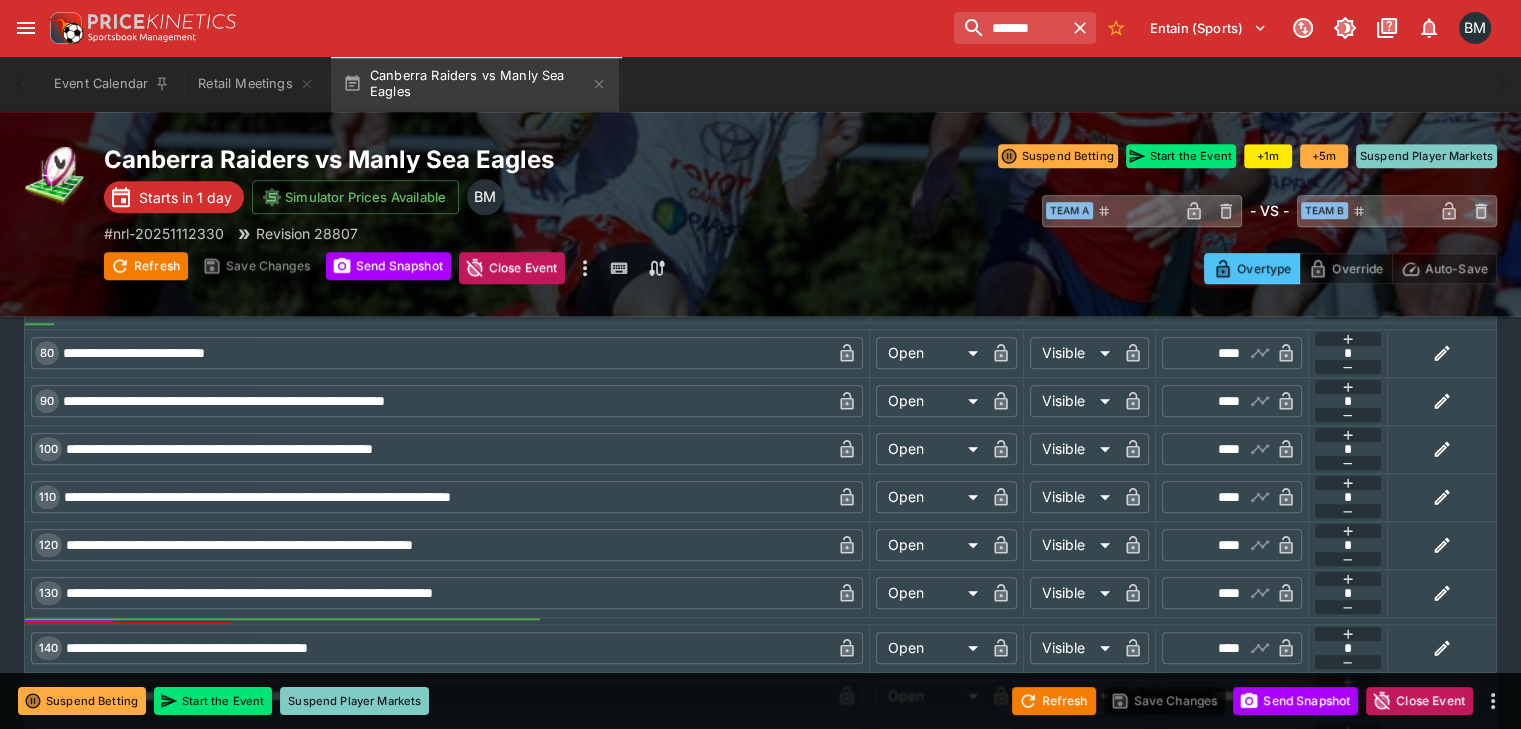 scroll, scrollTop: 1239, scrollLeft: 0, axis: vertical 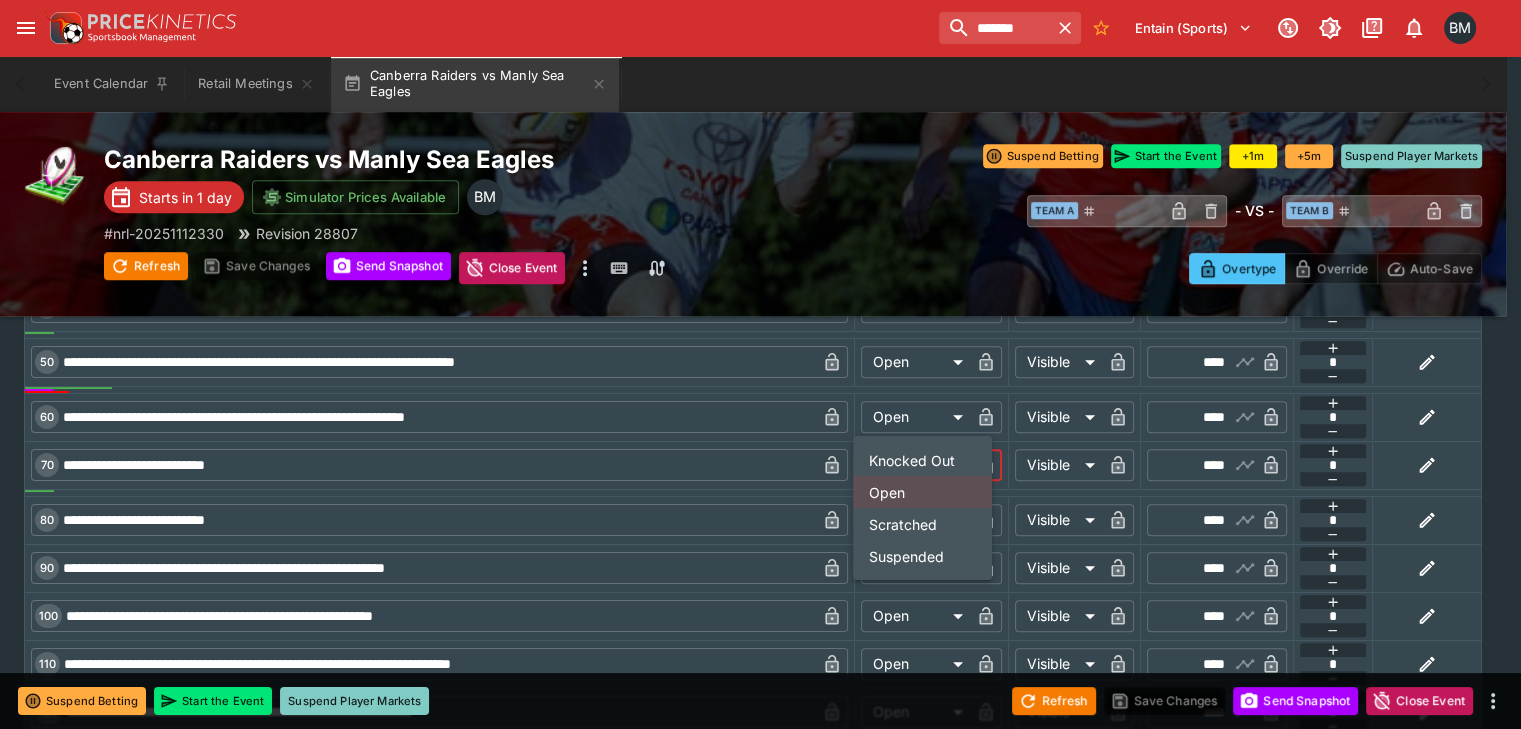 click on "**********" at bounding box center [760, 37] 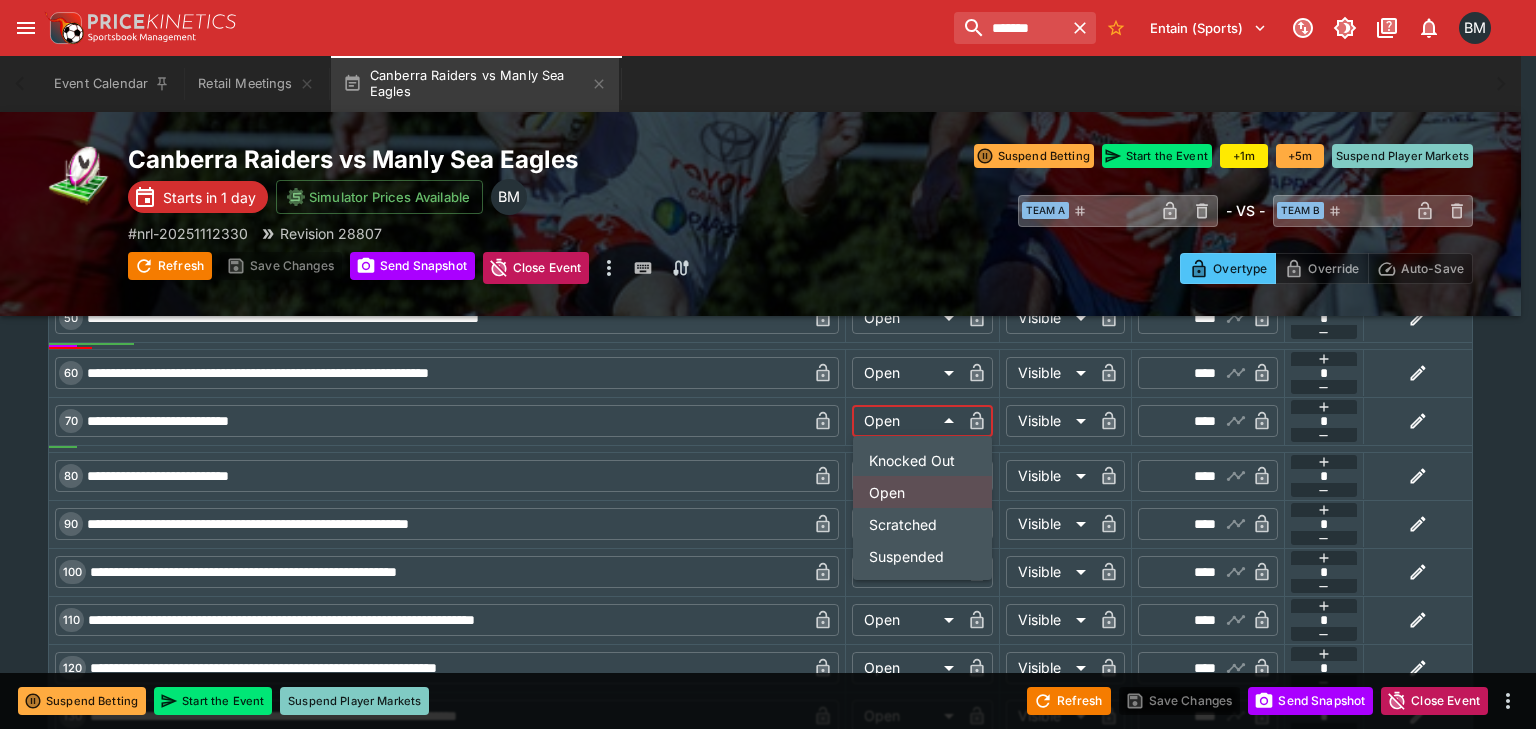 click on "Suspended" at bounding box center (922, 556) 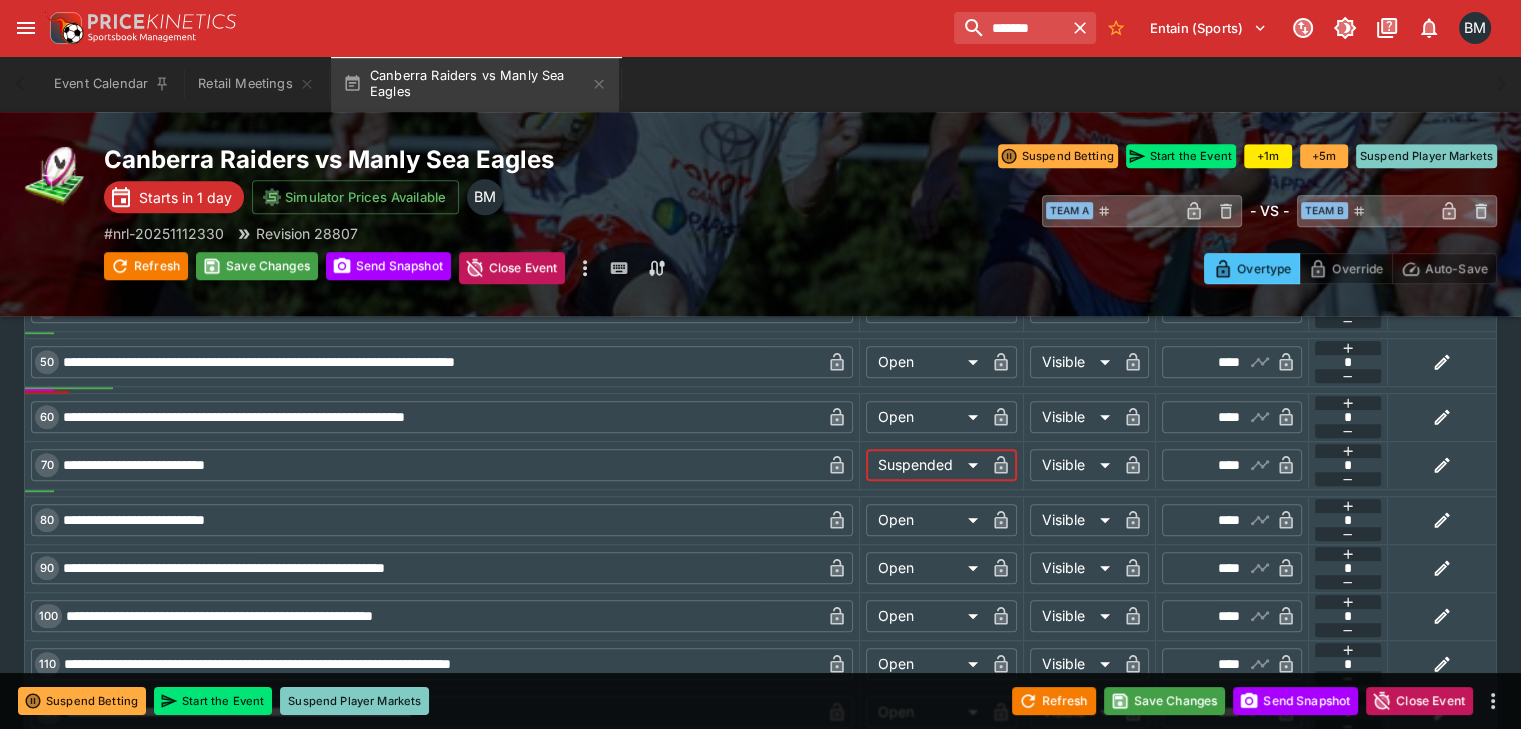 click on "**********" at bounding box center (760, 37) 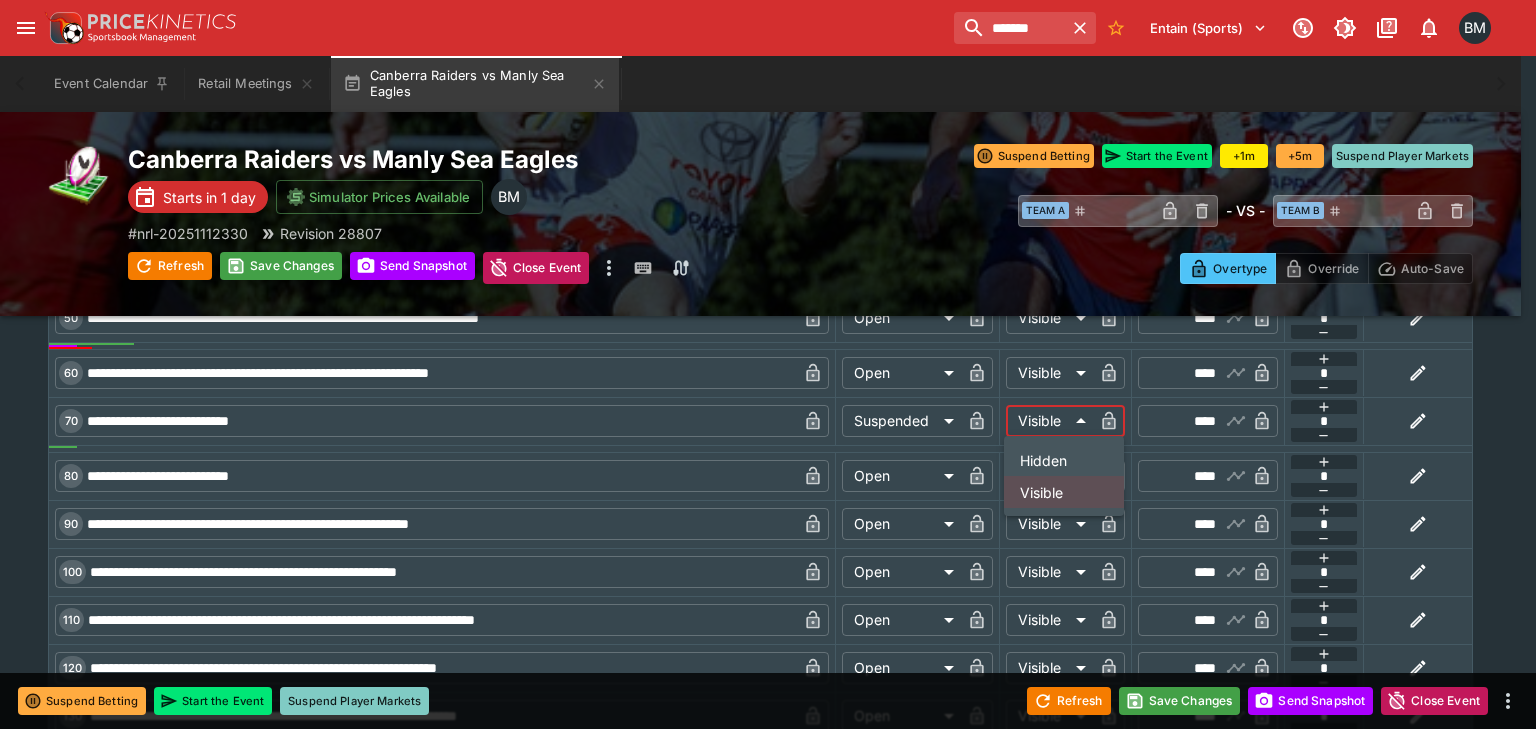 click on "Hidden" at bounding box center [1064, 460] 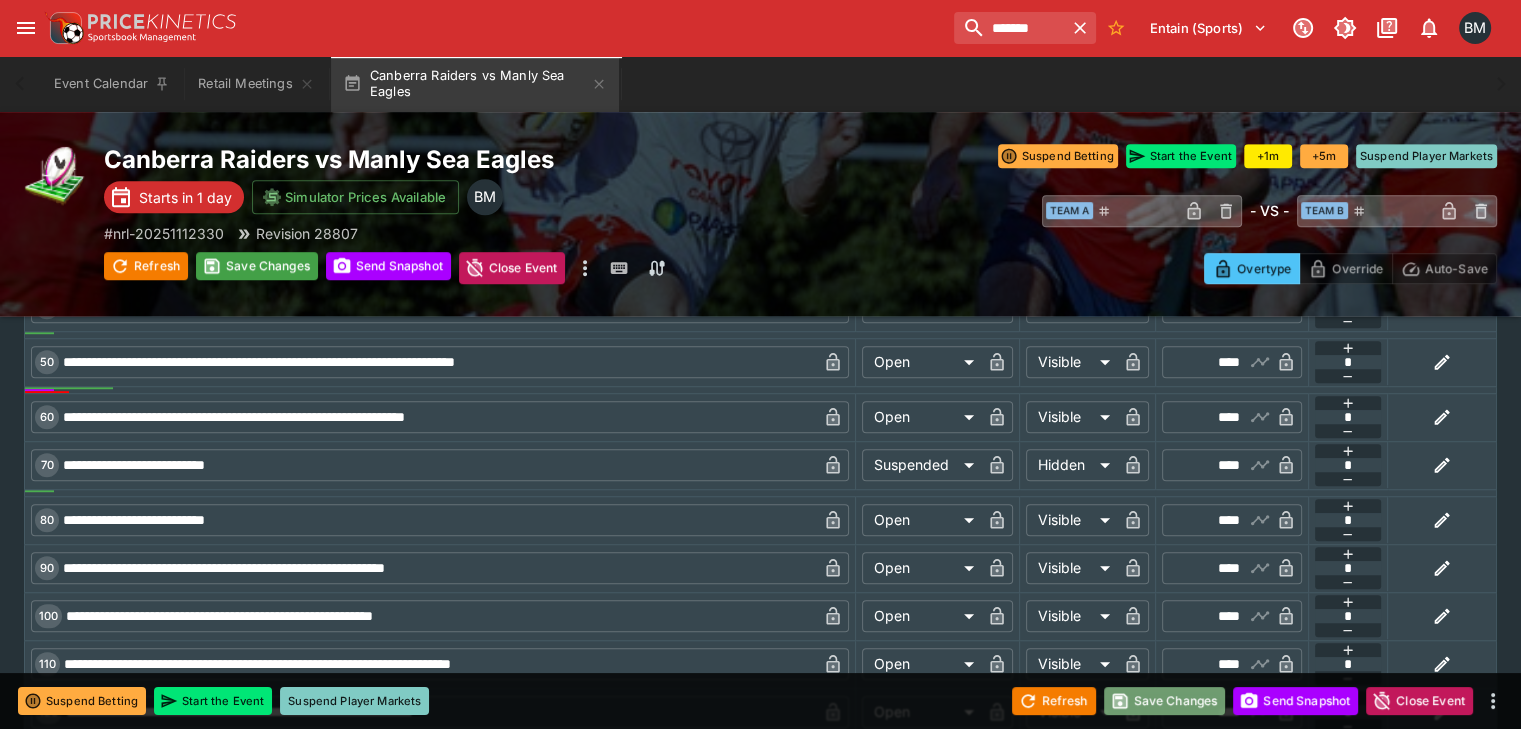 click on "Save Changes" at bounding box center [1165, 701] 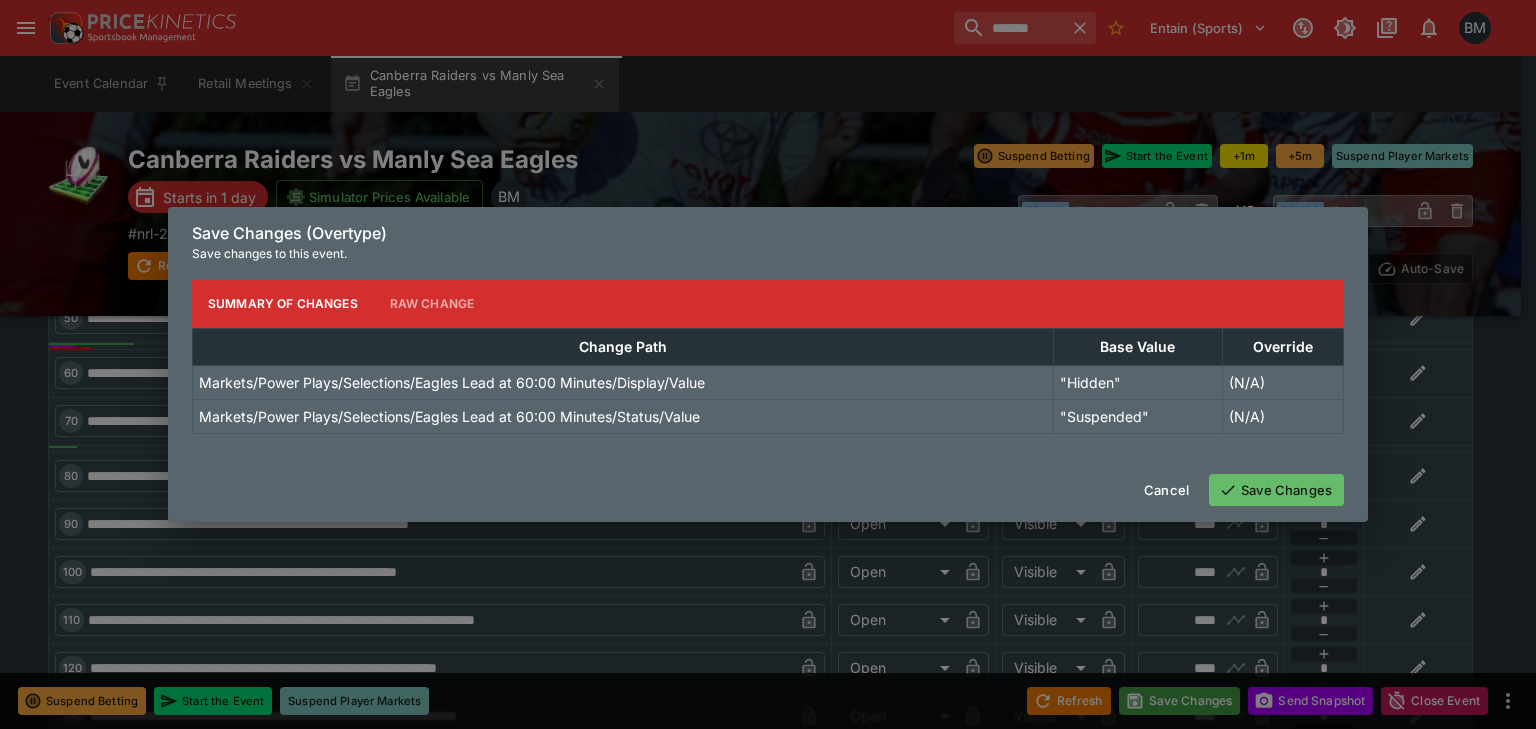 click on "Save Changes" at bounding box center [1276, 490] 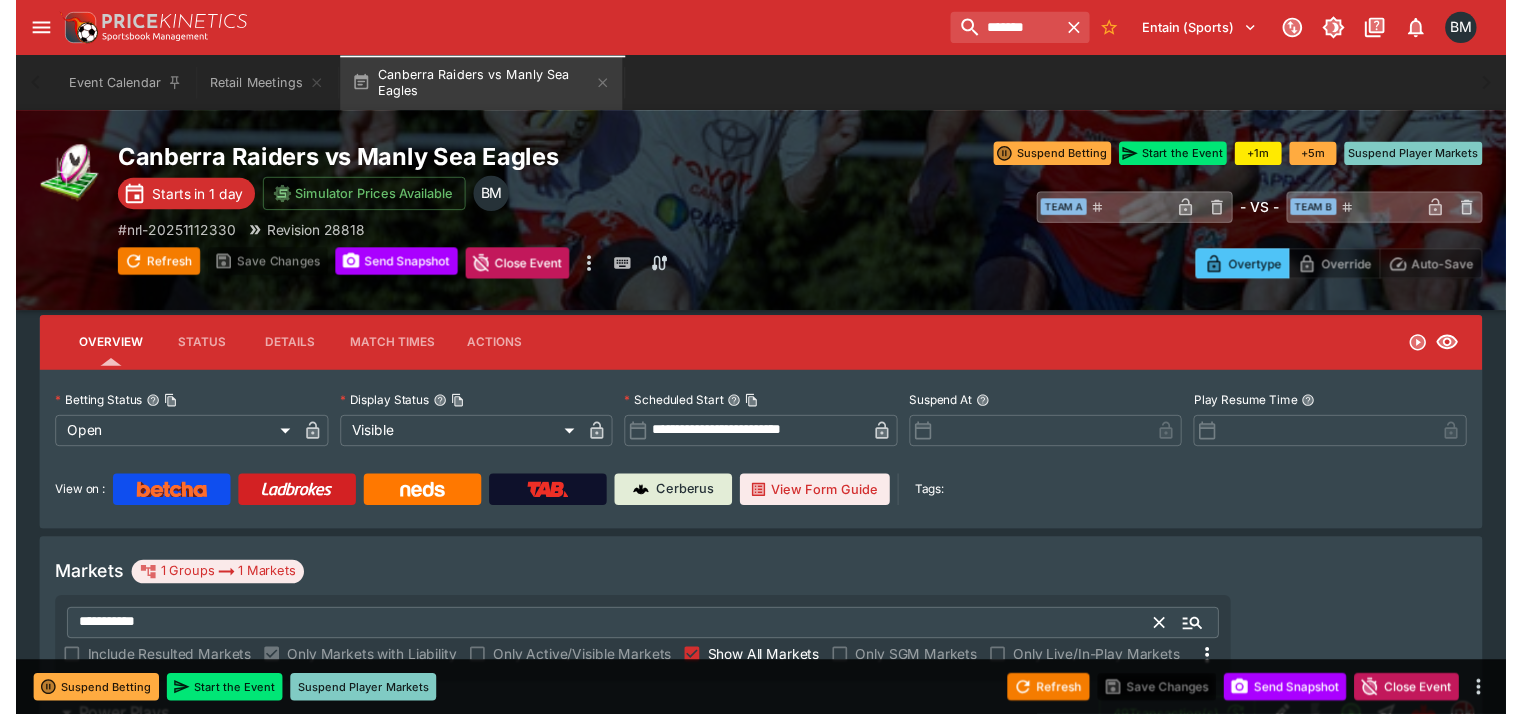 scroll, scrollTop: 166, scrollLeft: 0, axis: vertical 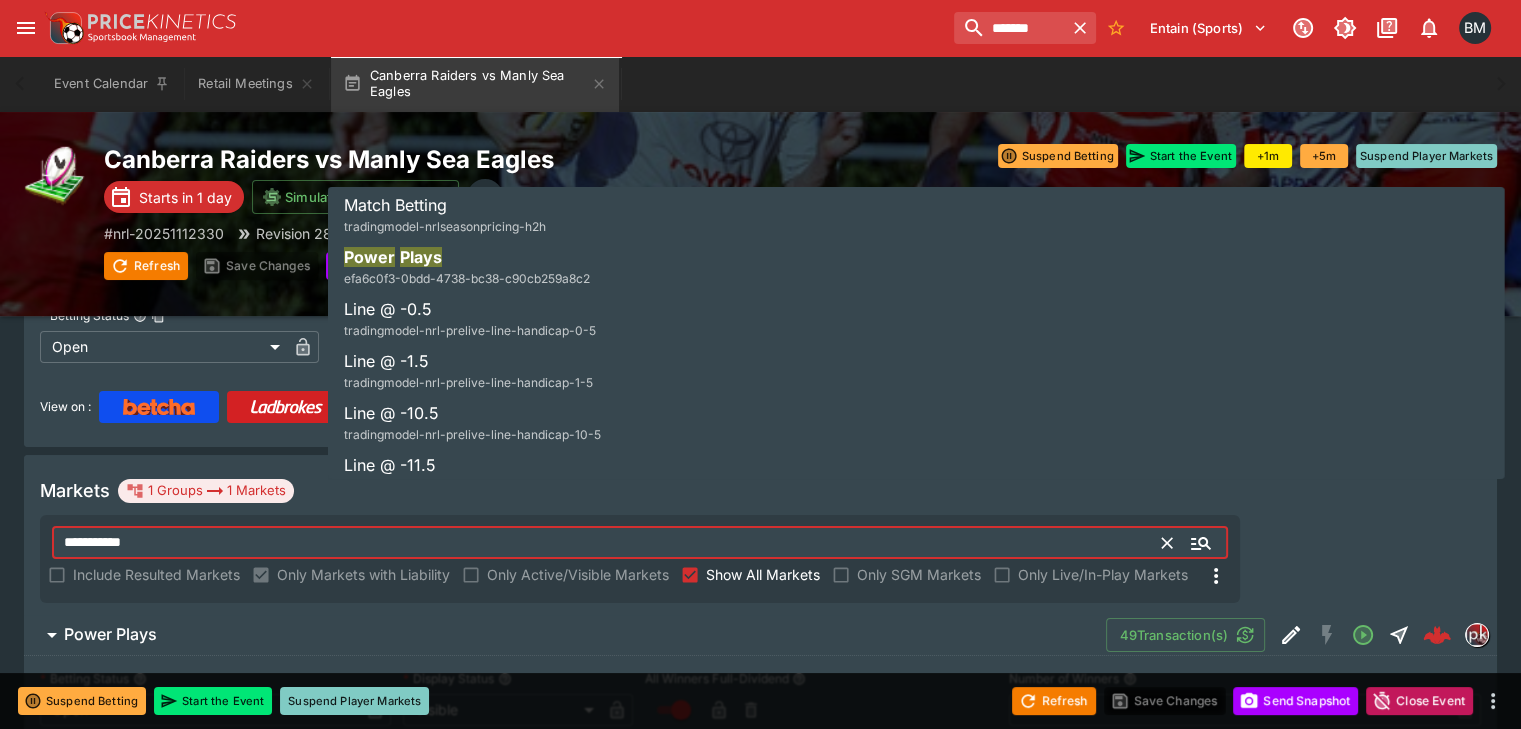 click on "**********" at bounding box center [607, 543] 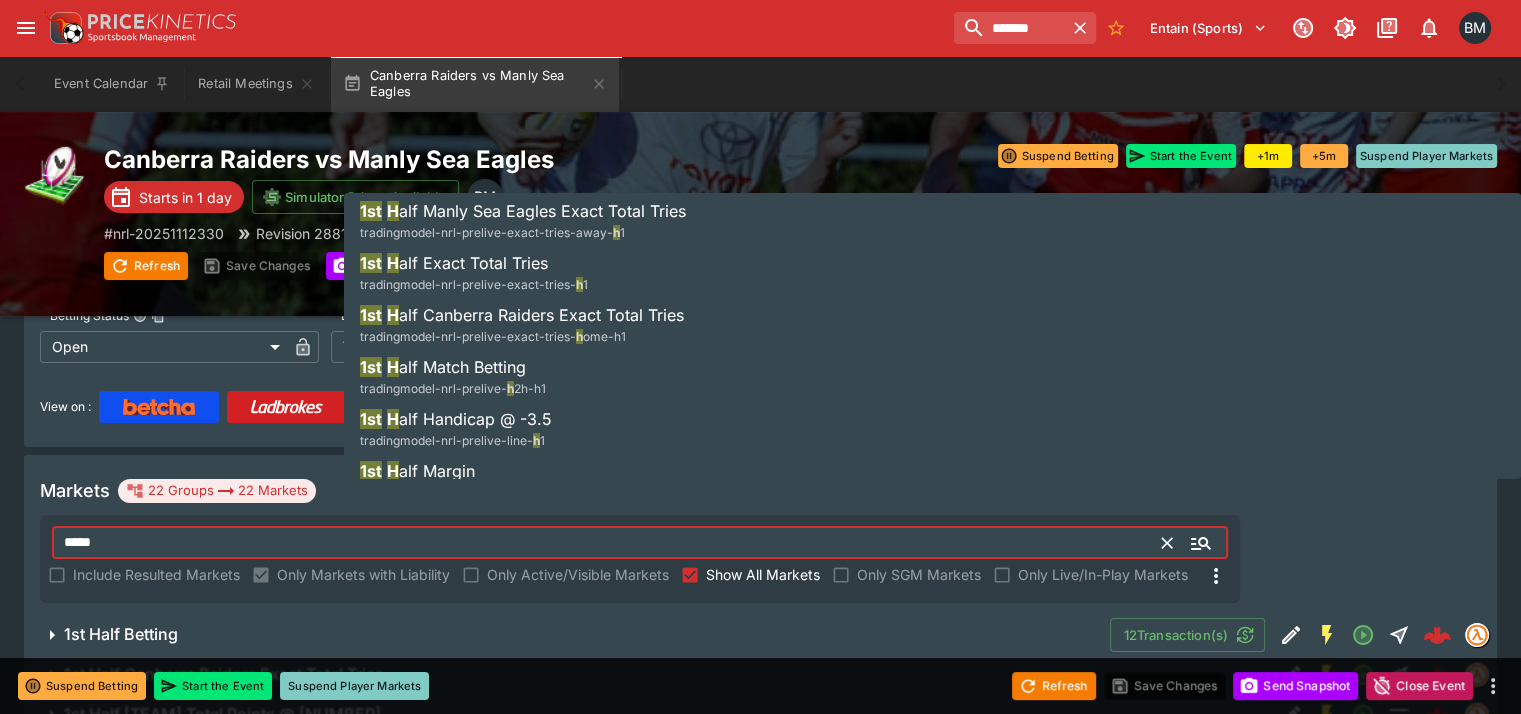 scroll, scrollTop: 166, scrollLeft: 0, axis: vertical 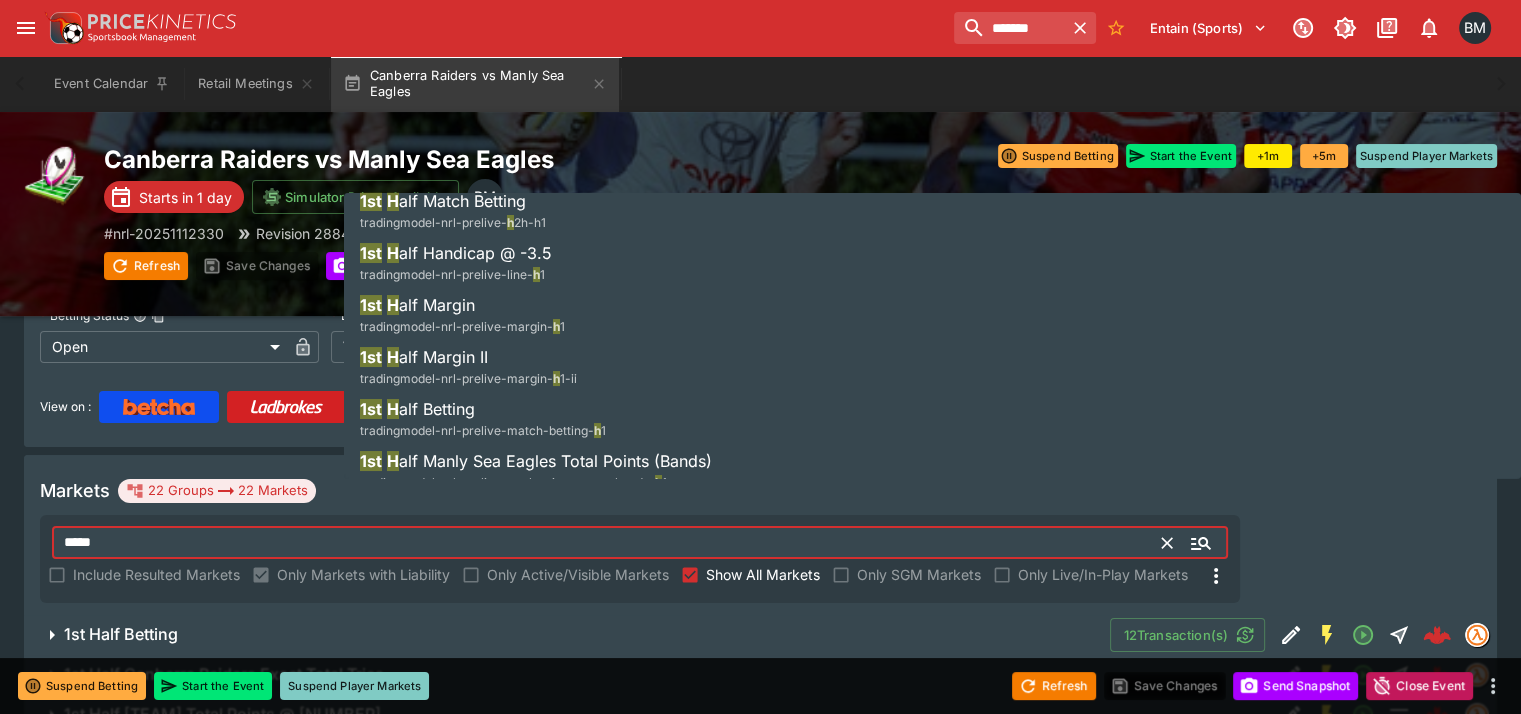 type on "*****" 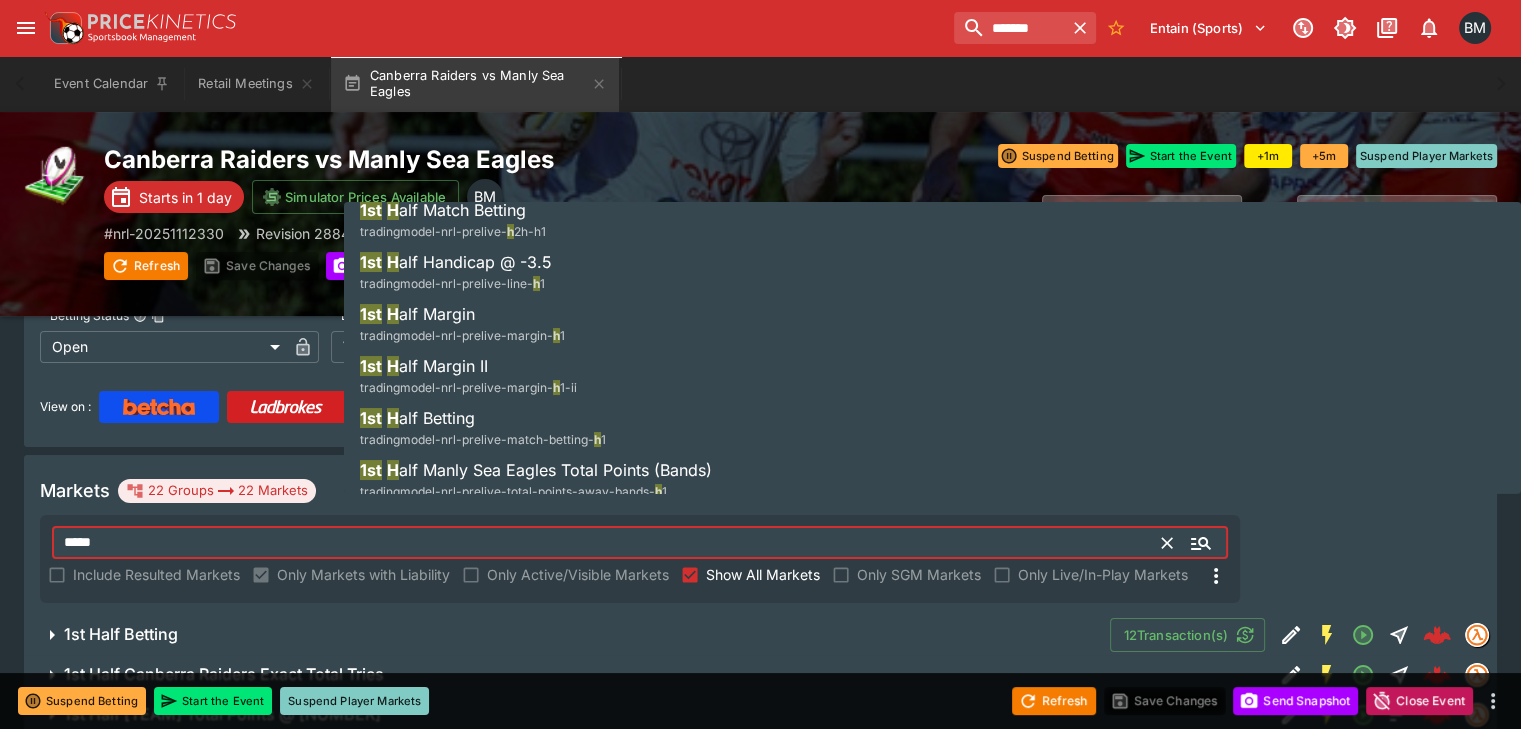 click on "**********" at bounding box center [760, 862] 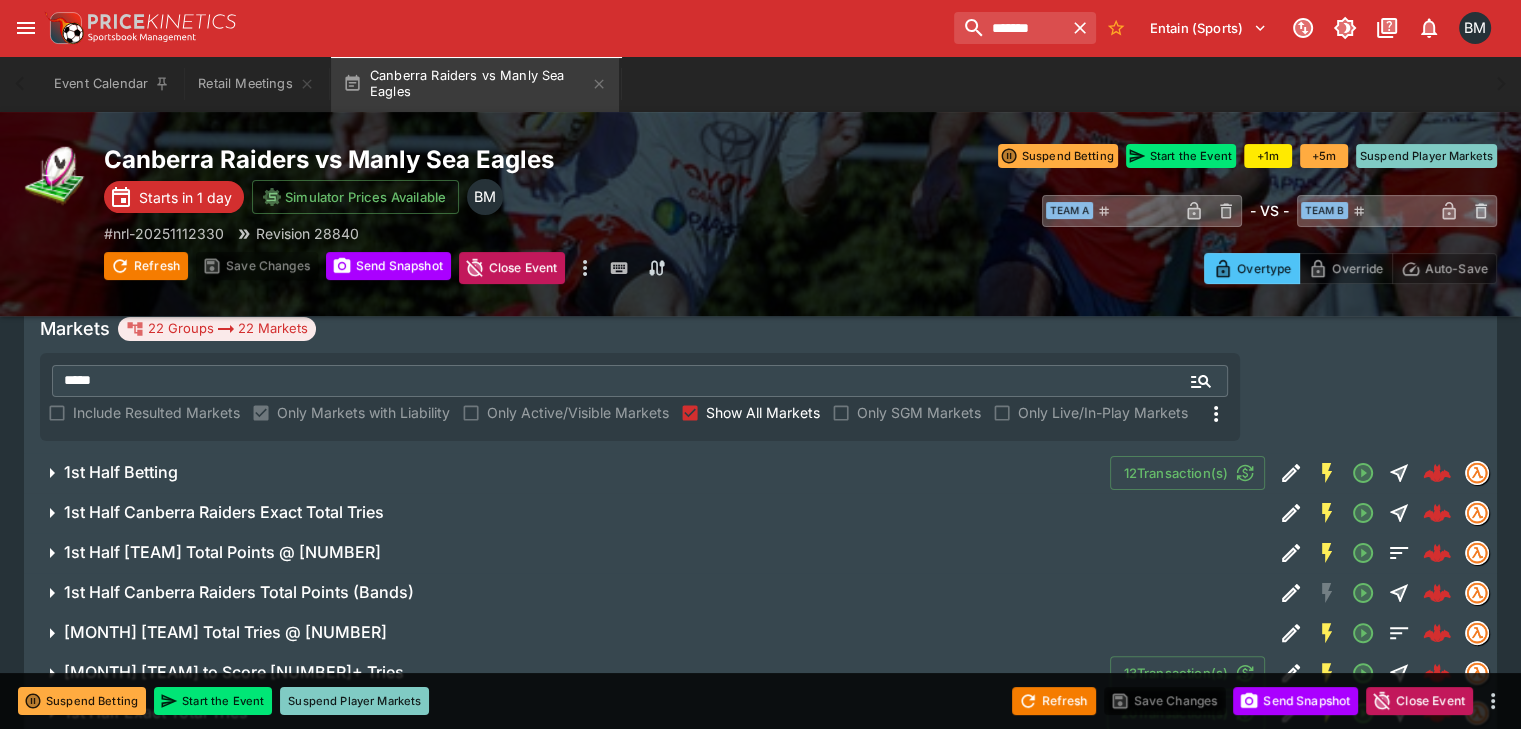 scroll, scrollTop: 333, scrollLeft: 0, axis: vertical 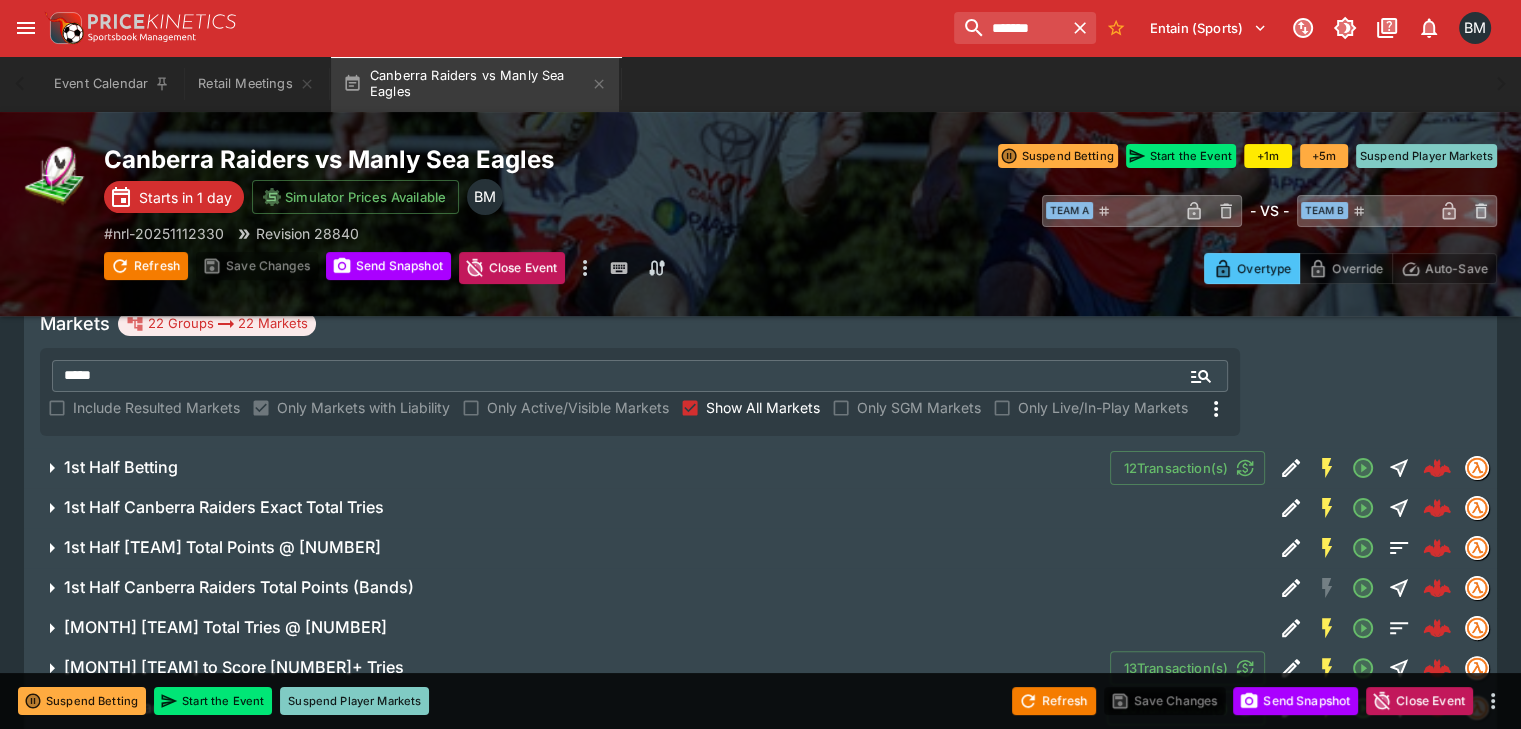 click on "1st Half [TEAM] Total Points @ [NUMBER]" at bounding box center (222, 547) 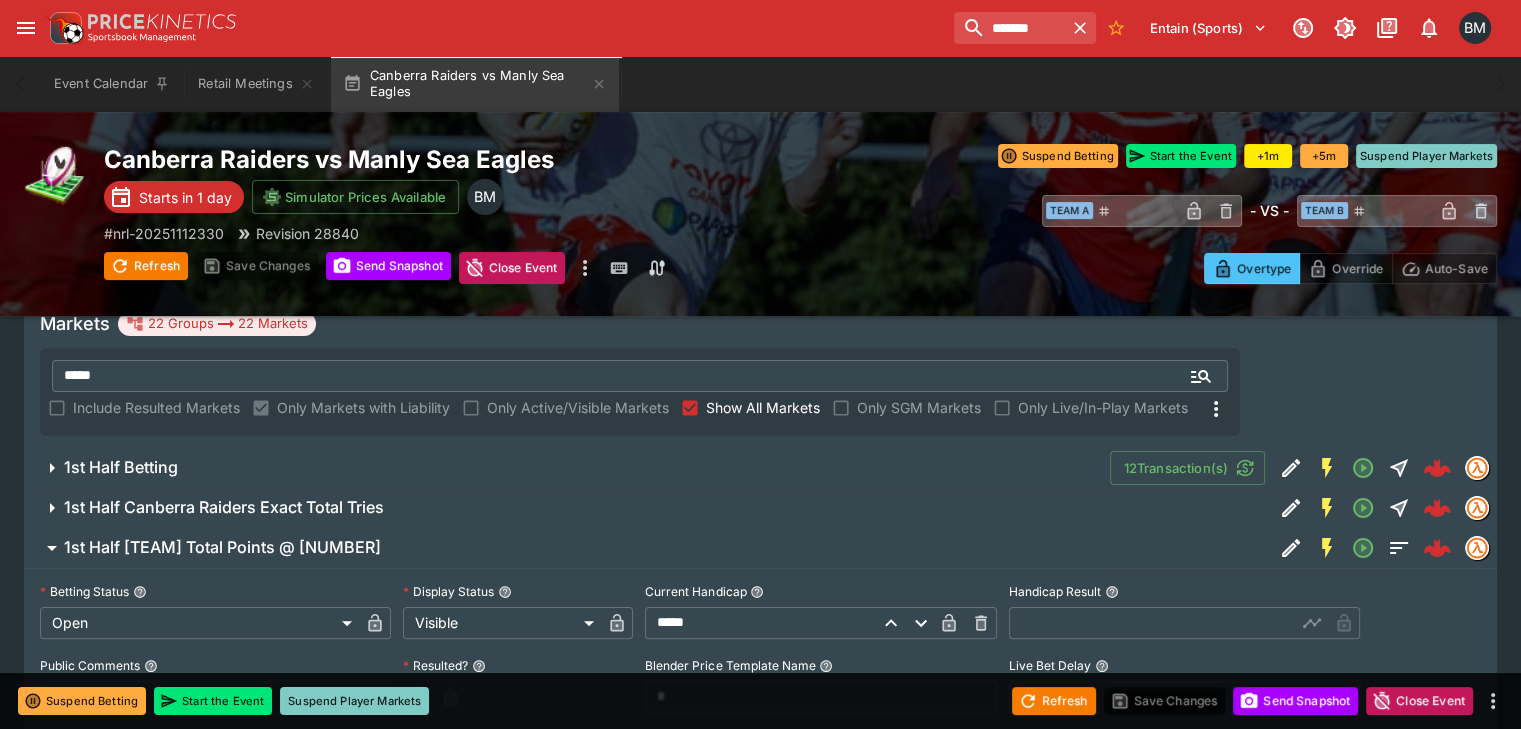 scroll, scrollTop: 666, scrollLeft: 0, axis: vertical 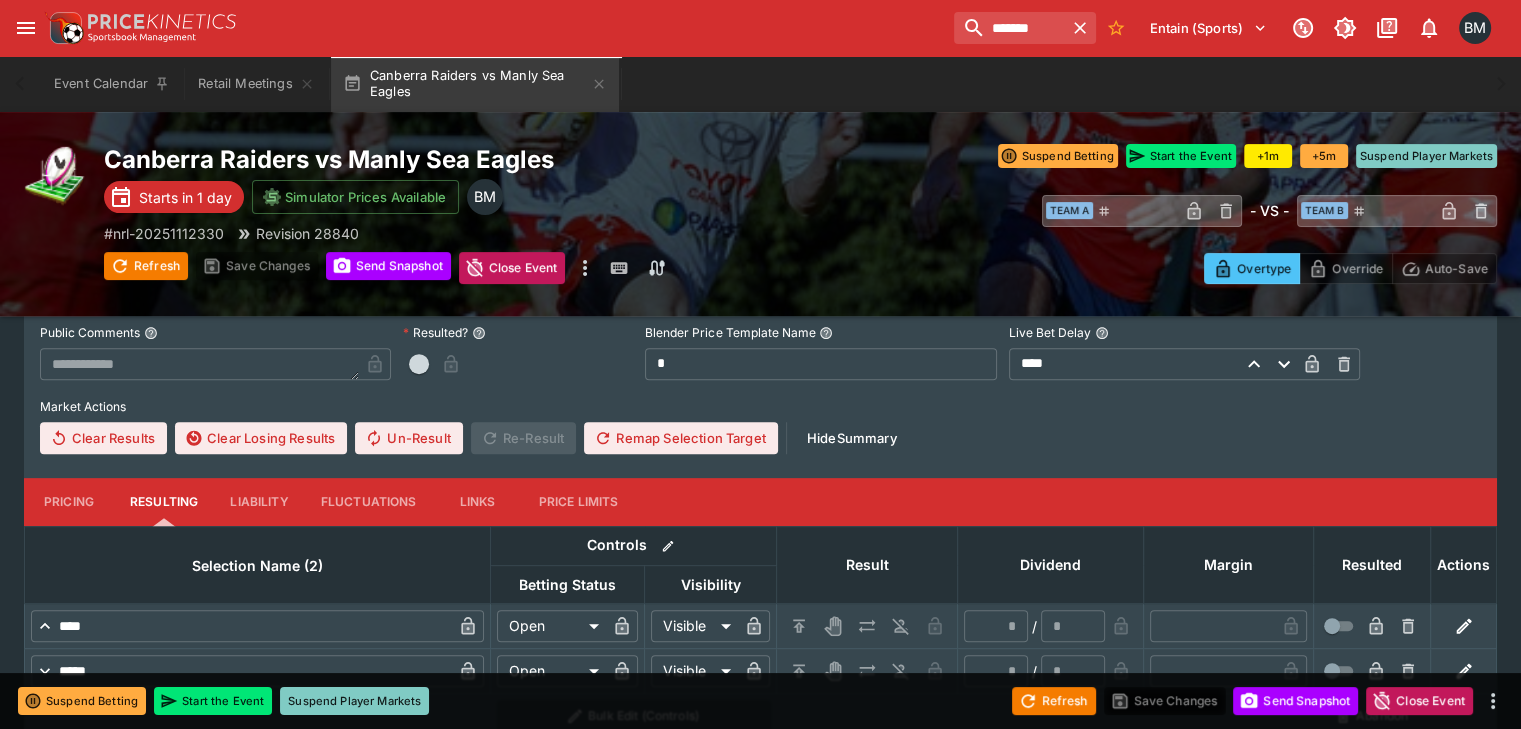 click on "Pricing" at bounding box center [69, 502] 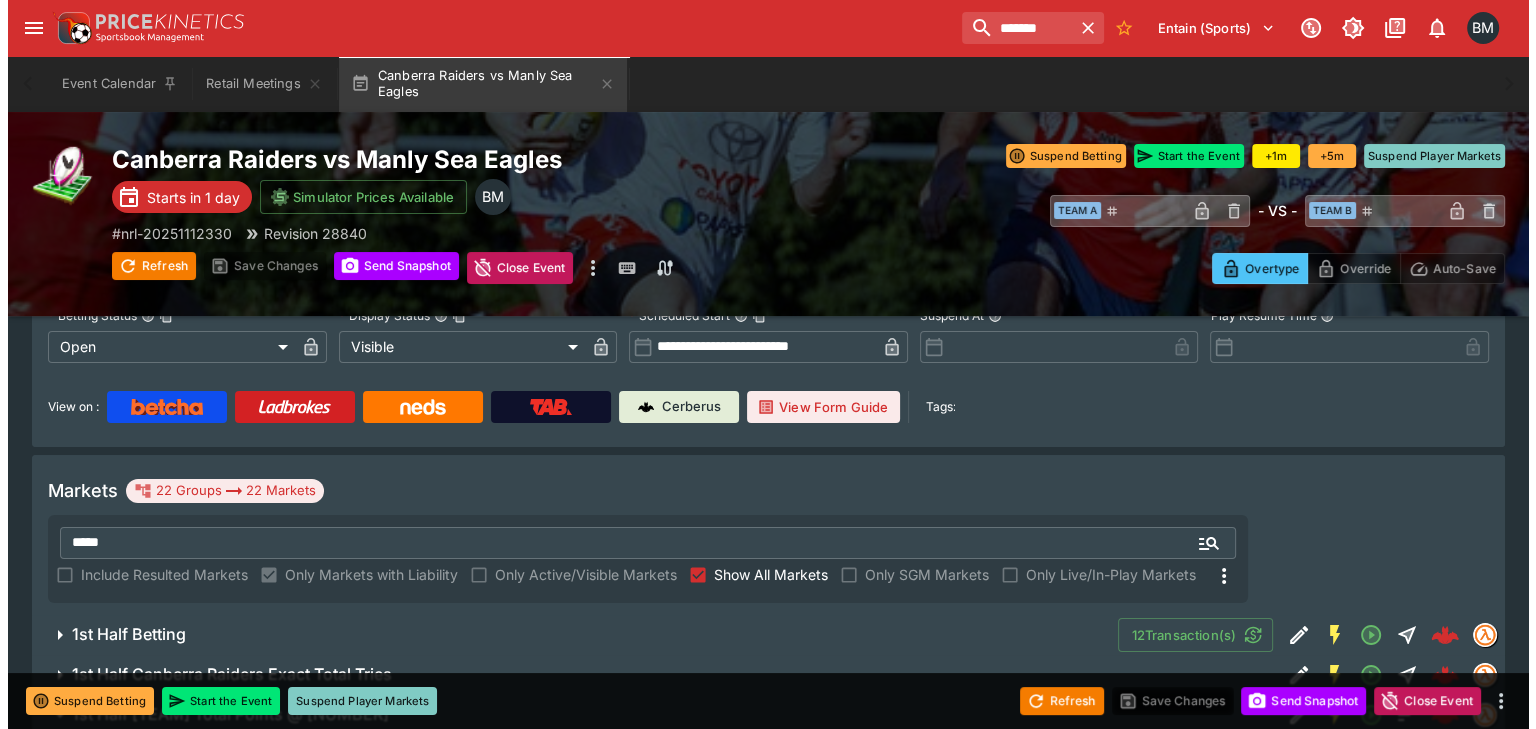 scroll, scrollTop: 0, scrollLeft: 0, axis: both 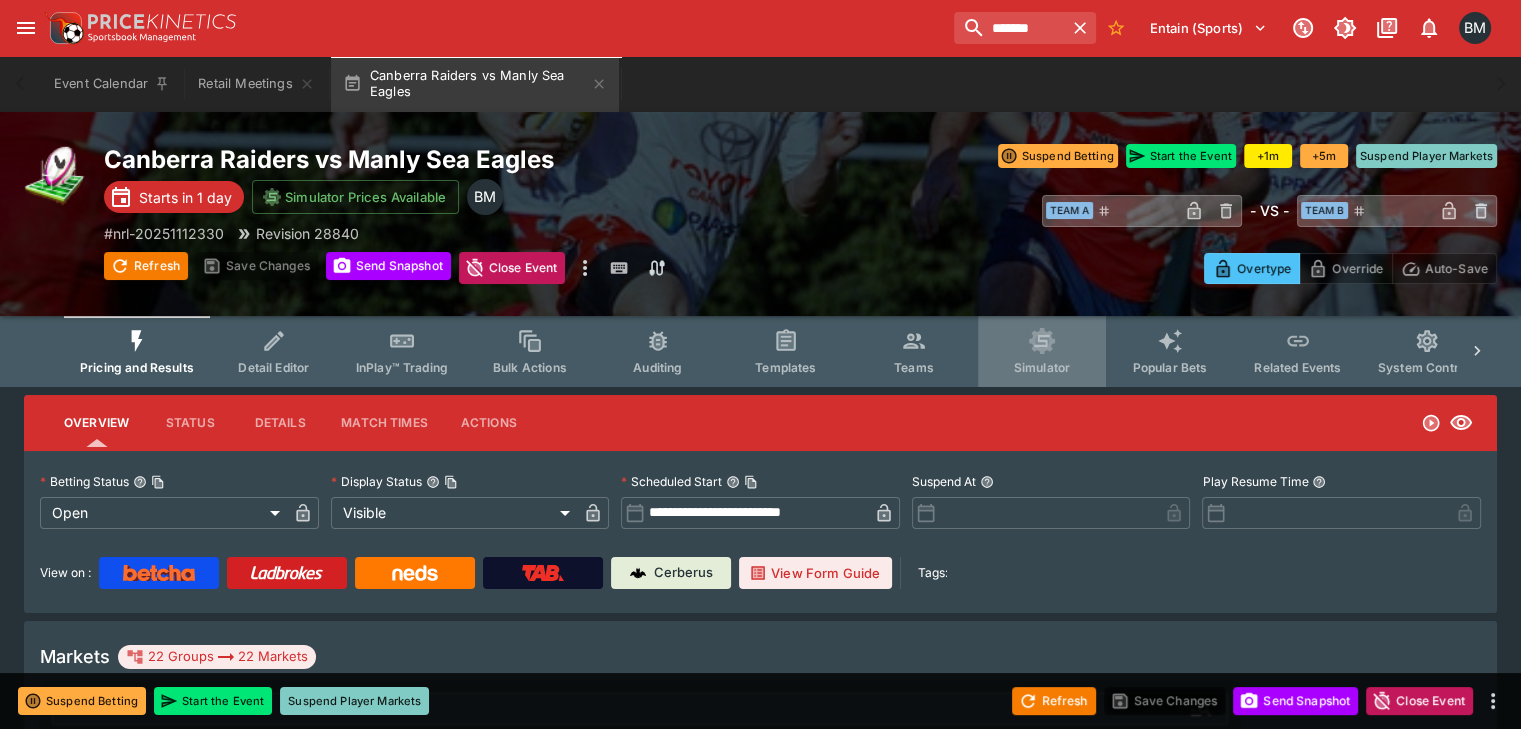 click 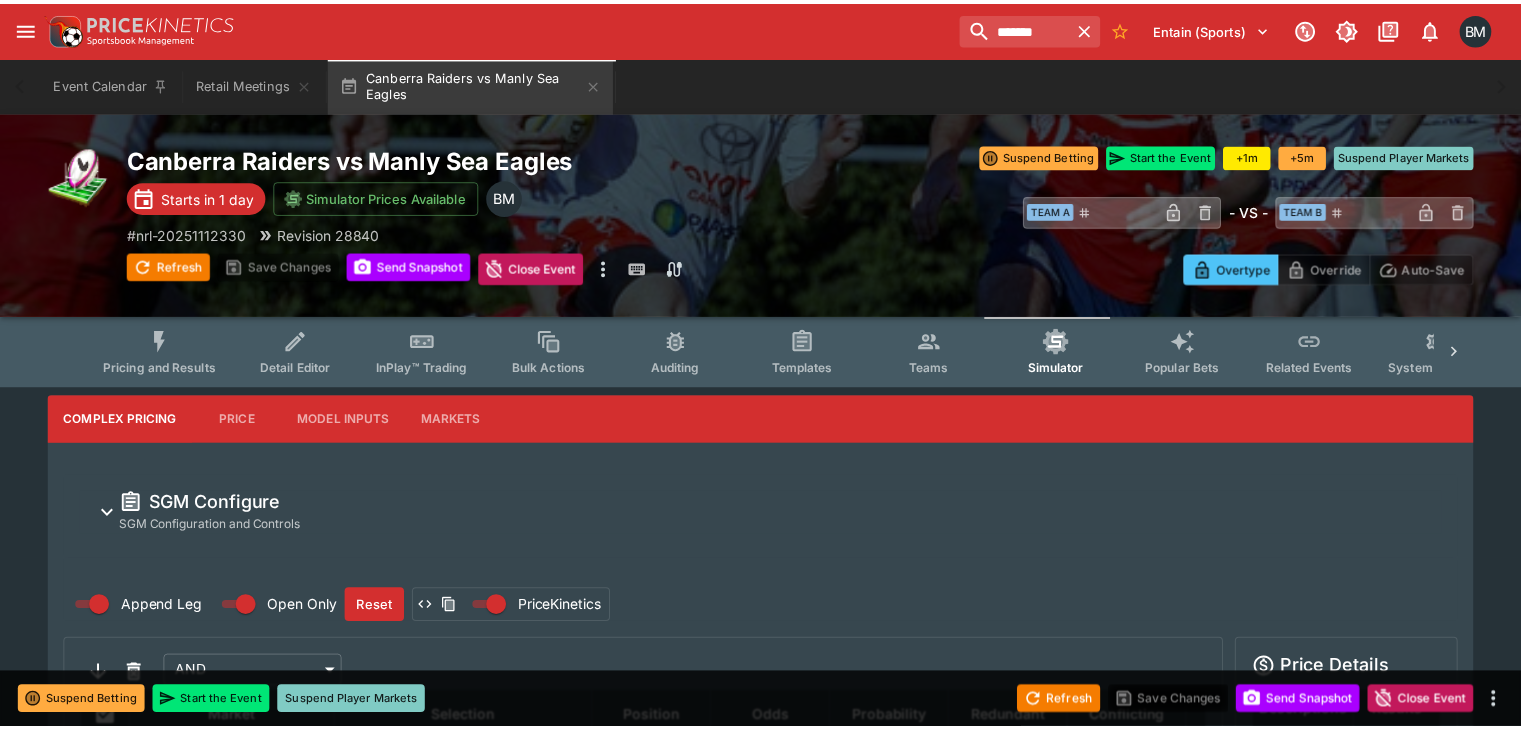 scroll, scrollTop: 422, scrollLeft: 0, axis: vertical 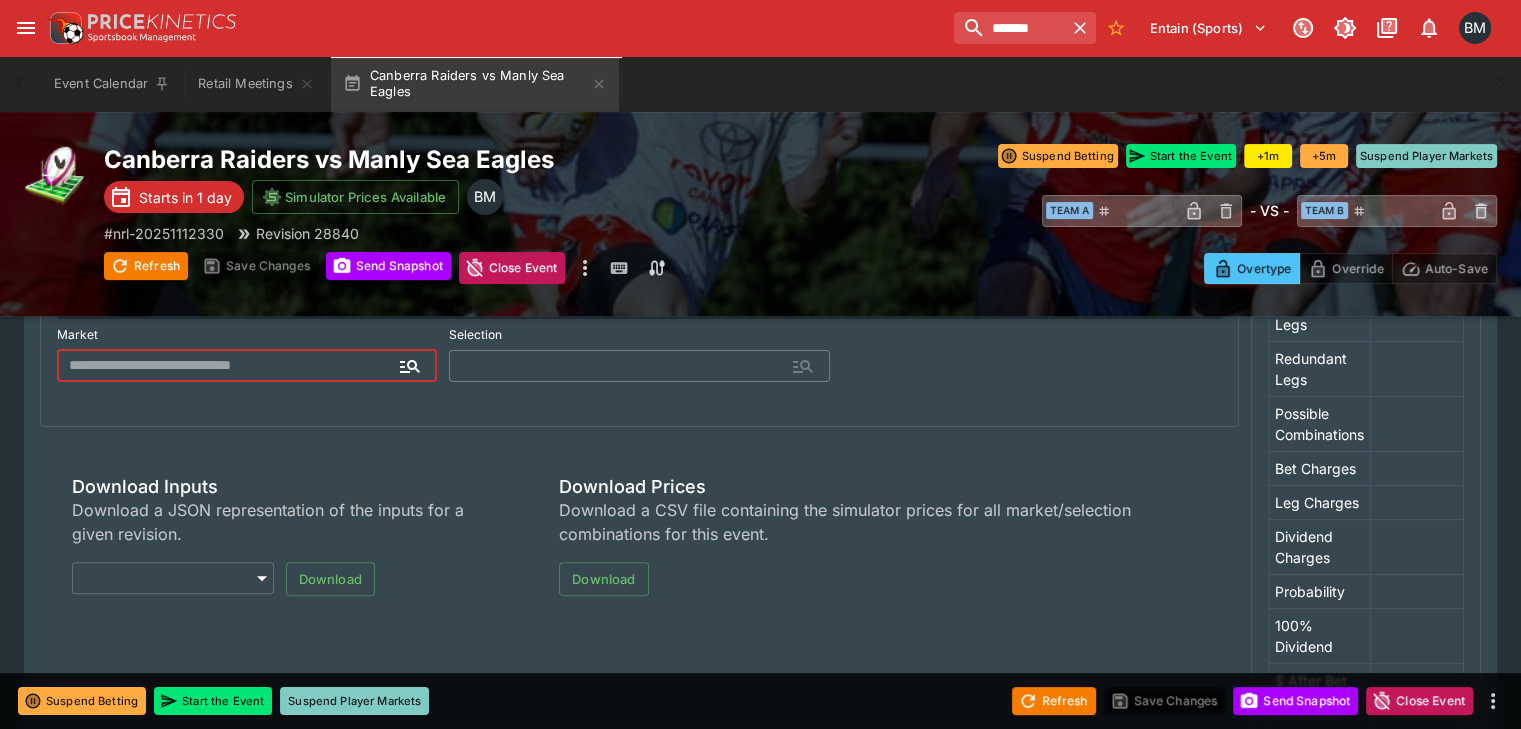 type on "**********" 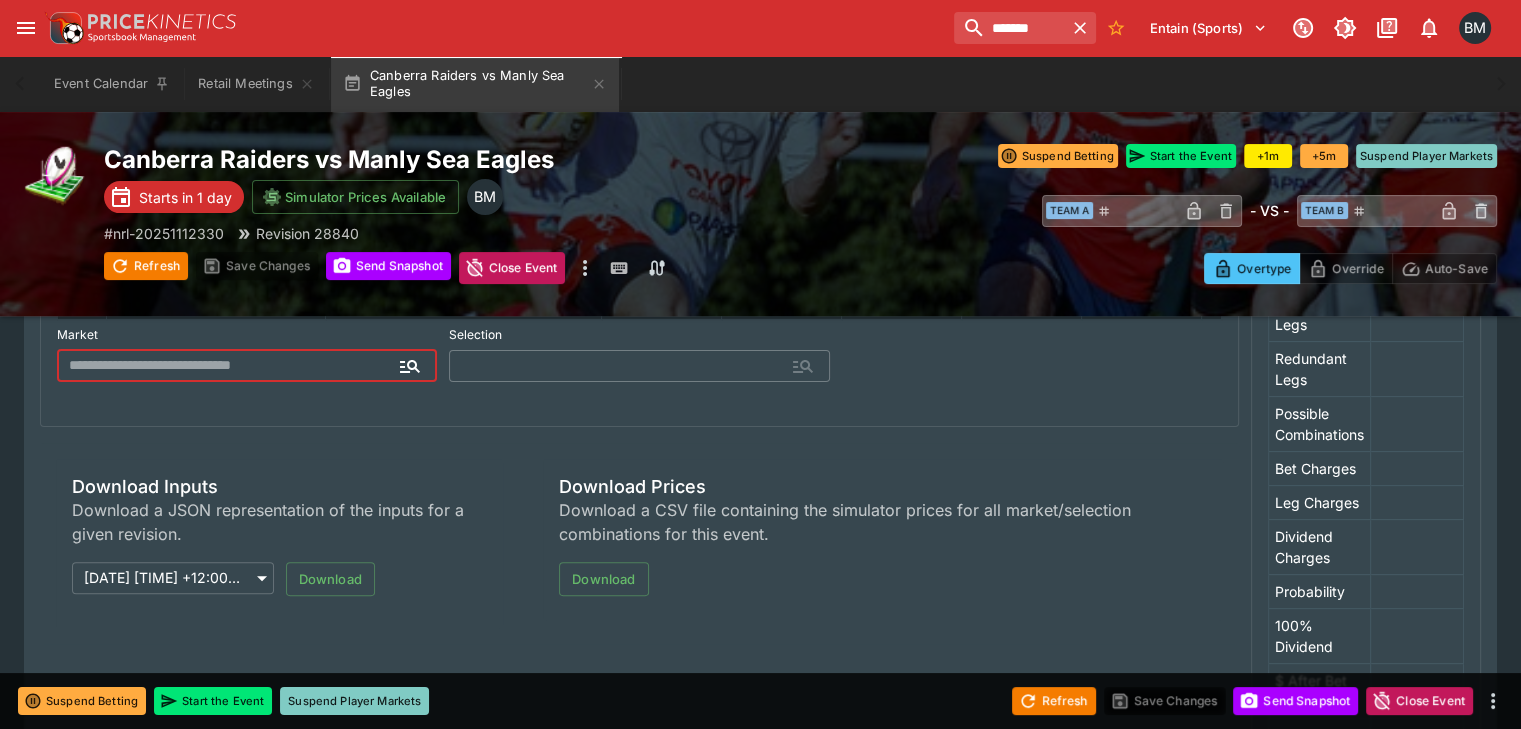 click at bounding box center (231, 366) 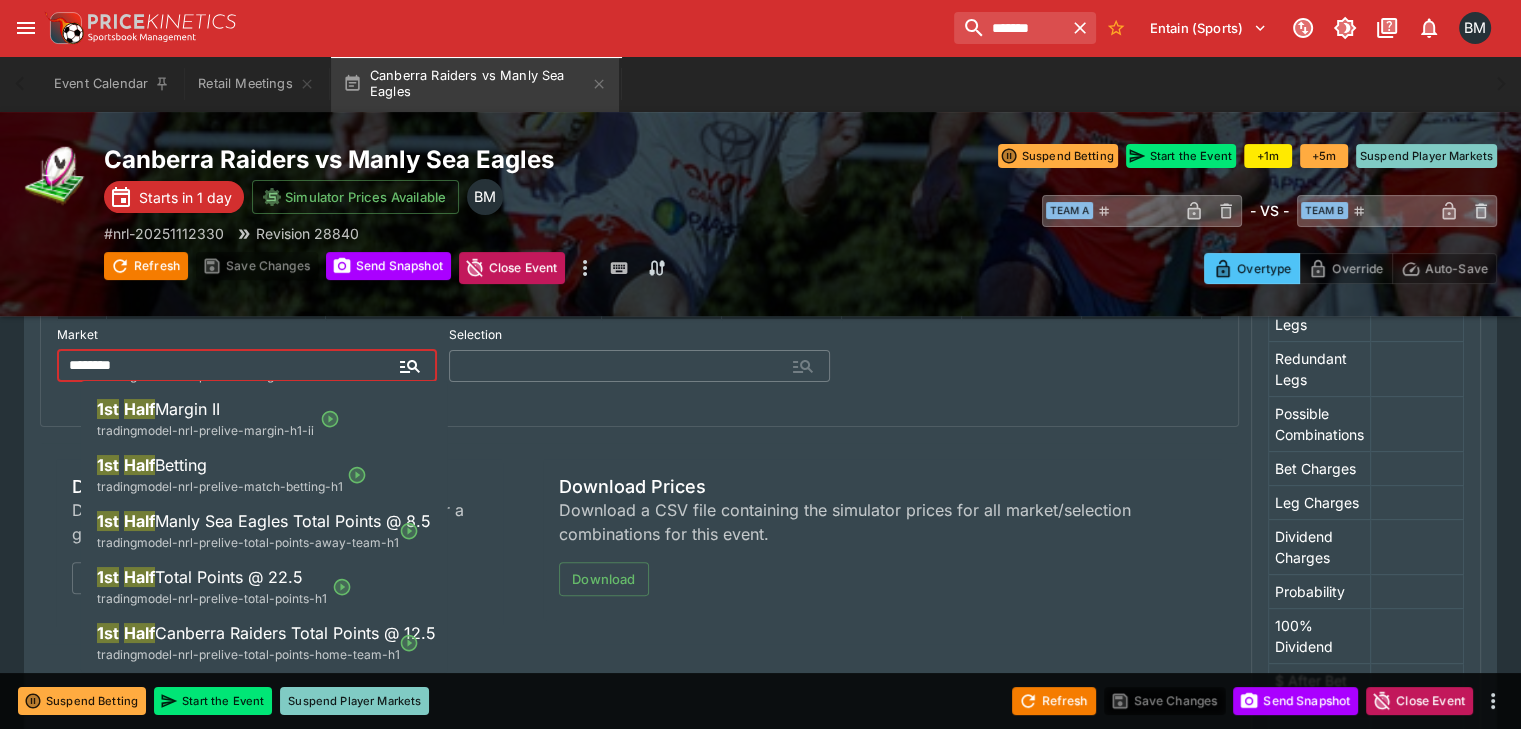 scroll, scrollTop: 500, scrollLeft: 0, axis: vertical 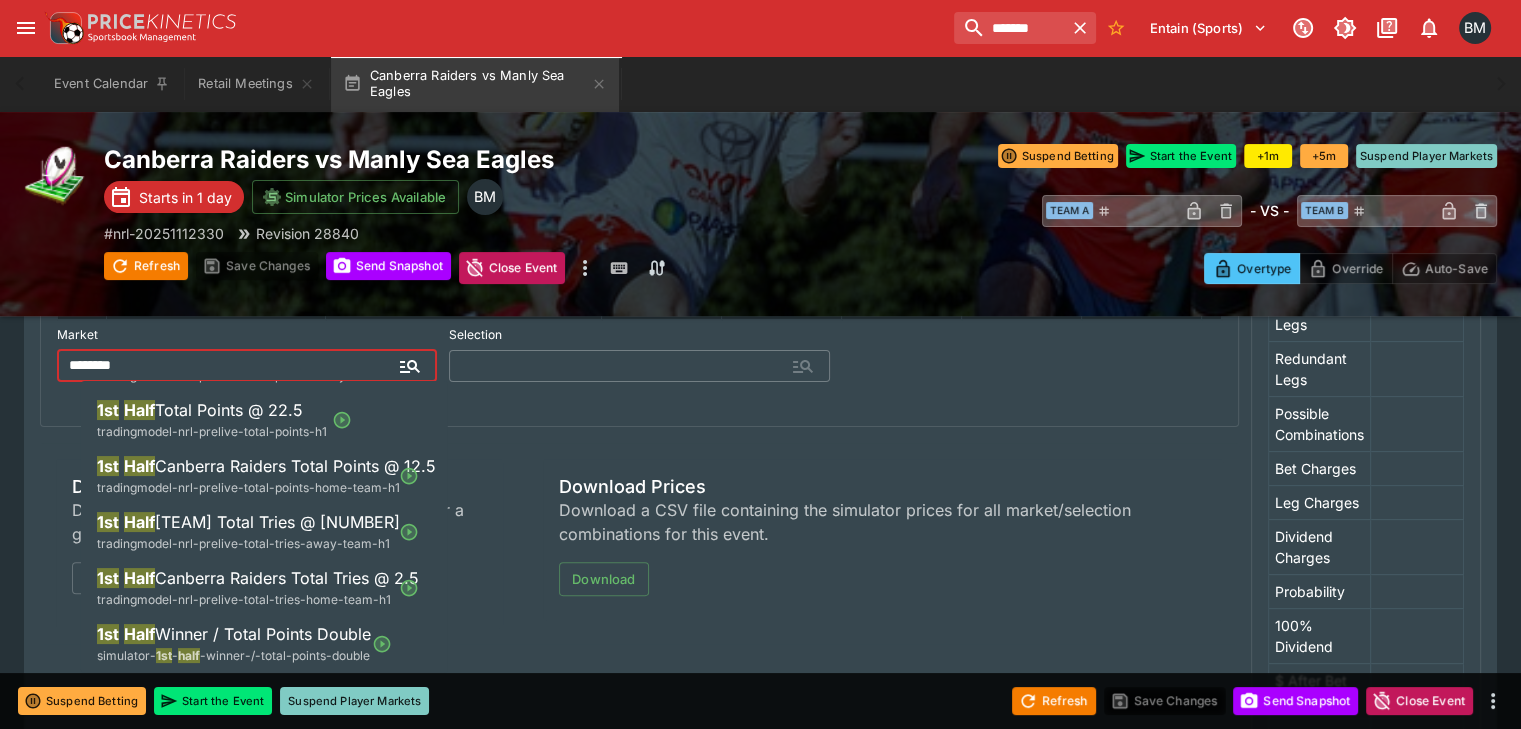 click on "tradingmodel-nrl-prelive-total-points-home-team-h1" at bounding box center [248, 487] 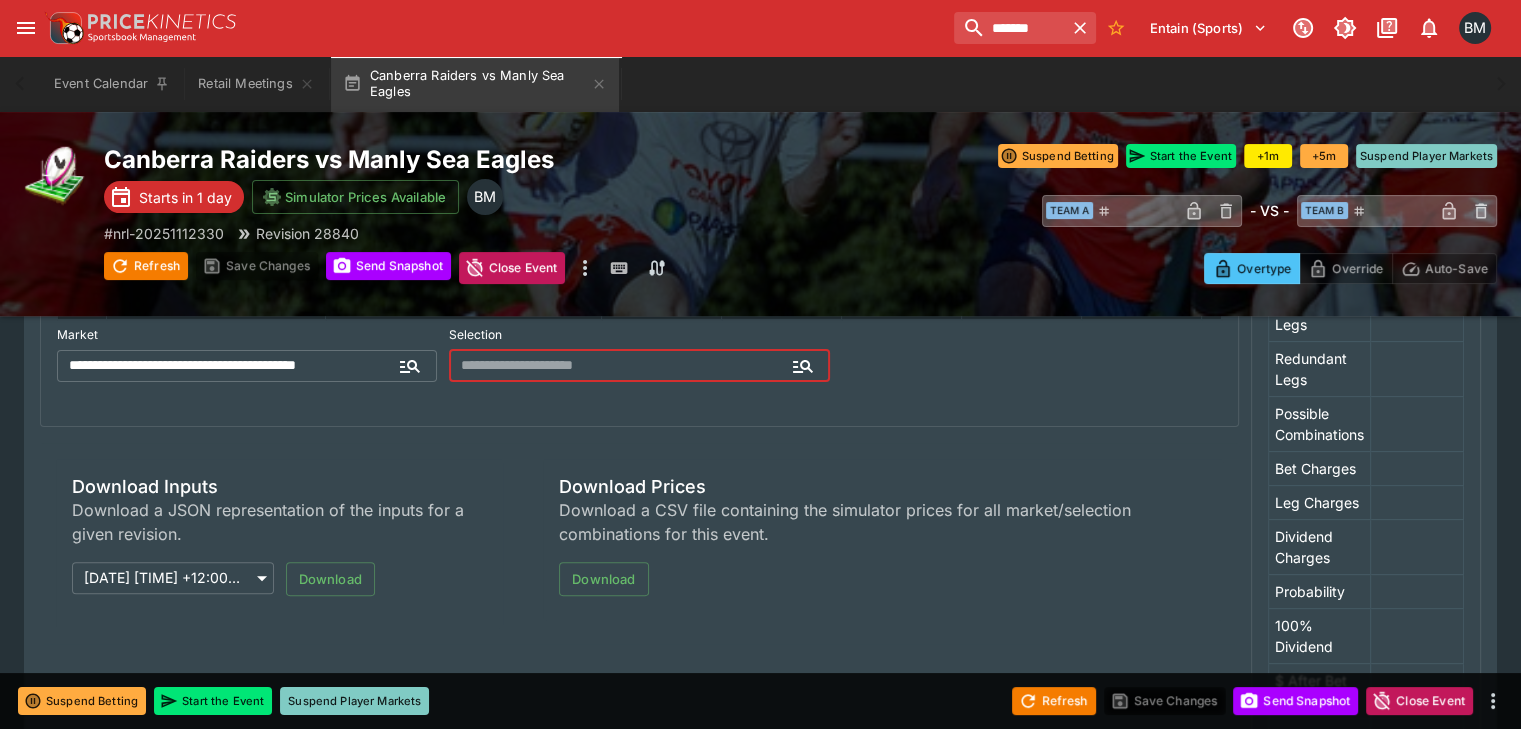 click at bounding box center (623, 366) 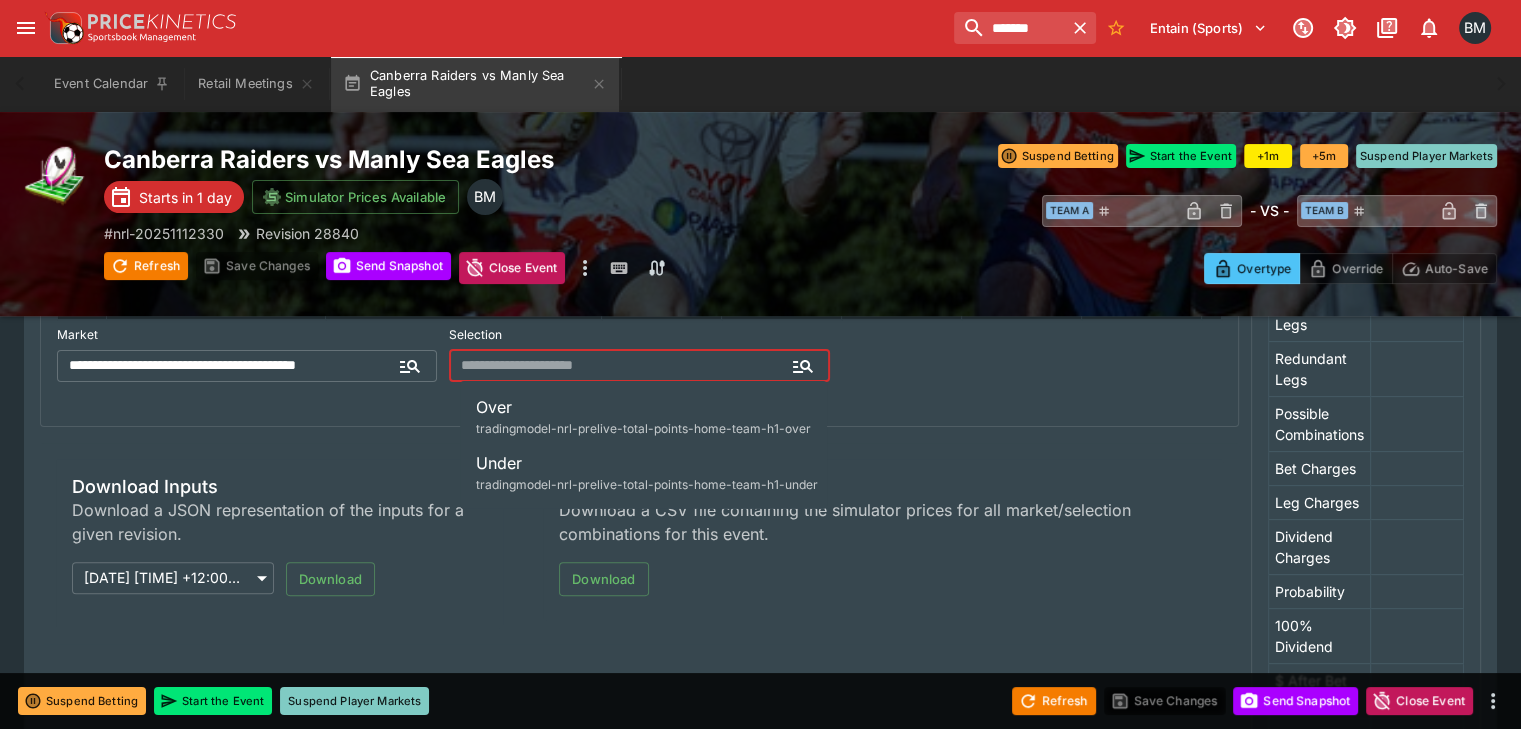 click on "Over tradingmodel-nrl-prelive-total-points-home-team-h1-over" at bounding box center (643, 417) 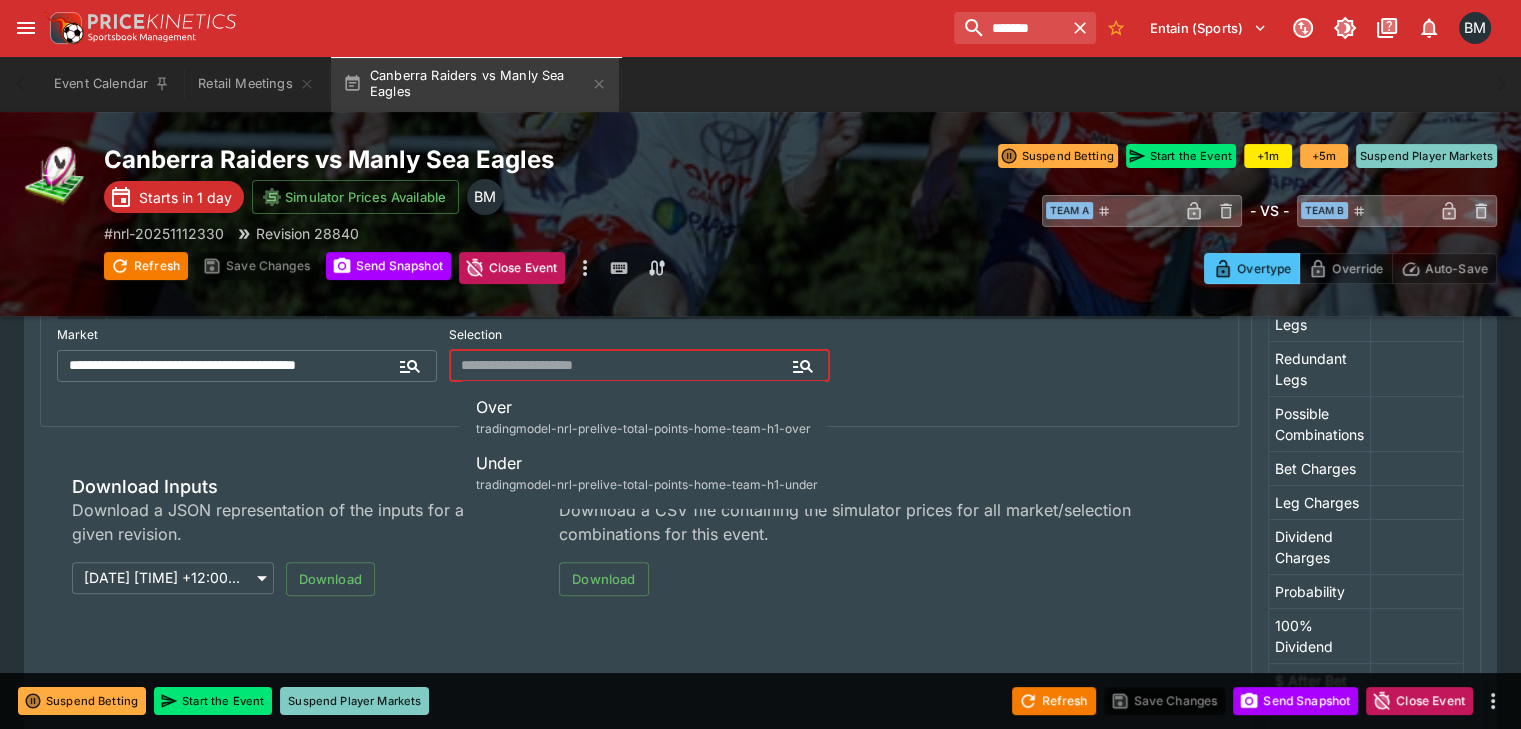 type on "****" 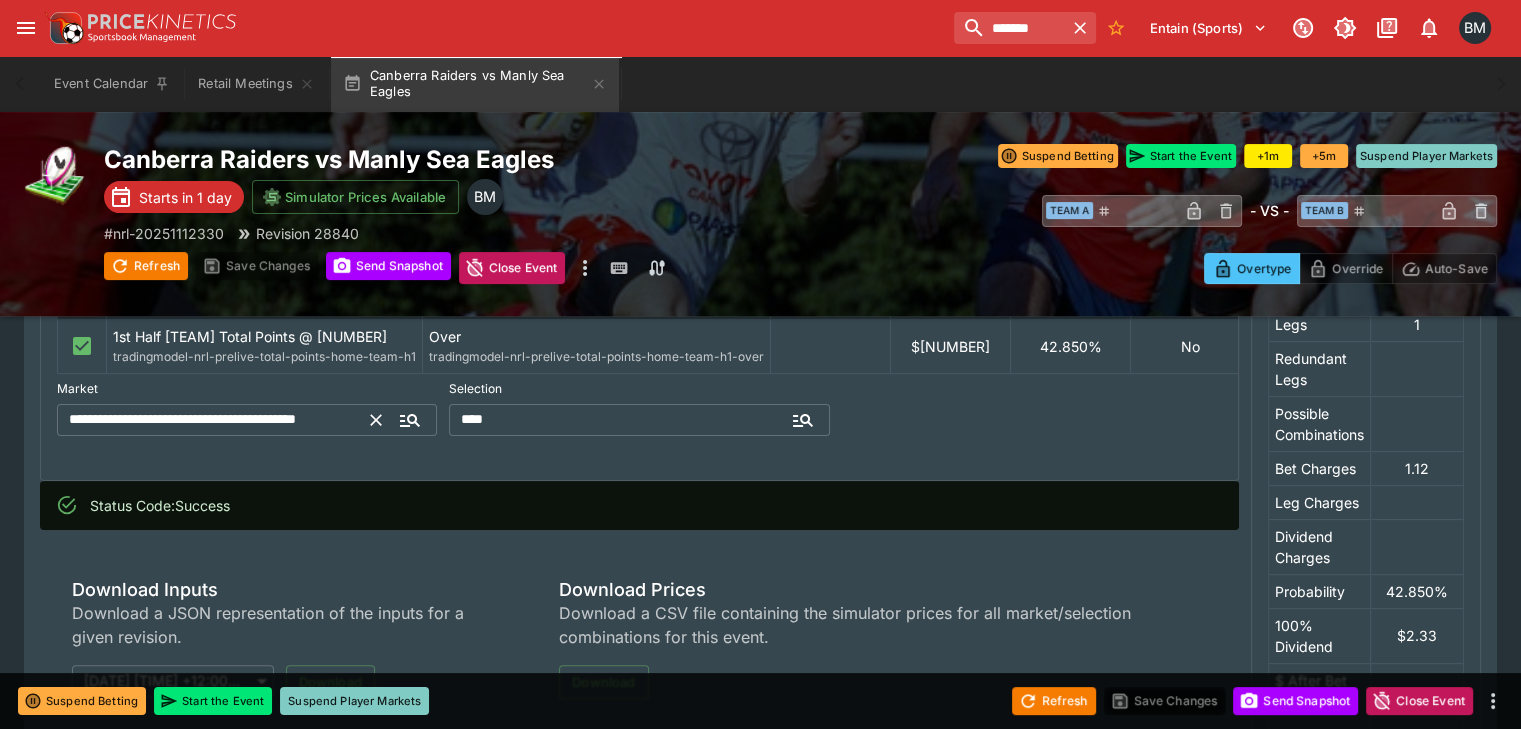 click on "**********" at bounding box center [214, 420] 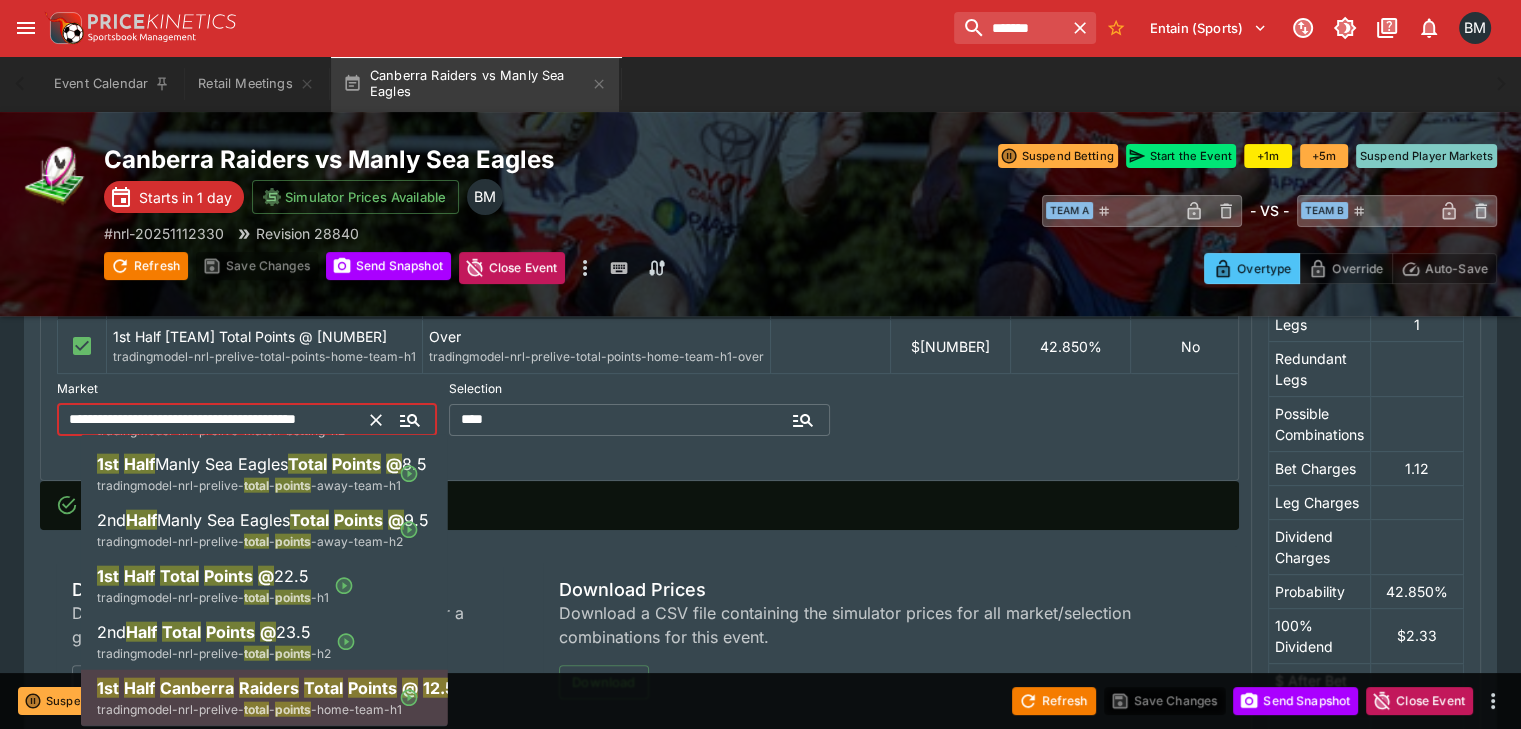 type on "*" 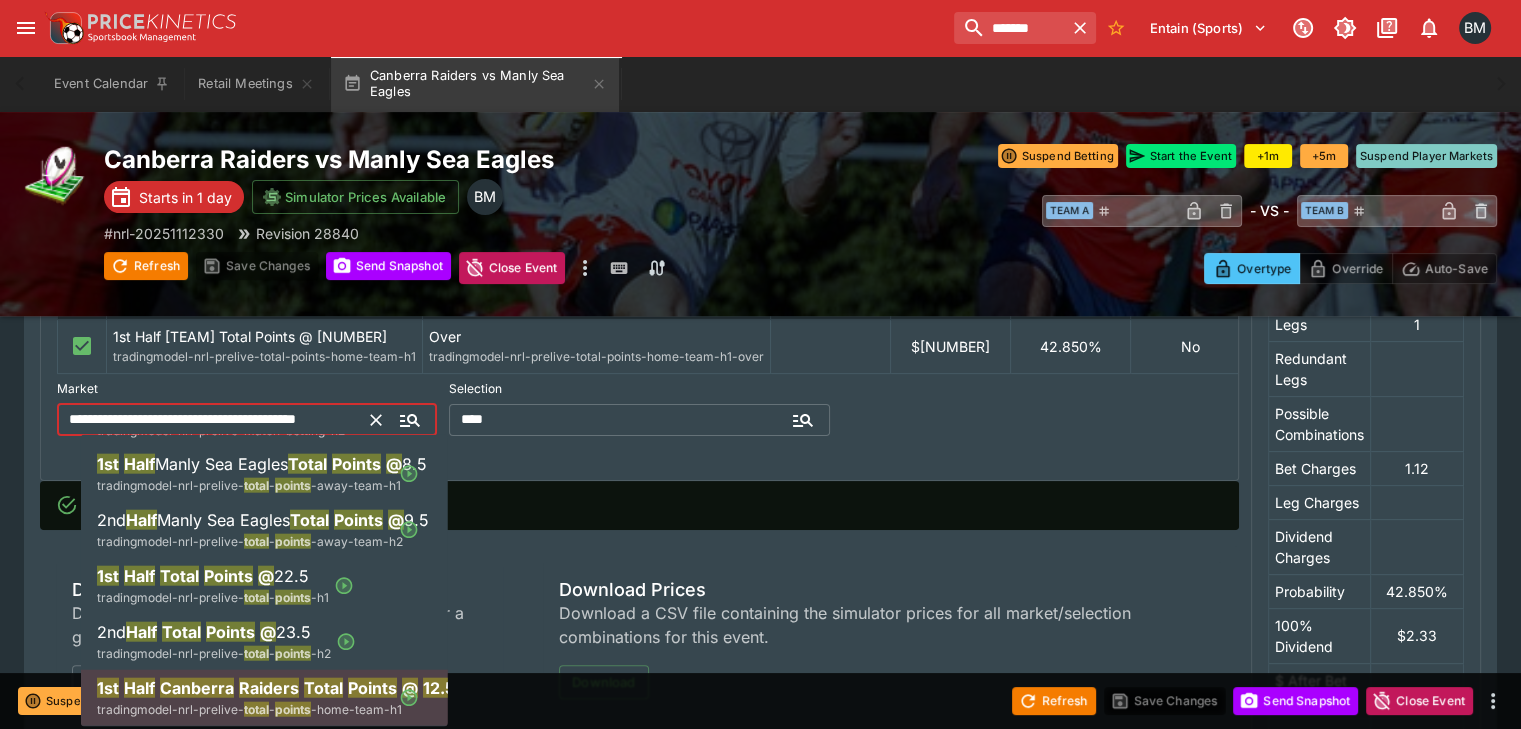 type 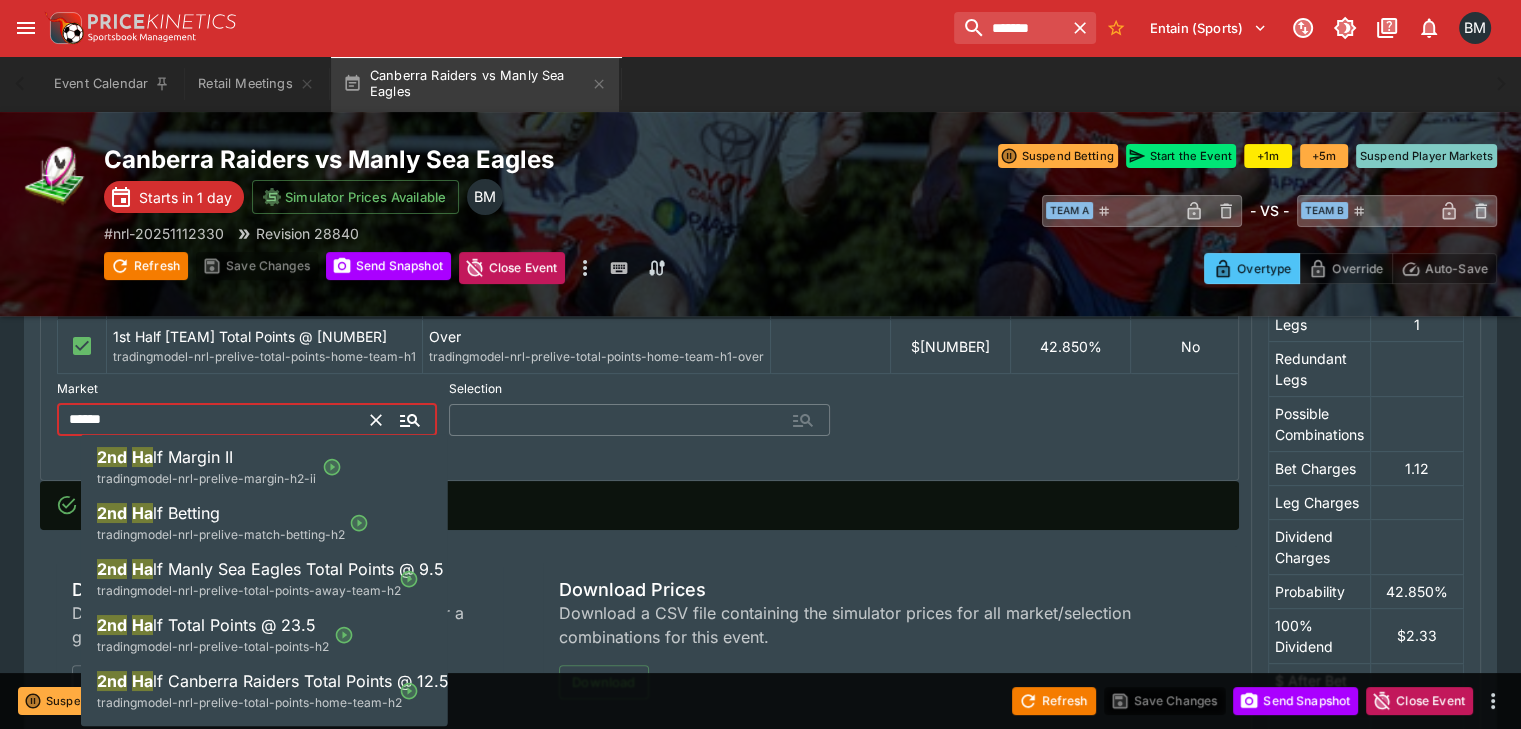 scroll, scrollTop: 341, scrollLeft: 0, axis: vertical 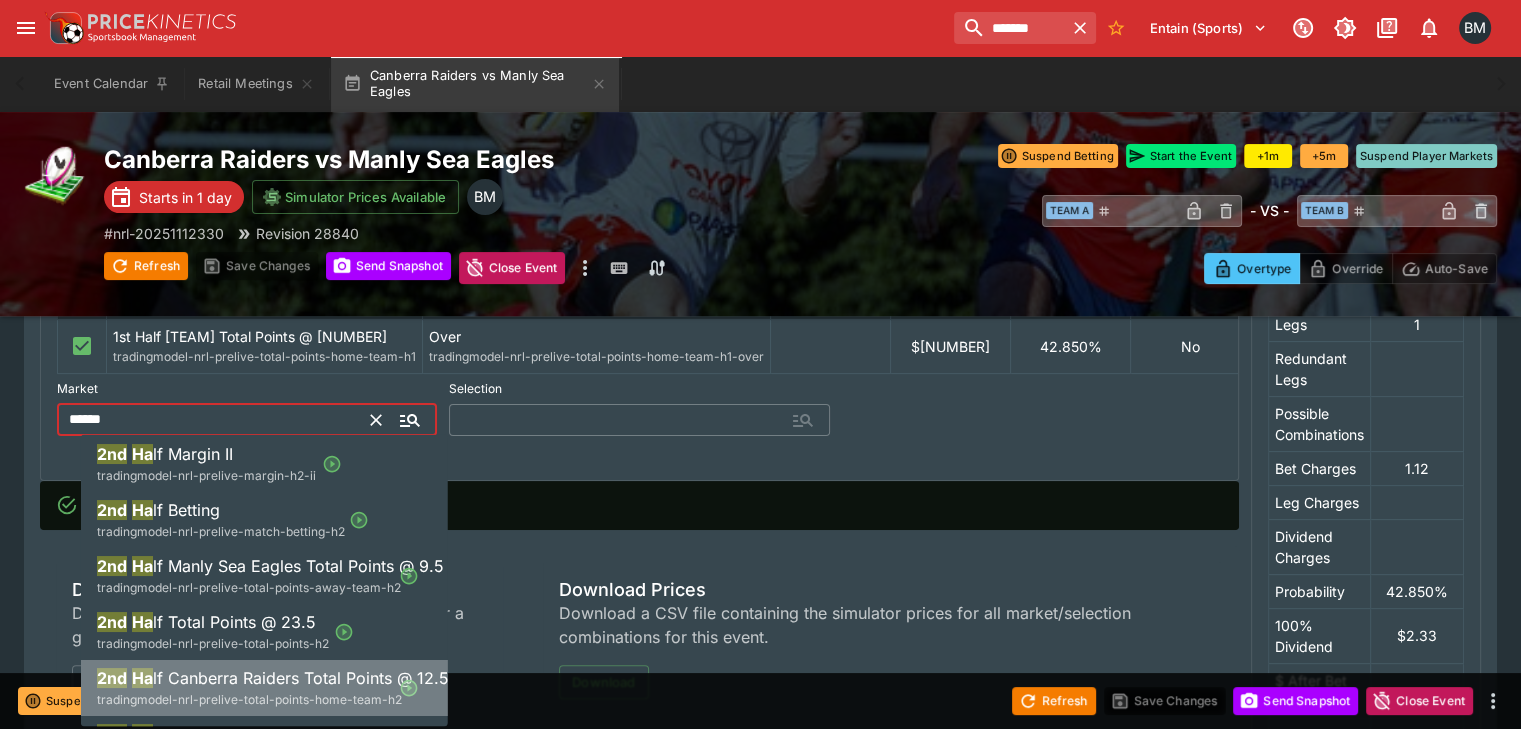 click on "2nd   Ha lf Canberra Raiders Total Points @ 12.5" at bounding box center (273, 678) 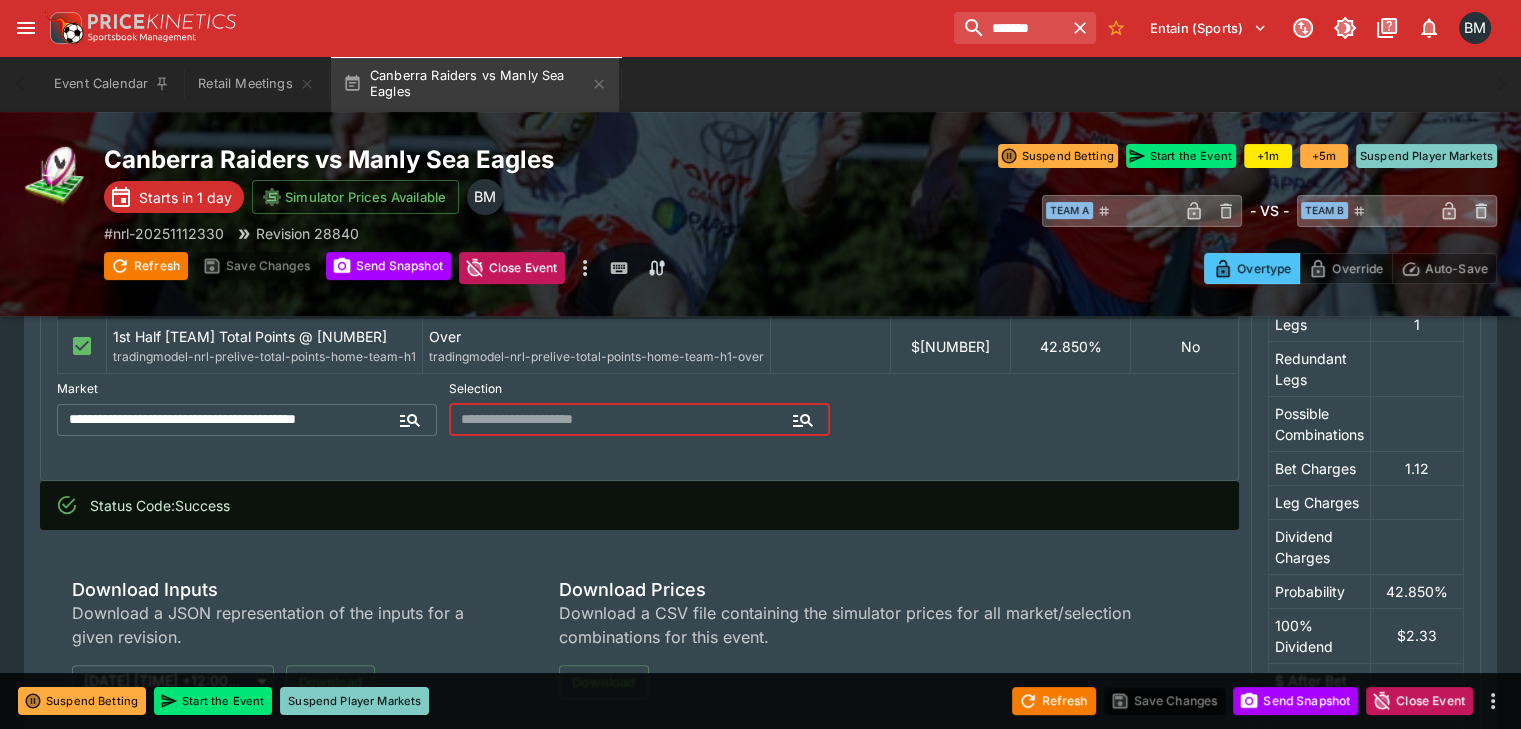 click at bounding box center [623, 420] 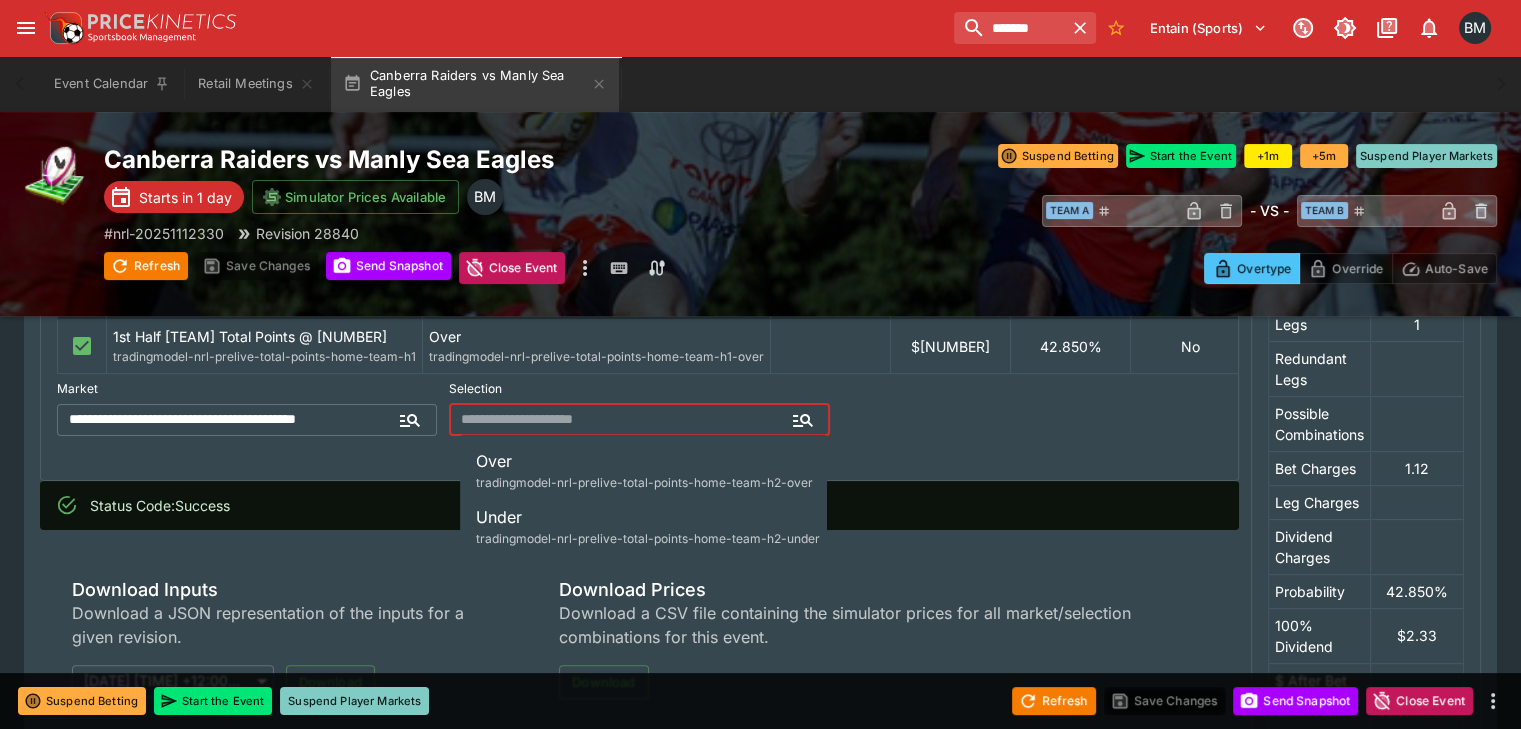 click on "tradingmodel-nrl-prelive-total-points-home-team-h2-over" at bounding box center [644, 481] 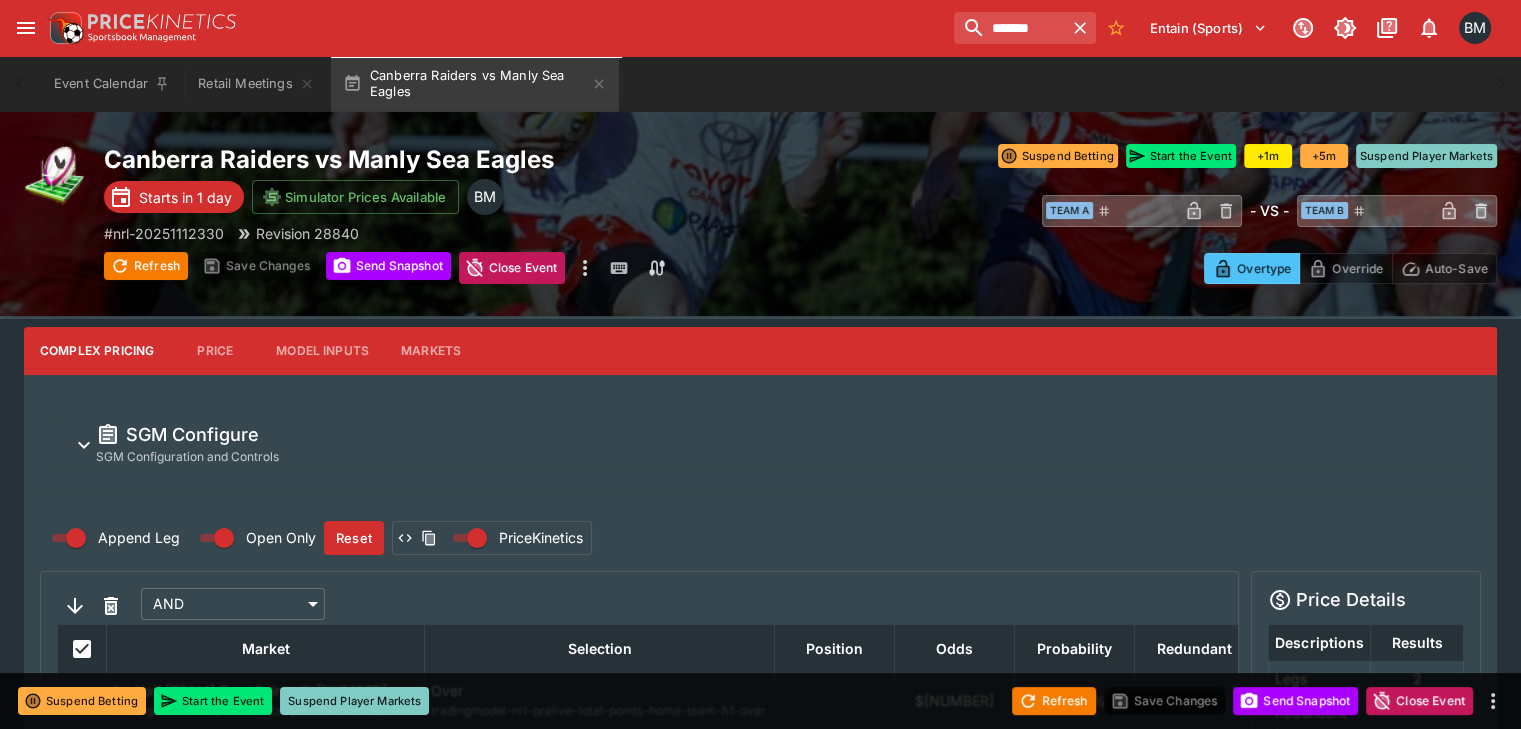 scroll, scrollTop: 0, scrollLeft: 0, axis: both 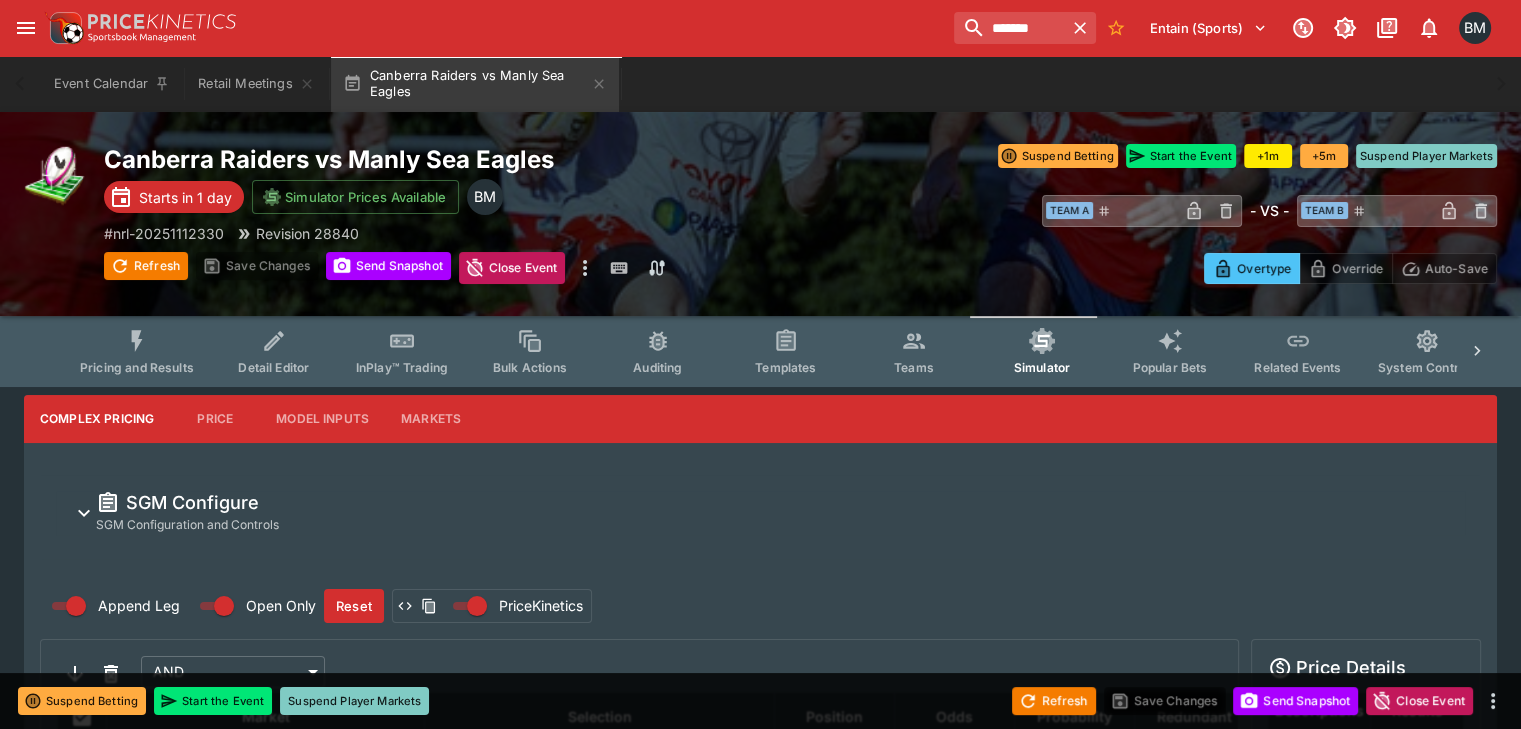 click on "Pricing and Results" at bounding box center (137, 351) 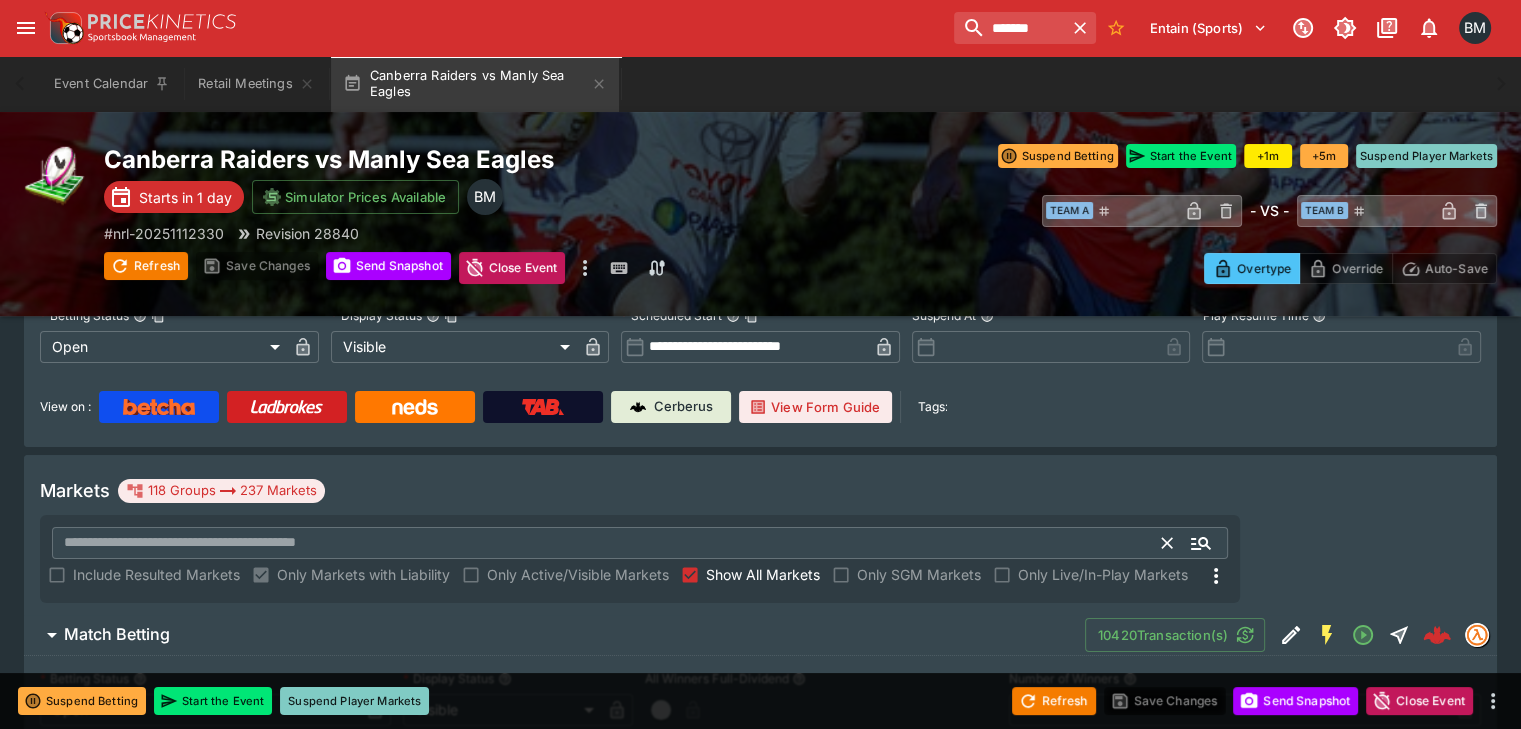 click at bounding box center (607, 543) 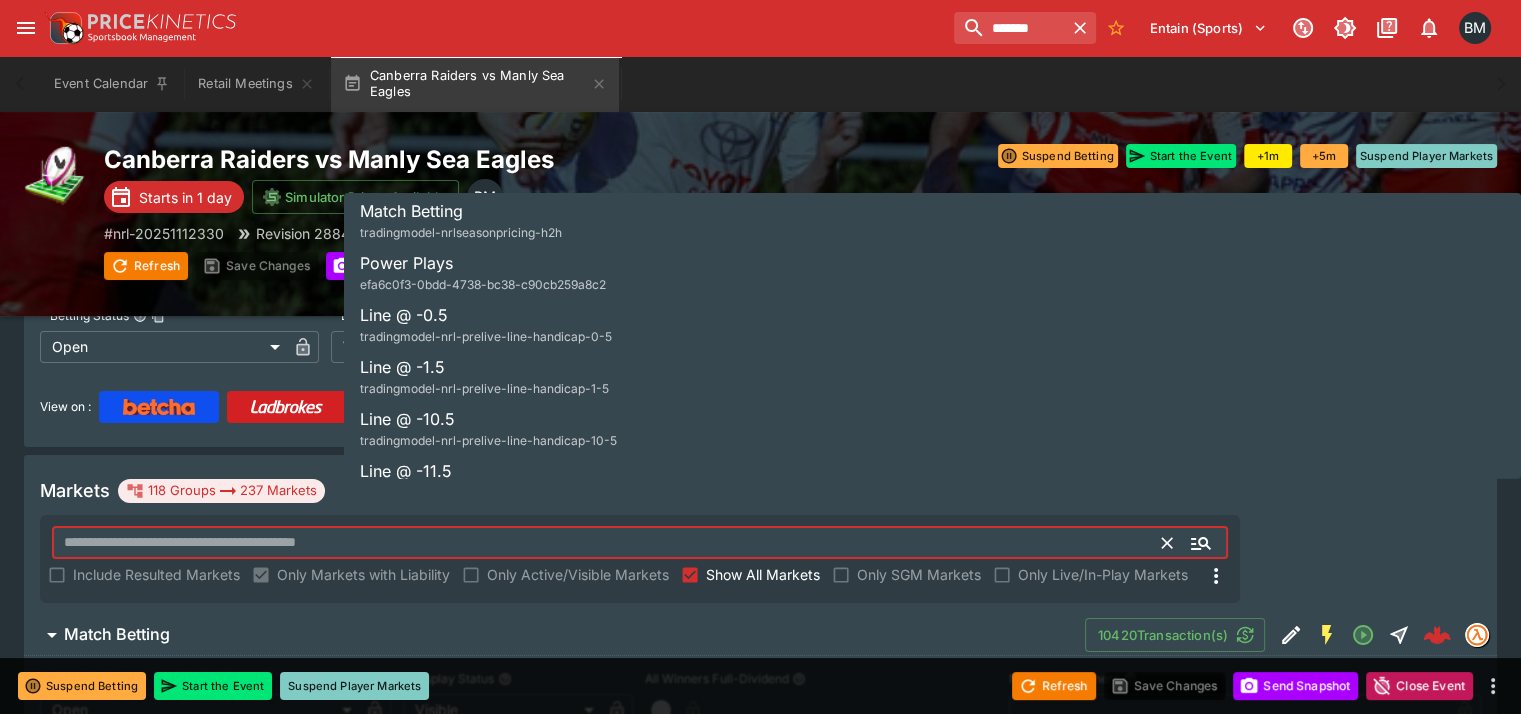 click on "Power Plays efa6c0f3-0bdd-4738-bc38-c90cb259a8c2" at bounding box center (483, 273) 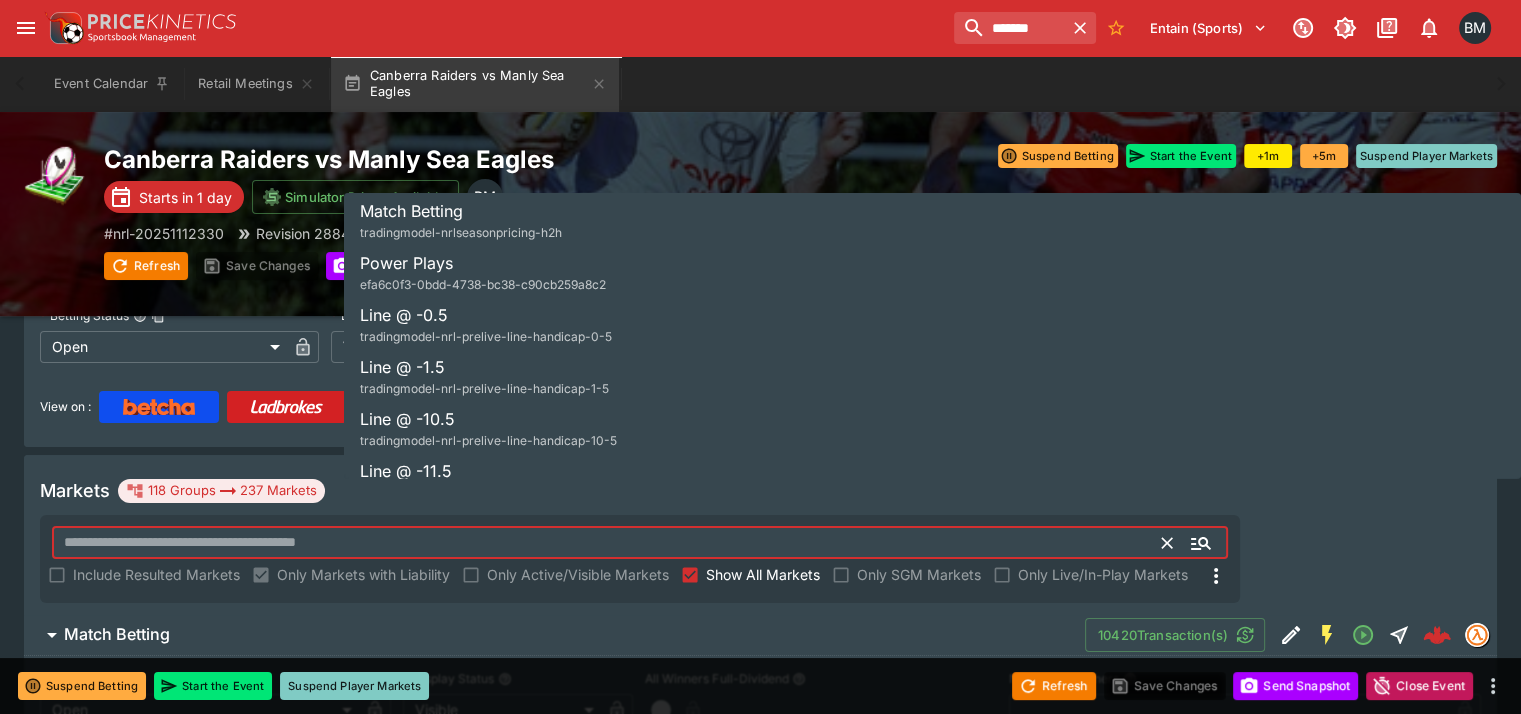 type on "**********" 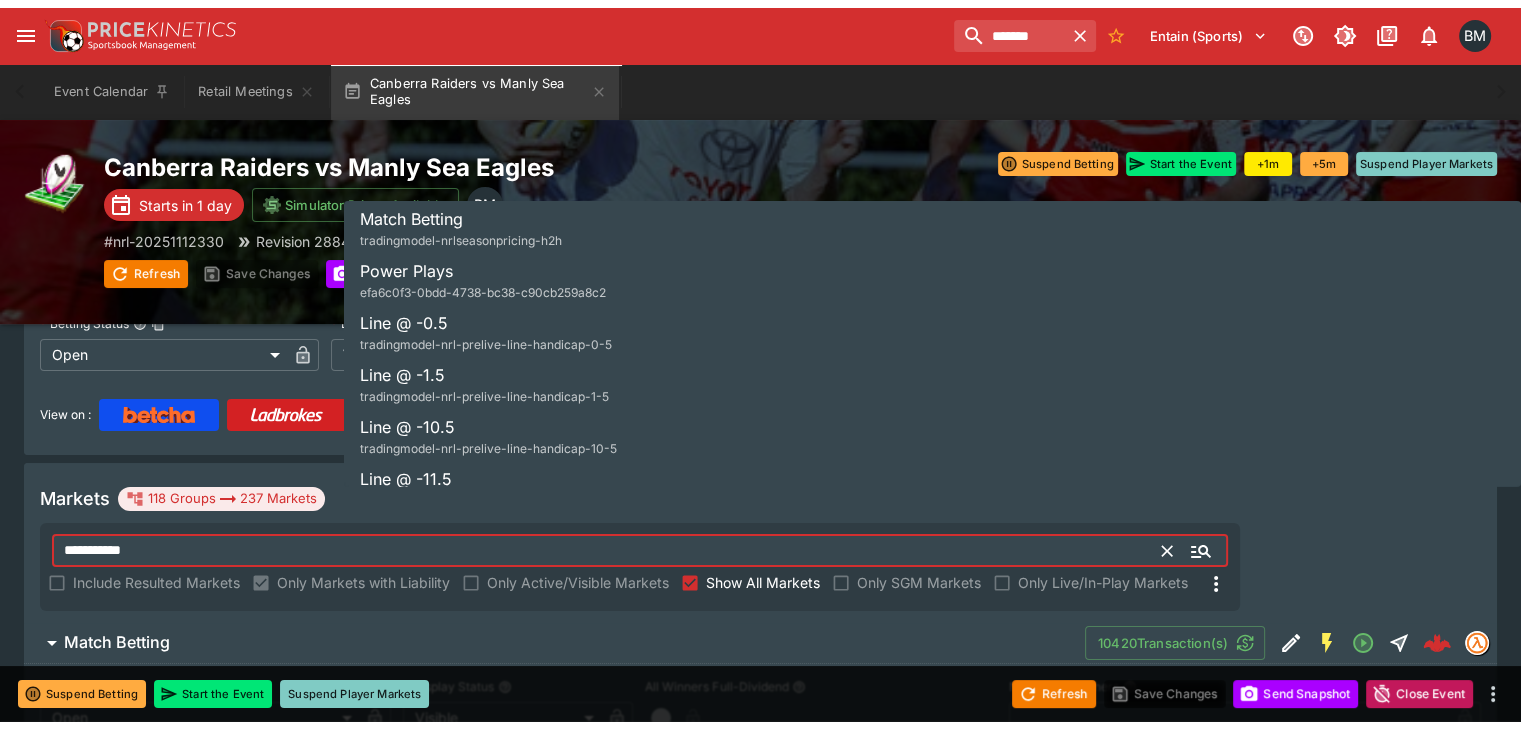scroll, scrollTop: 112, scrollLeft: 0, axis: vertical 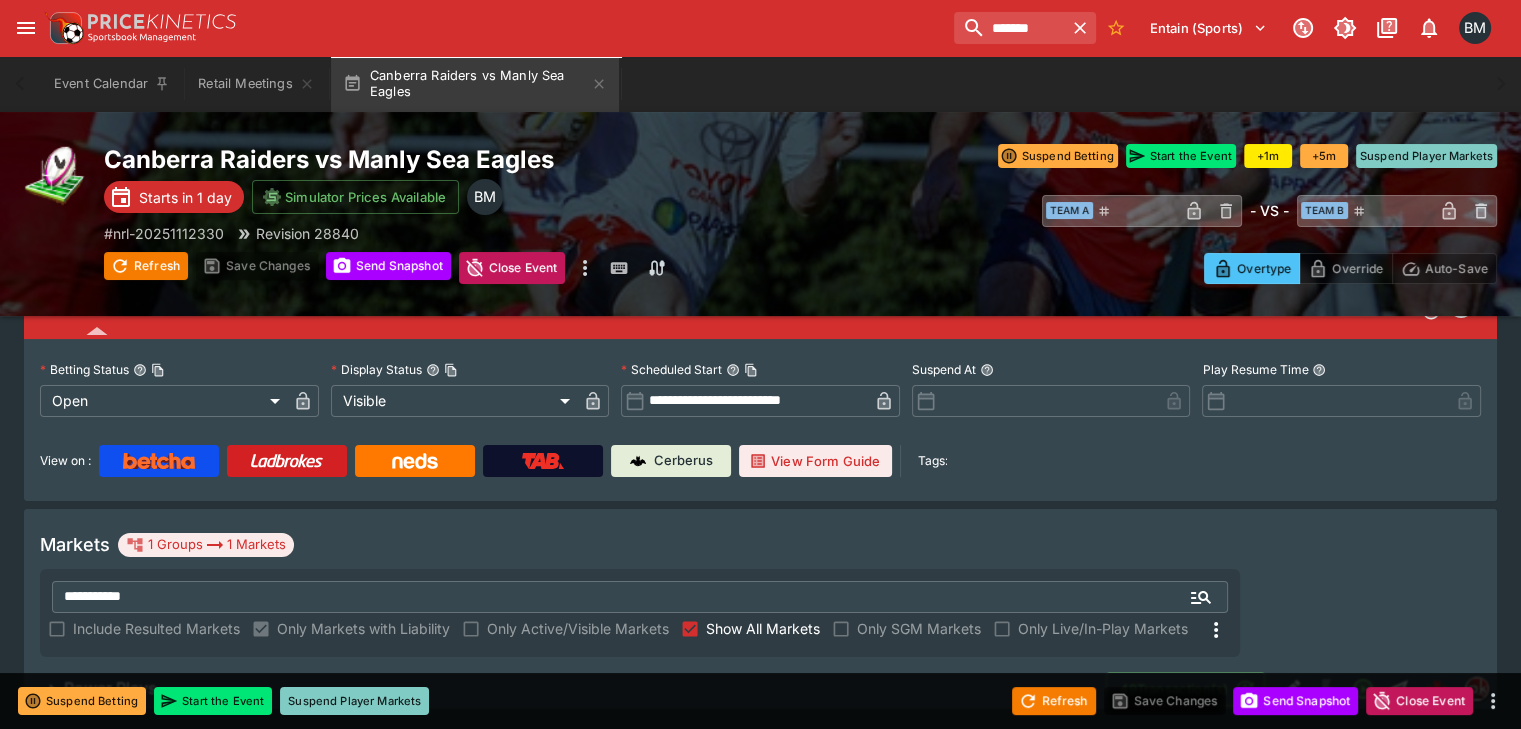 click on "**********" at bounding box center [760, 589] 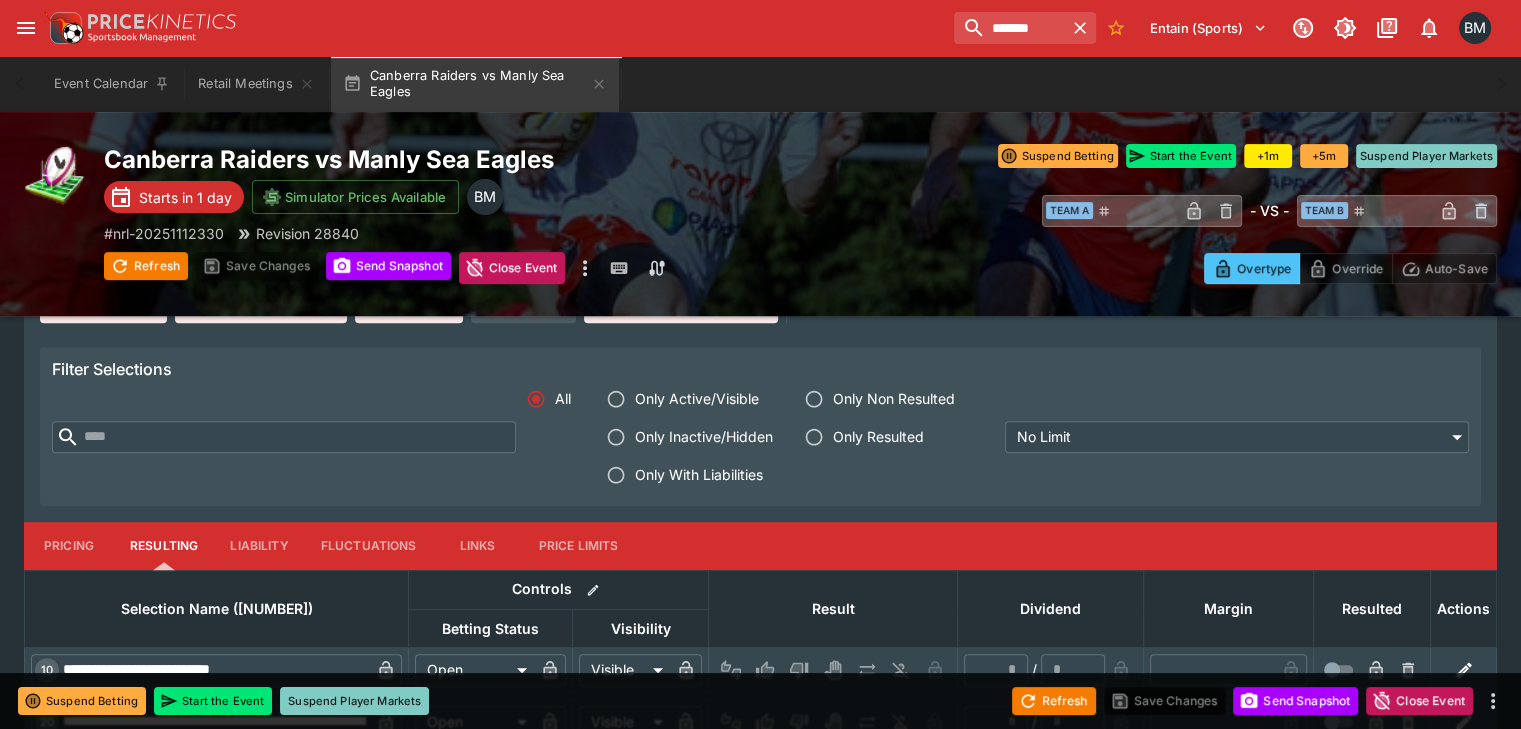scroll, scrollTop: 779, scrollLeft: 0, axis: vertical 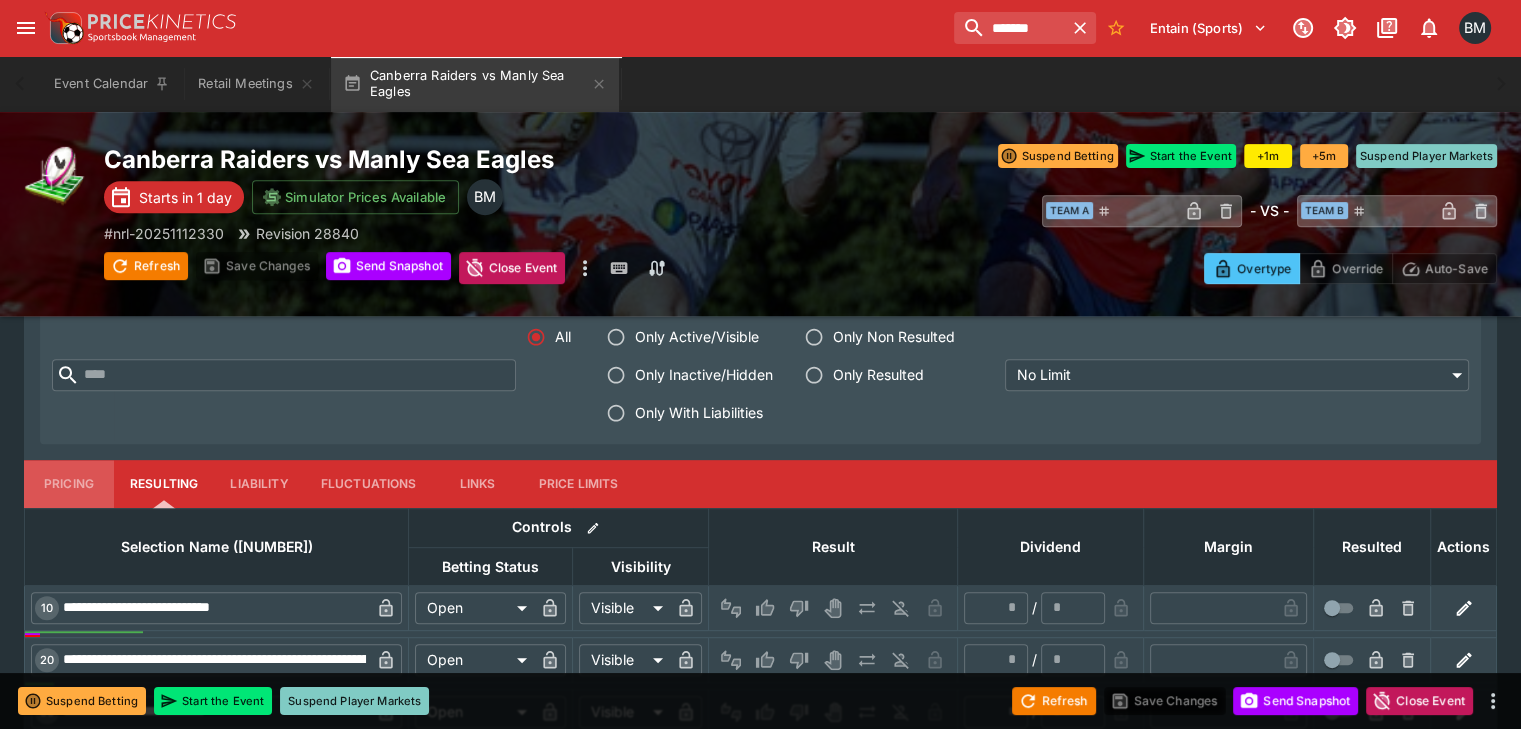 click on "Pricing" at bounding box center (69, 484) 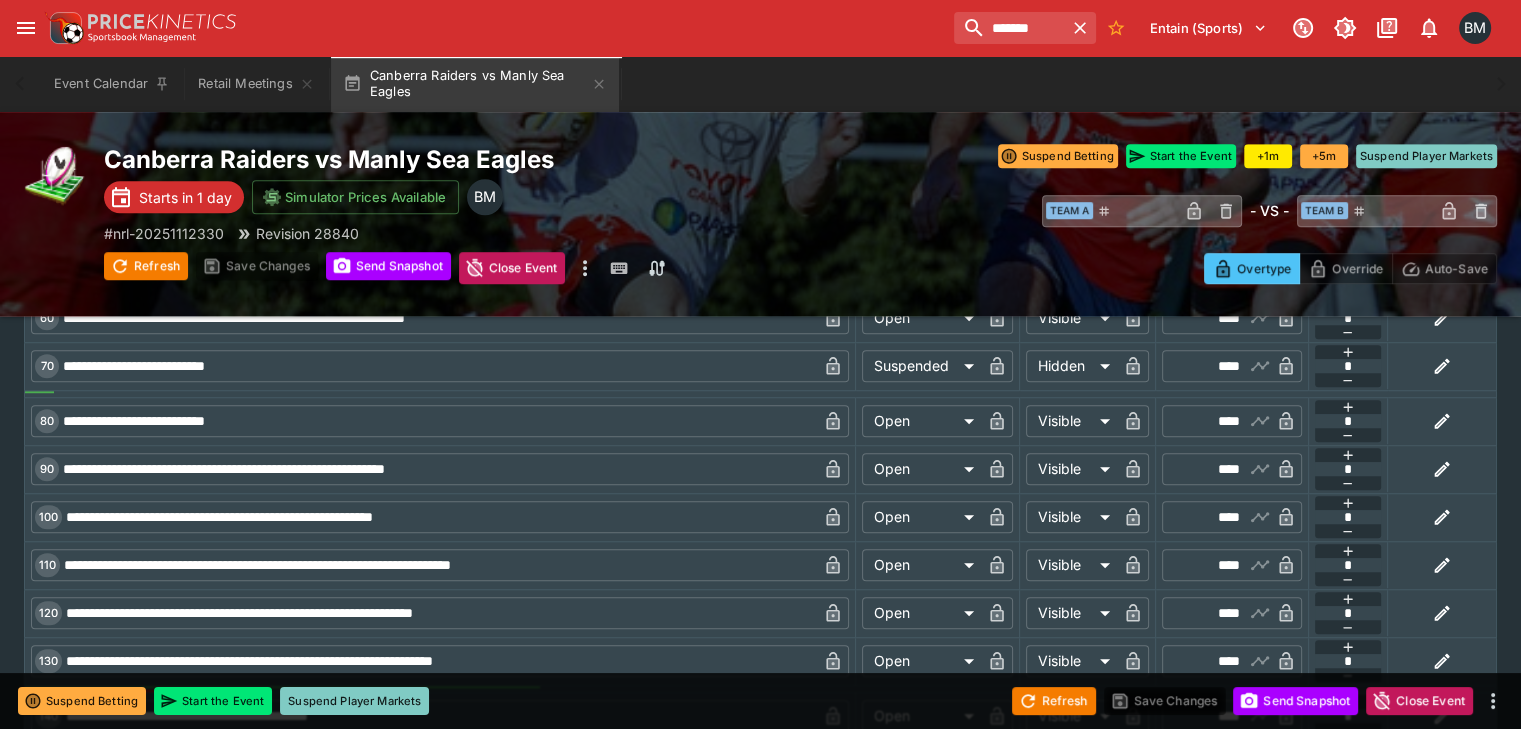 scroll, scrollTop: 1776, scrollLeft: 0, axis: vertical 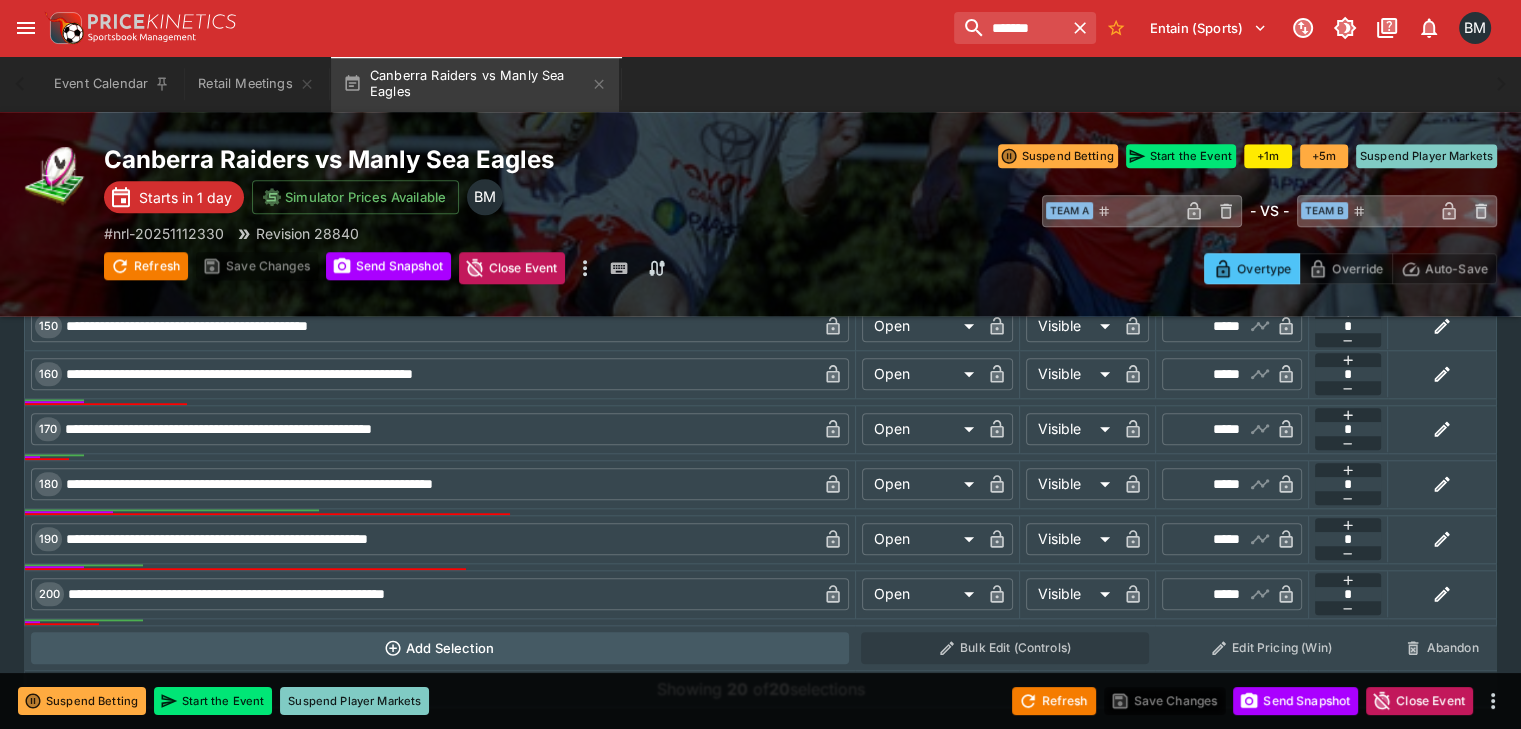 click on "Add Selection" at bounding box center [440, 648] 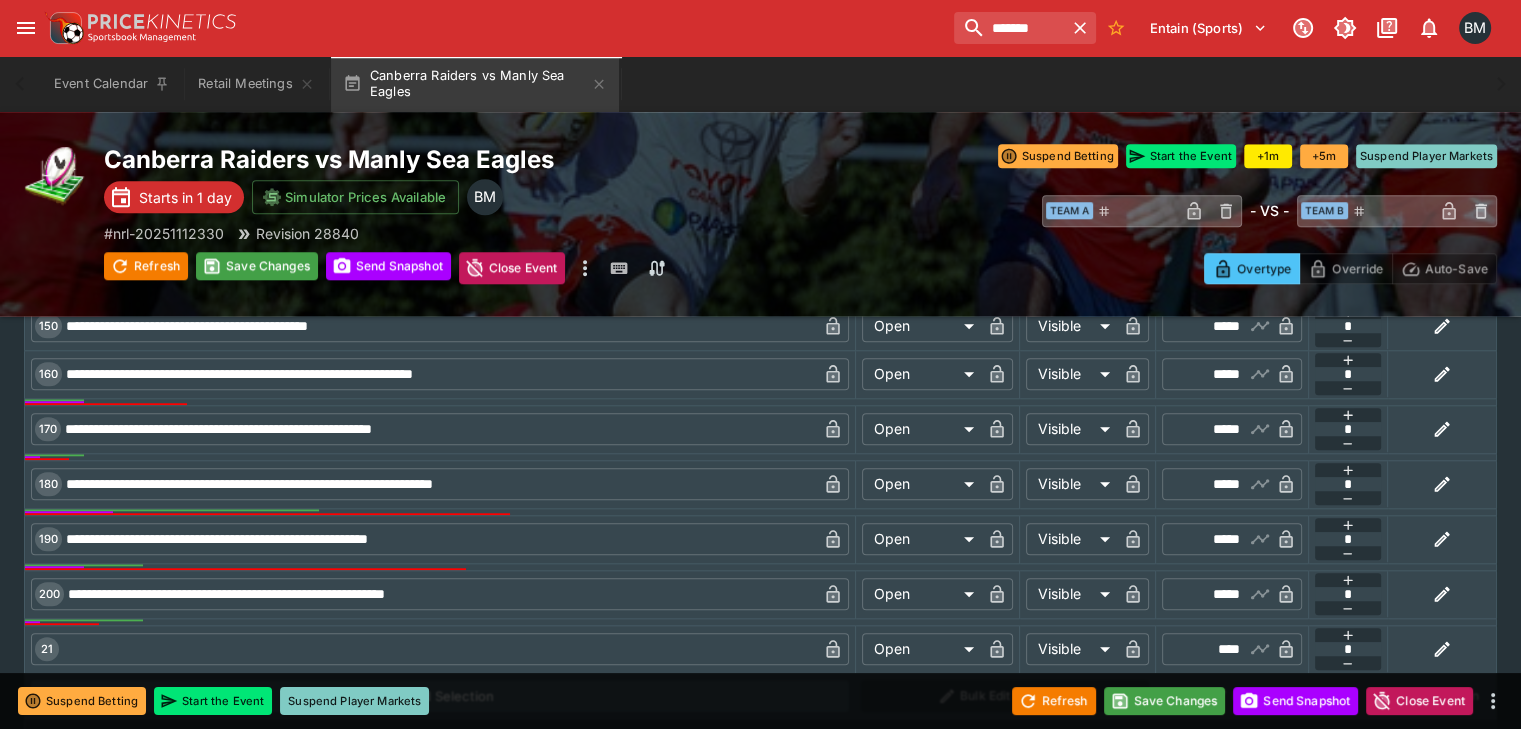 click at bounding box center [438, 649] 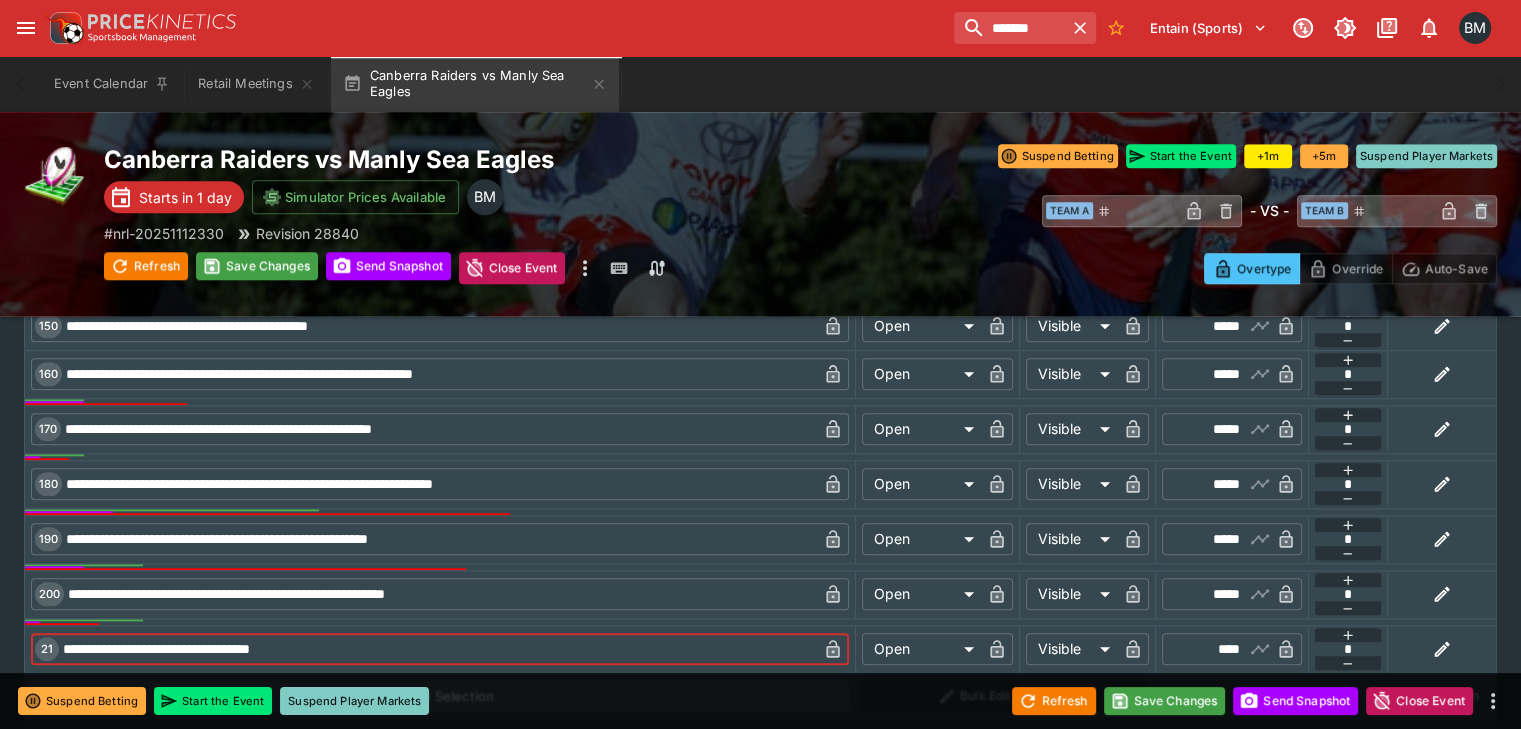 type on "**********" 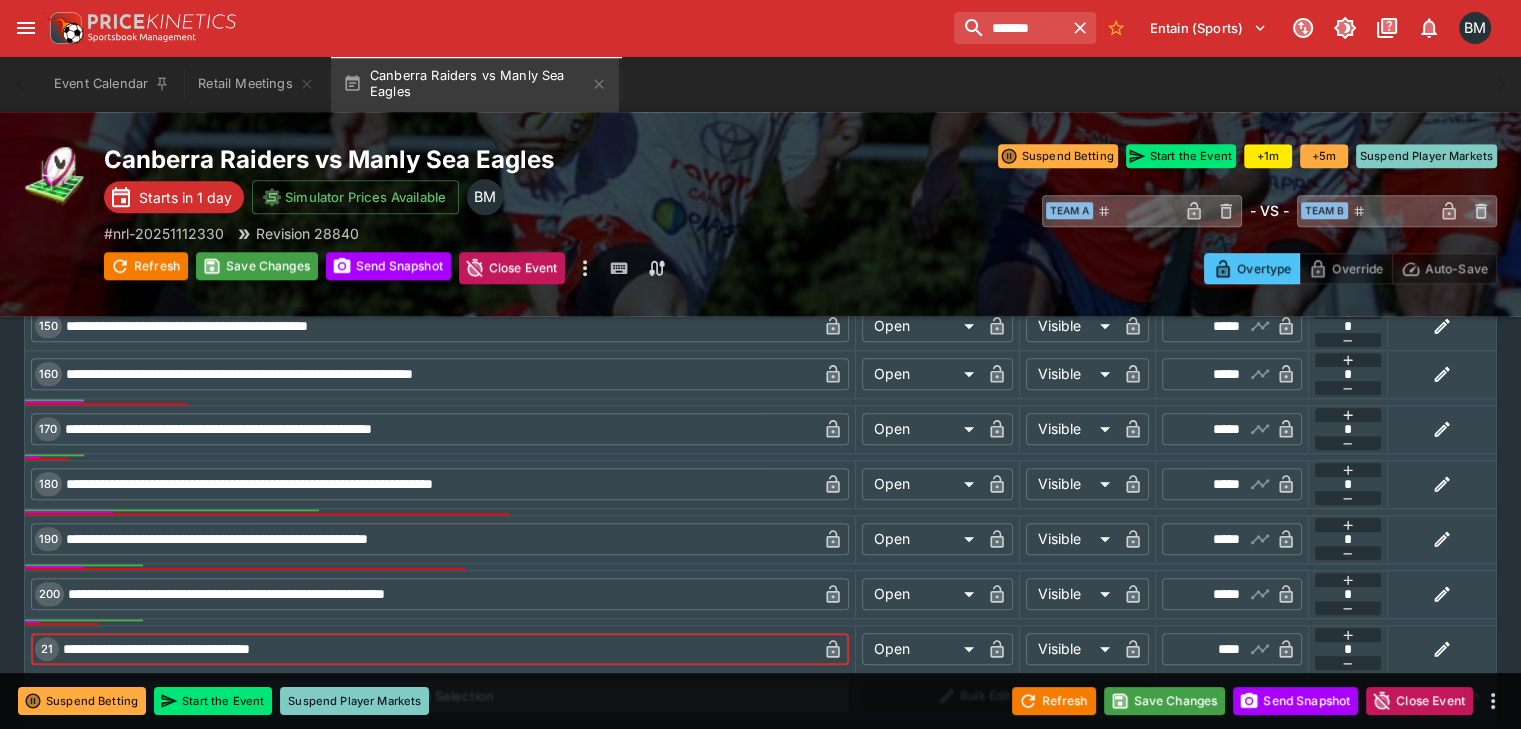 click on "****" at bounding box center (1215, 649) 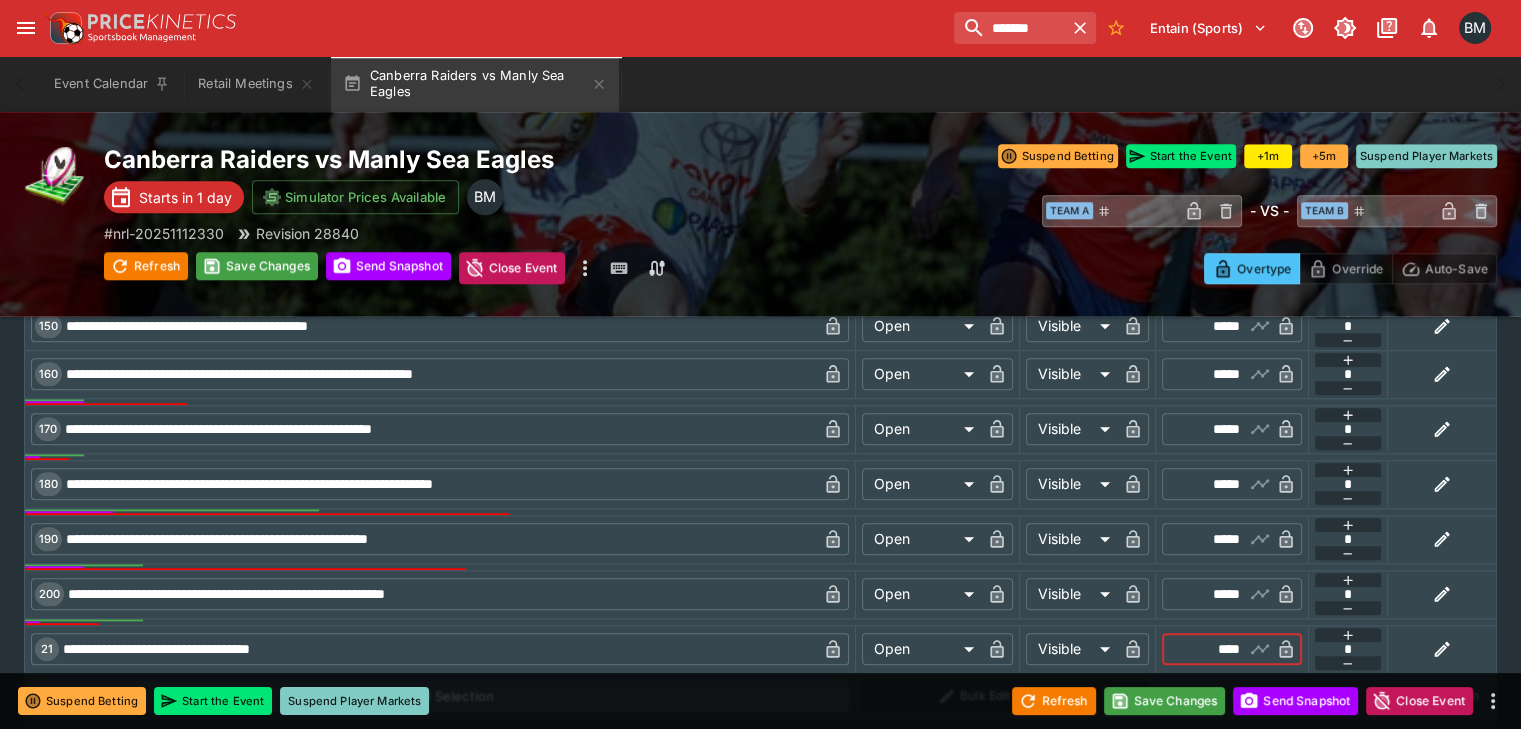 click on "****" at bounding box center [1215, 649] 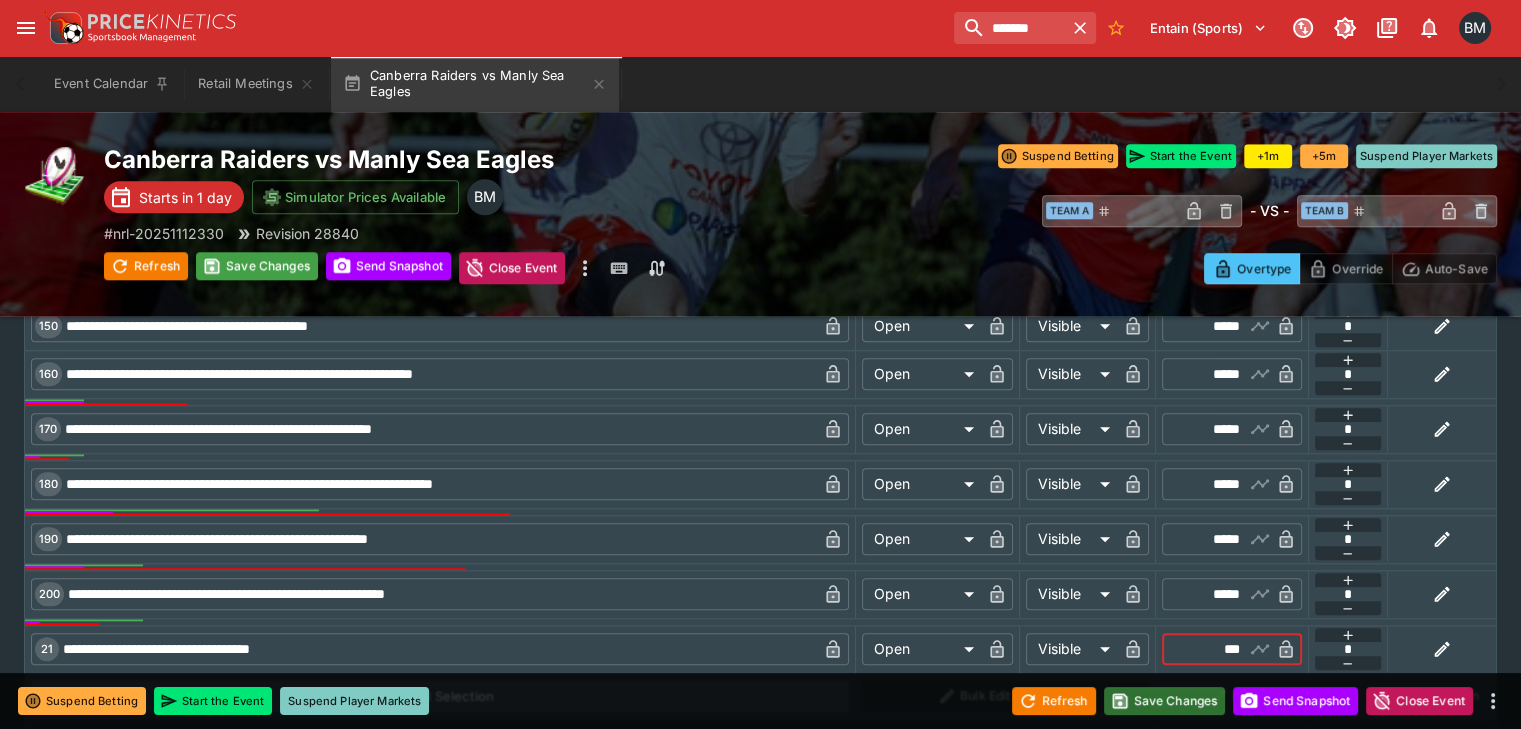 type on "****" 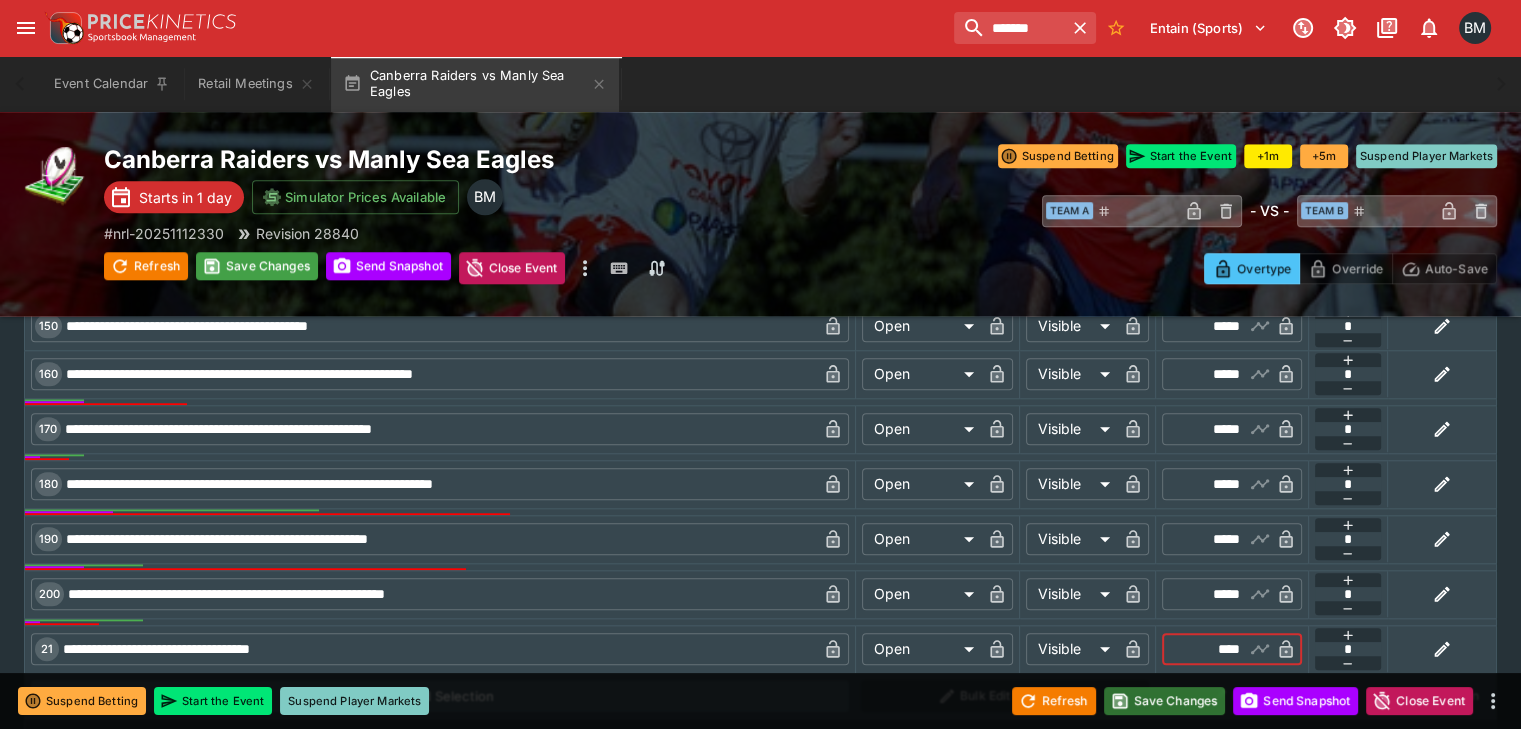 click on "Save Changes" at bounding box center (1165, 701) 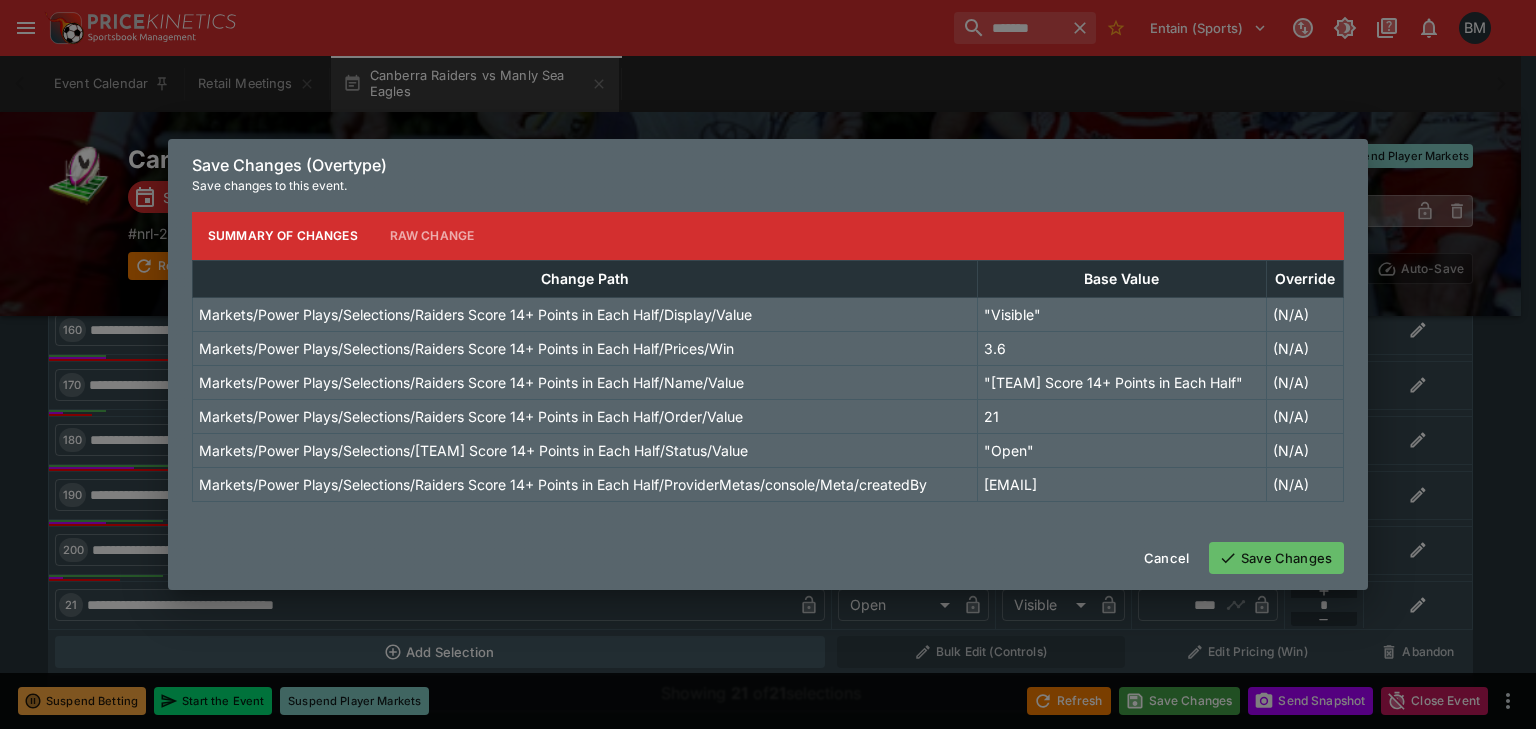 click on "Save Changes" at bounding box center (1276, 558) 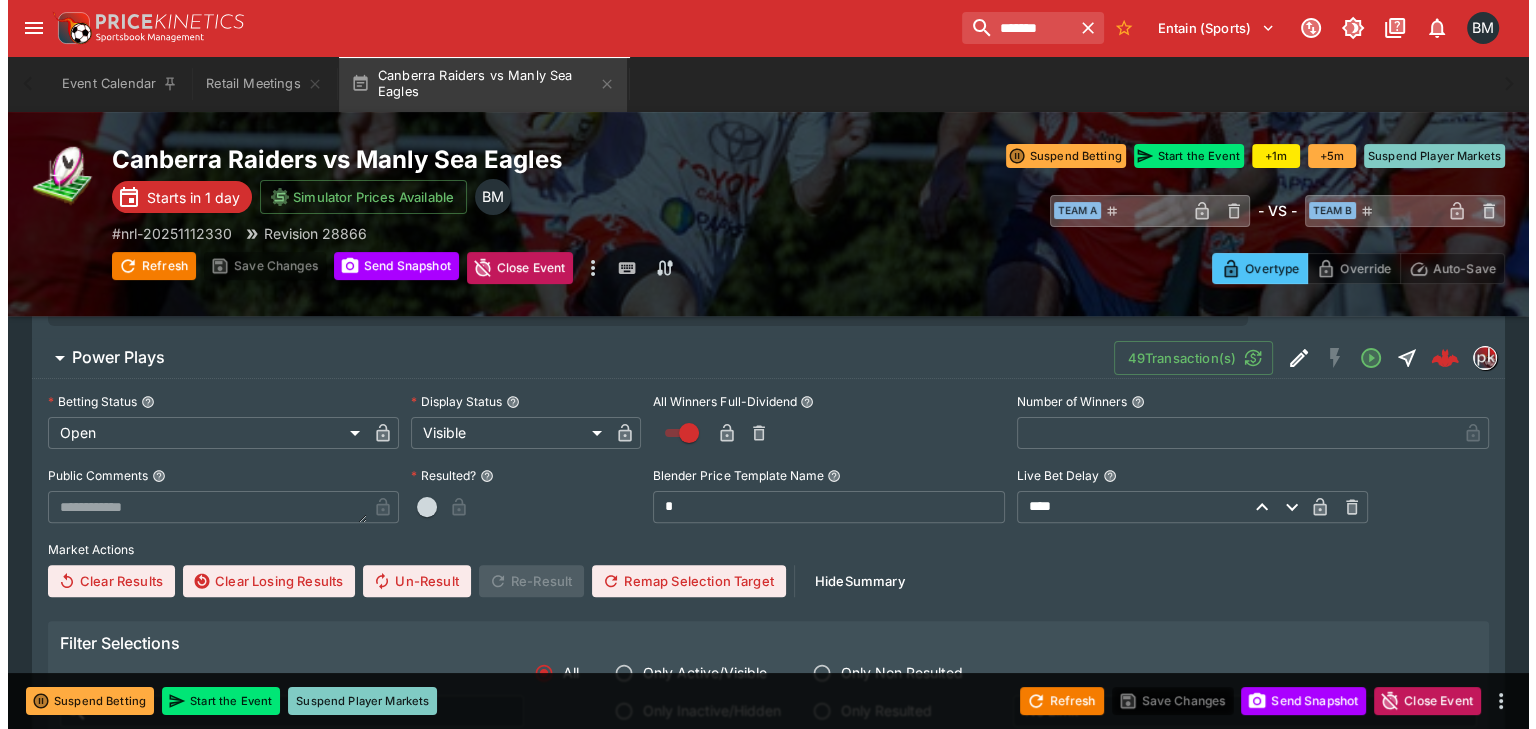 scroll, scrollTop: 0, scrollLeft: 0, axis: both 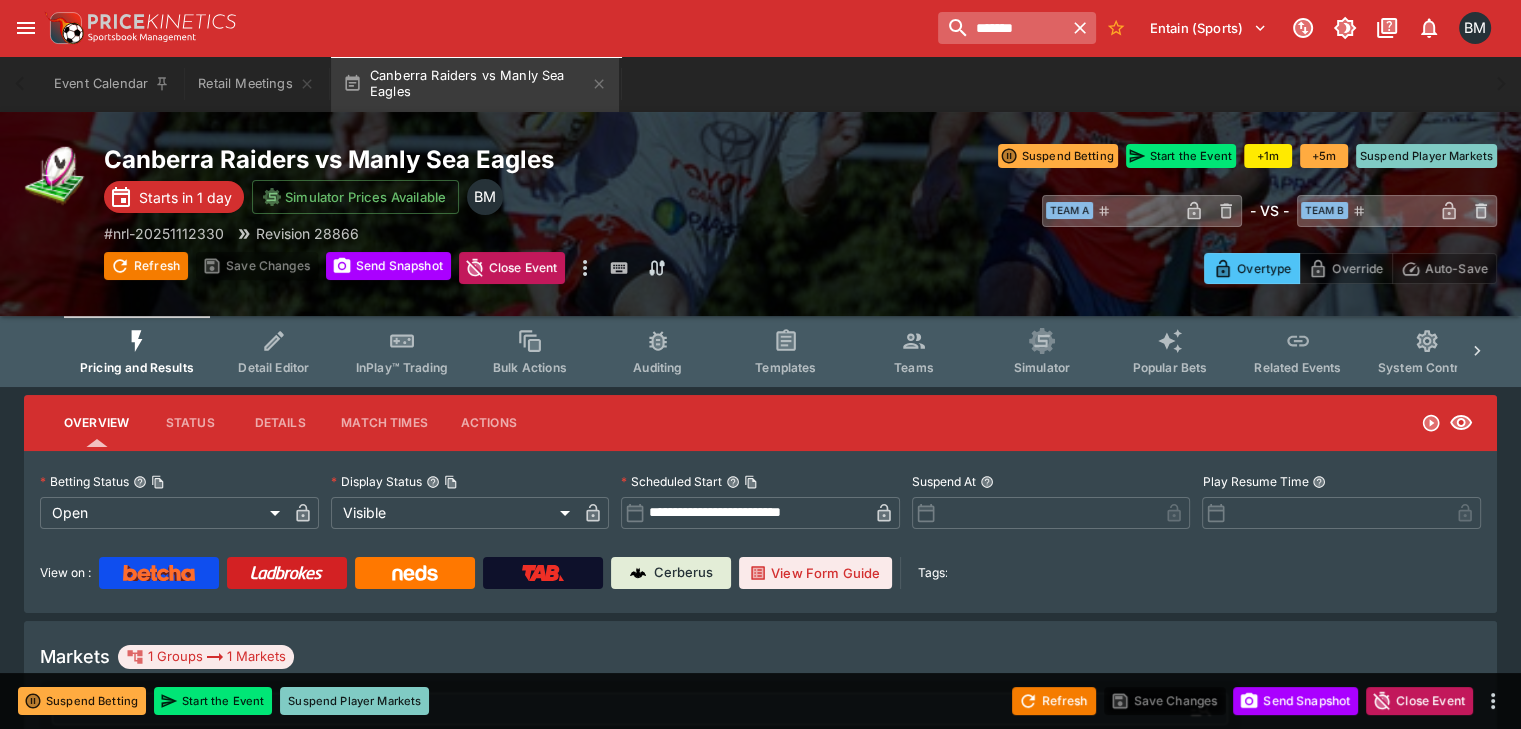 click on "*******" at bounding box center (1001, 28) 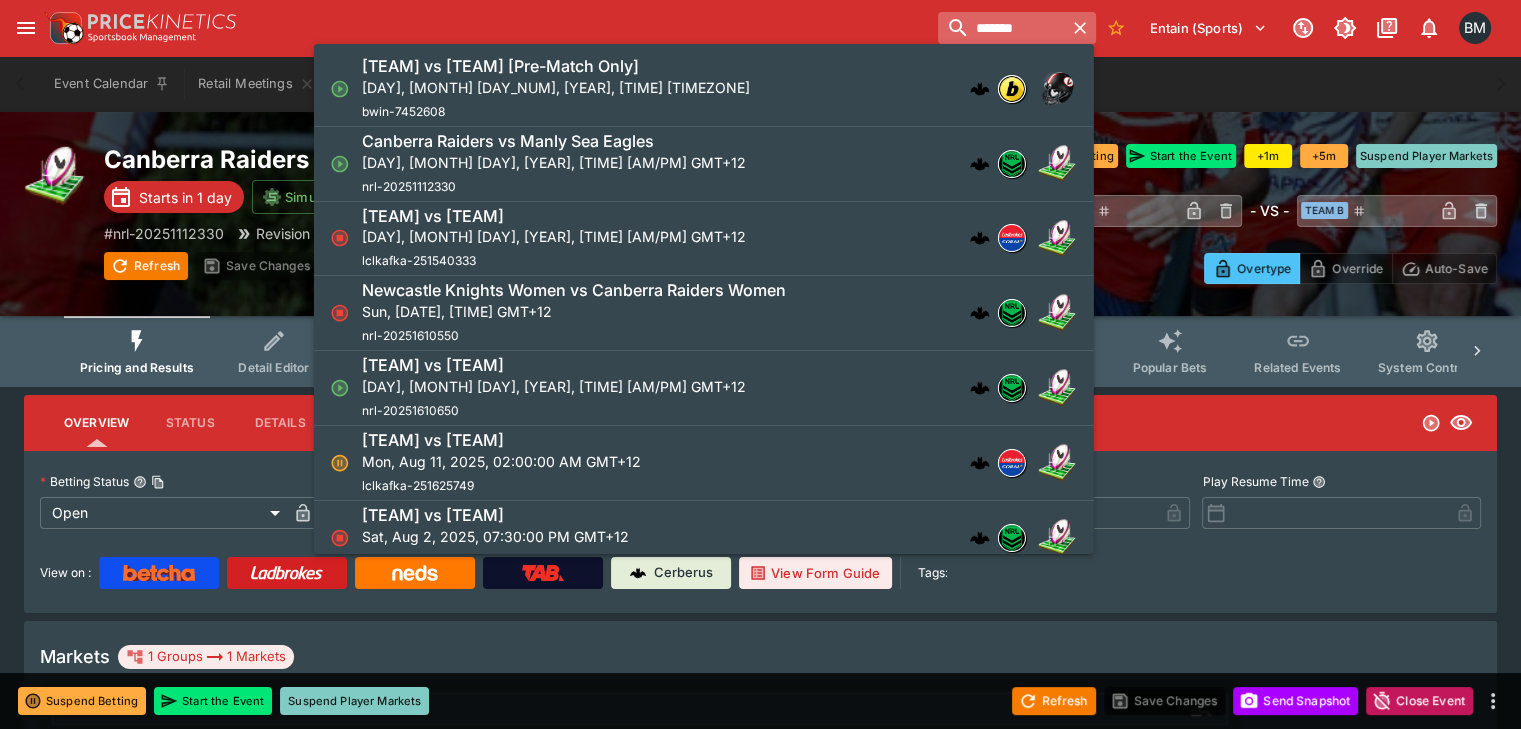 click on "*******" at bounding box center (1001, 28) 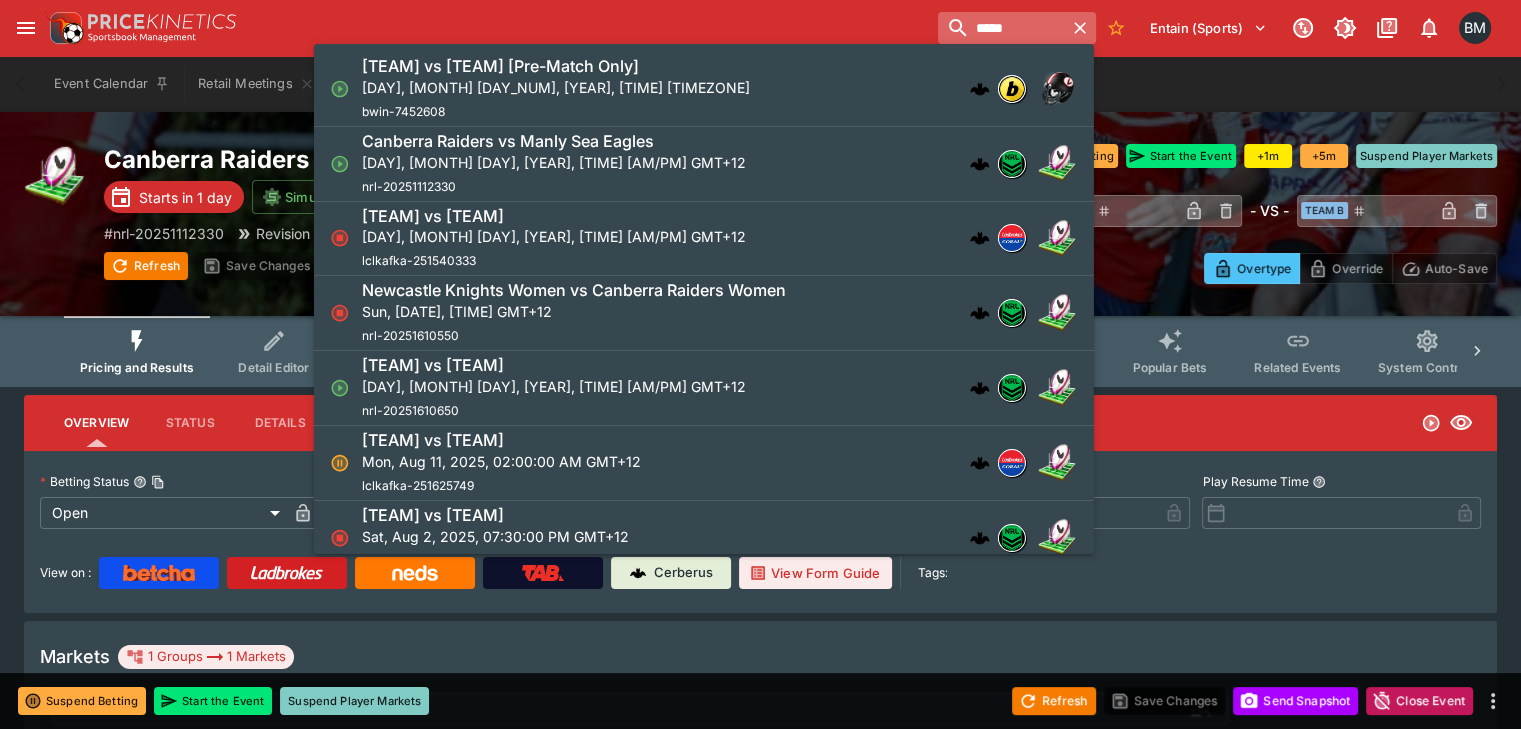 type on "*****" 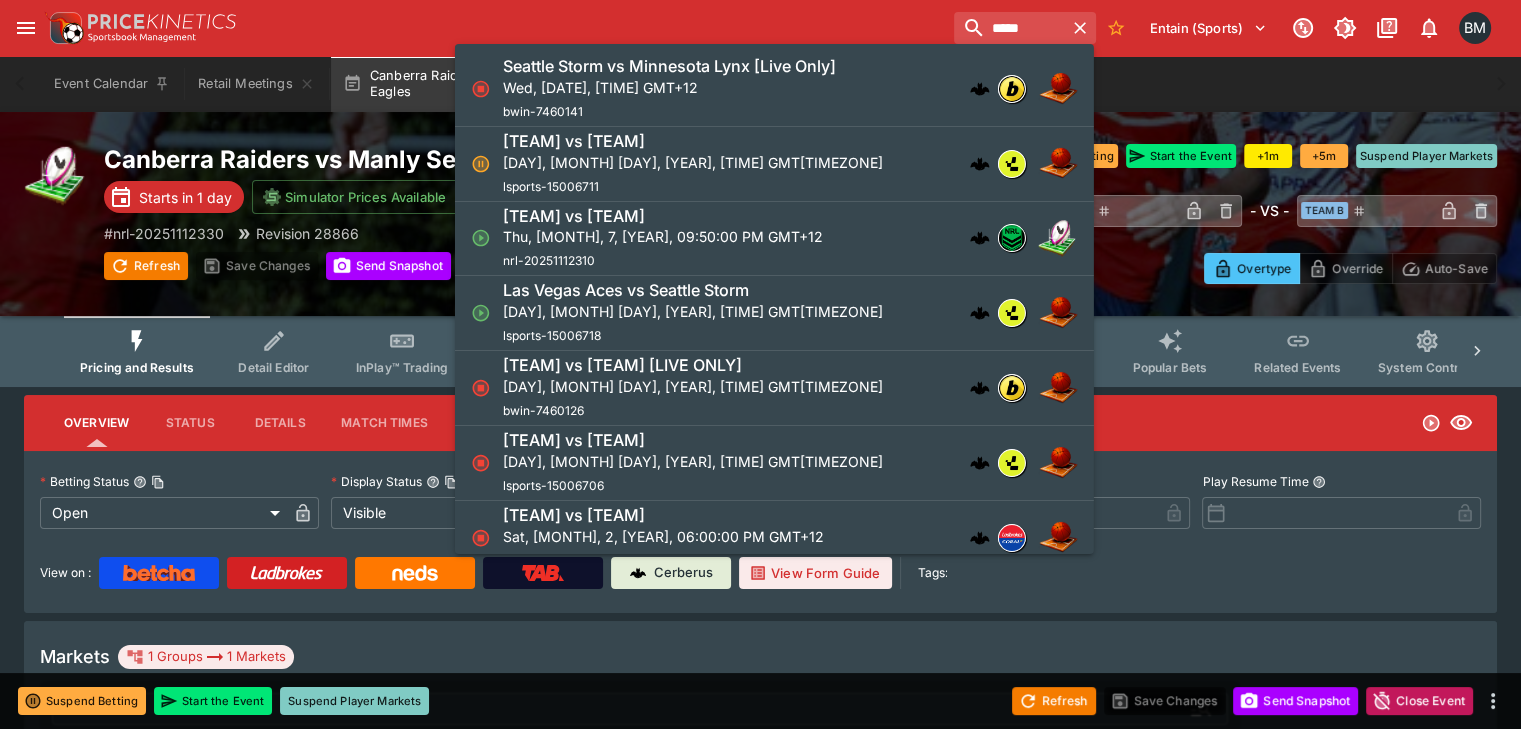click on "[TEAM] vs [TEAM] Thu, [MONTH], 7, [YEAR], 09:50:00 PM GMT+12 nrl-20251112310" at bounding box center (663, 239) 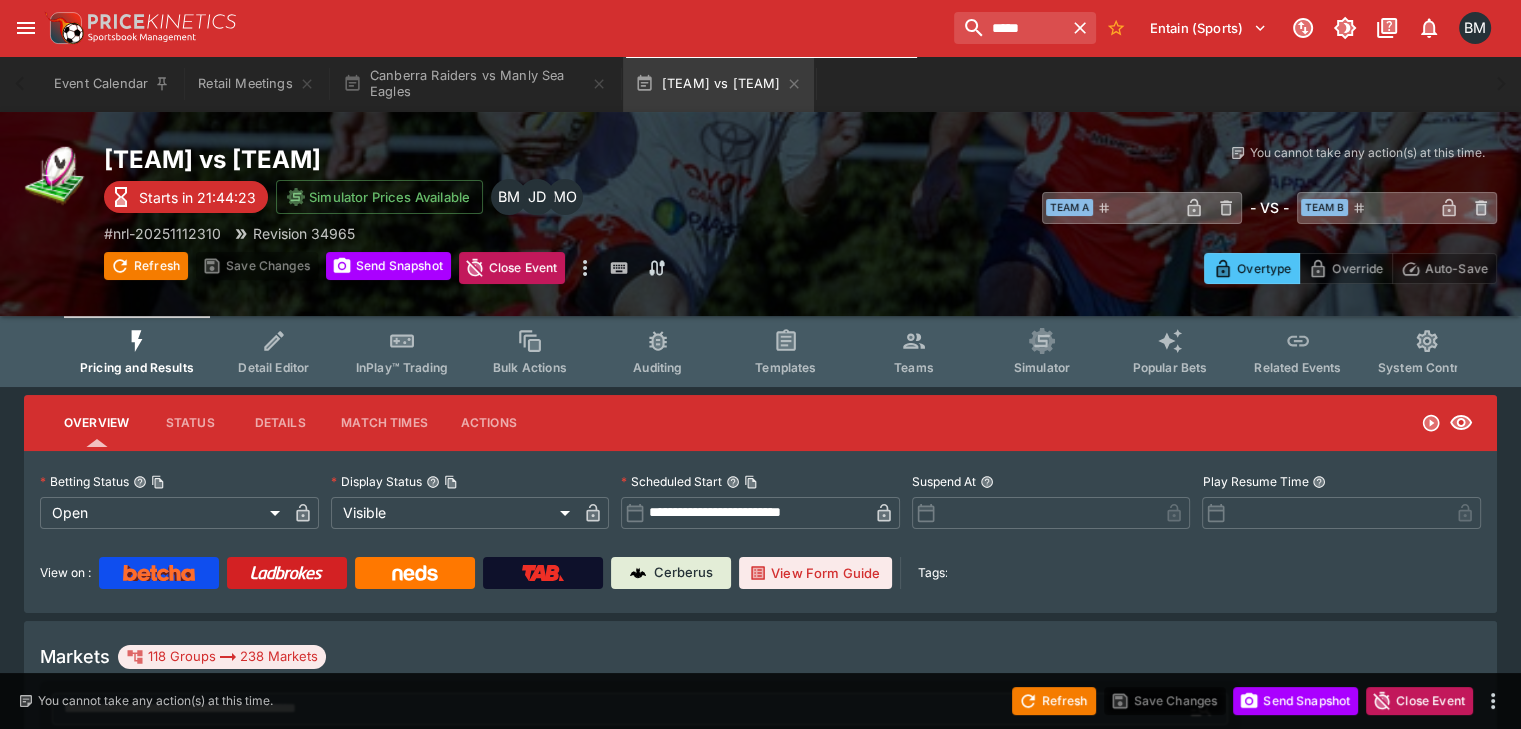 type on "**********" 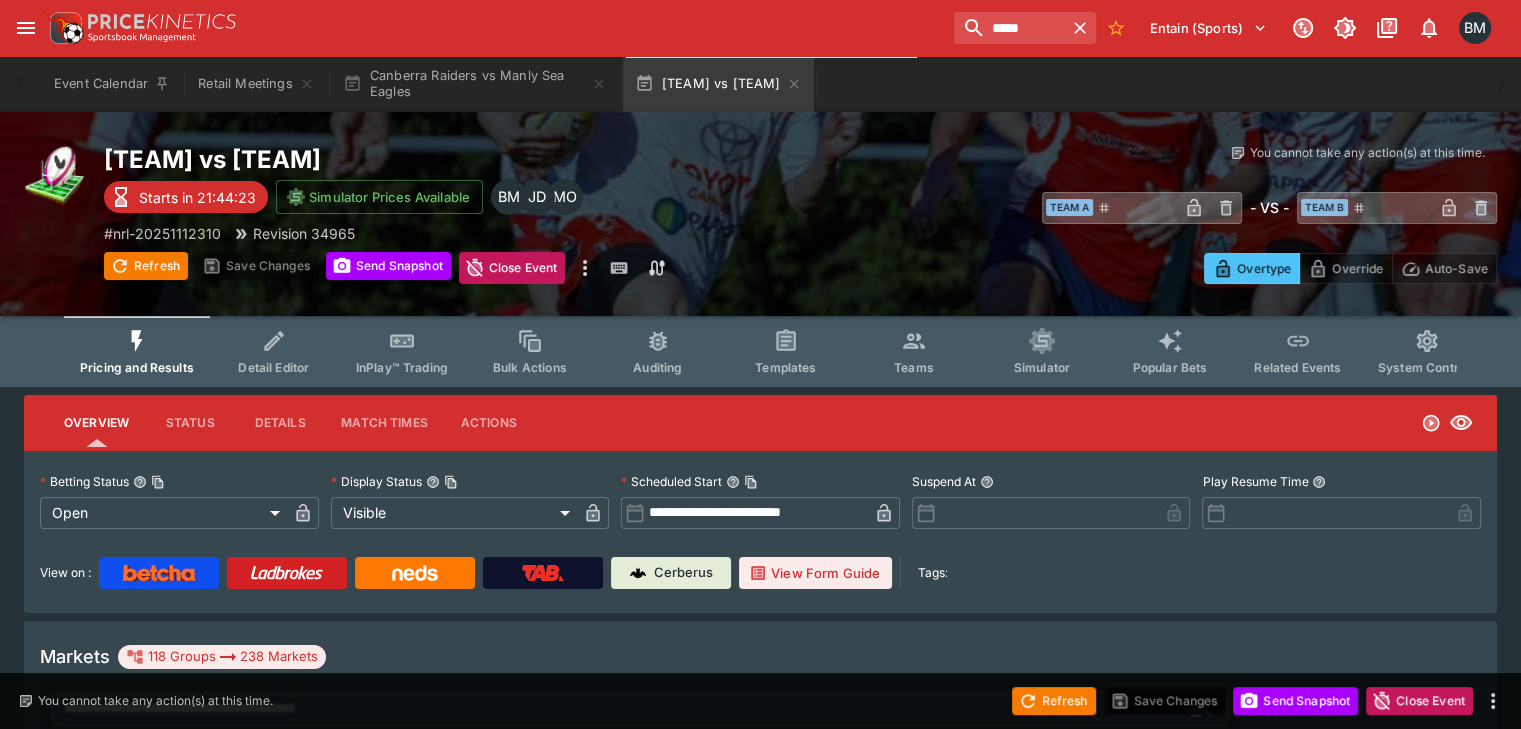 type on "*******" 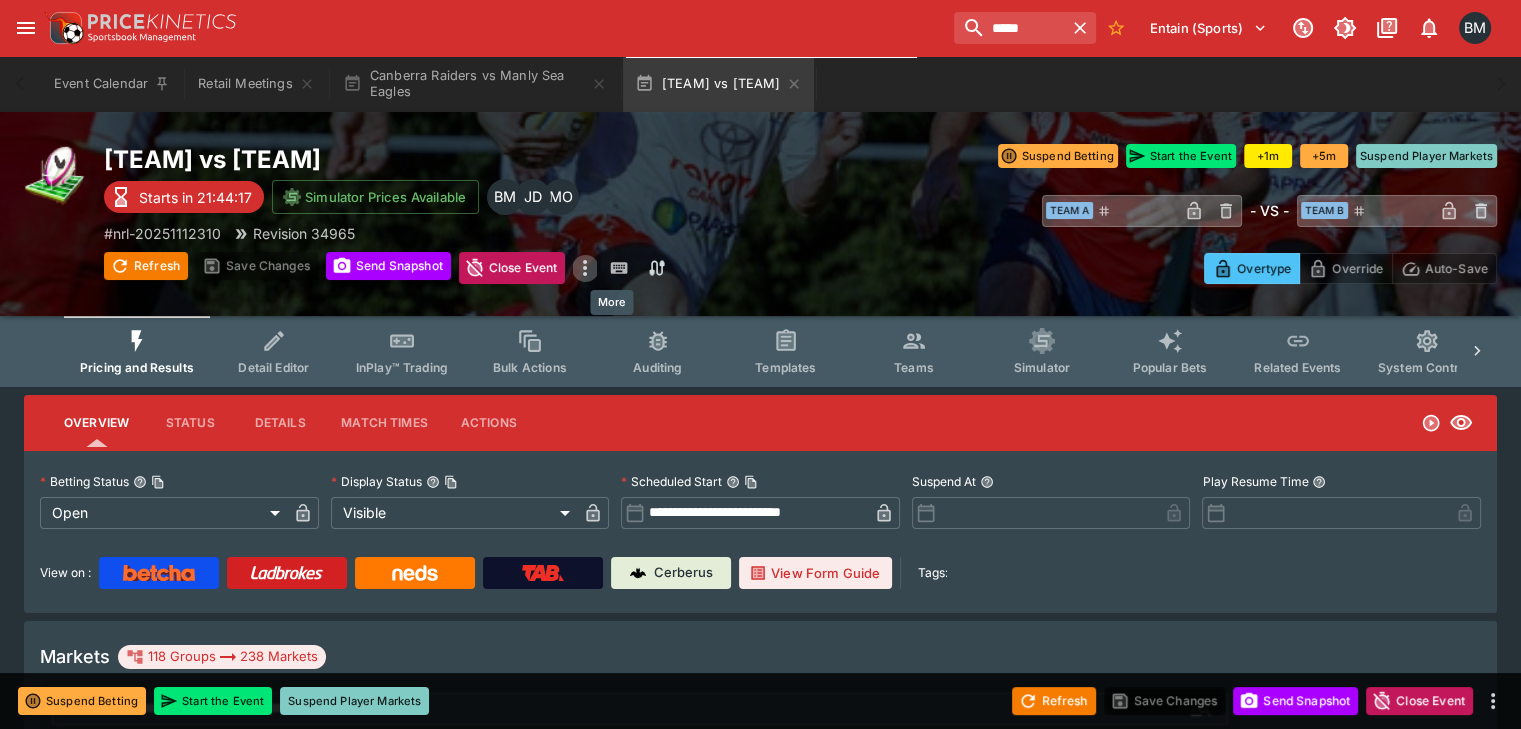 click 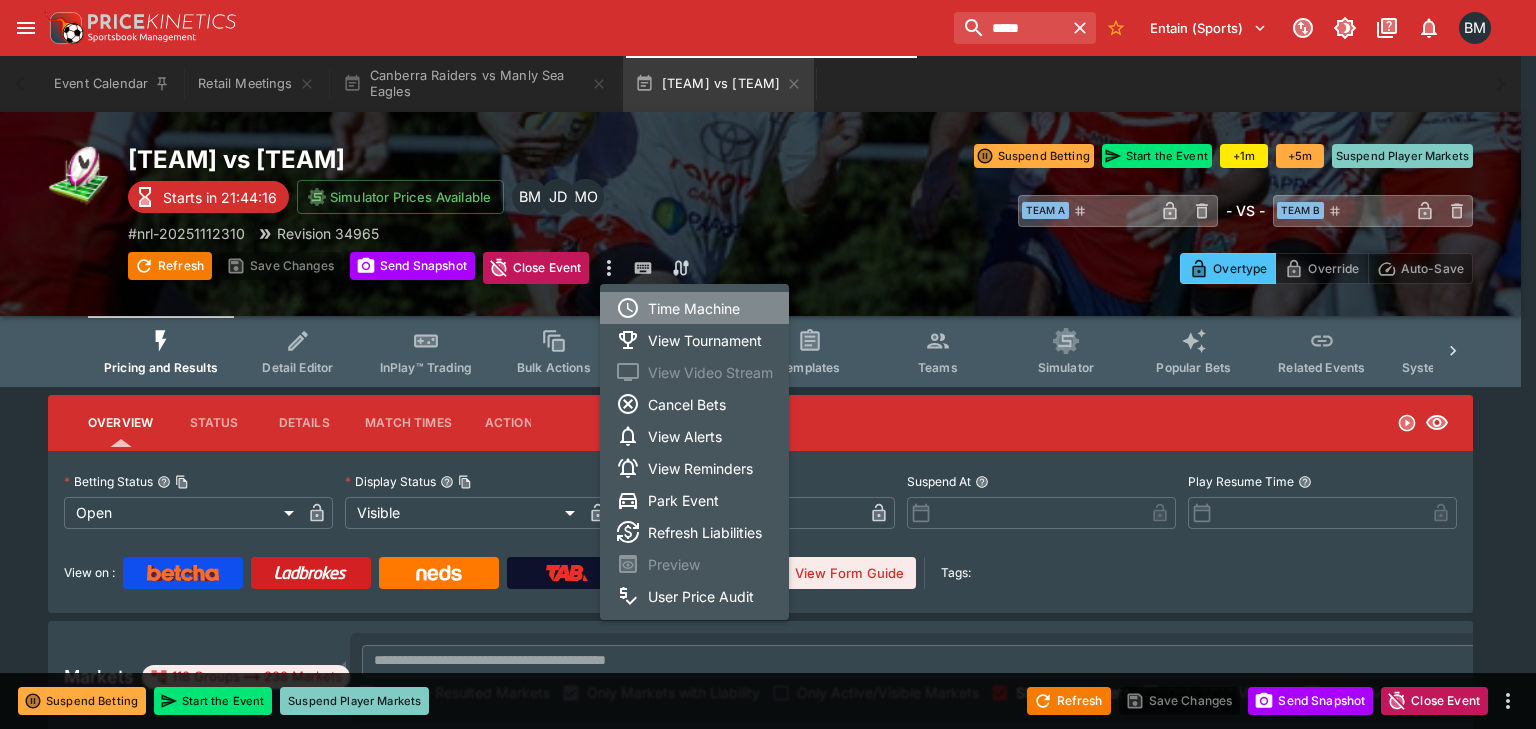 click on "Time Machine" at bounding box center [694, 308] 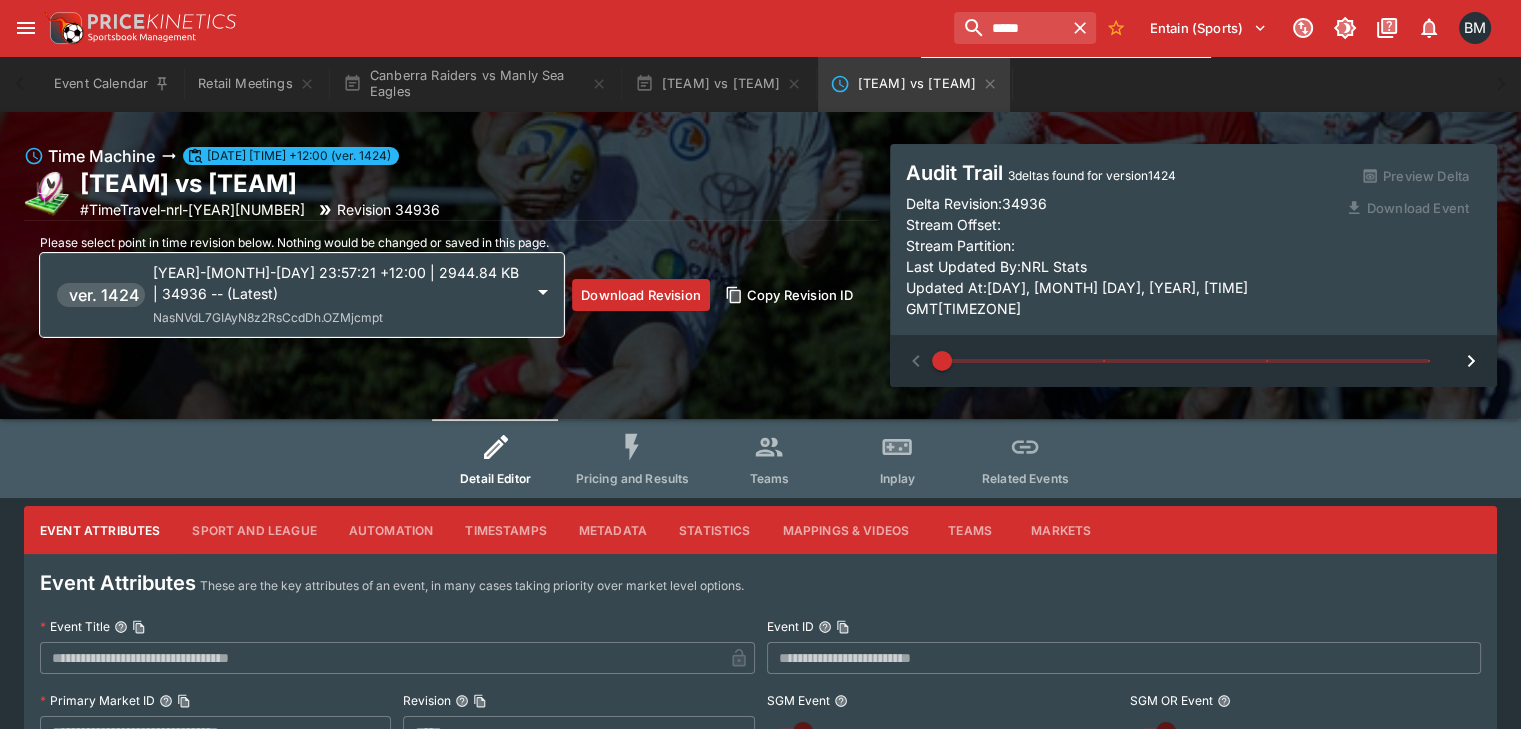 click on "[YEAR]-[MONTH]-[DAY] 23:57:21 +12:00 | 2944.84 KB | 34936 -- (Latest)" at bounding box center [338, 283] 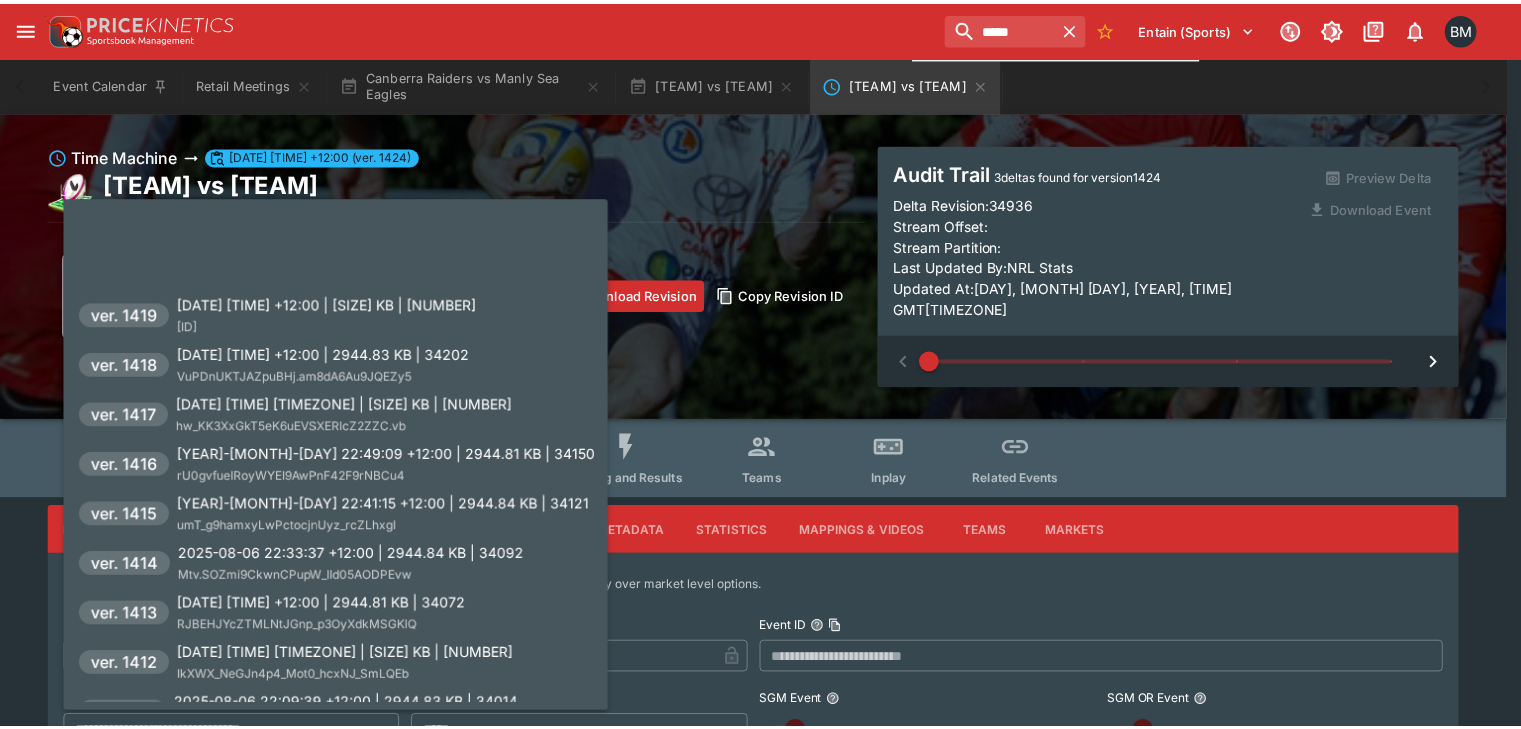 scroll, scrollTop: 333, scrollLeft: 0, axis: vertical 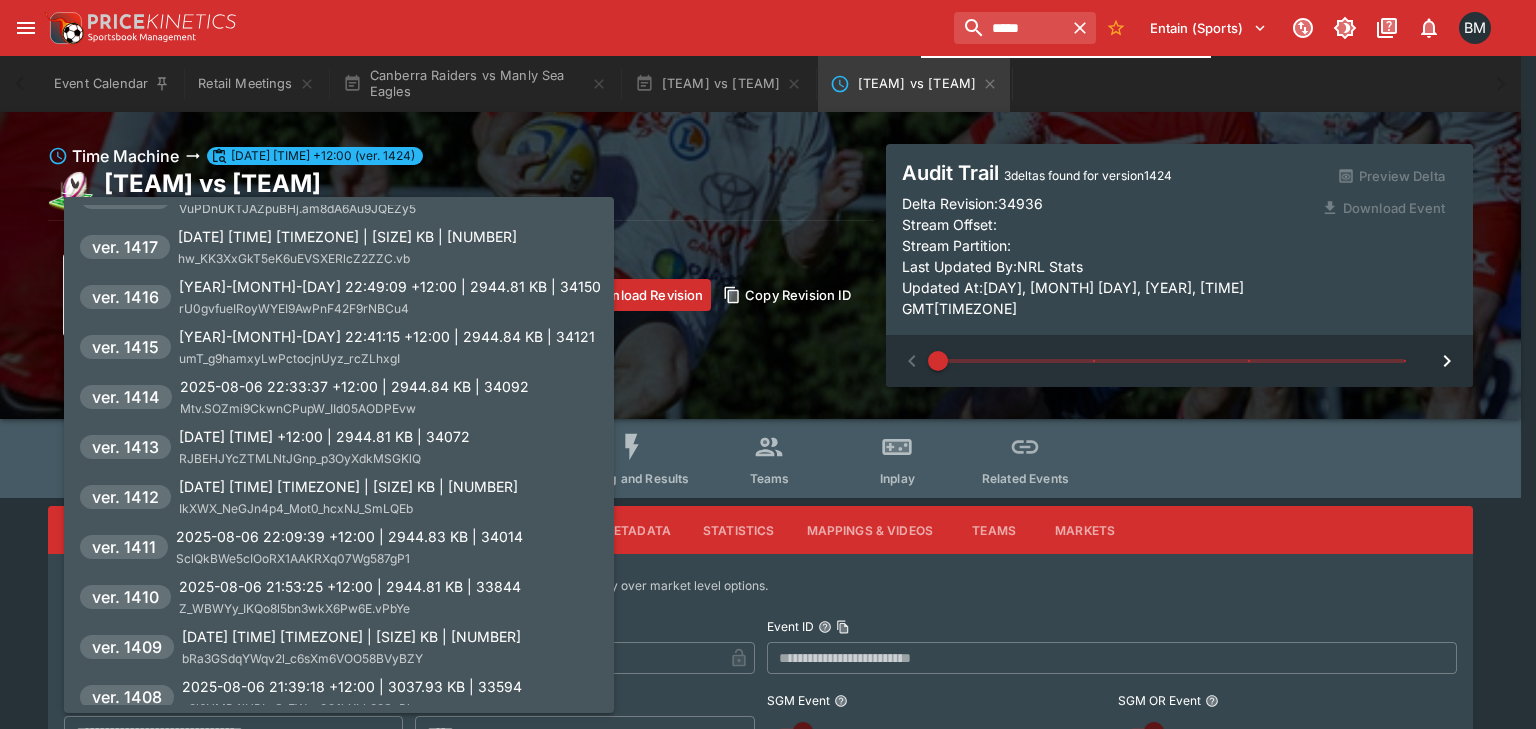 click on "[YEAR]-[MONTH]-[DAY] 22:49:09 +12:00 | 2944.81 KB | 34150" at bounding box center (390, 286) 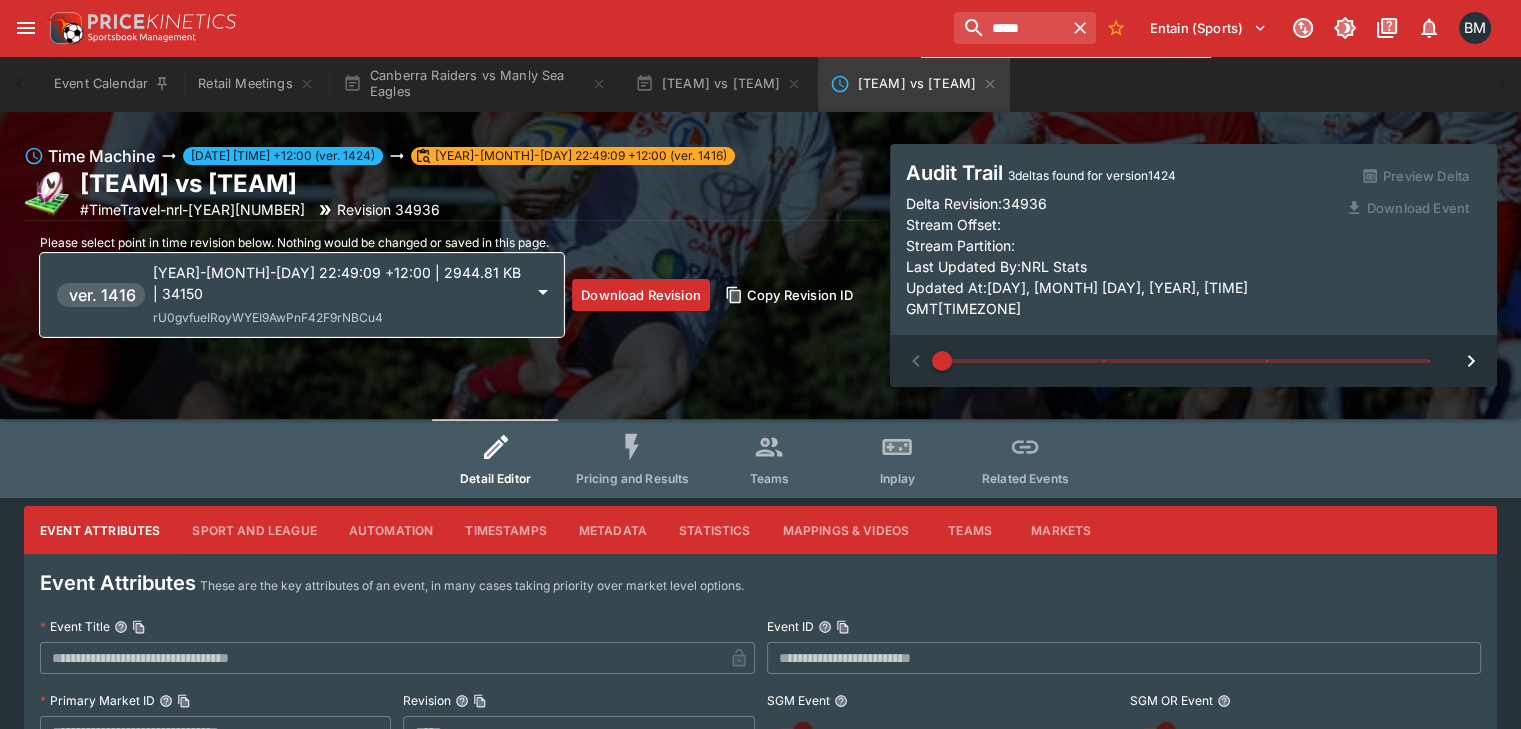 type on "*****" 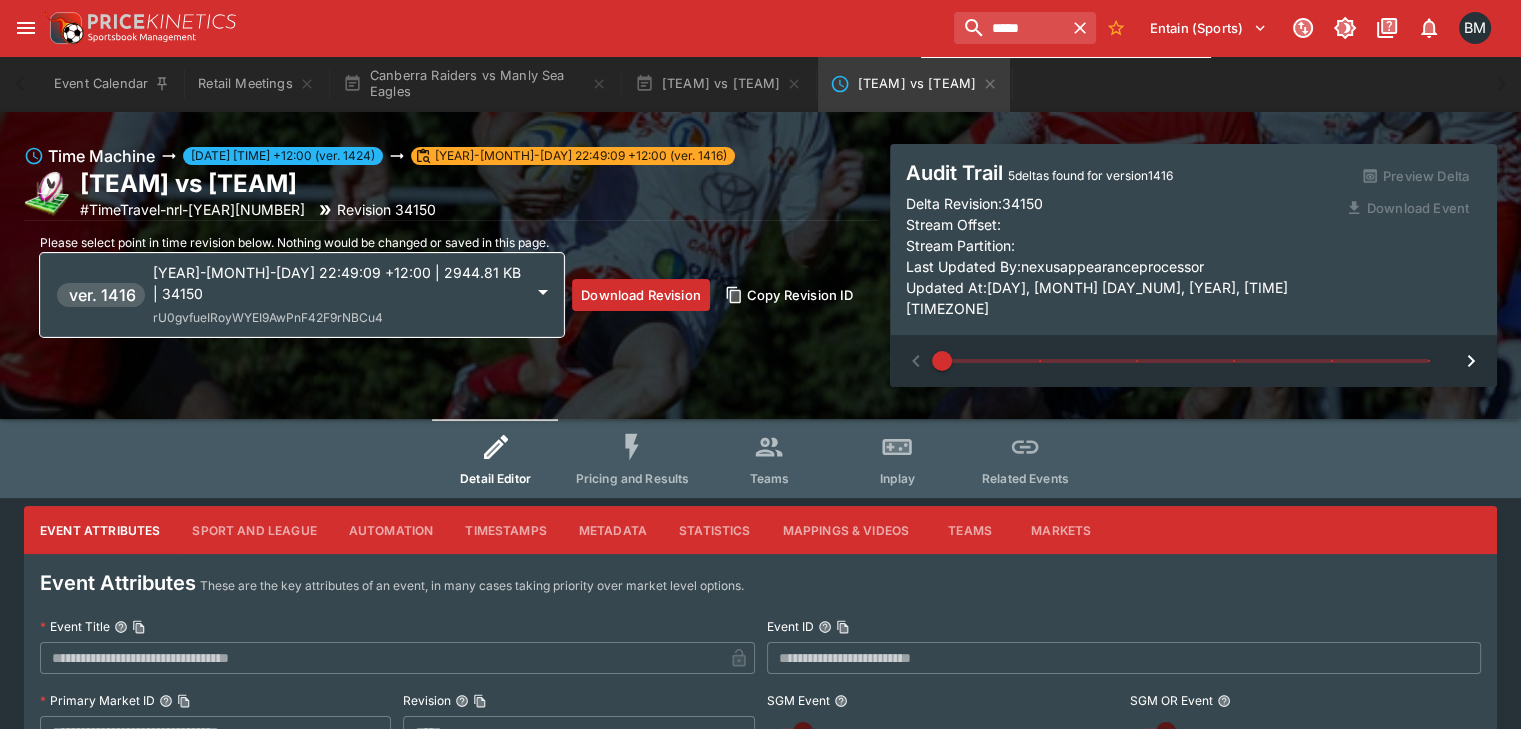 click on "Pricing and Results" at bounding box center (633, 458) 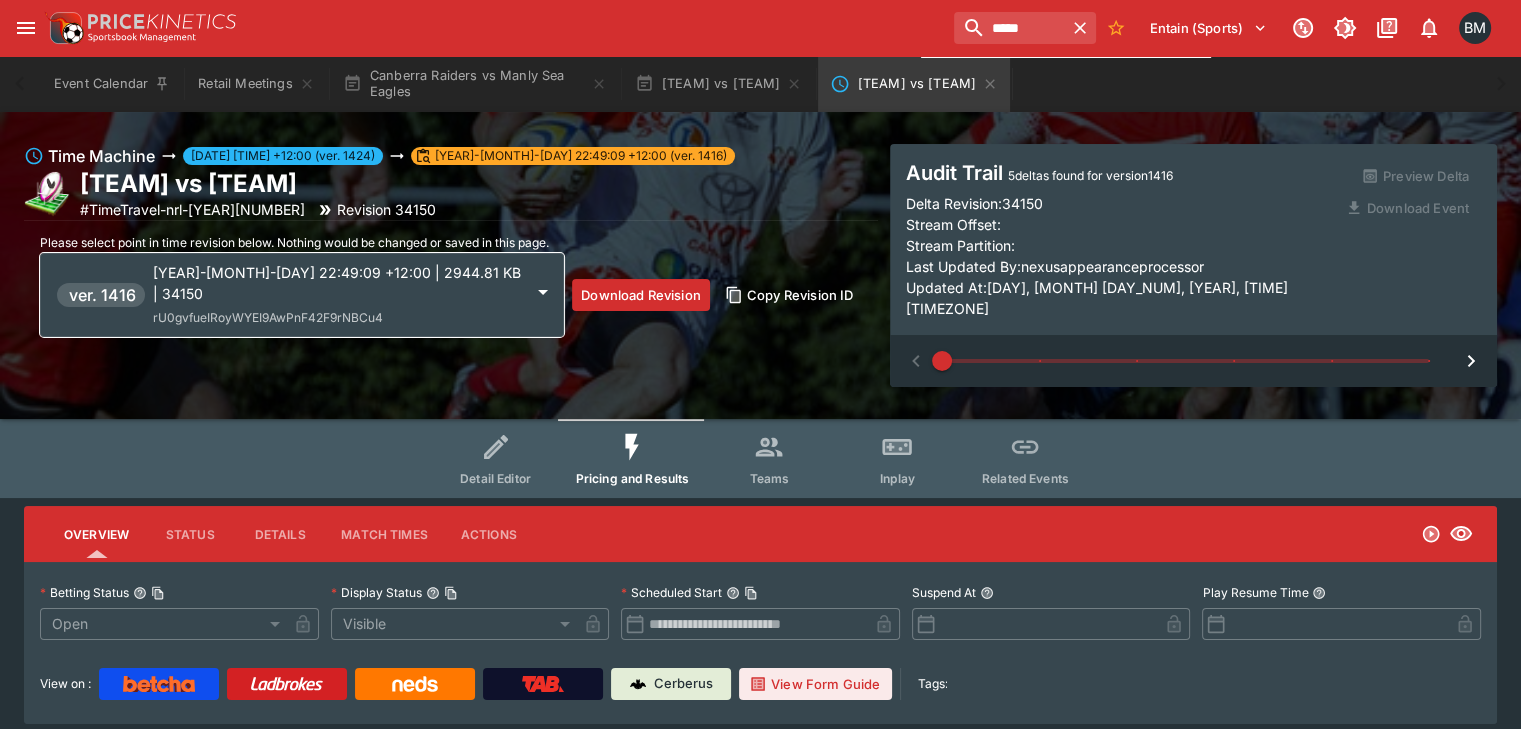 scroll, scrollTop: 166, scrollLeft: 0, axis: vertical 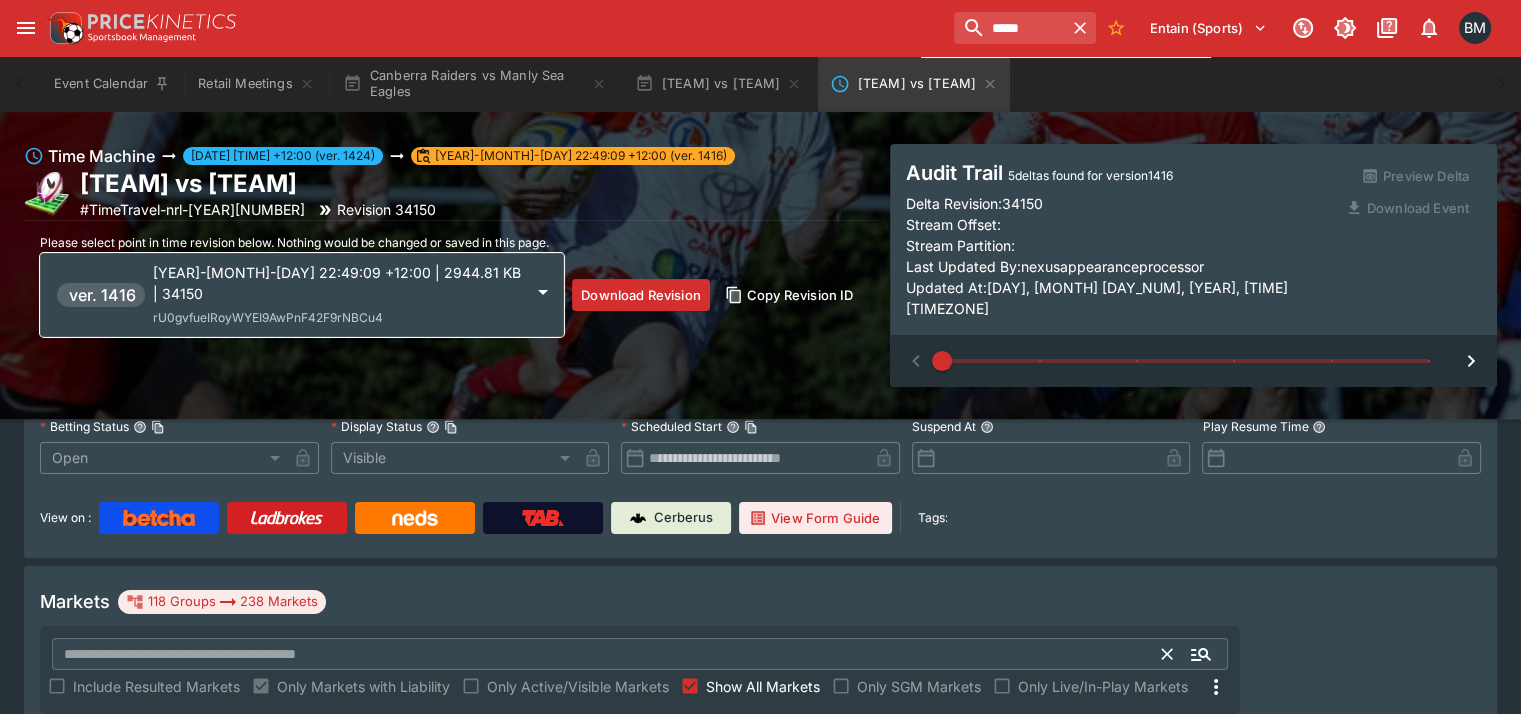 click at bounding box center [607, 654] 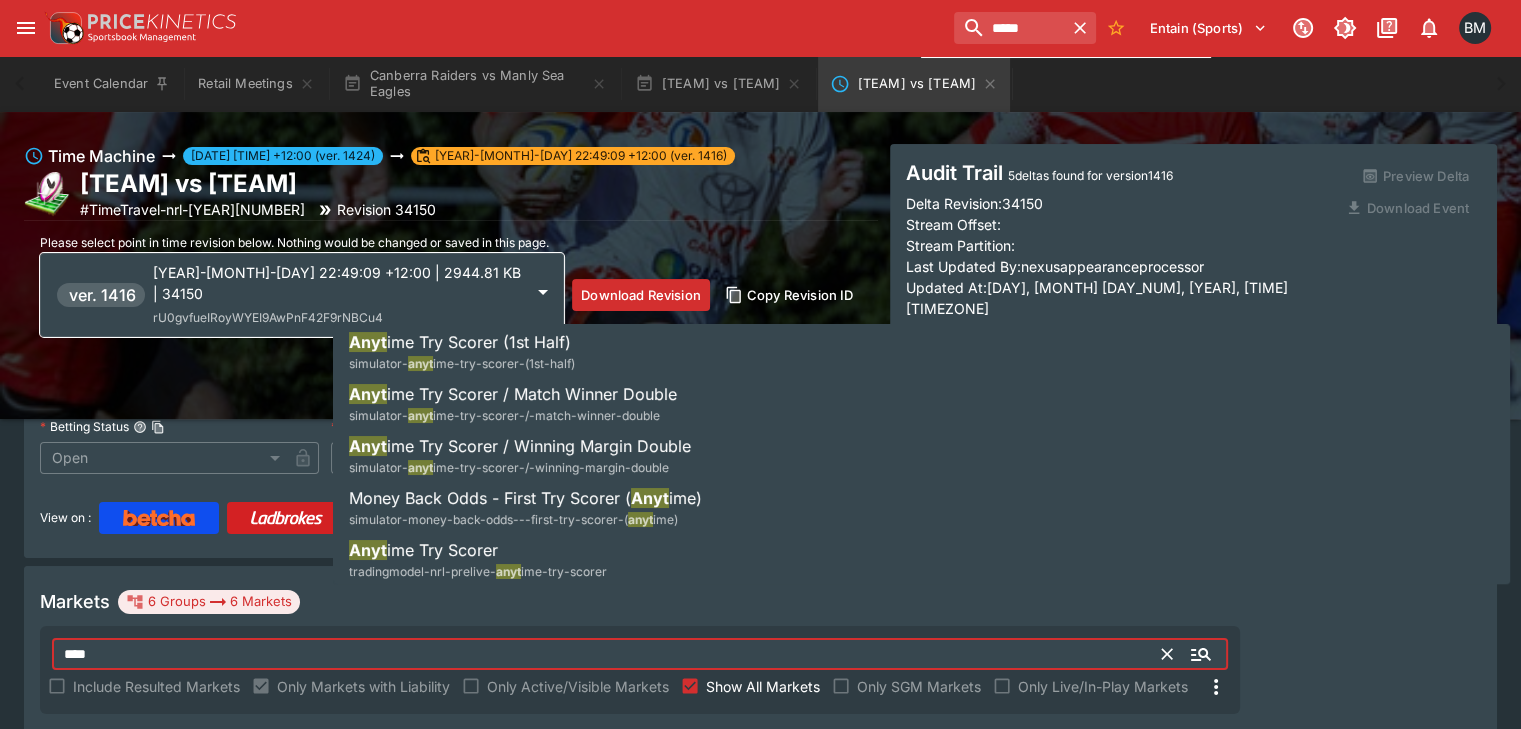 click on "ime-try-scorer" at bounding box center [564, 571] 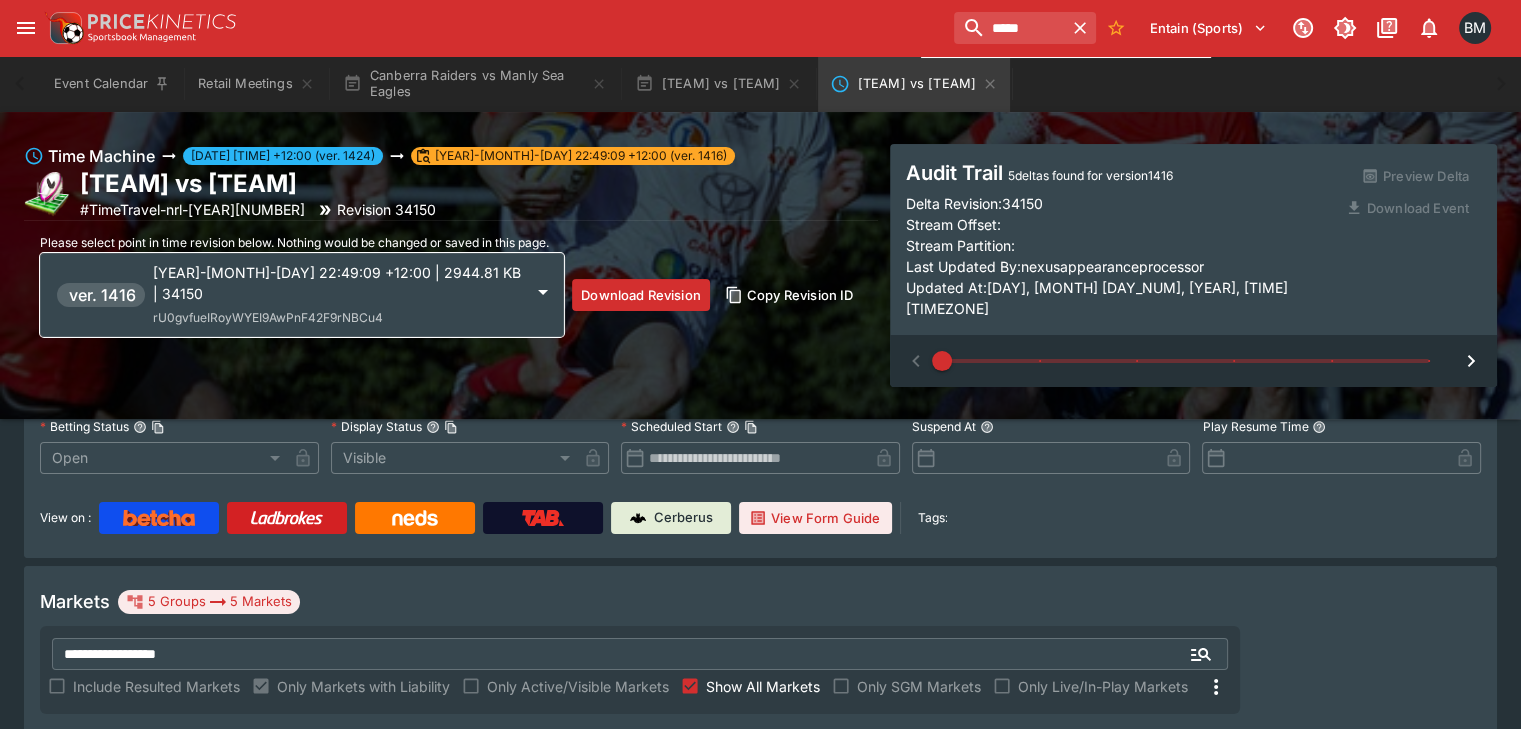 click on "Anytime Try Scorer" at bounding box center (660, 746) 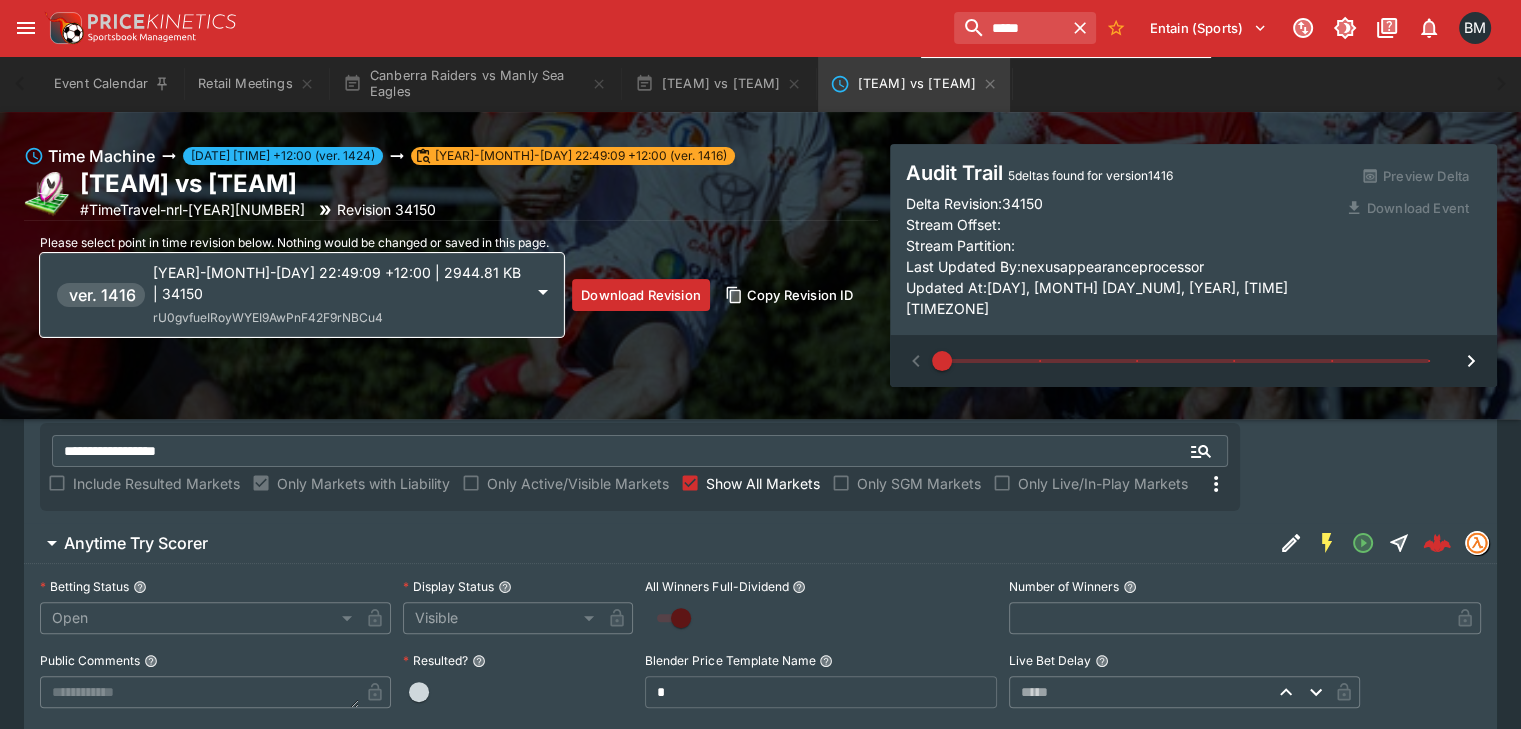 scroll, scrollTop: 696, scrollLeft: 0, axis: vertical 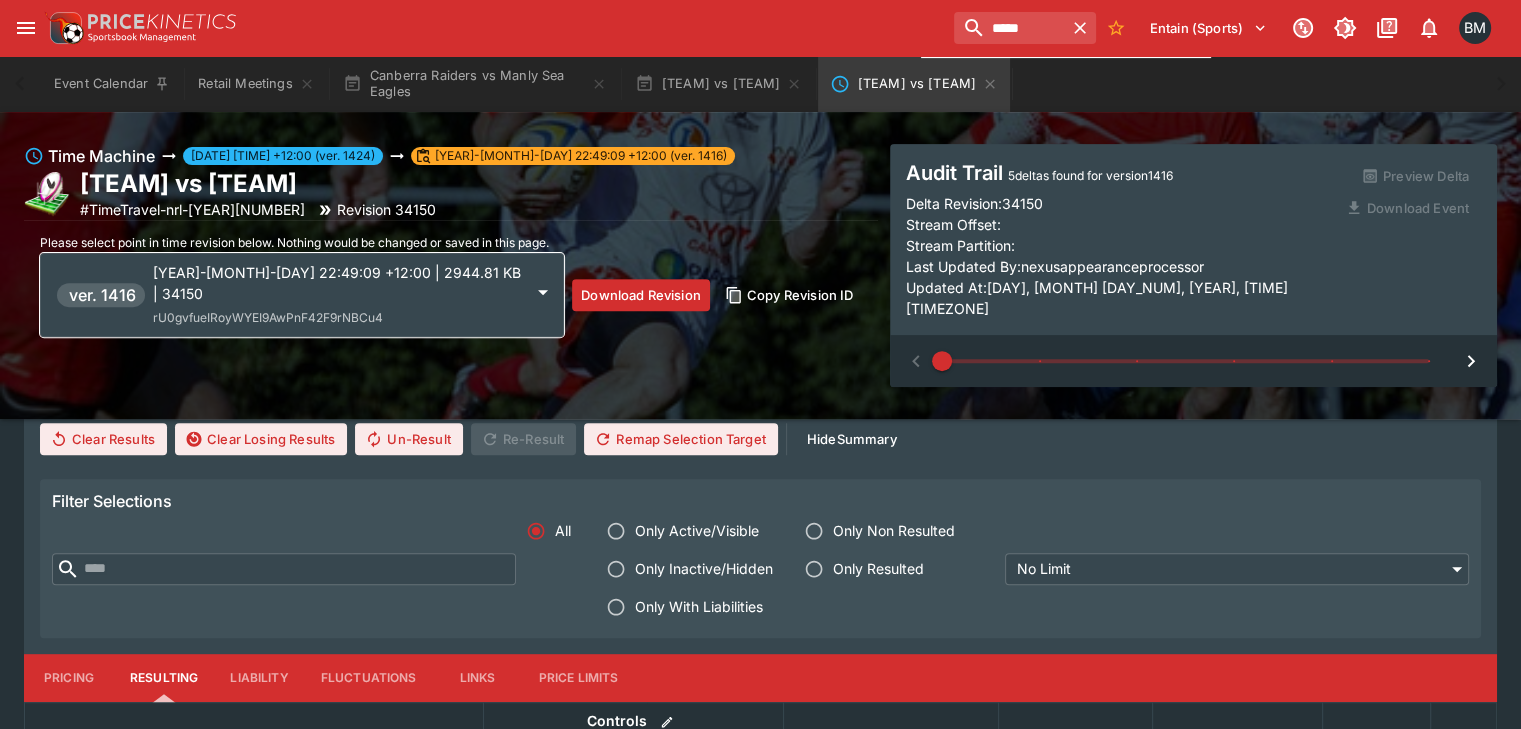 click on "Pricing" at bounding box center (69, 678) 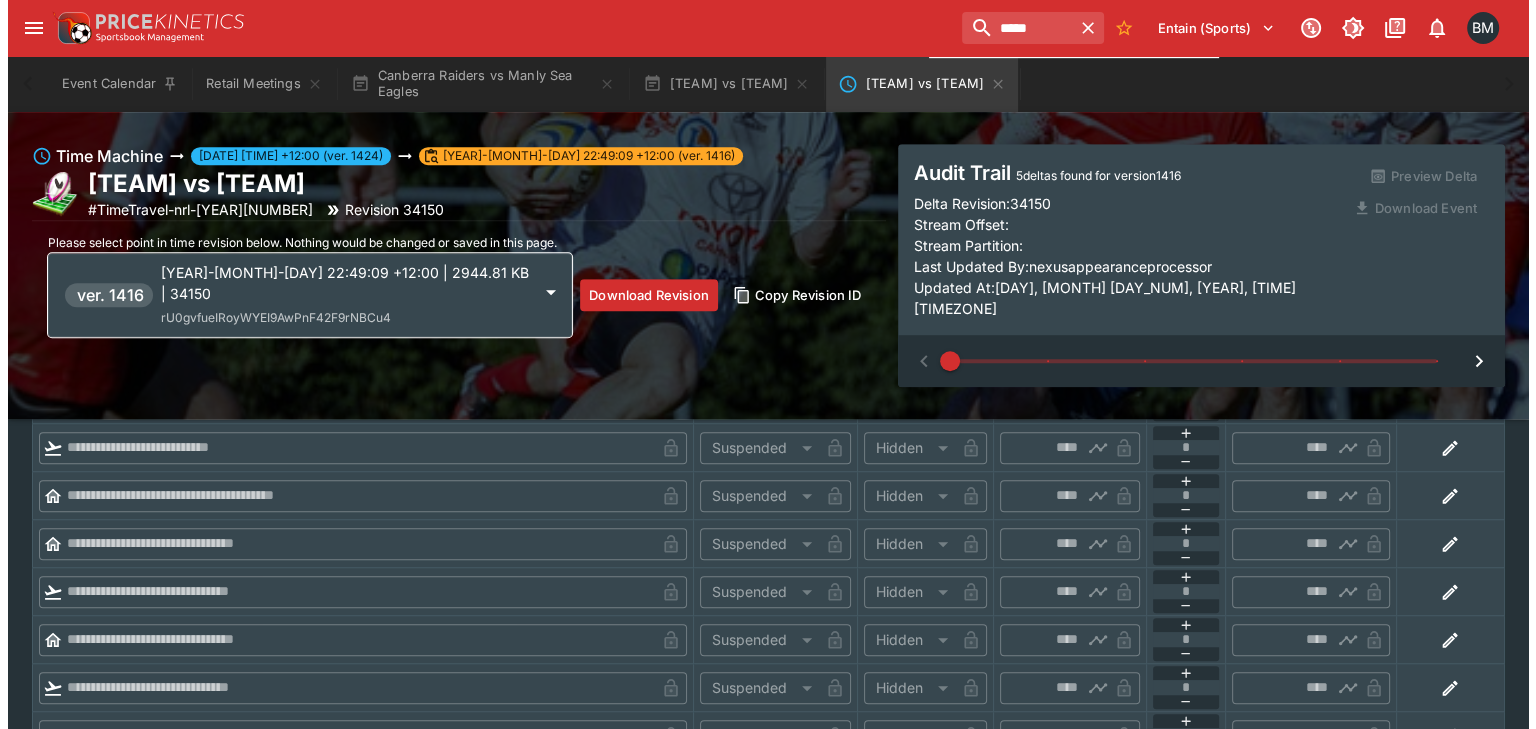 scroll, scrollTop: 1529, scrollLeft: 0, axis: vertical 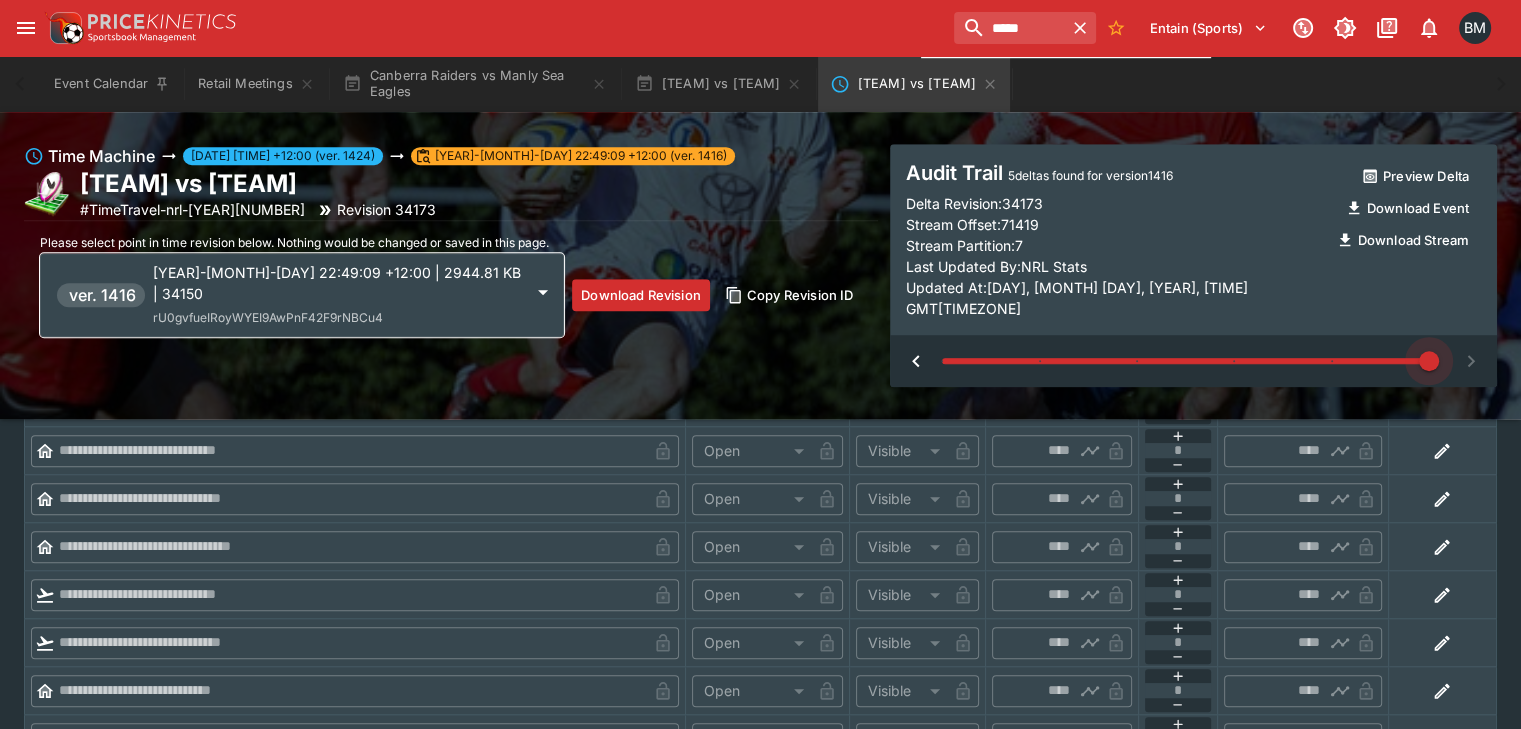 drag, startPoint x: 948, startPoint y: 334, endPoint x: 1454, endPoint y: 363, distance: 506.83035 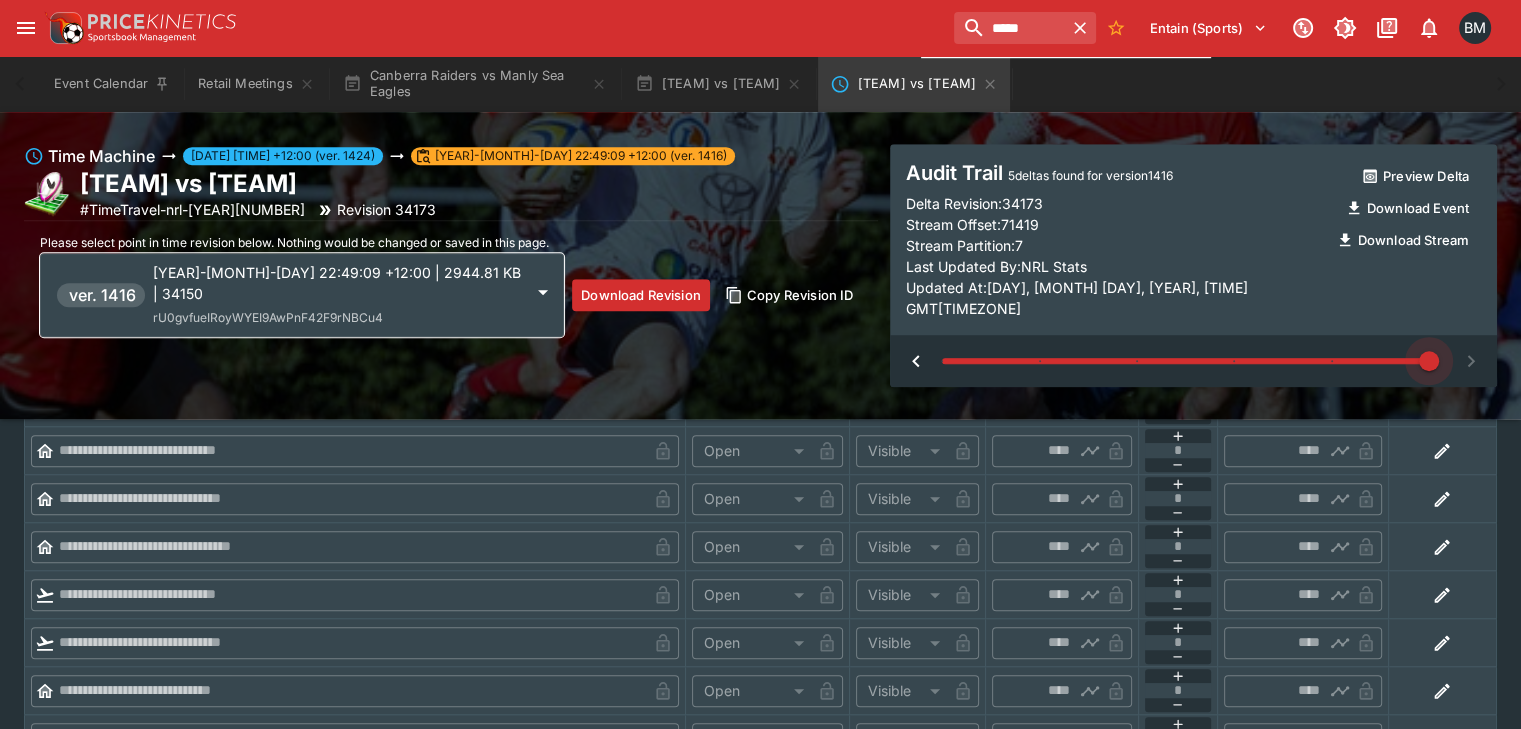 click at bounding box center (1193, 361) 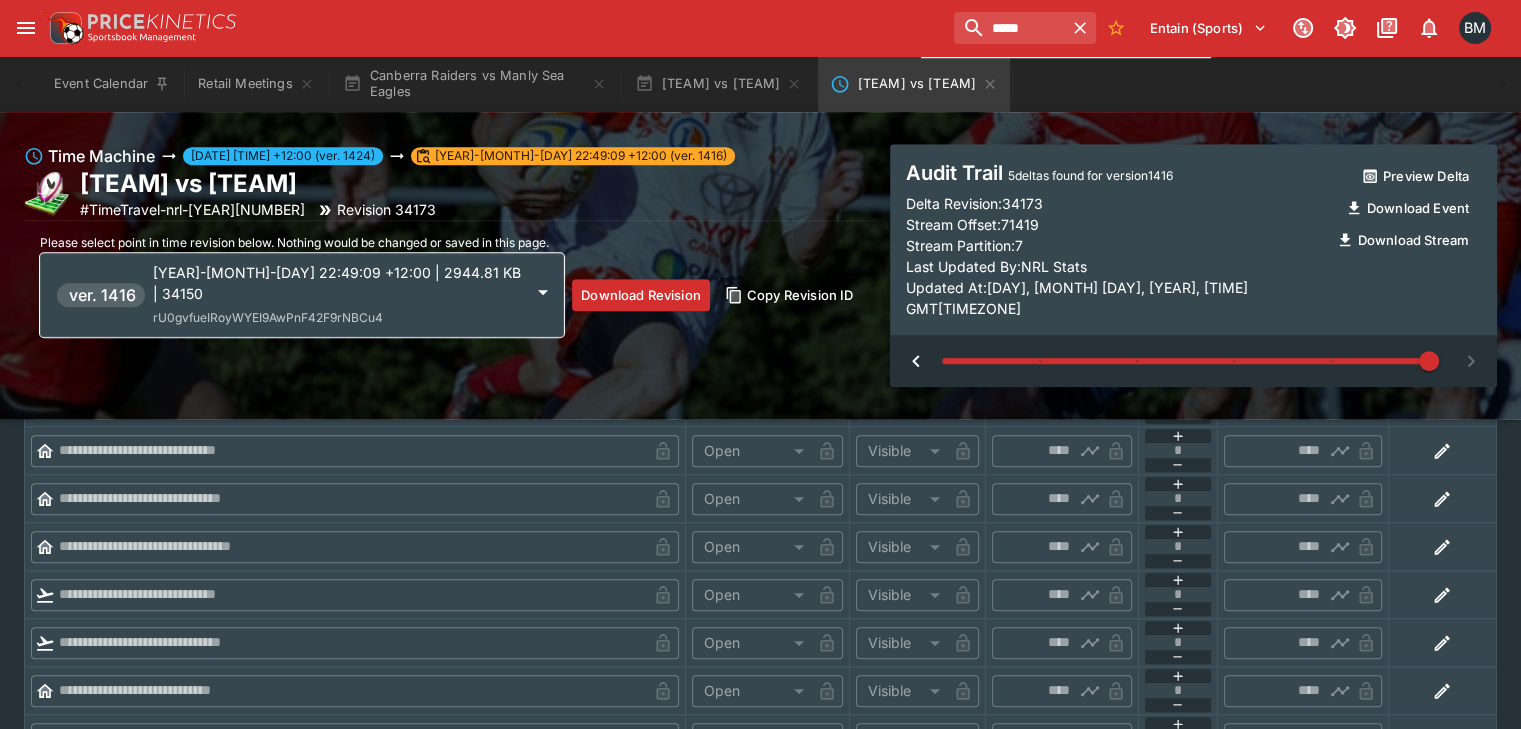 click on "[YEAR]-[MONTH]-[DAY] 22:49:09 +12:00 | 2944.81 KB | 34150" at bounding box center (338, 283) 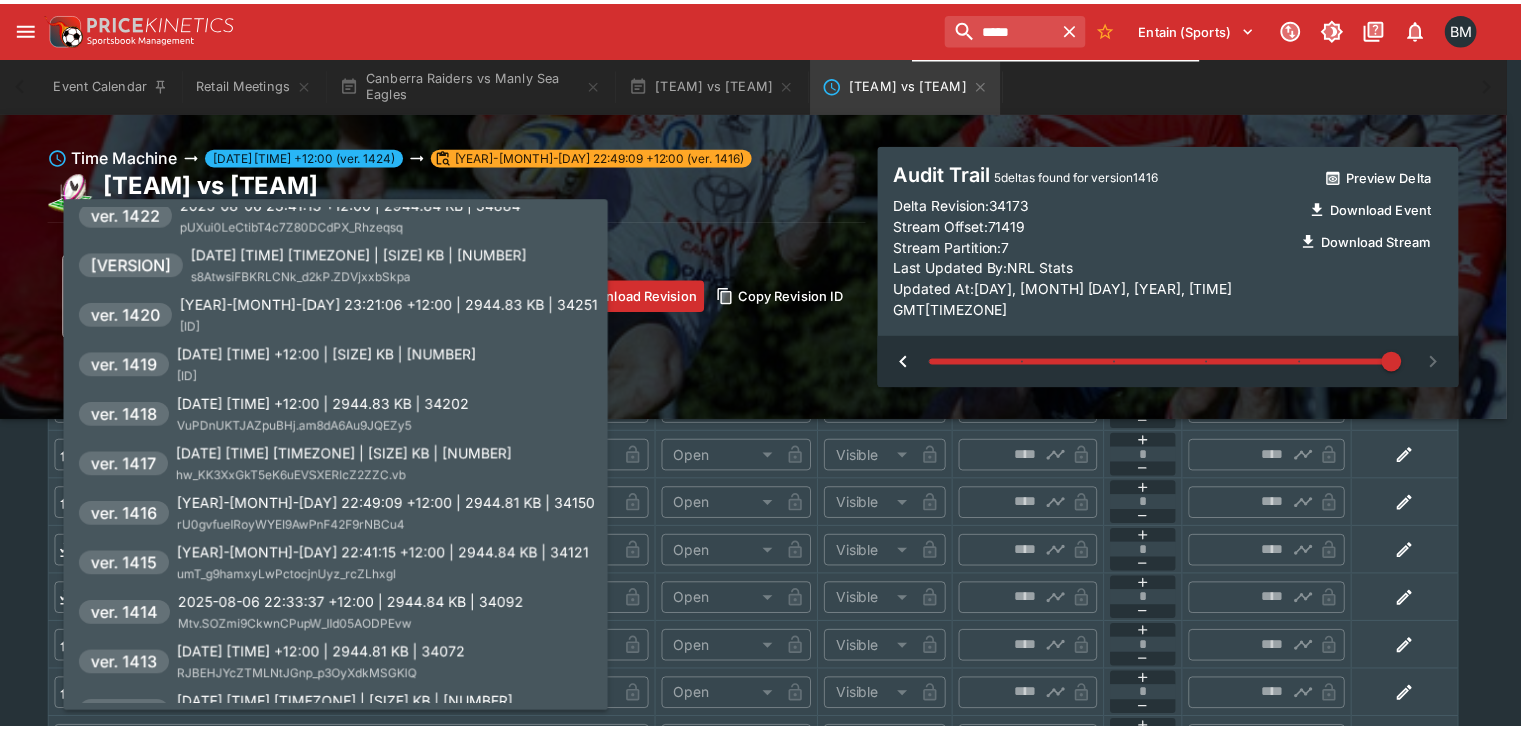 scroll, scrollTop: 66, scrollLeft: 0, axis: vertical 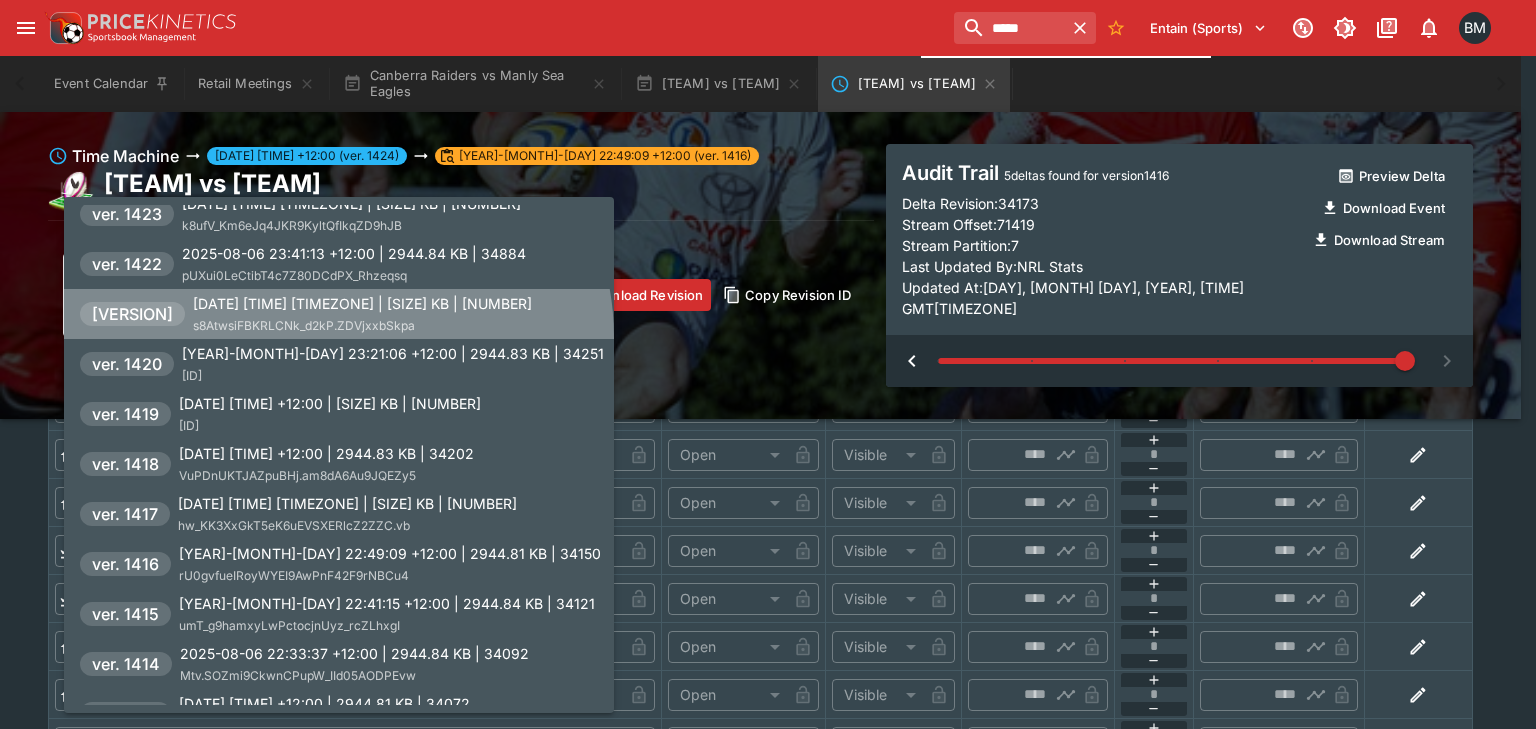 click on "ver. 1421 [DATE] [TIME] +12:00 | 3091.12 KB | 34668  s8AtwsiFBKRLCNk_d2kP.ZDVjxxbSkpa" at bounding box center [339, 314] 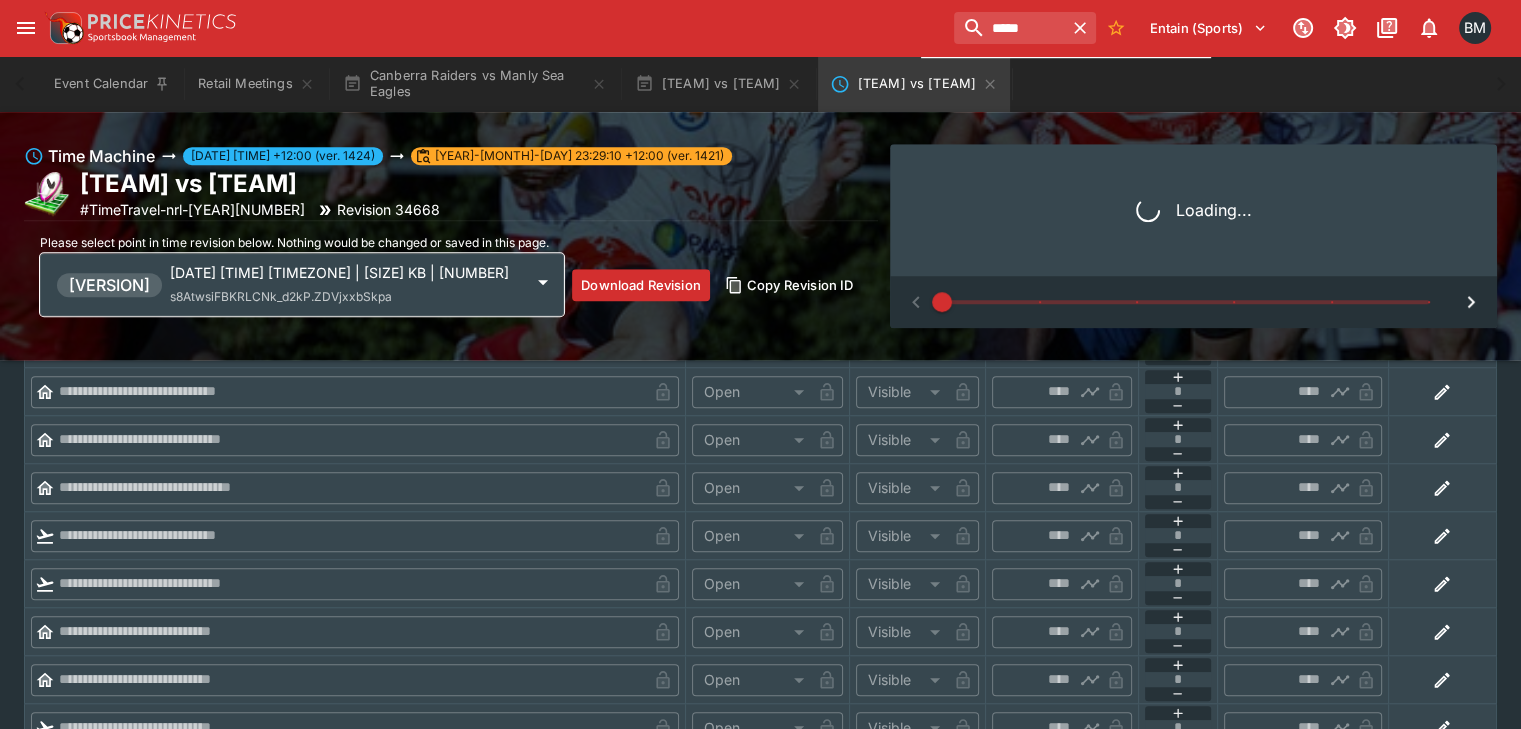 scroll, scrollTop: 1491, scrollLeft: 0, axis: vertical 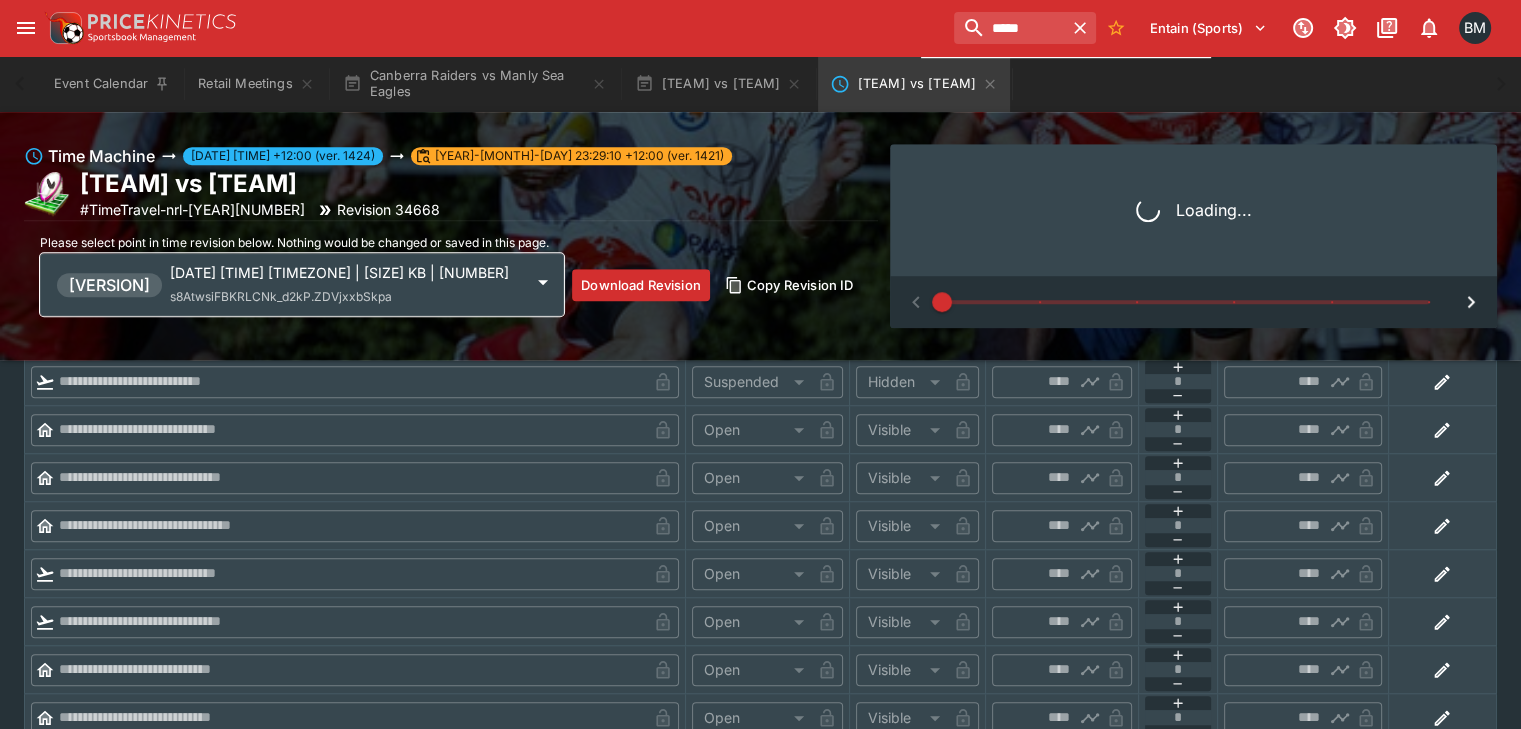 type on "*" 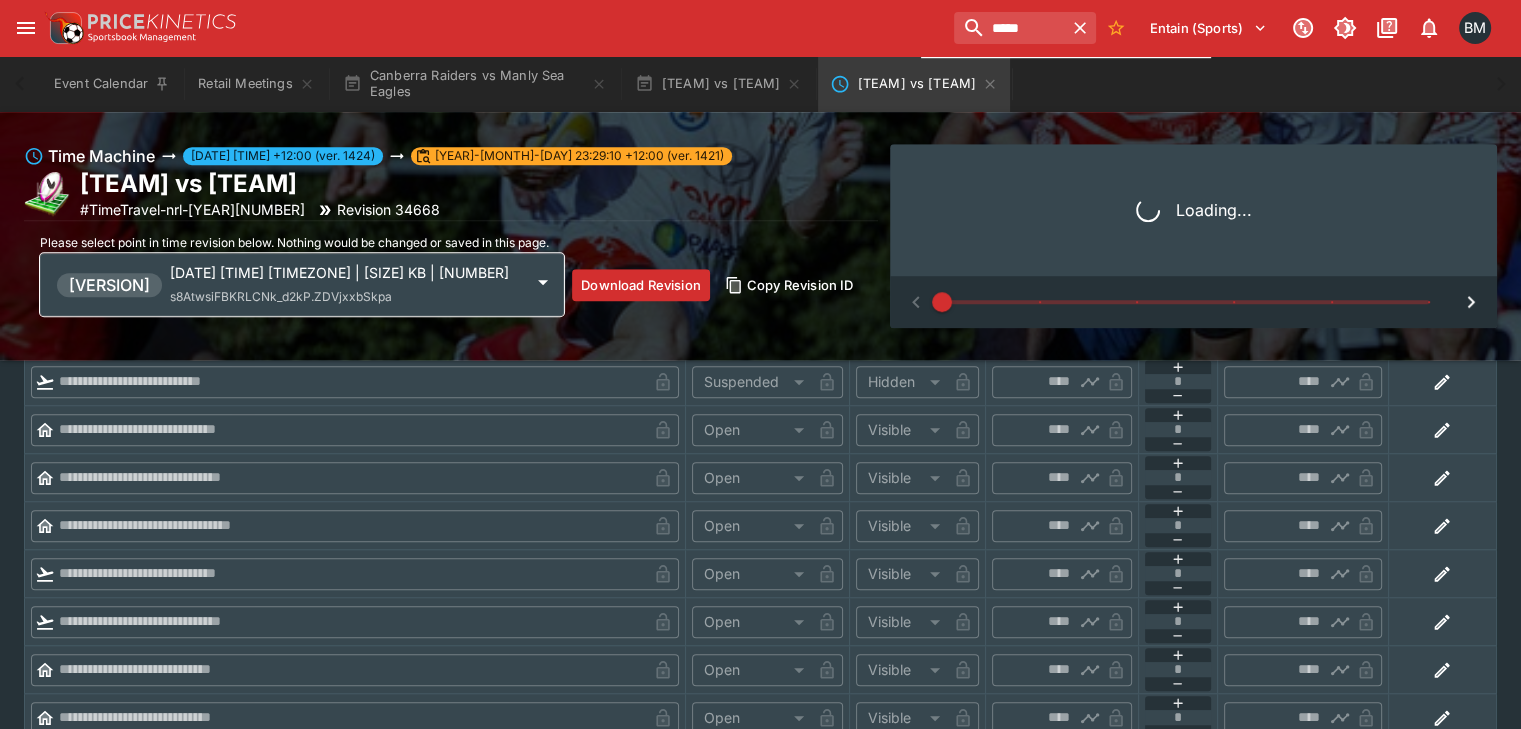 type on "****" 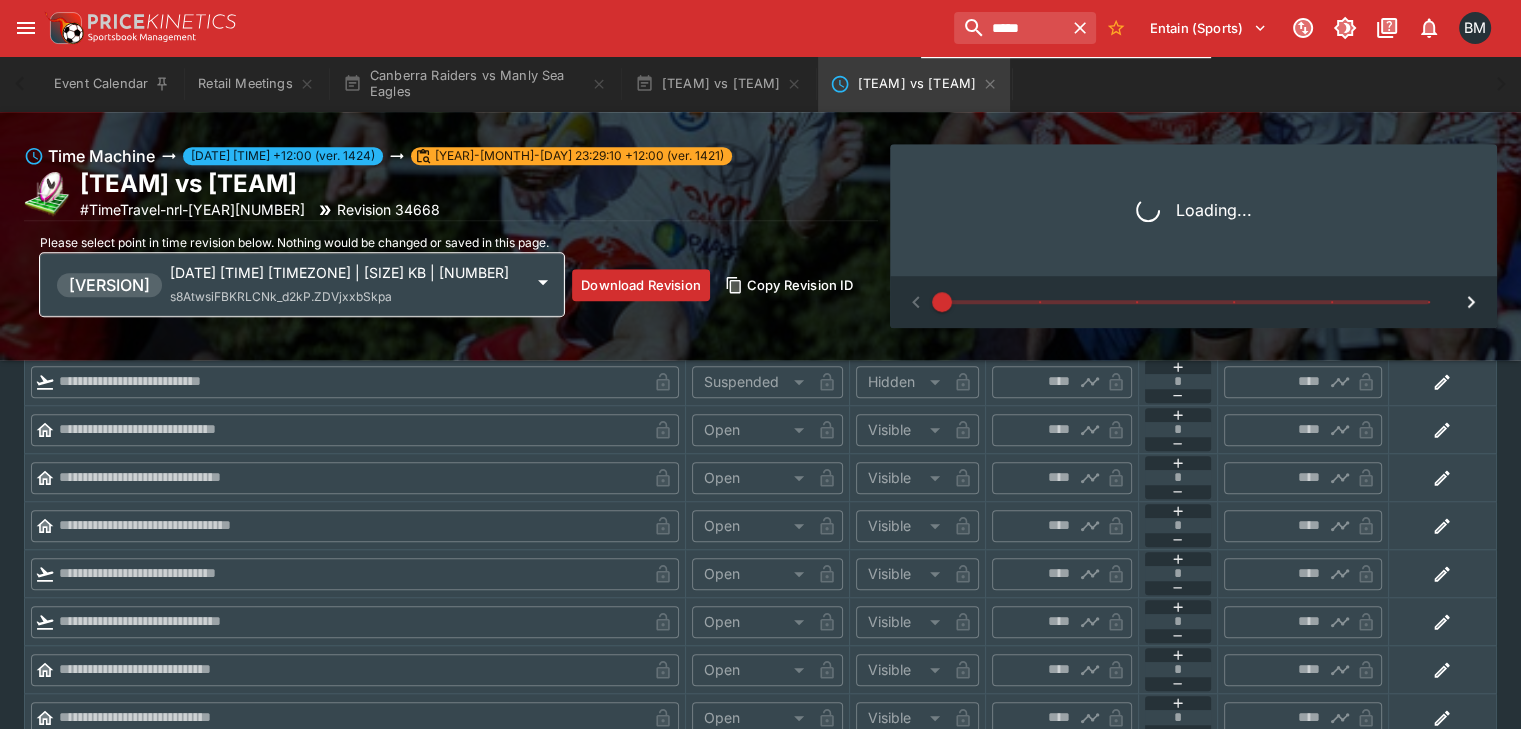 type on "****" 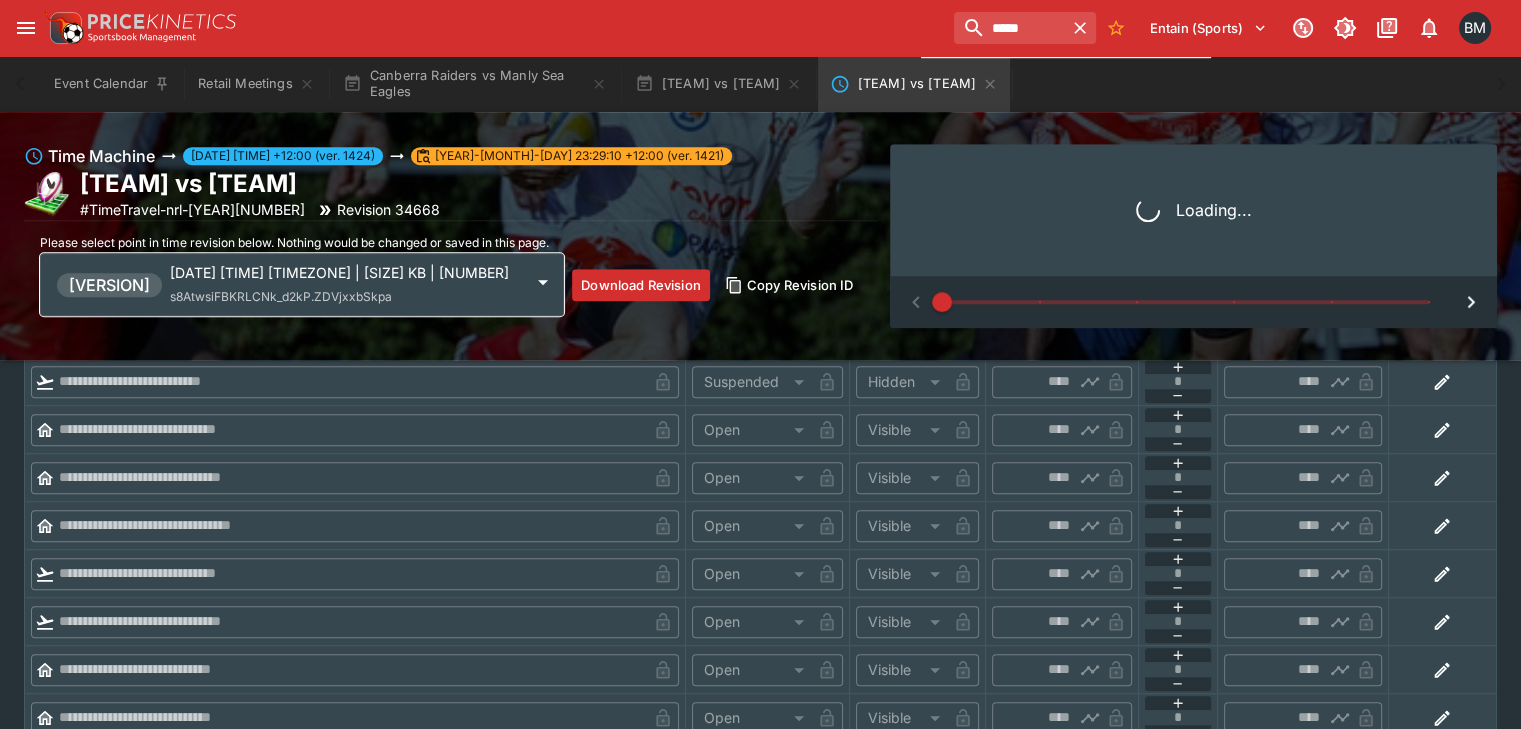 type on "****" 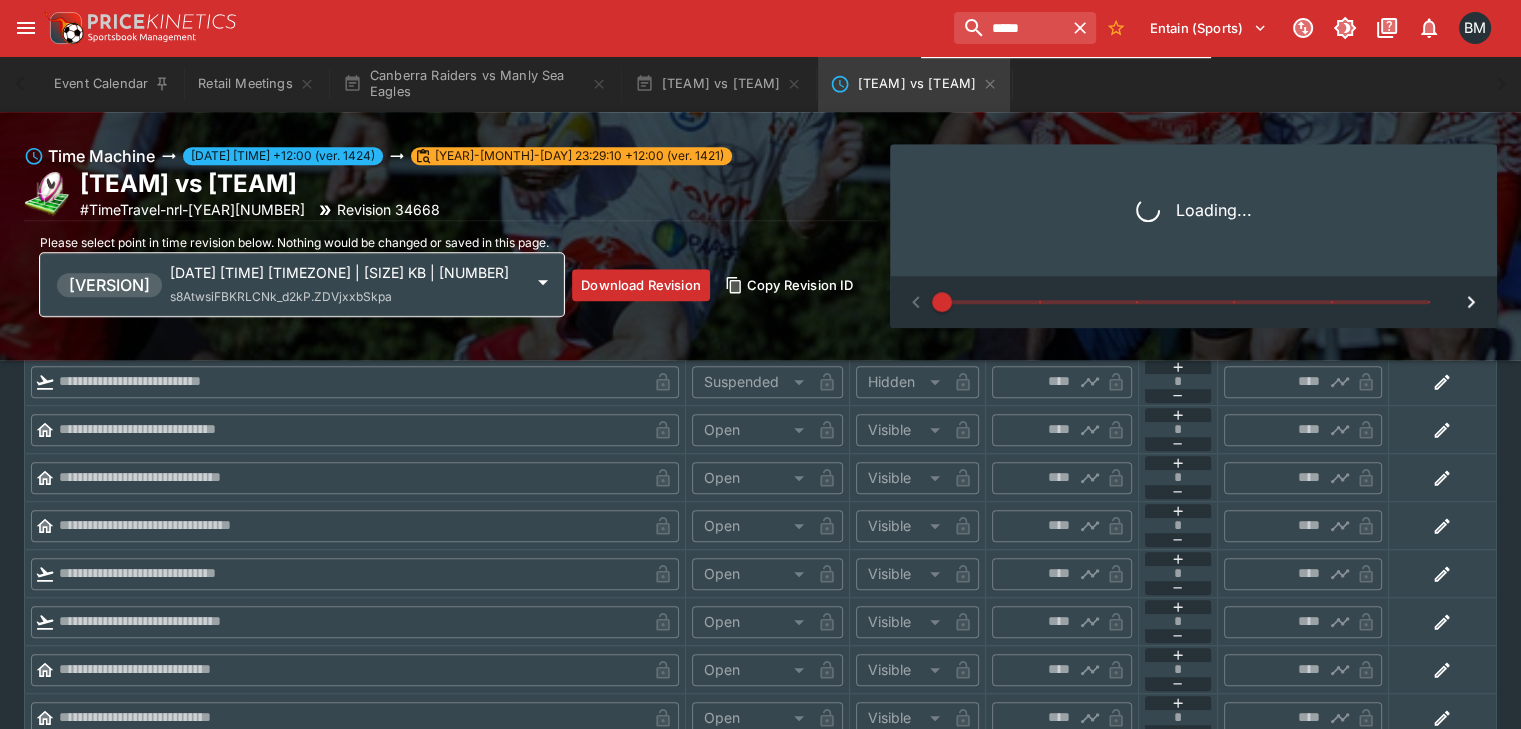 type on "****" 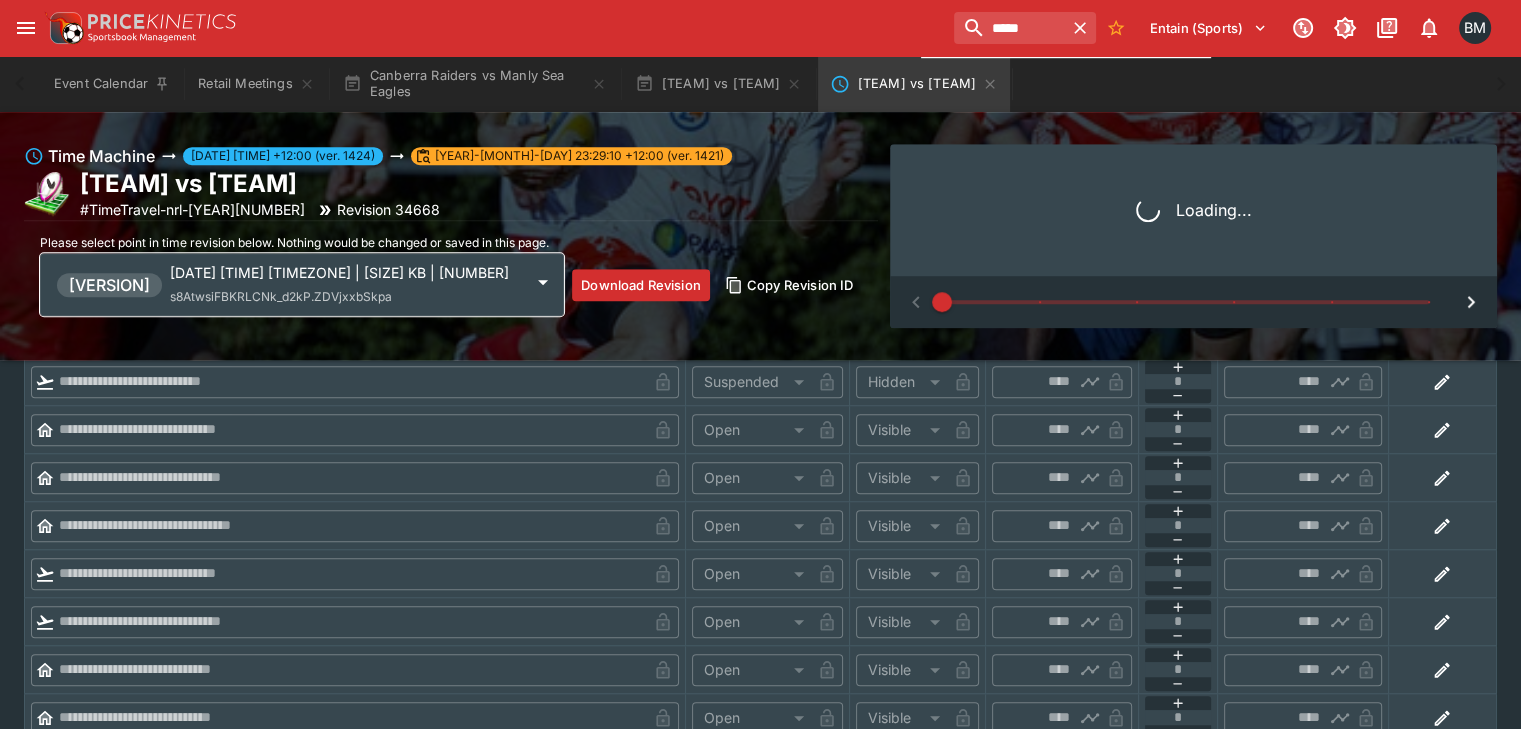 type on "****" 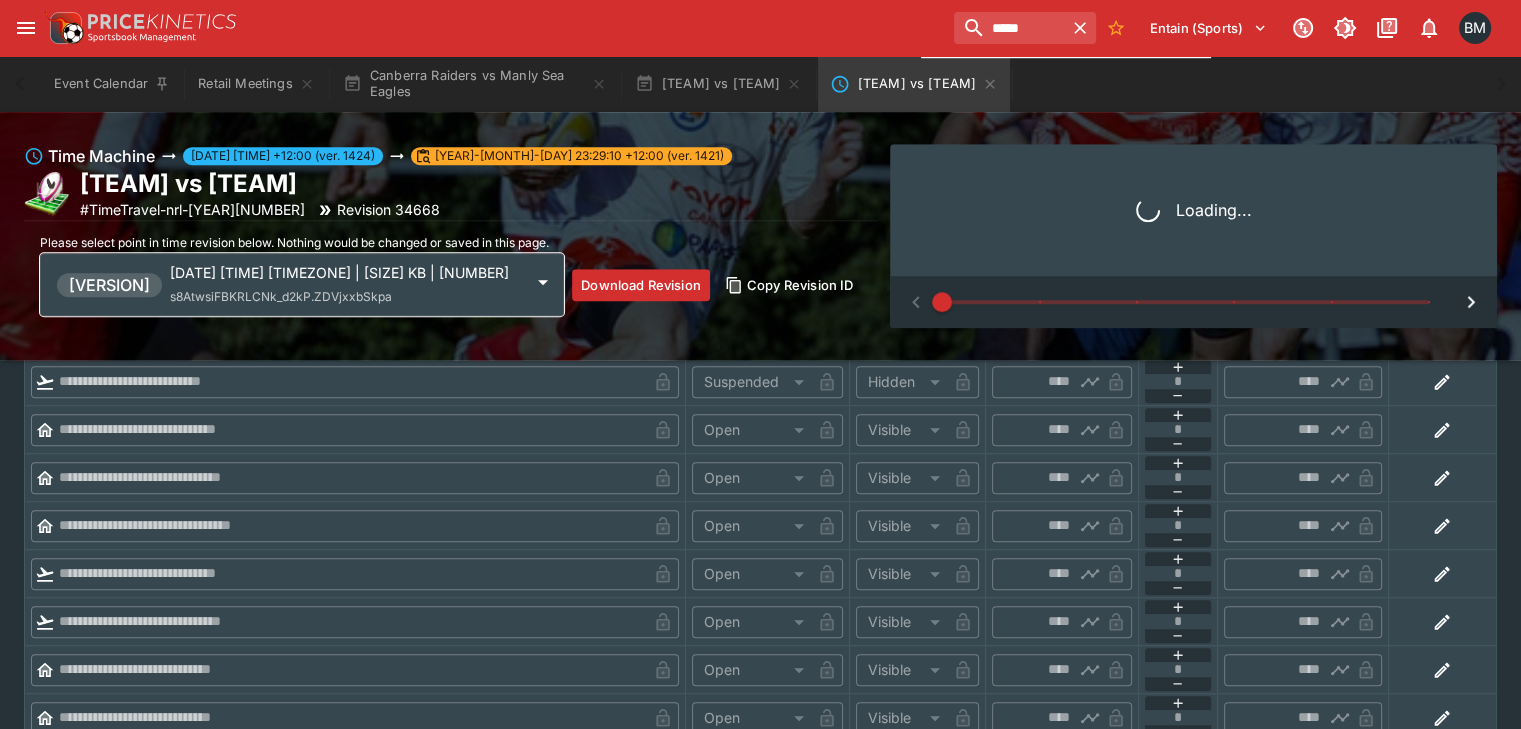type on "****" 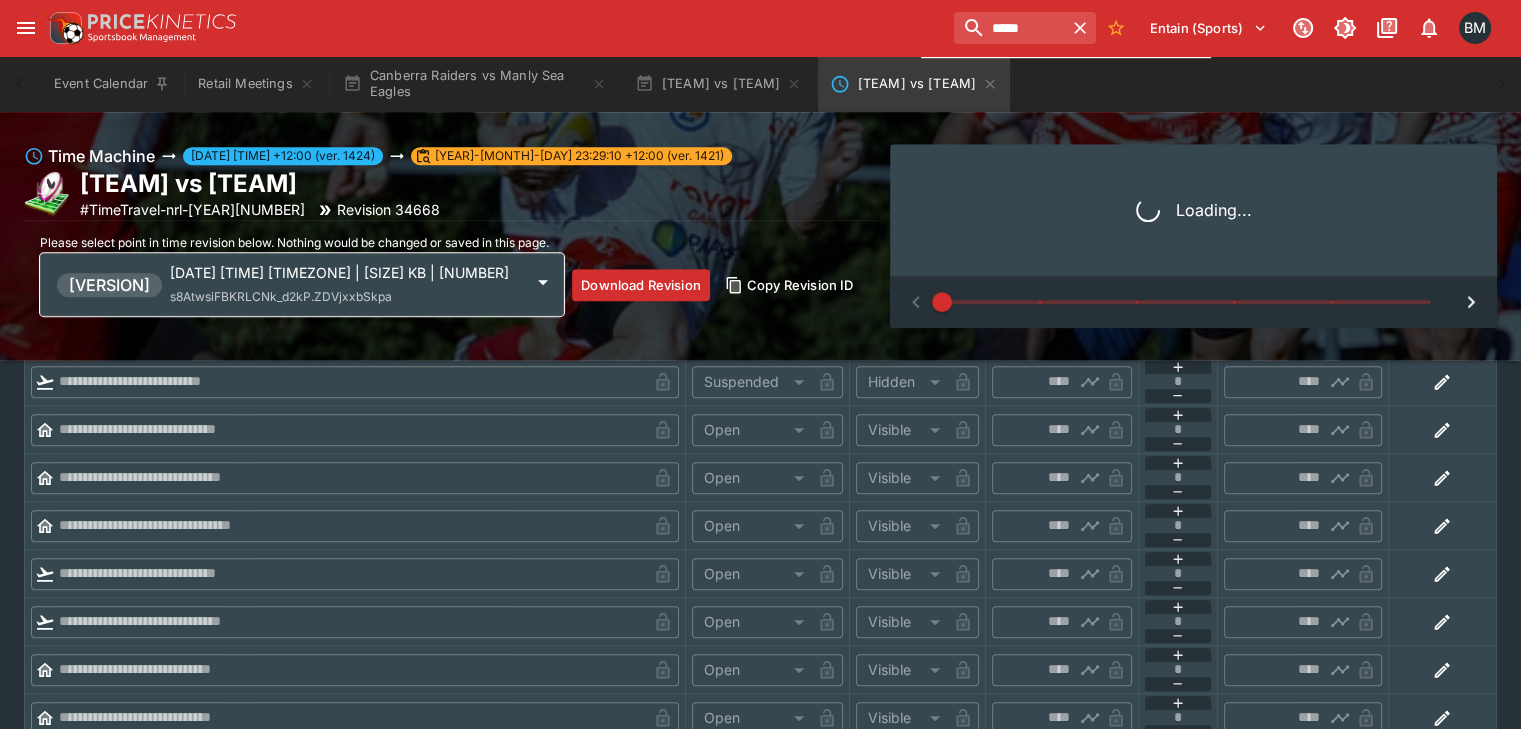 type on "****" 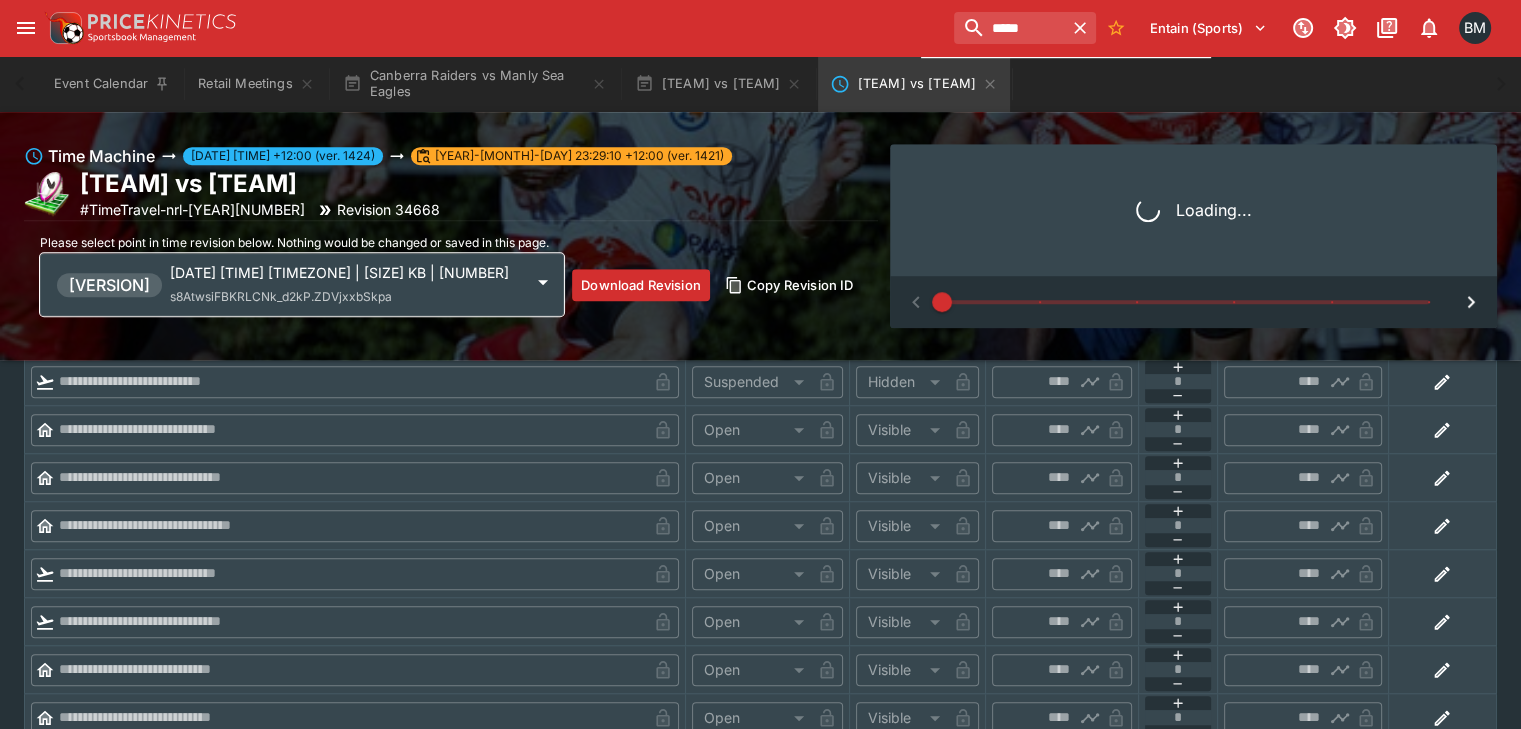 type on "****" 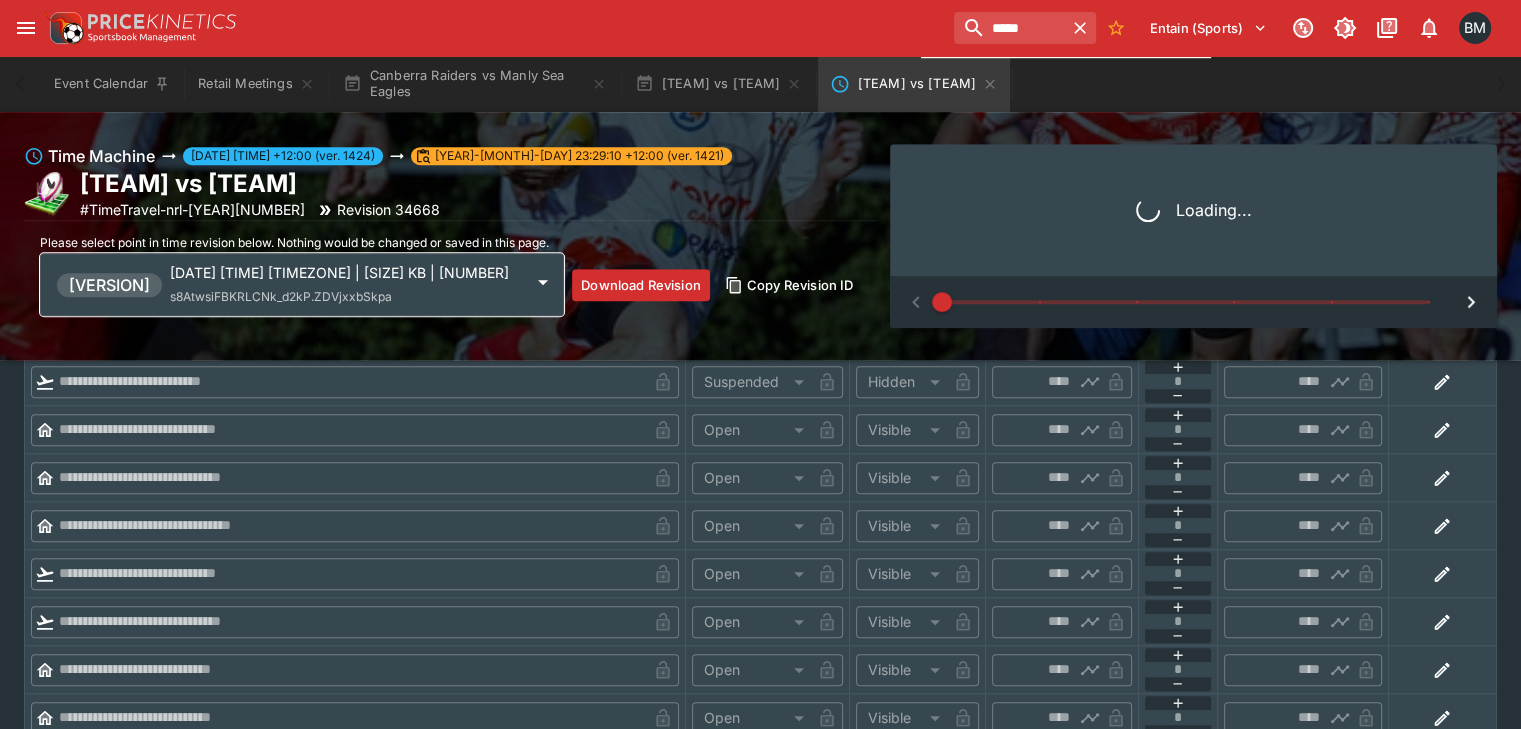 type on "****" 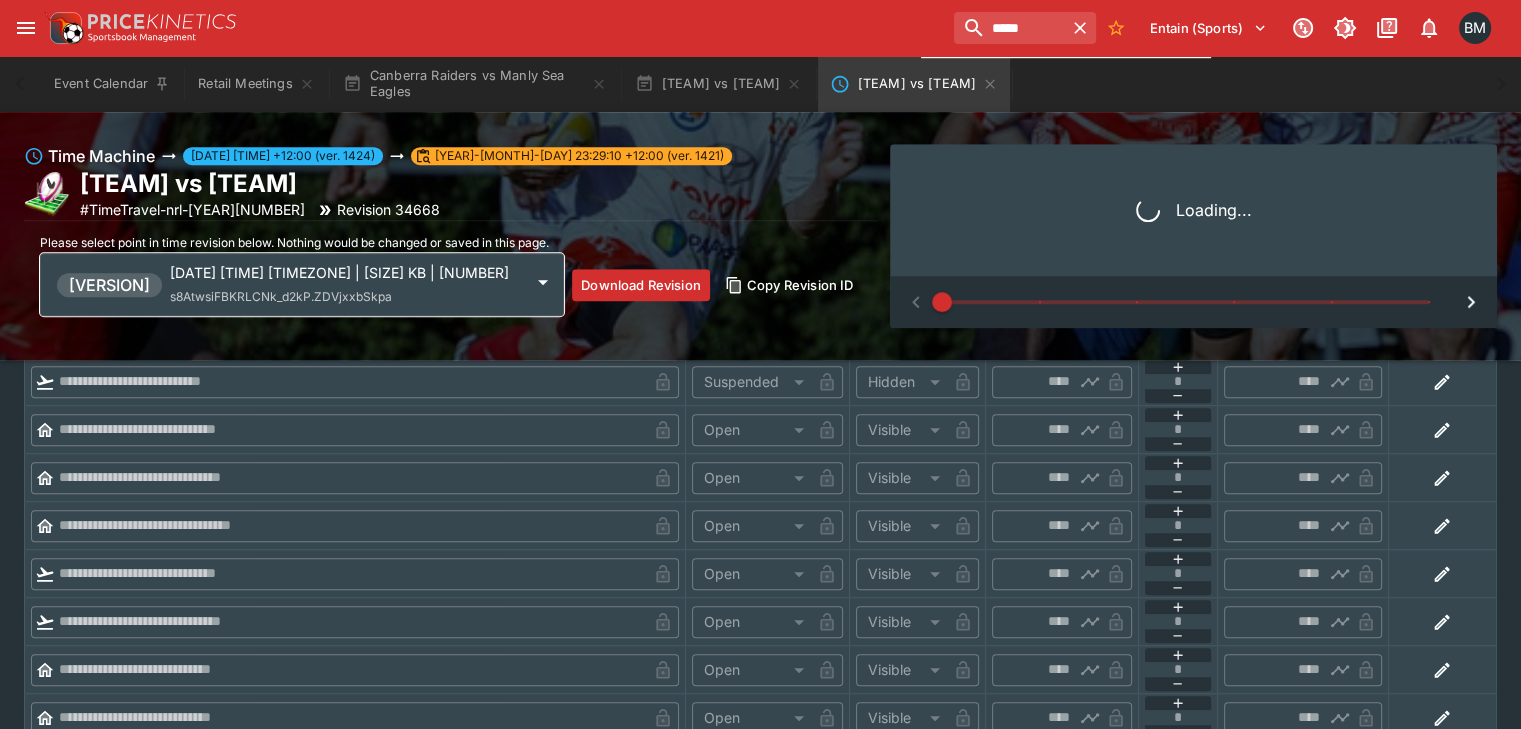 type on "****" 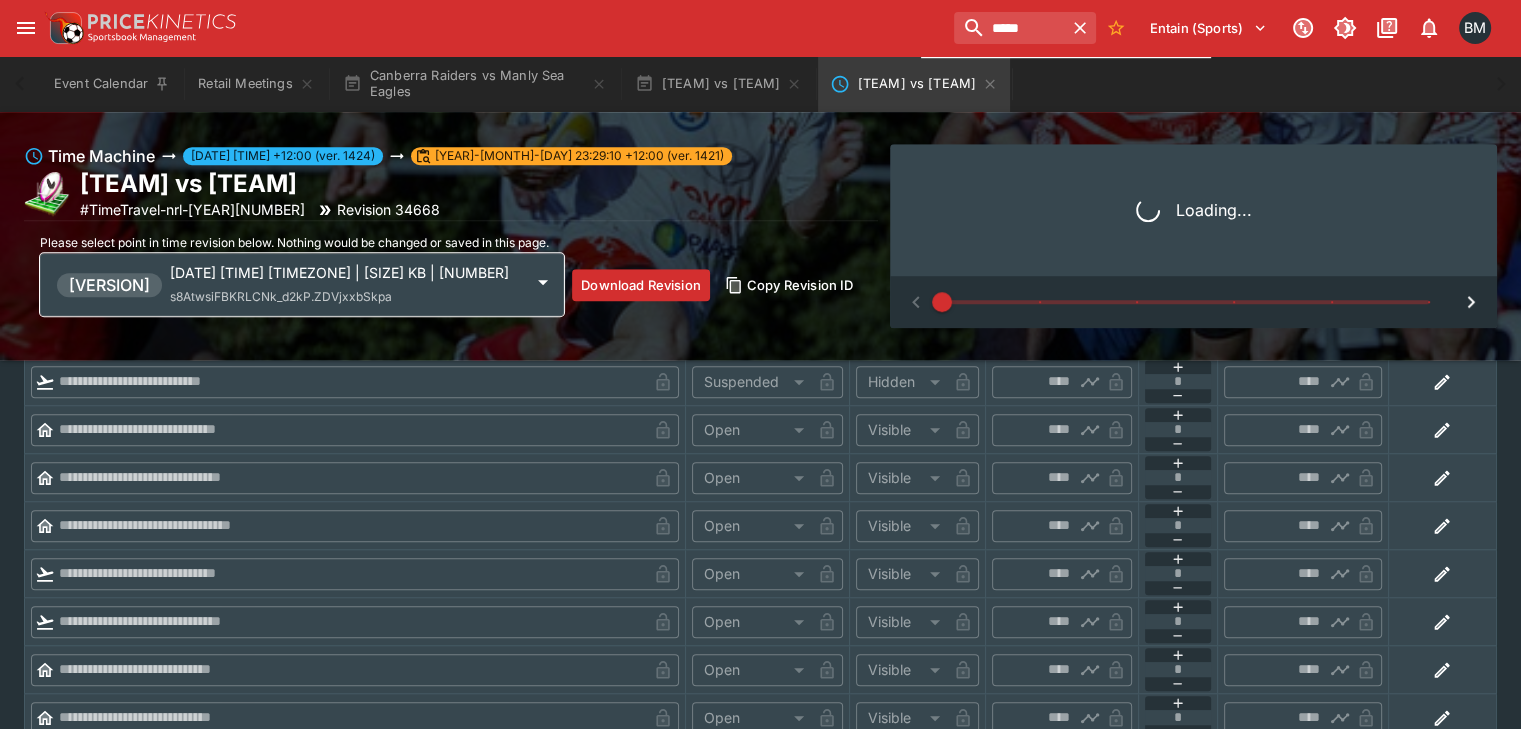 type on "****" 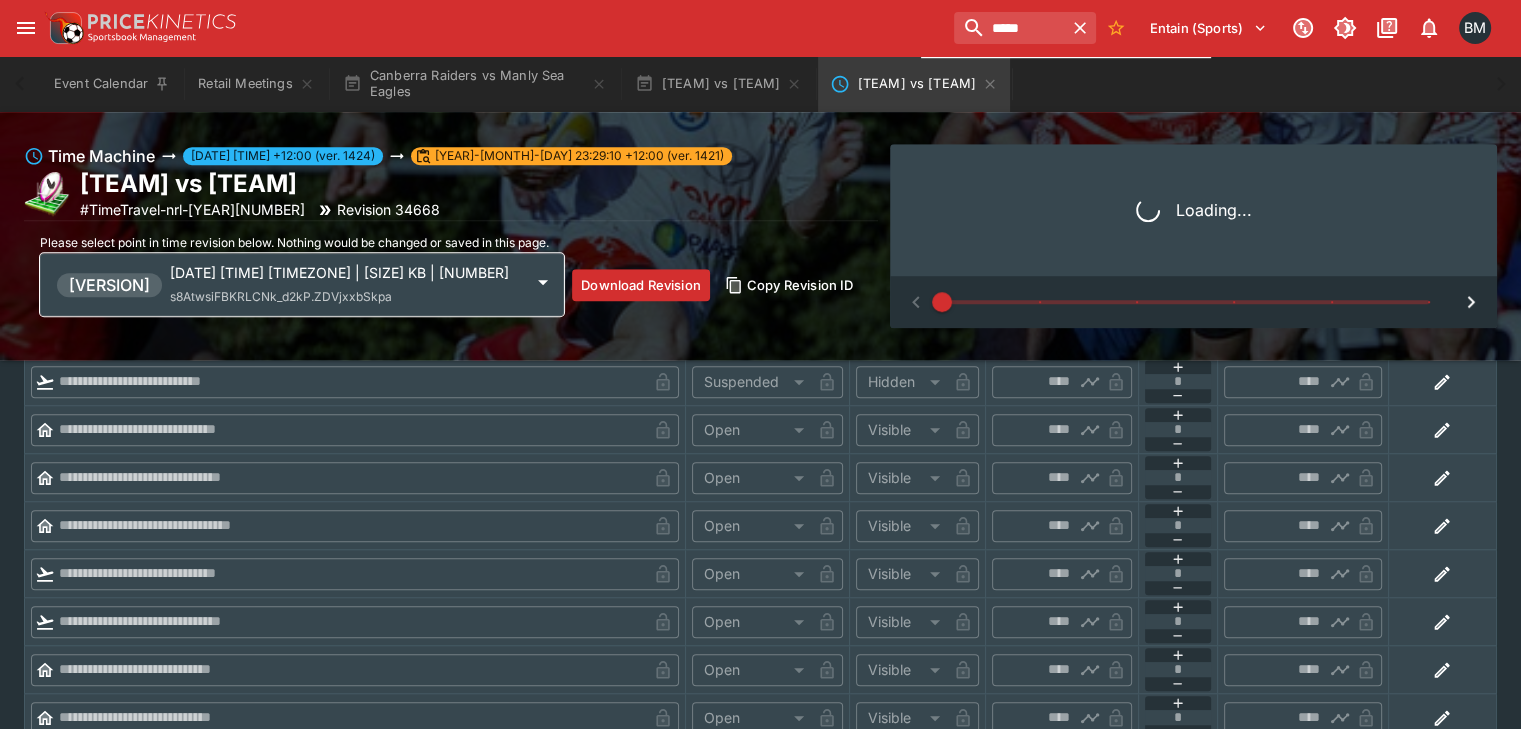 type on "****" 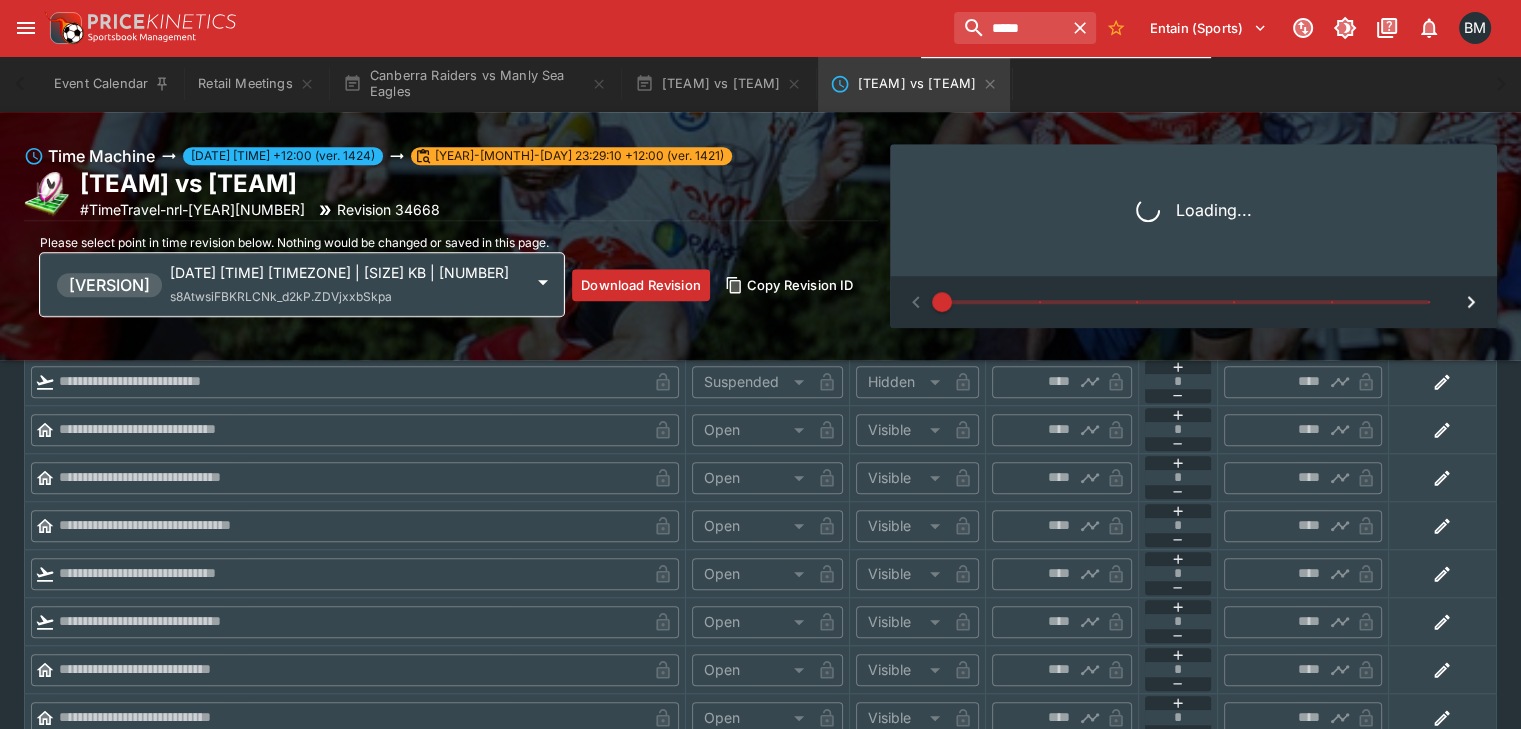 type on "*****" 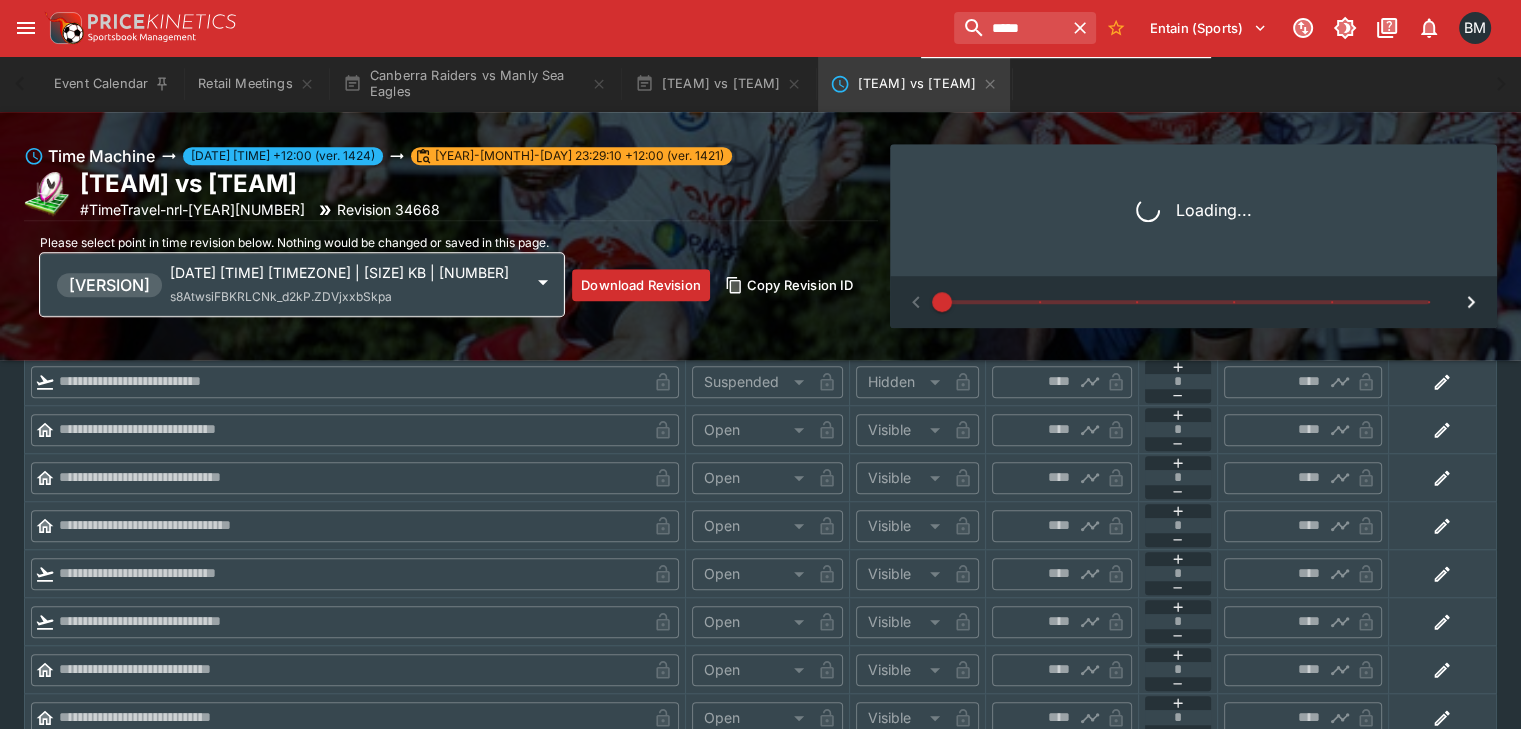 type on "*****" 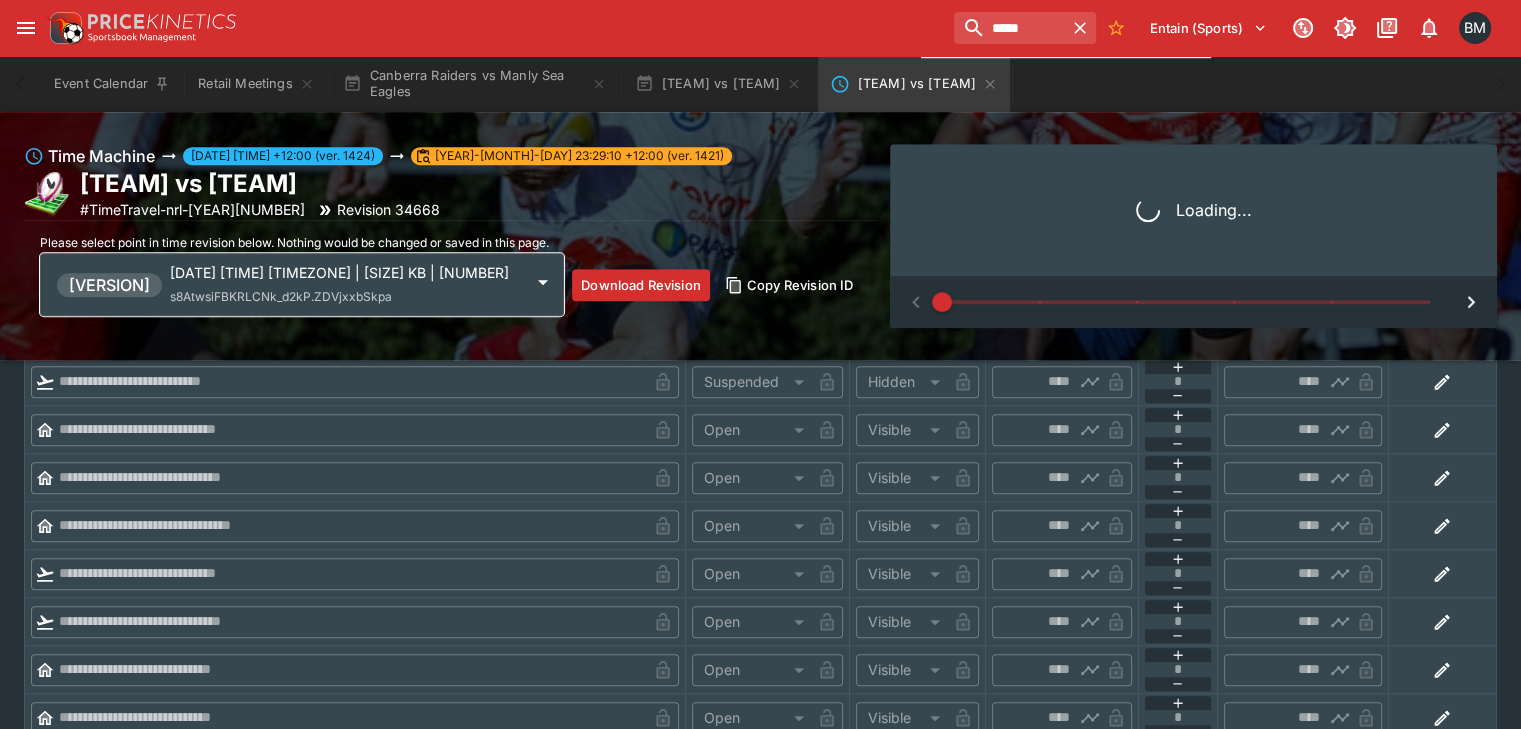 type on "*****" 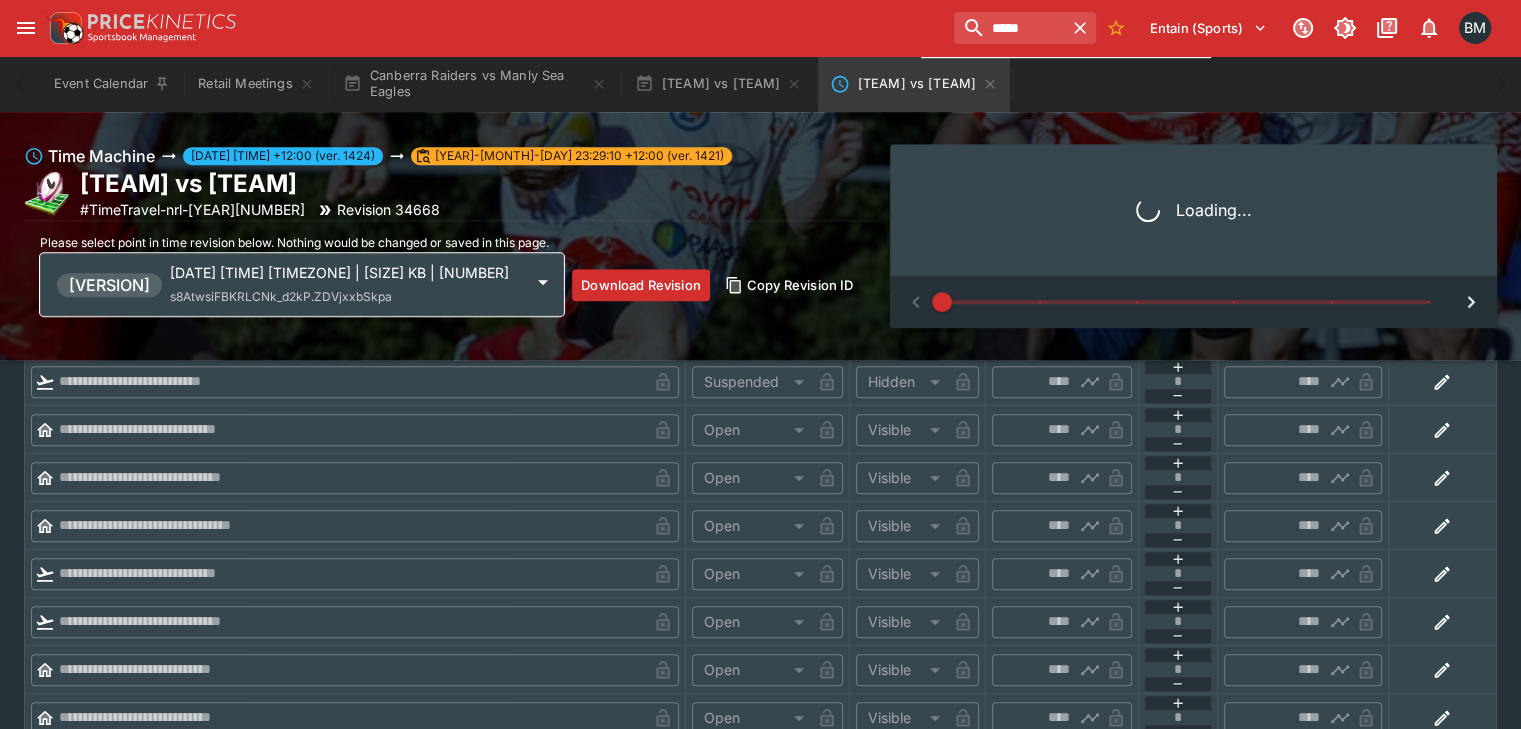 type on "*****" 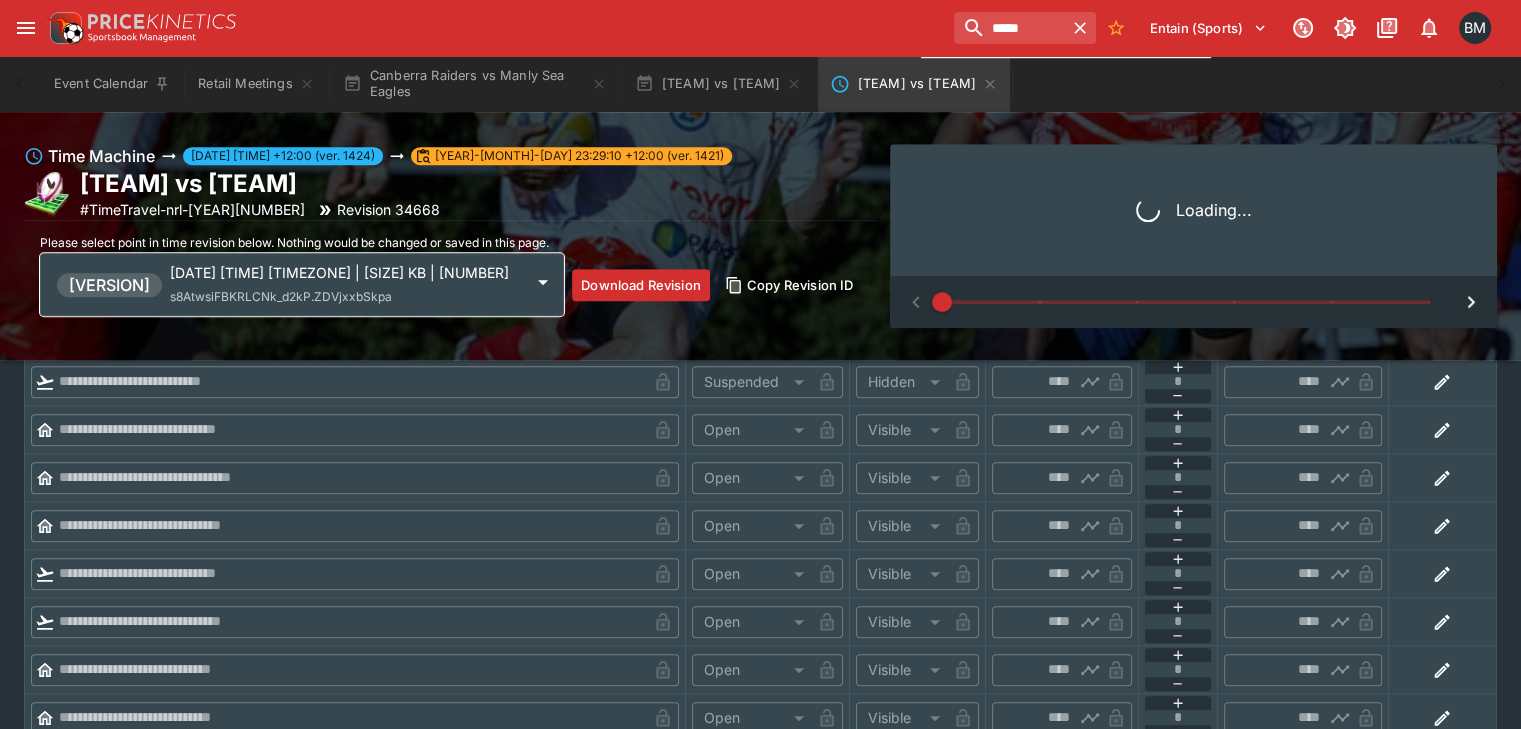 click on "[DATE] [TIME] [TIMEZONE] | [SIZE] KB | [NUMBER]" at bounding box center (346, 272) 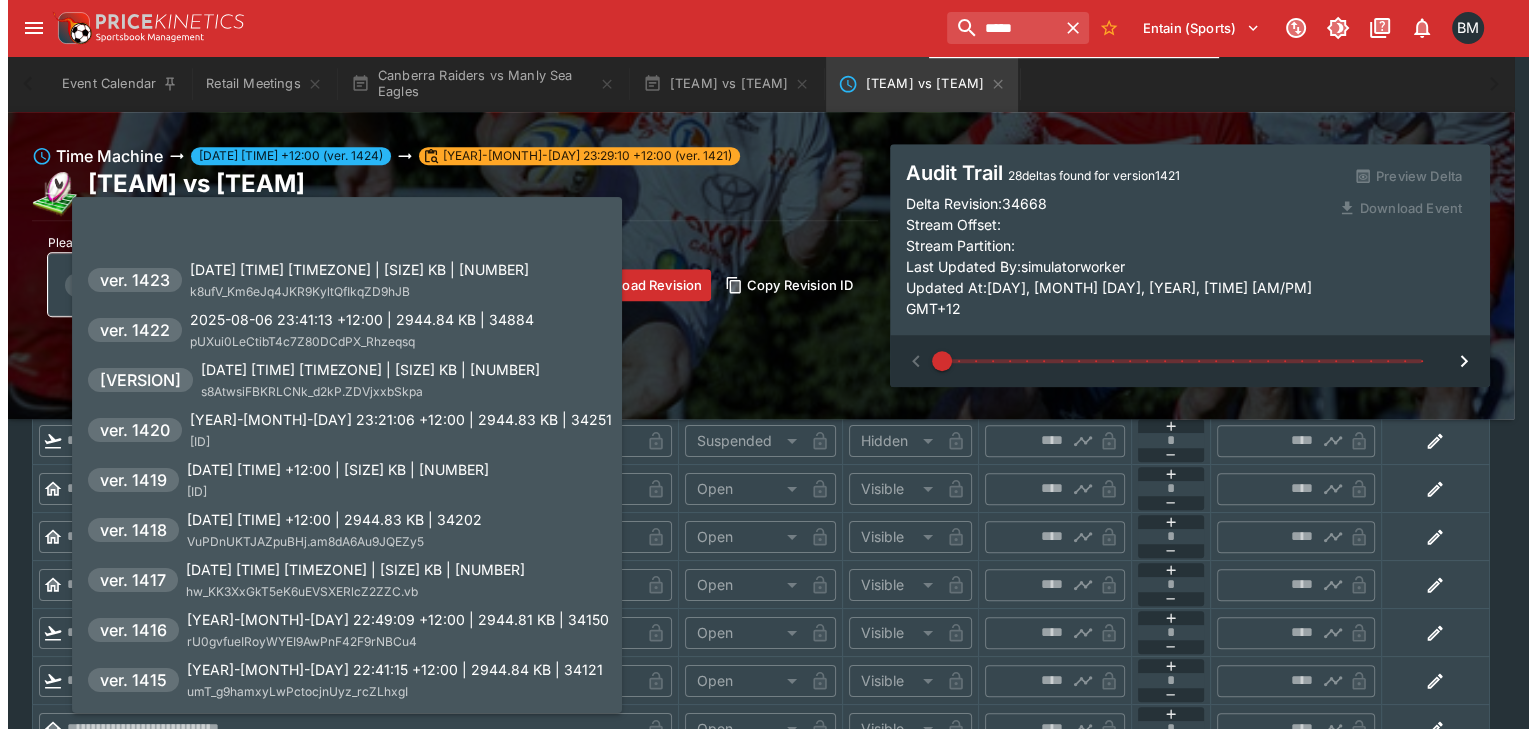 scroll, scrollTop: 1529, scrollLeft: 0, axis: vertical 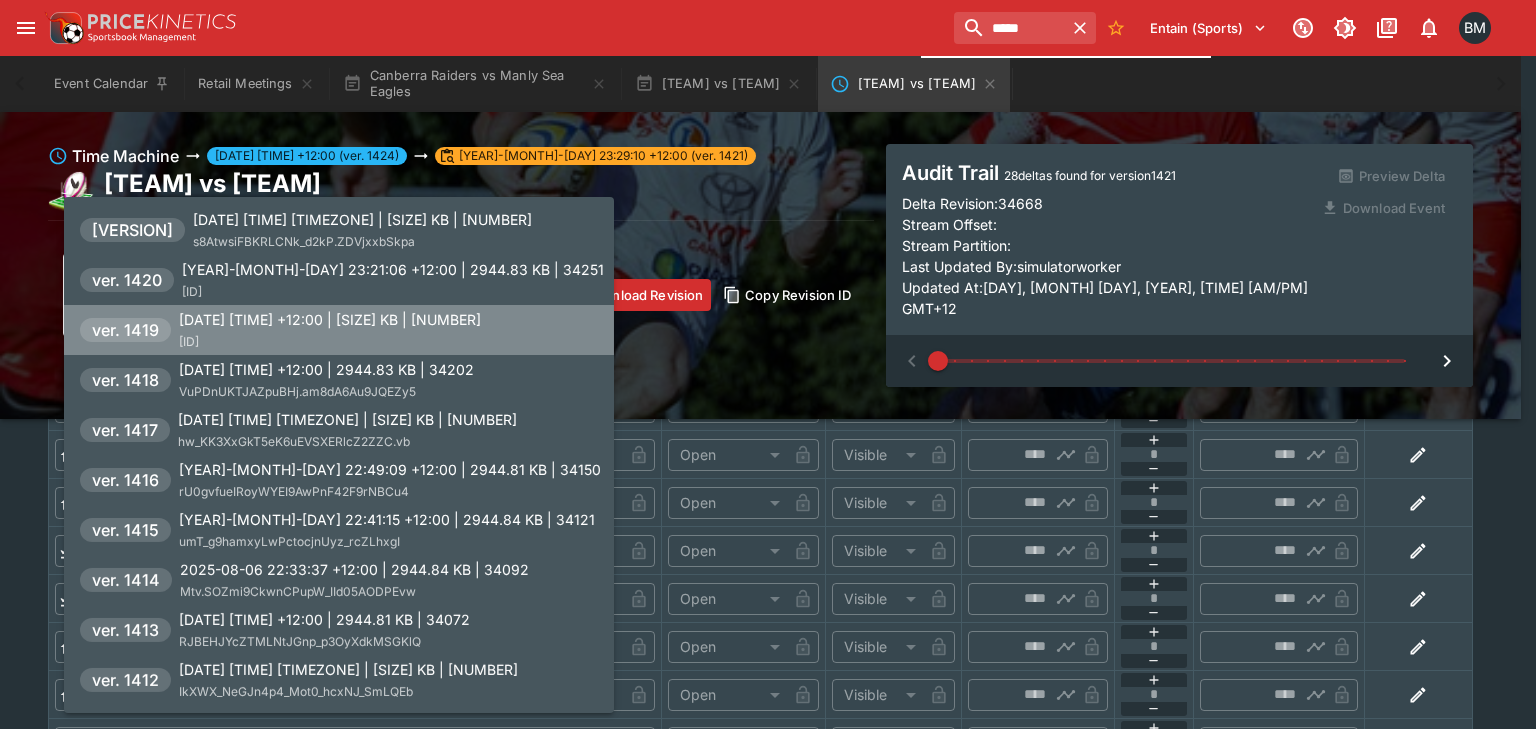 click on "[DATE] [TIME] +12:00 | [SIZE] KB | [NUMBER]  [STRING]" at bounding box center [330, 330] 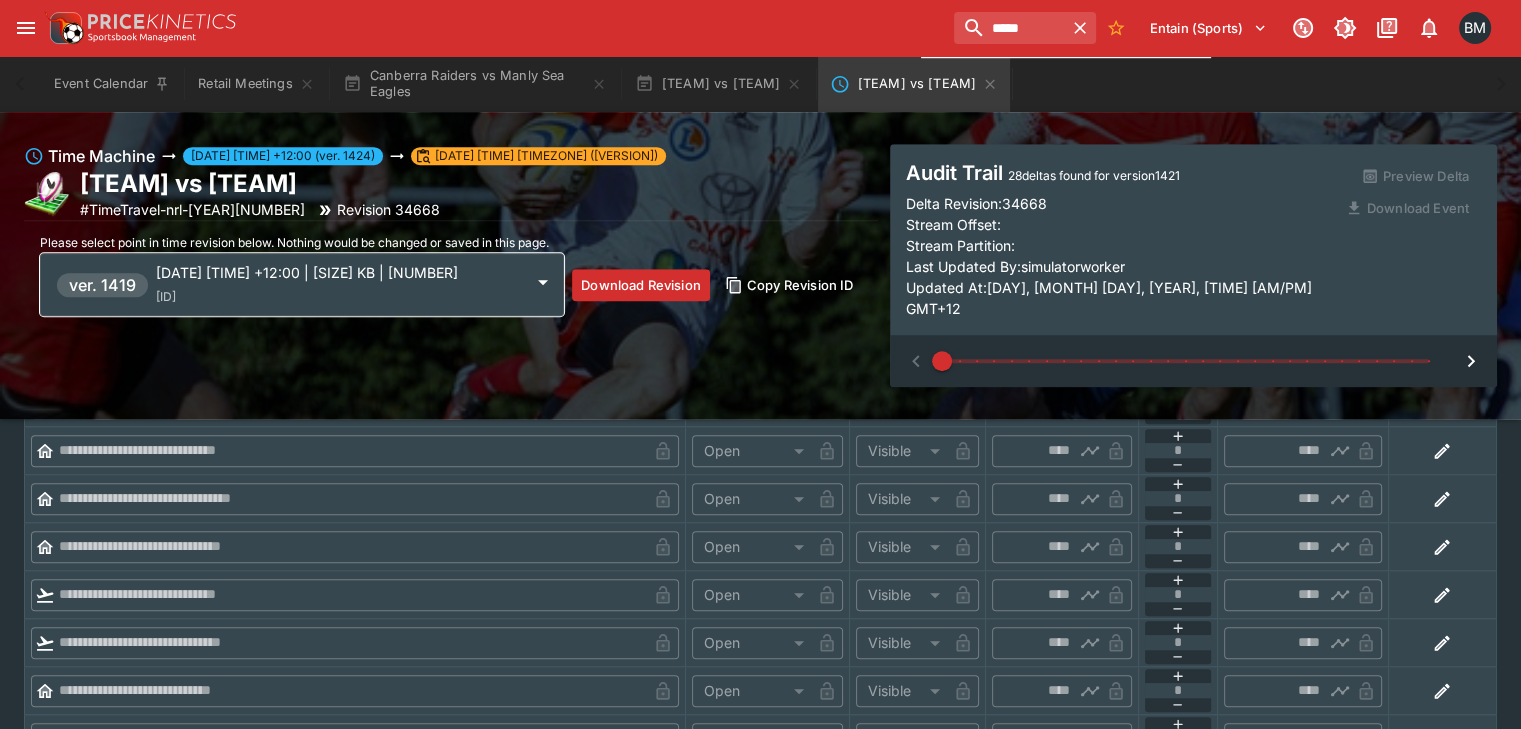 click on "[ID]" at bounding box center [166, 296] 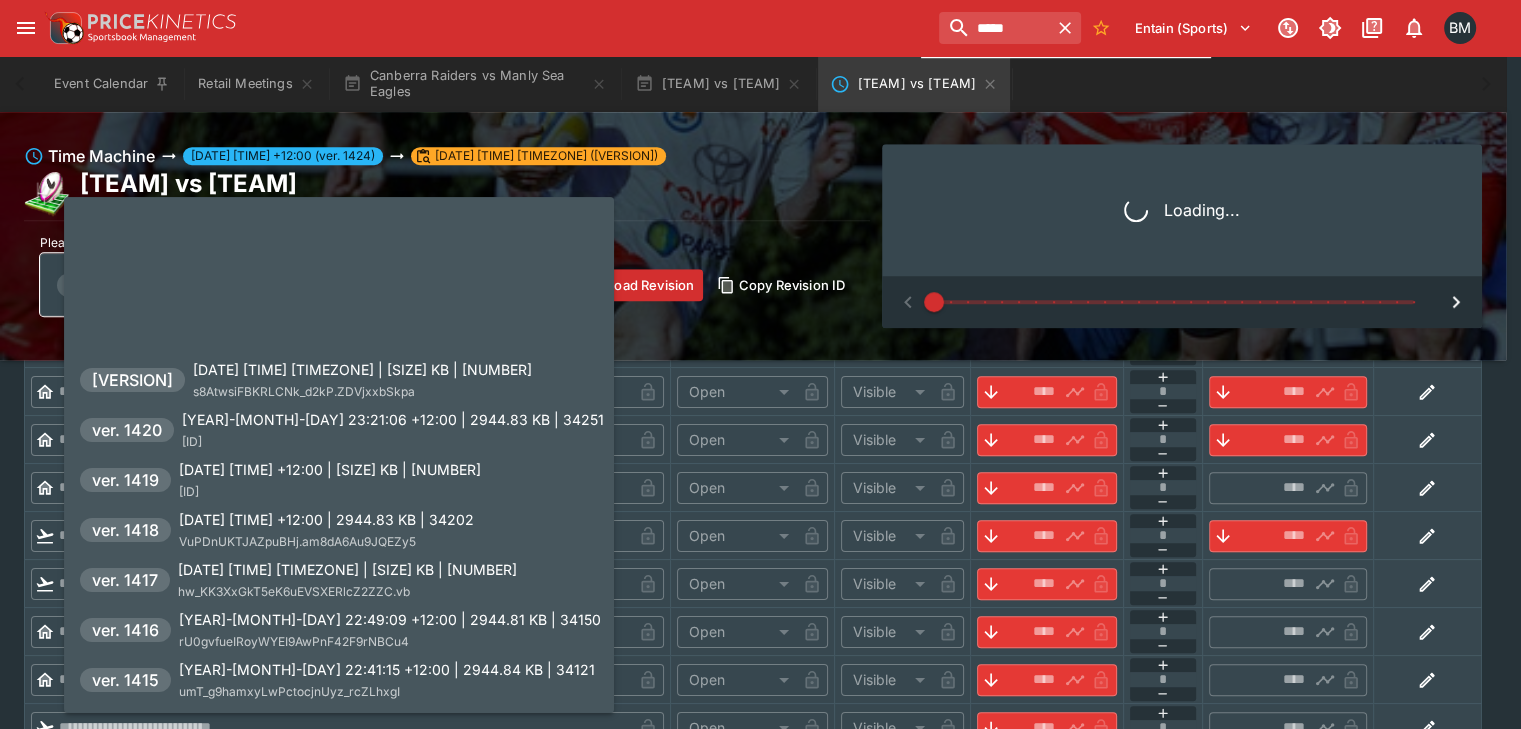 type on "****" 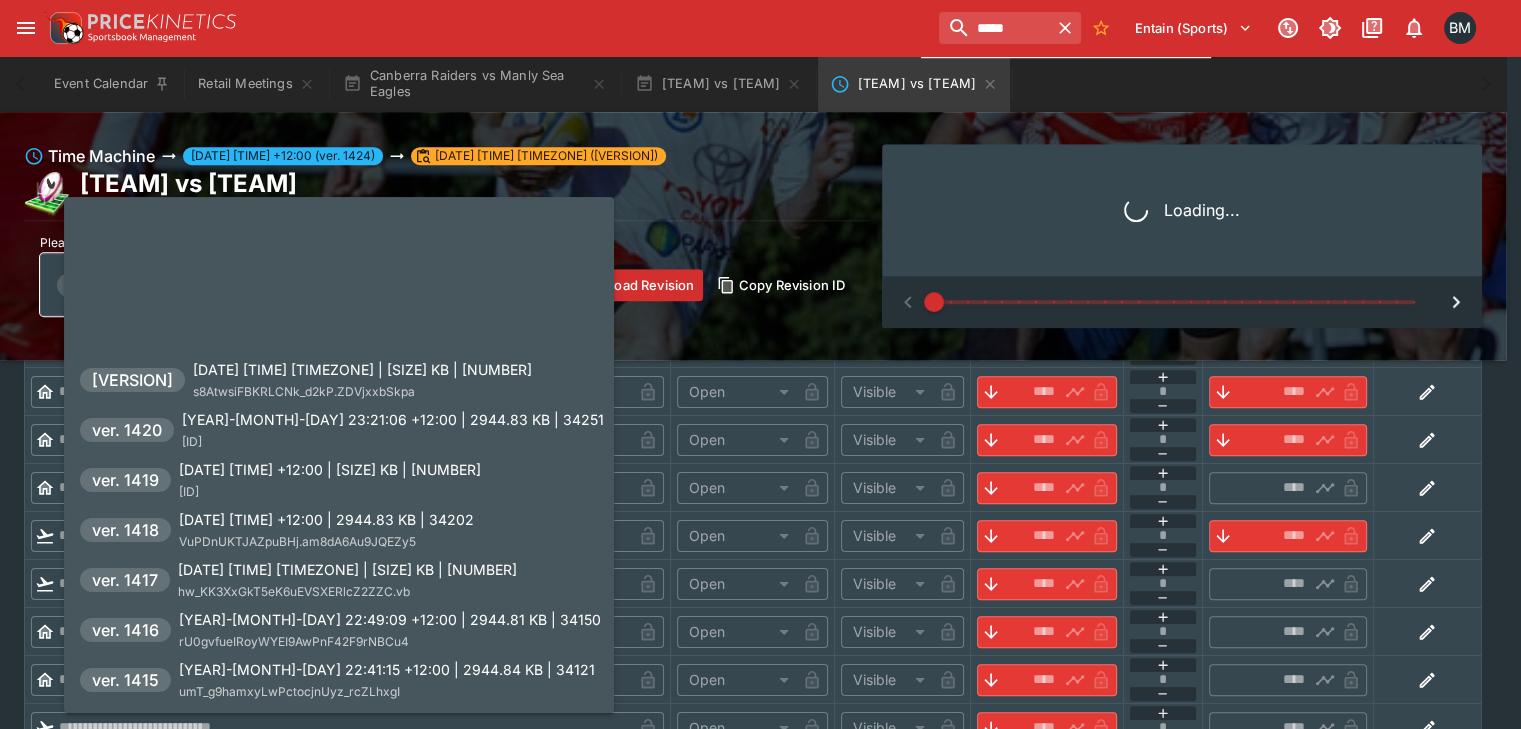 type on "****" 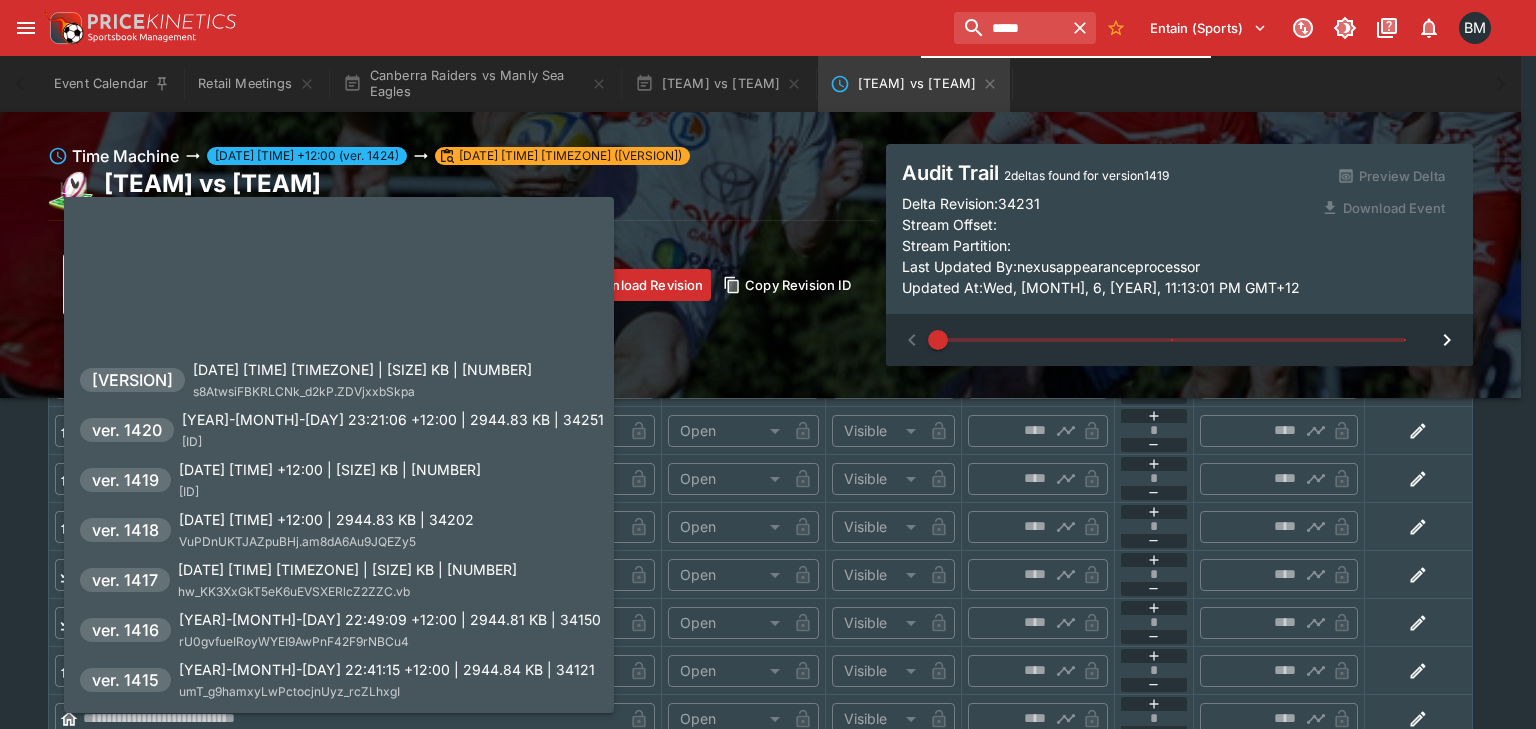 scroll, scrollTop: 1522, scrollLeft: 0, axis: vertical 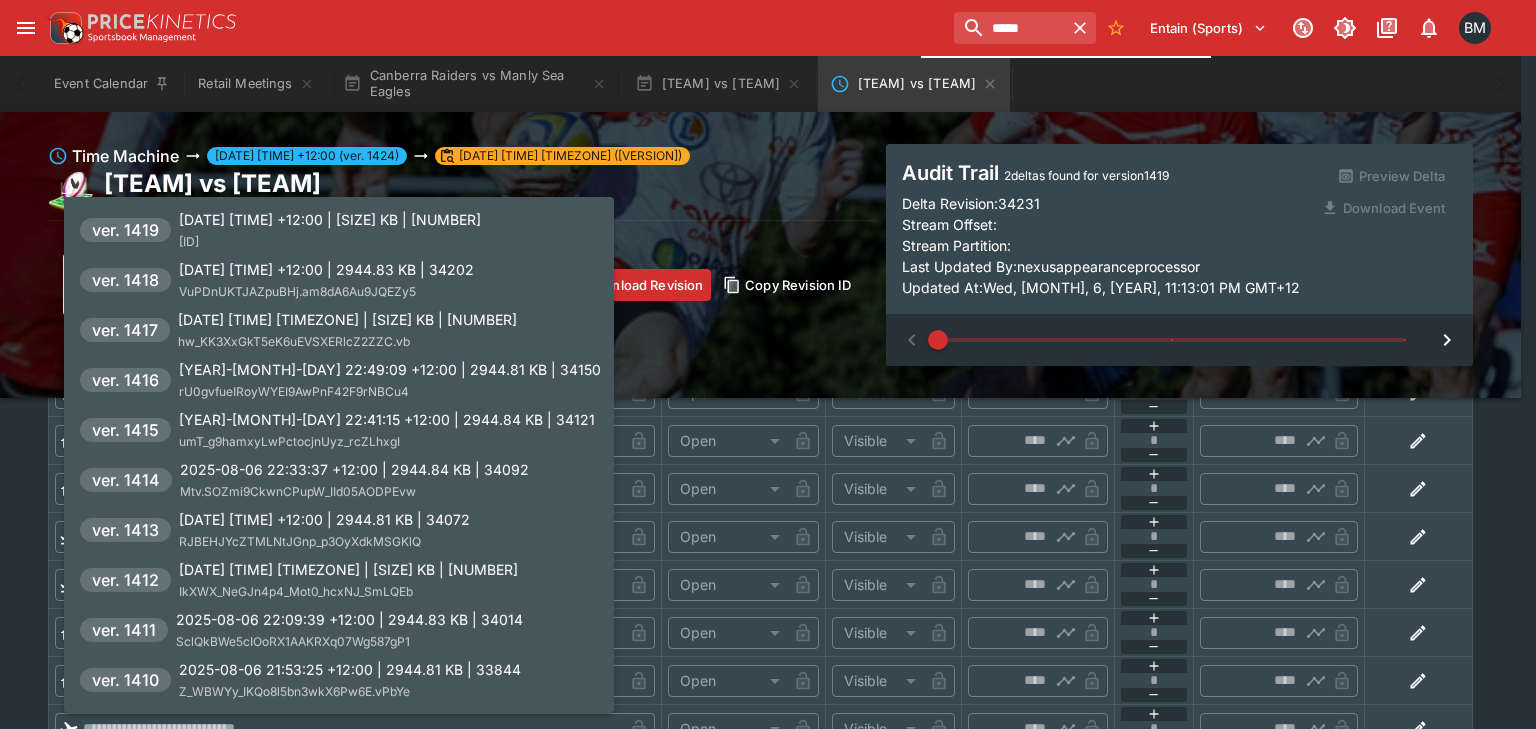 click at bounding box center (768, 364) 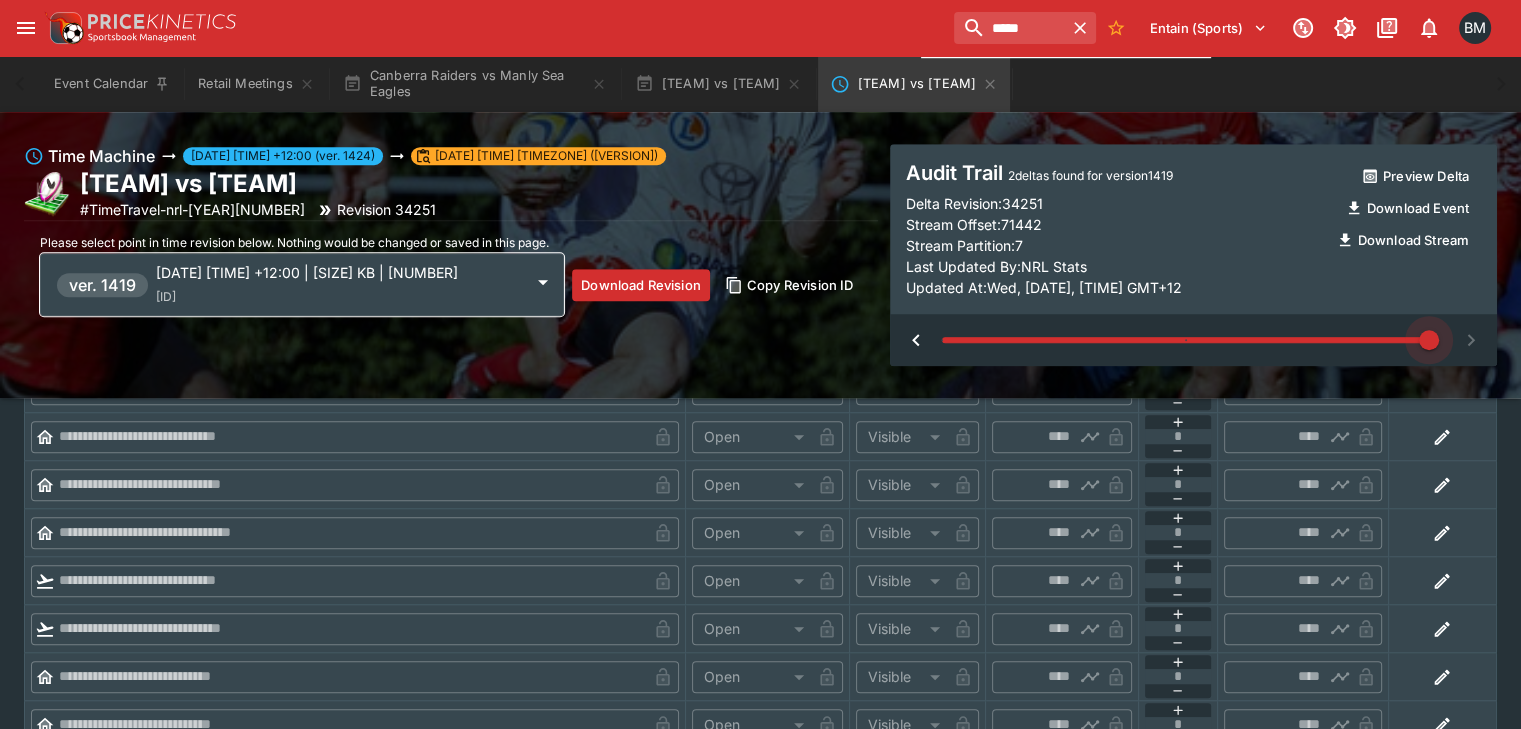 drag, startPoint x: 942, startPoint y: 341, endPoint x: 1464, endPoint y: 343, distance: 522.00385 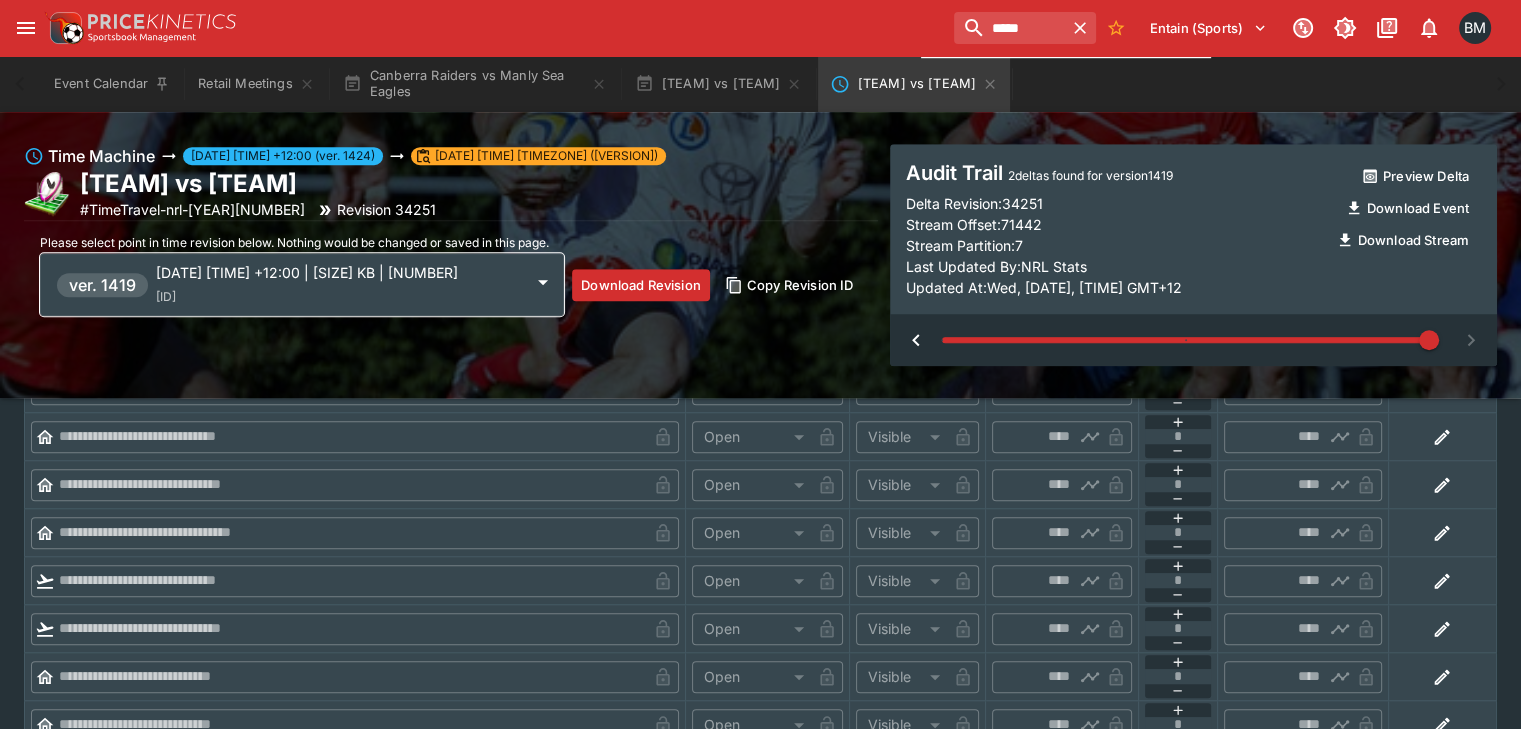 click on "[DATE] [TIME] +12:00 | [SIZE] KB | [NUMBER]  [STRING]" at bounding box center [339, 284] 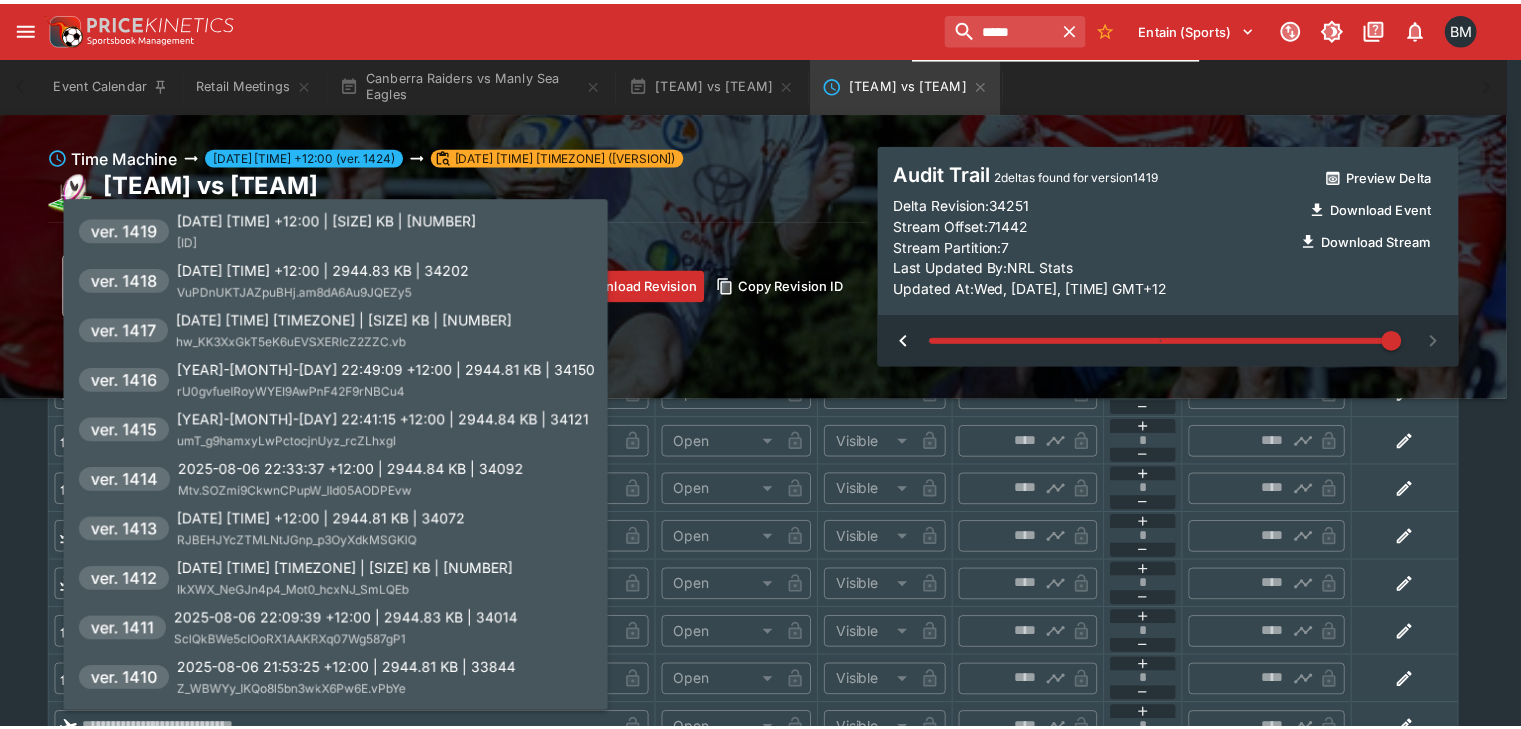 scroll, scrollTop: 83, scrollLeft: 0, axis: vertical 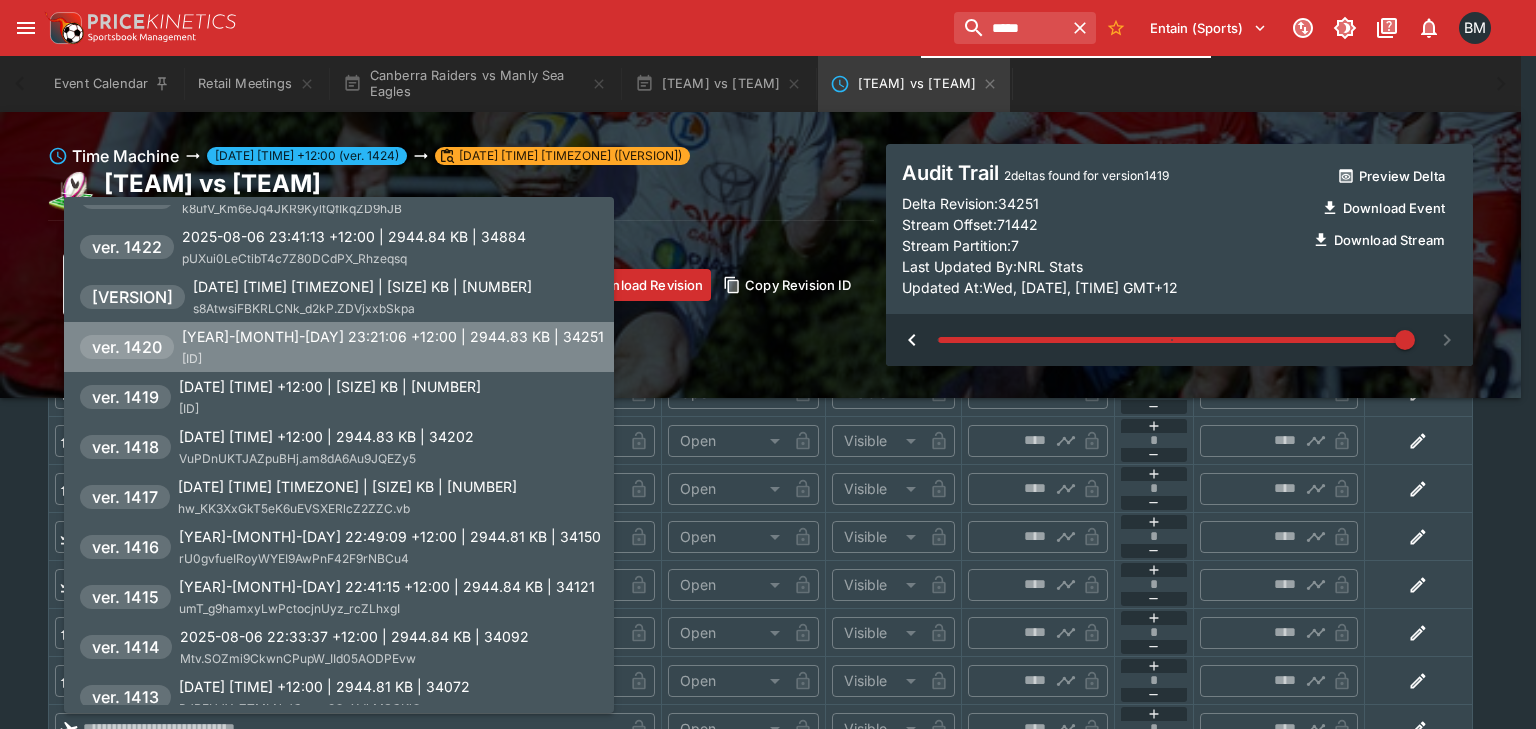 click on "[YEAR]-[MONTH]-[DAY] 23:21:06 +12:00 | 2944.83 KB | 34251" at bounding box center [393, 336] 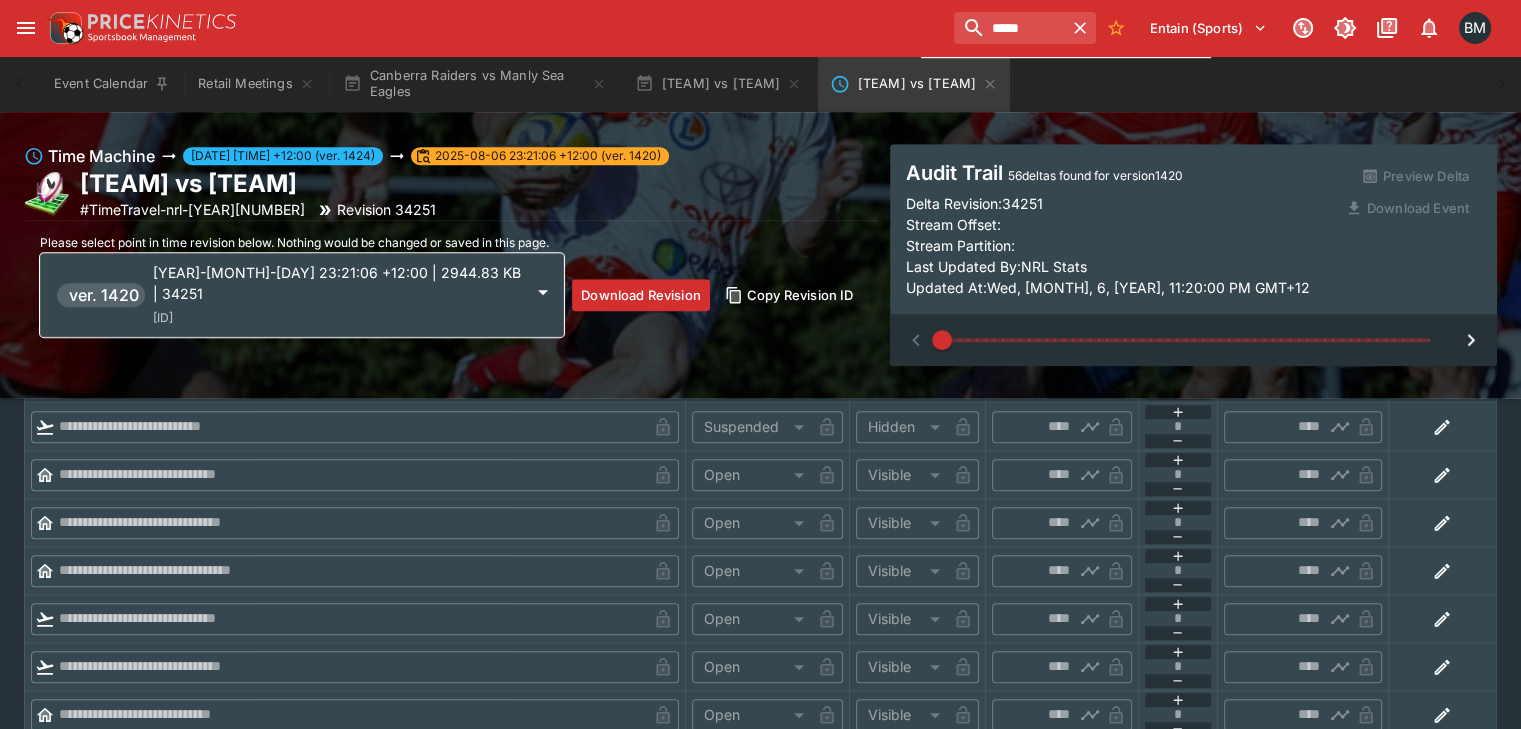 scroll, scrollTop: 1522, scrollLeft: 0, axis: vertical 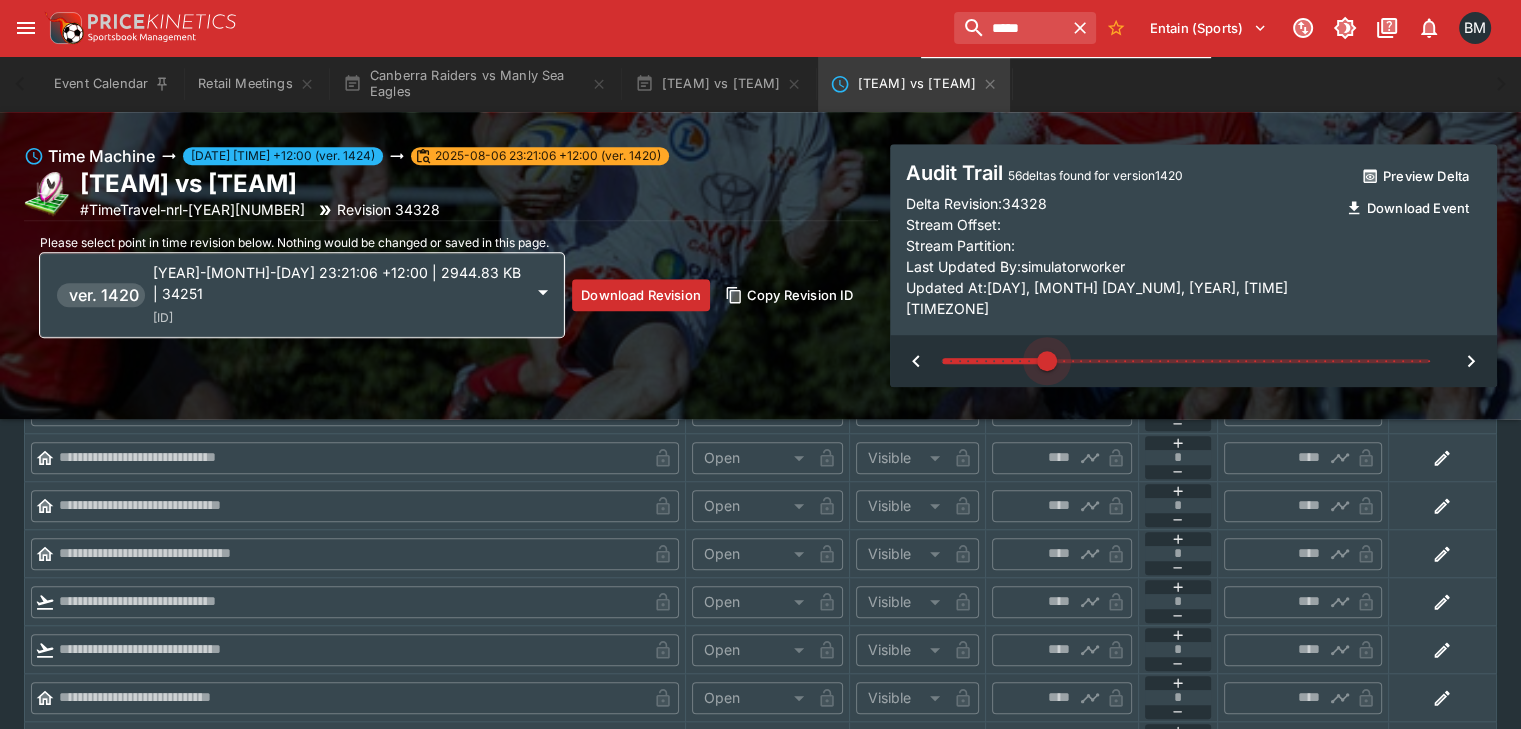 type on "**" 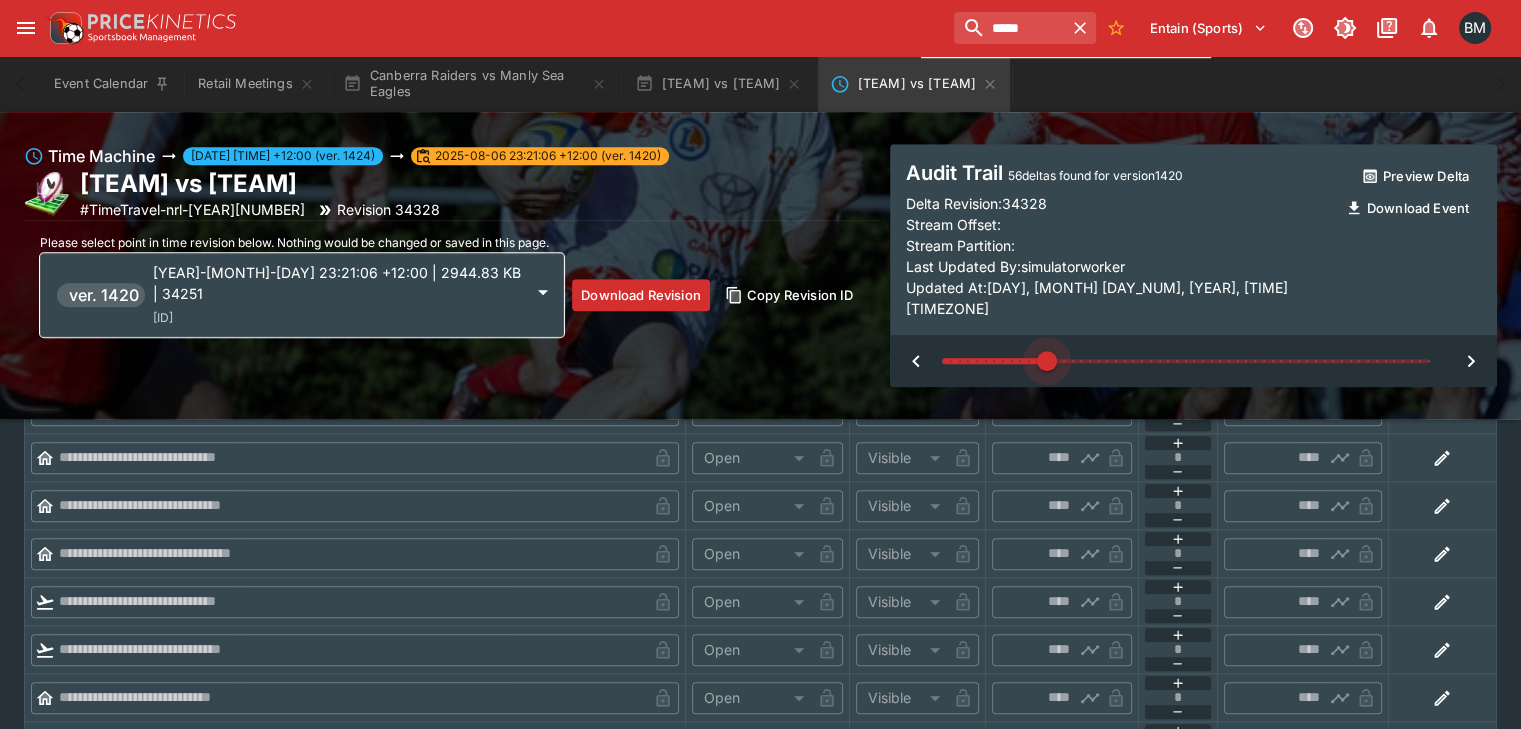 type on "****" 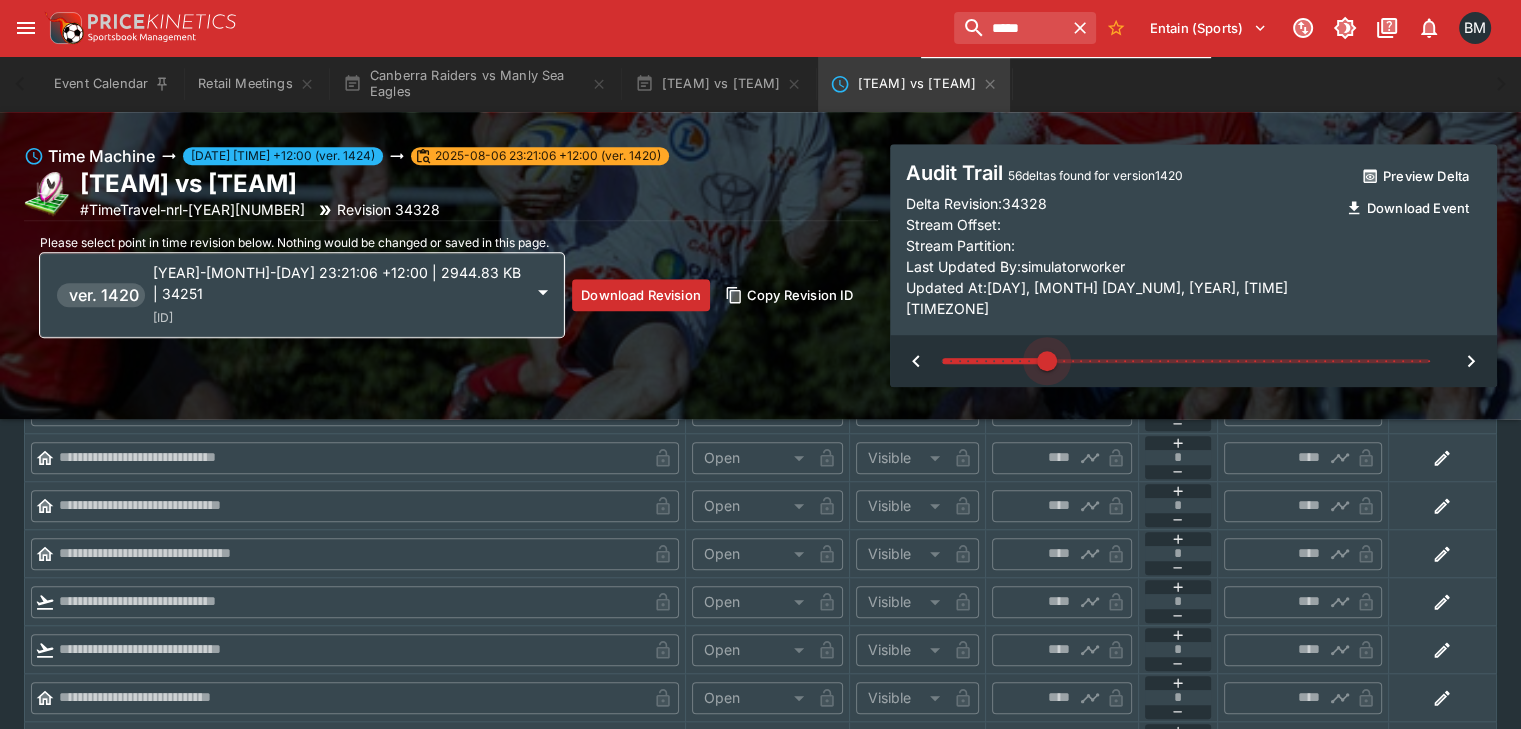 type on "****" 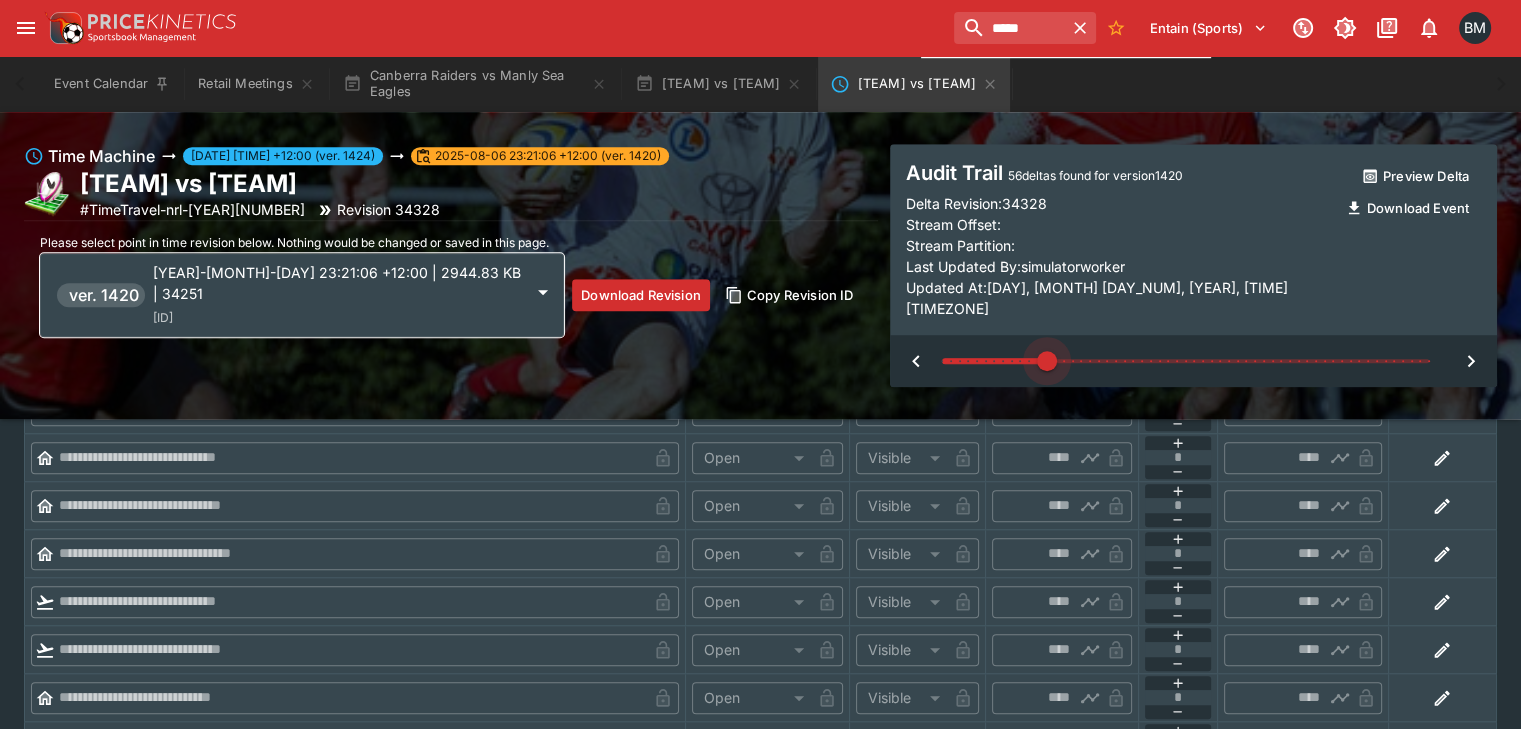 type on "****" 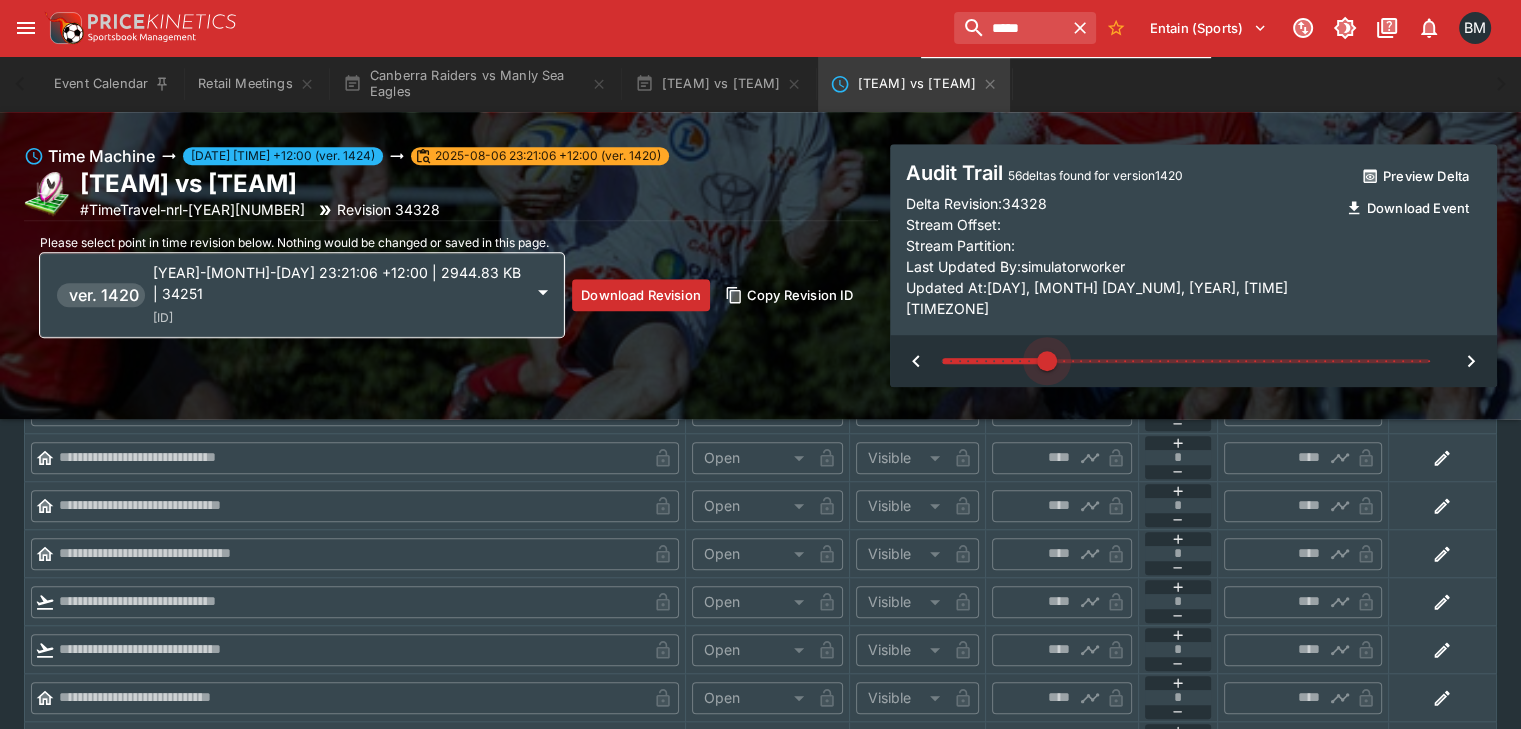 type on "****" 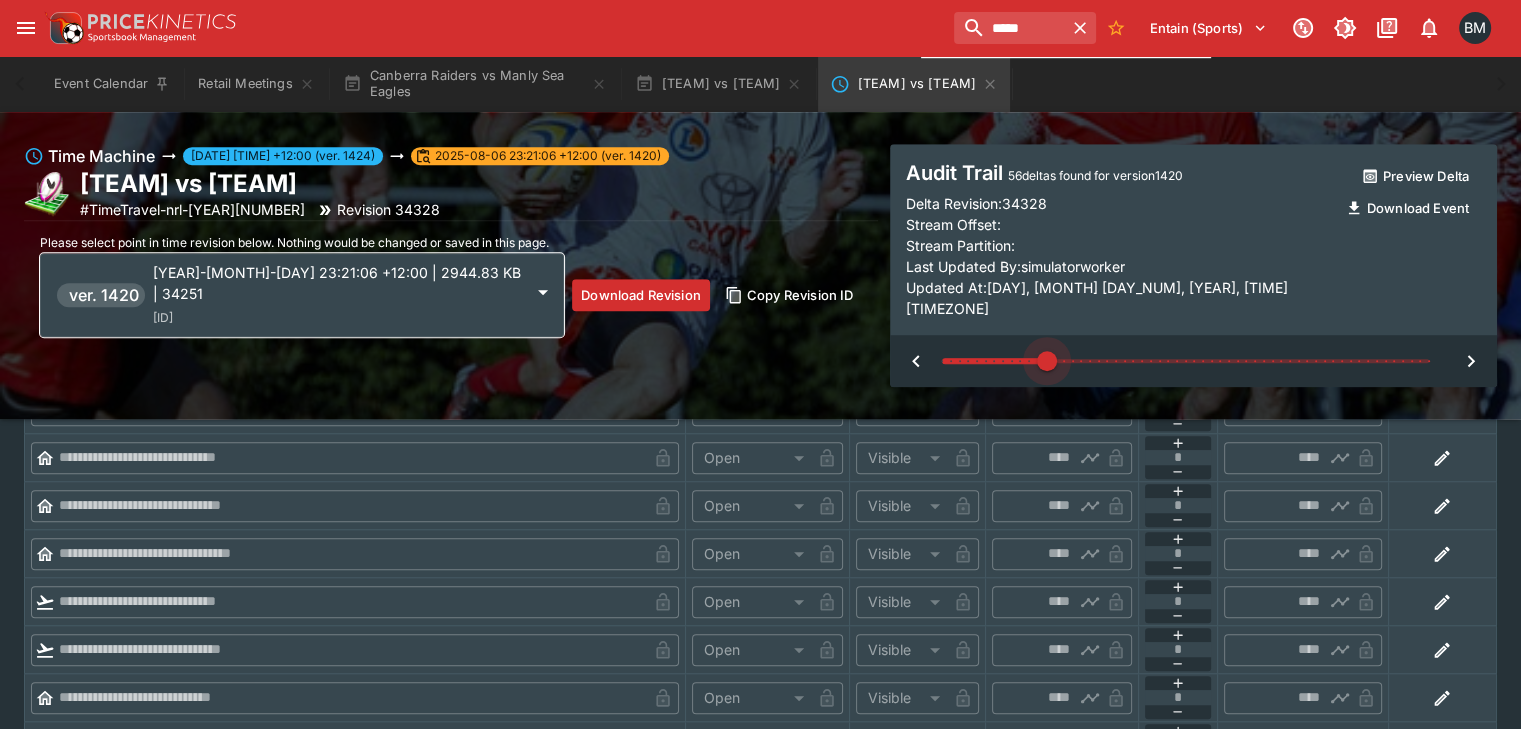 type on "****" 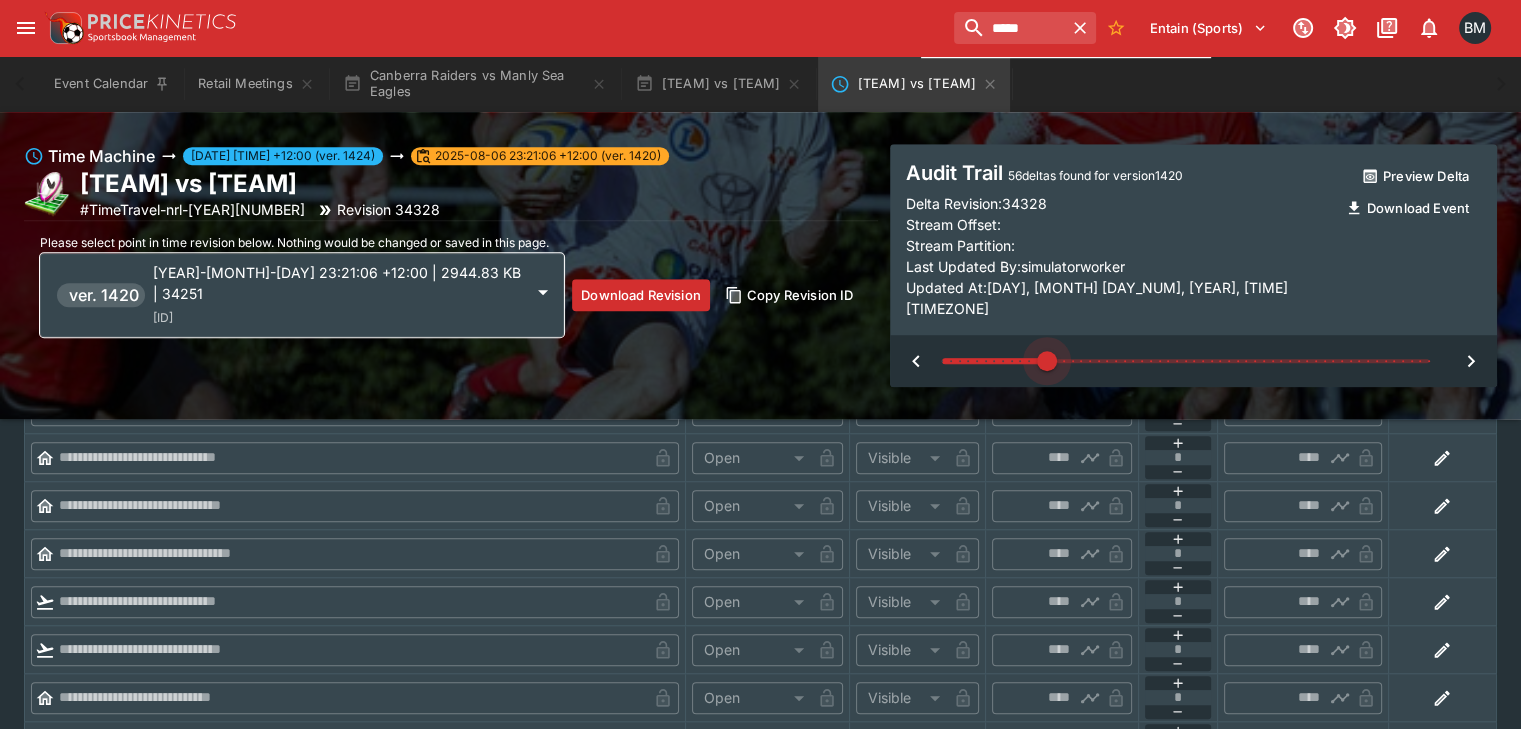 type on "*****" 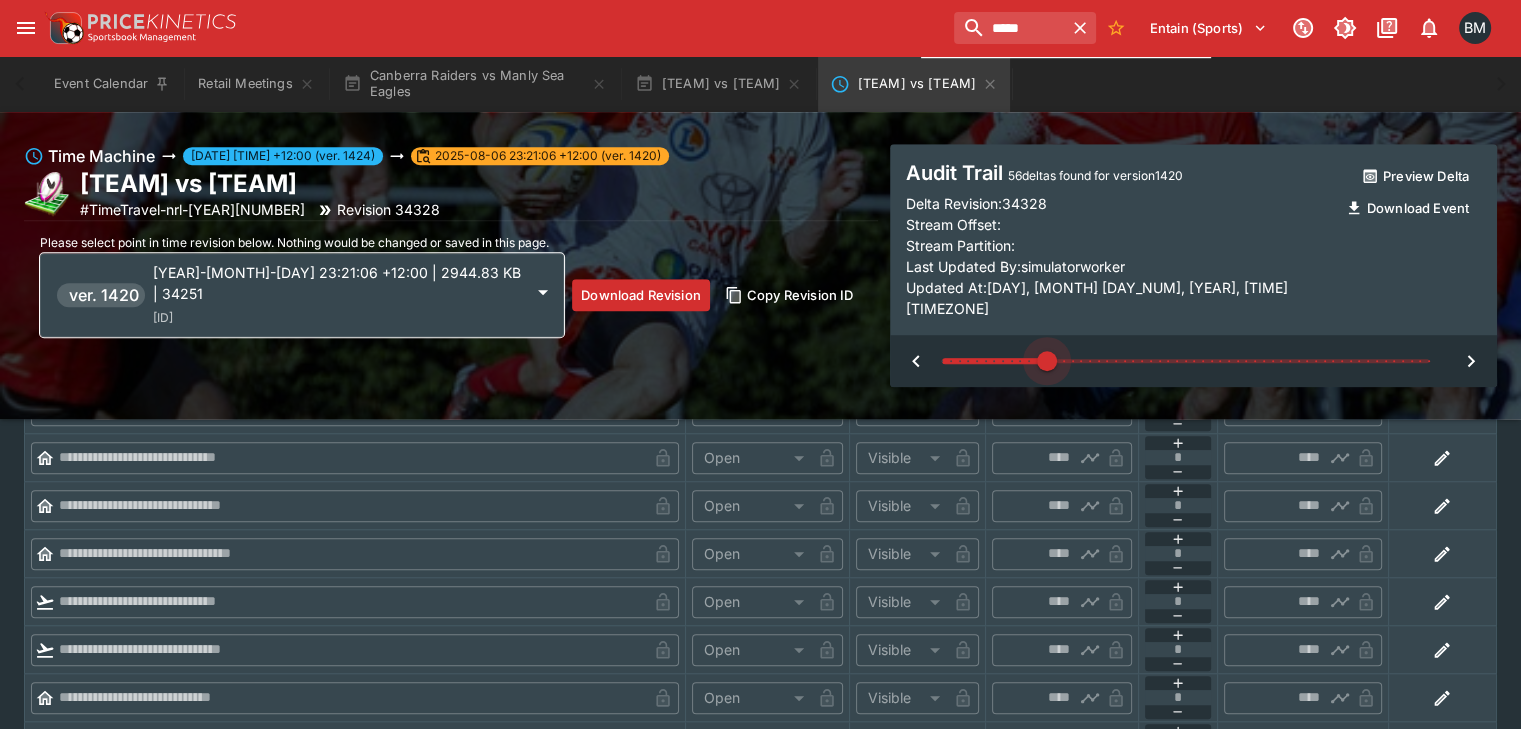 type on "*****" 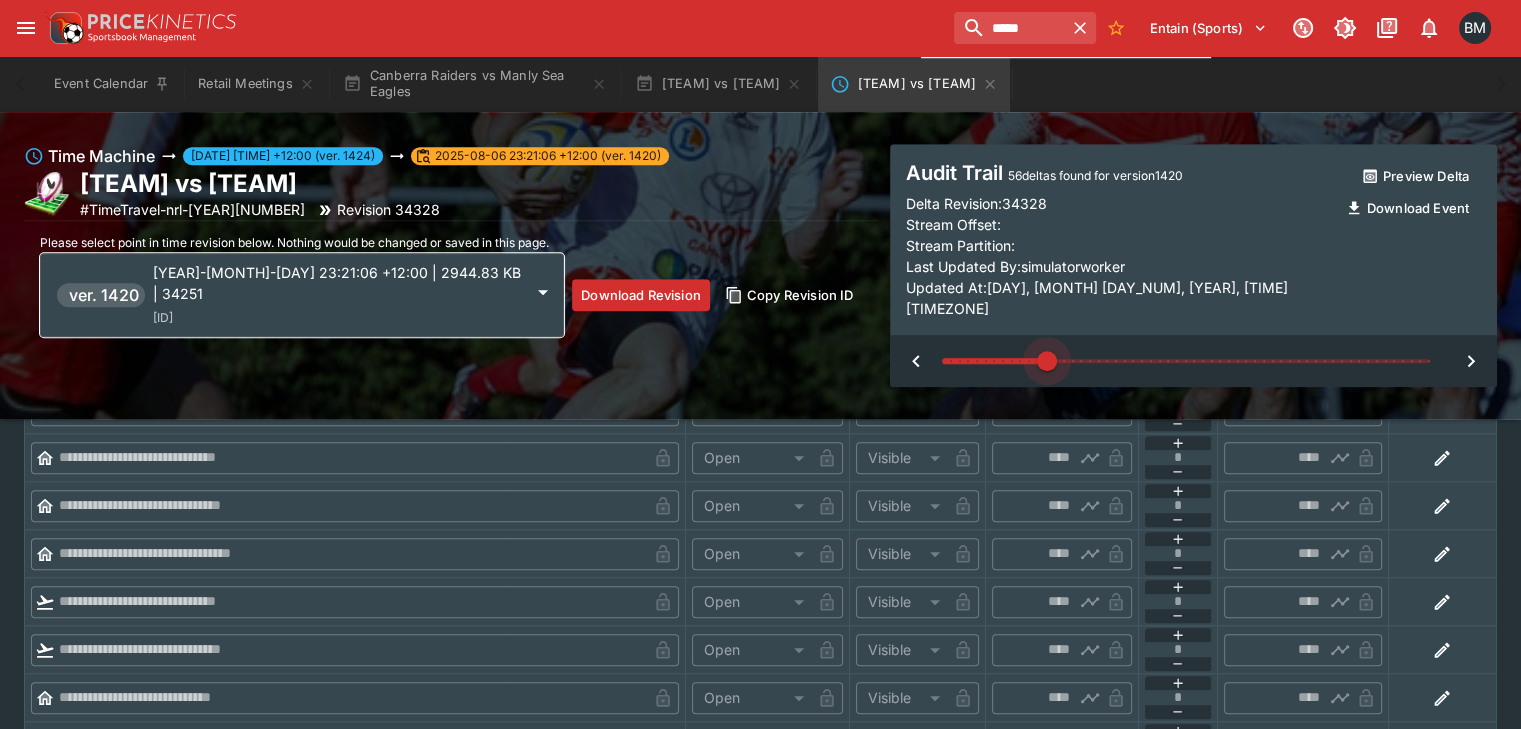 type on "*****" 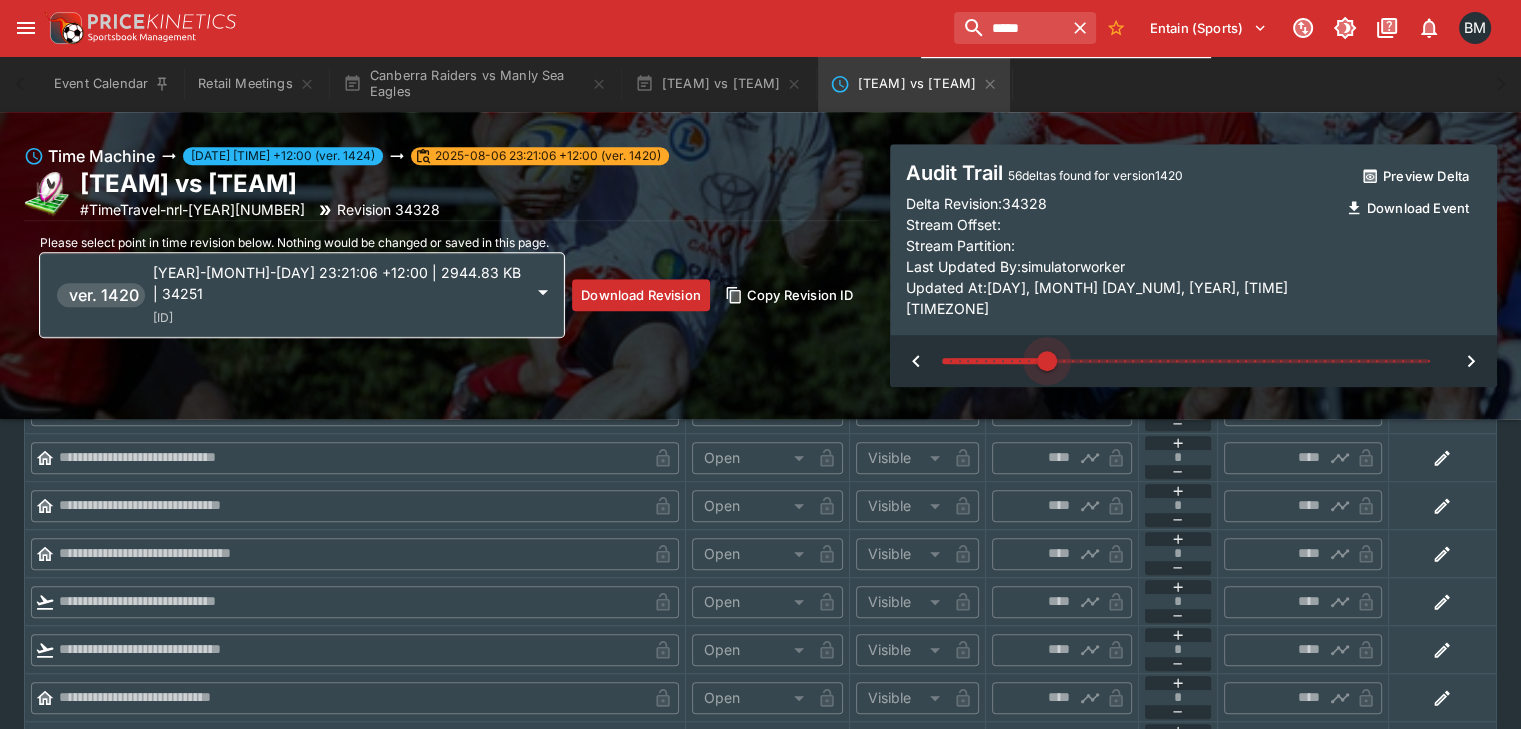 type on "*****" 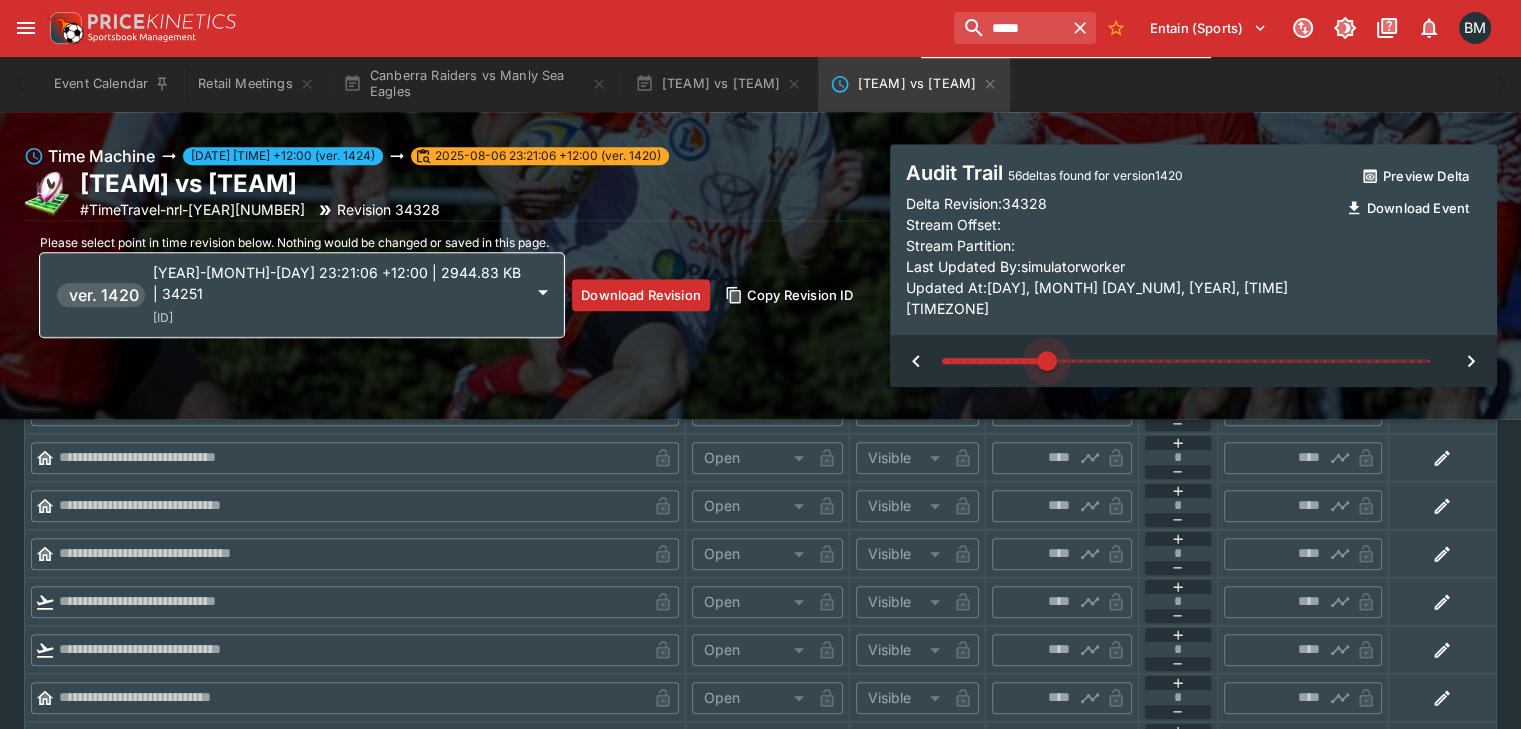 type on "****" 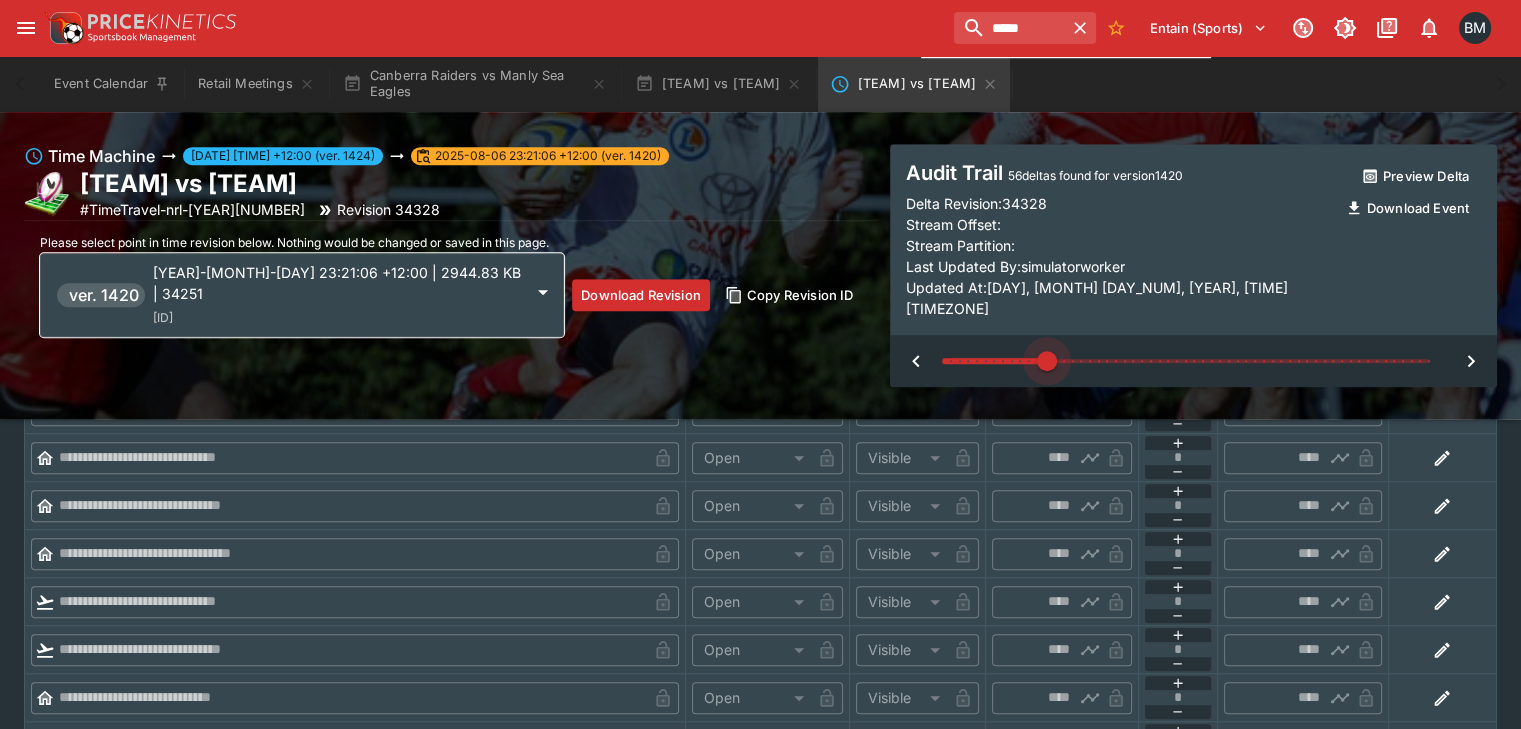 type on "****" 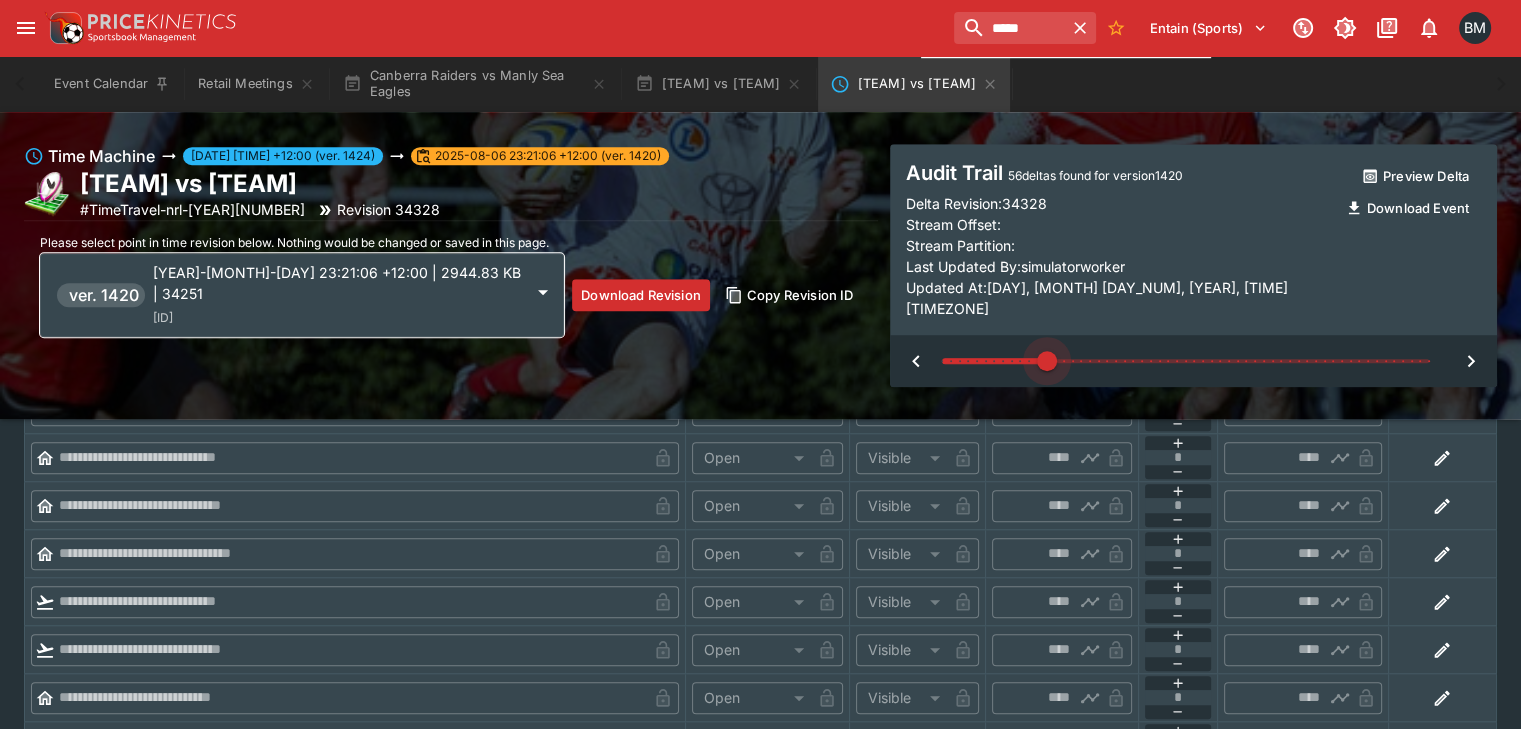 type on "****" 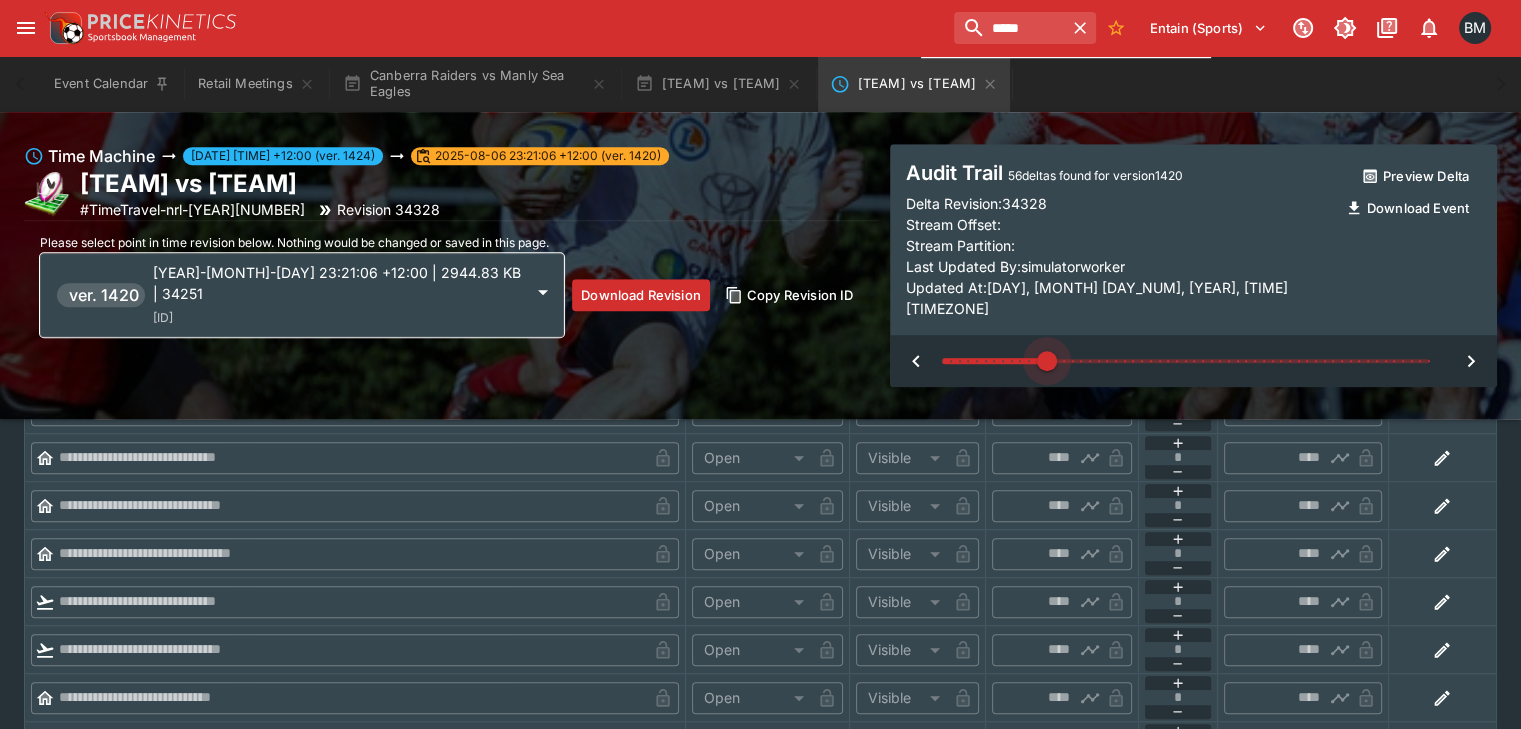 type on "****" 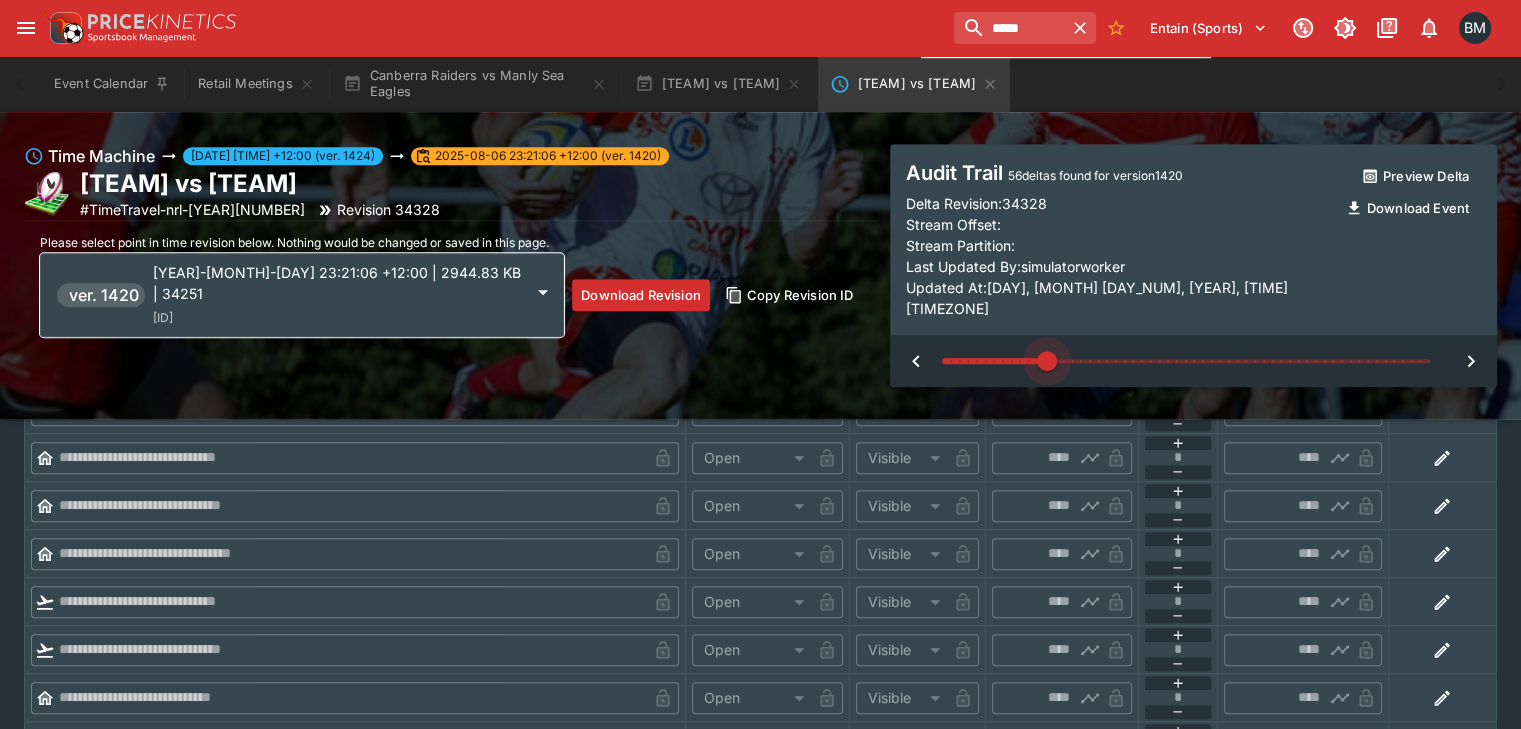 type on "****" 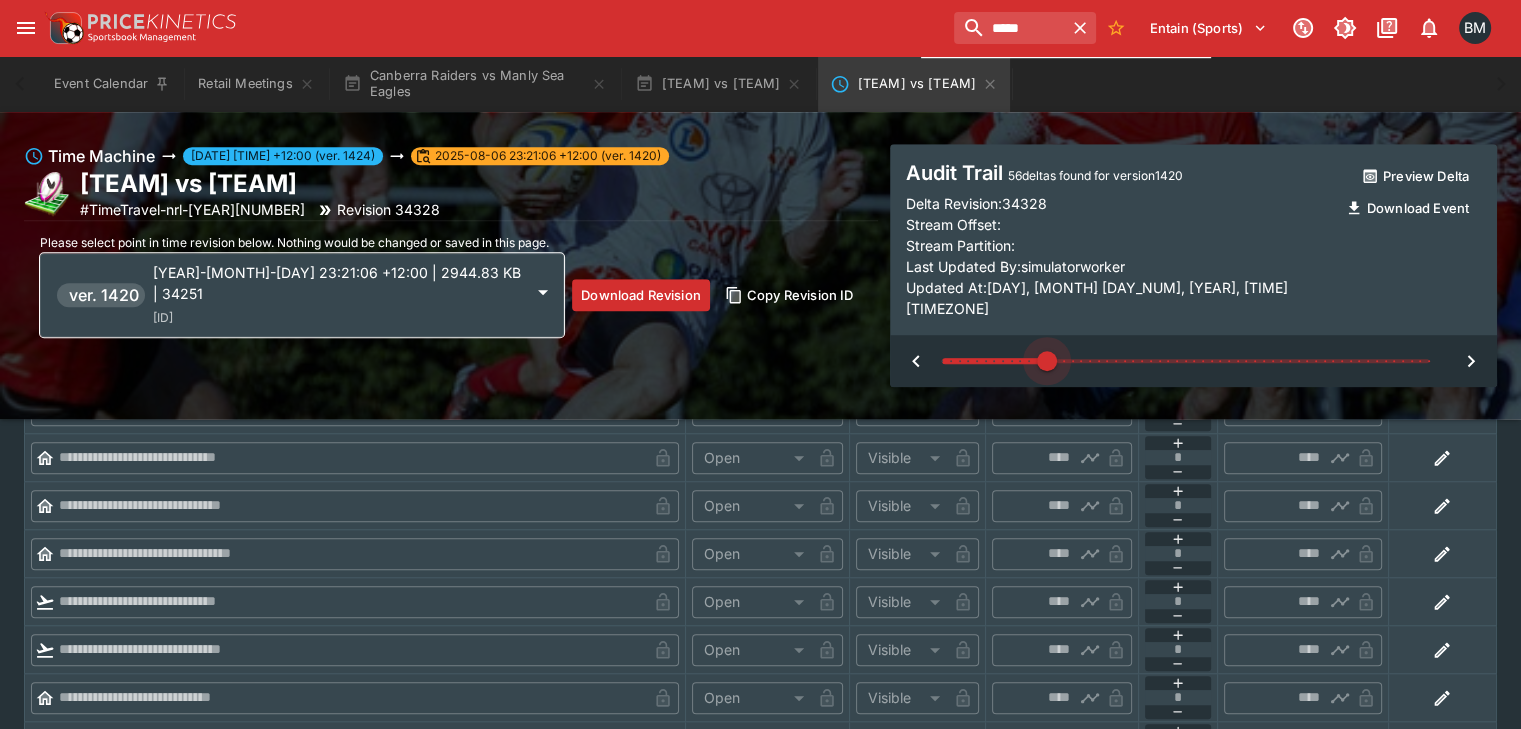 type on "****" 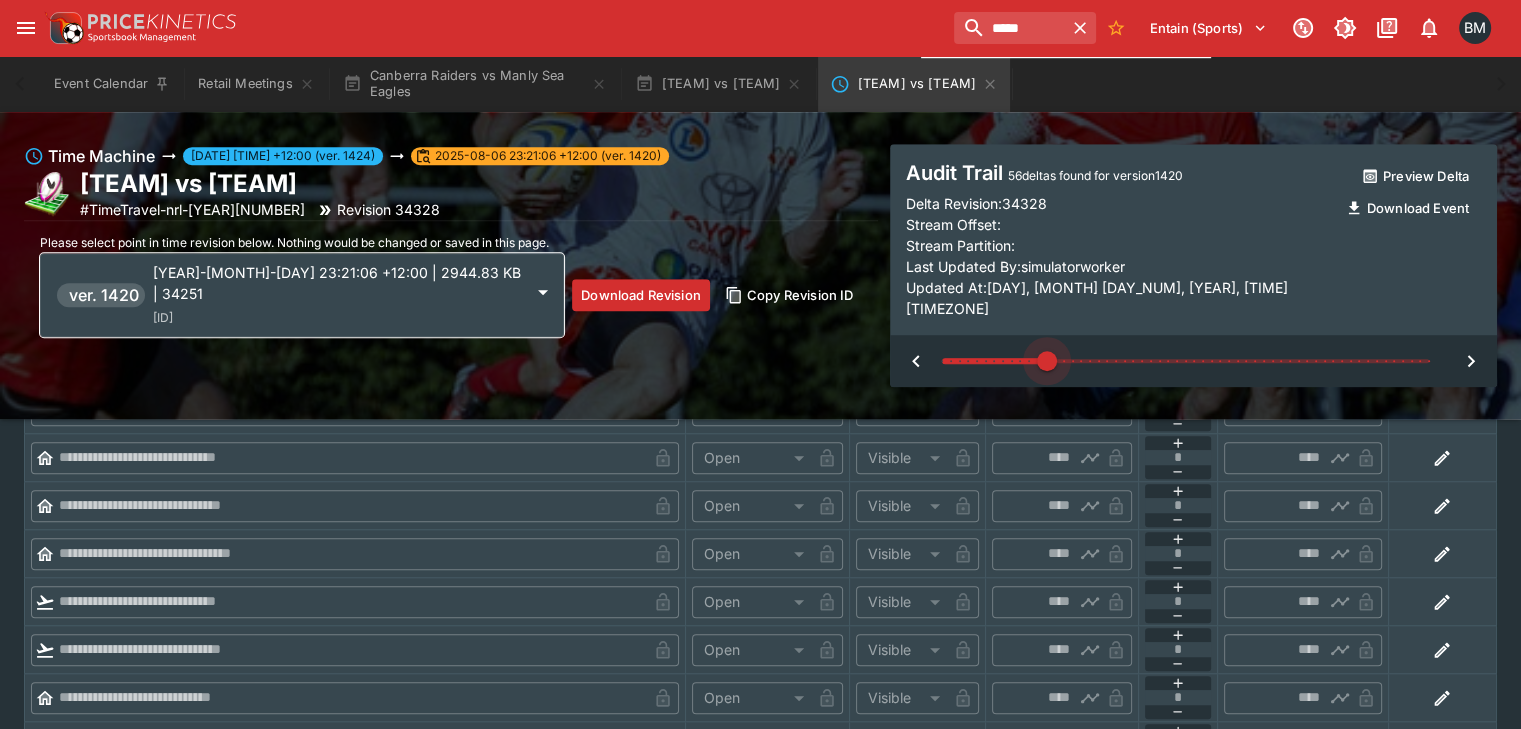 type on "*****" 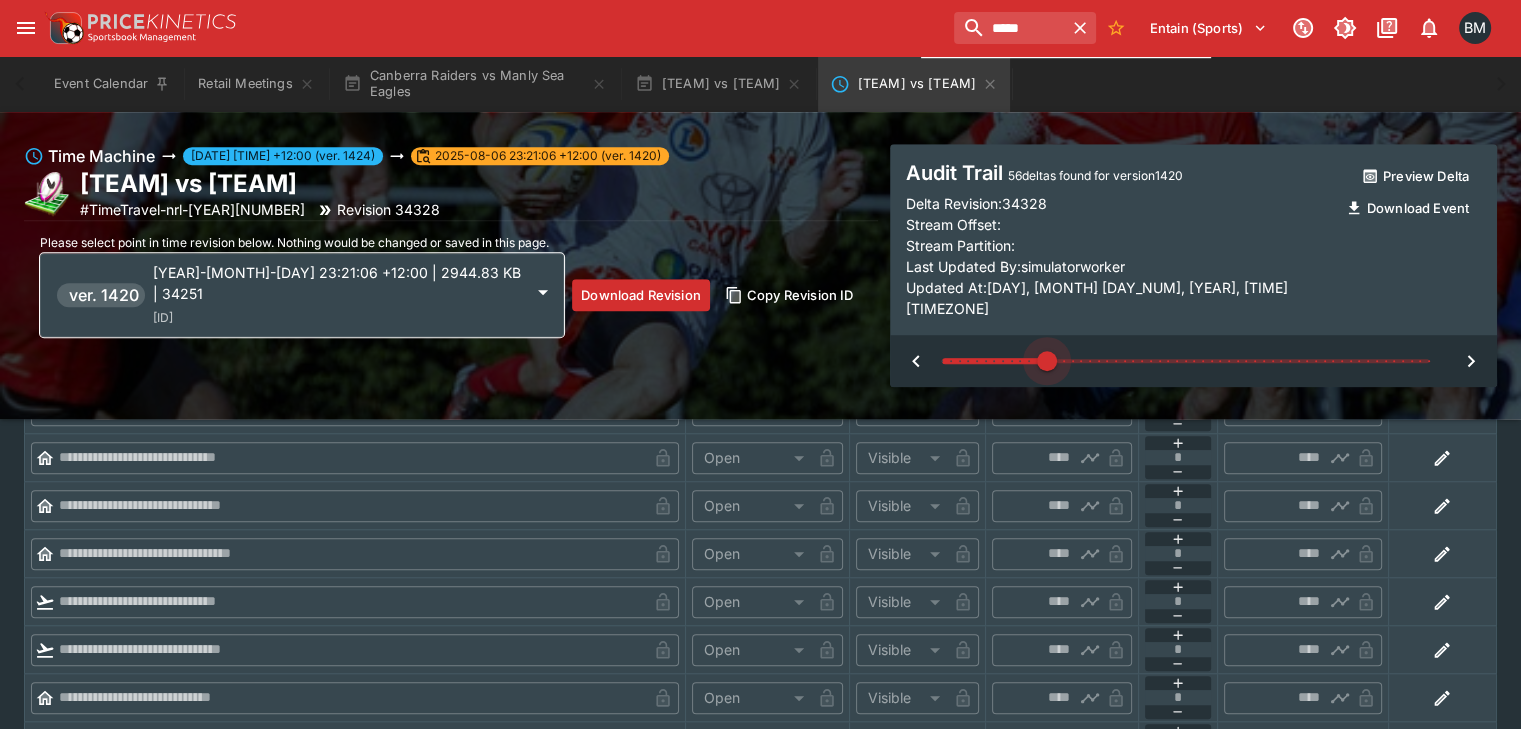 type on "*****" 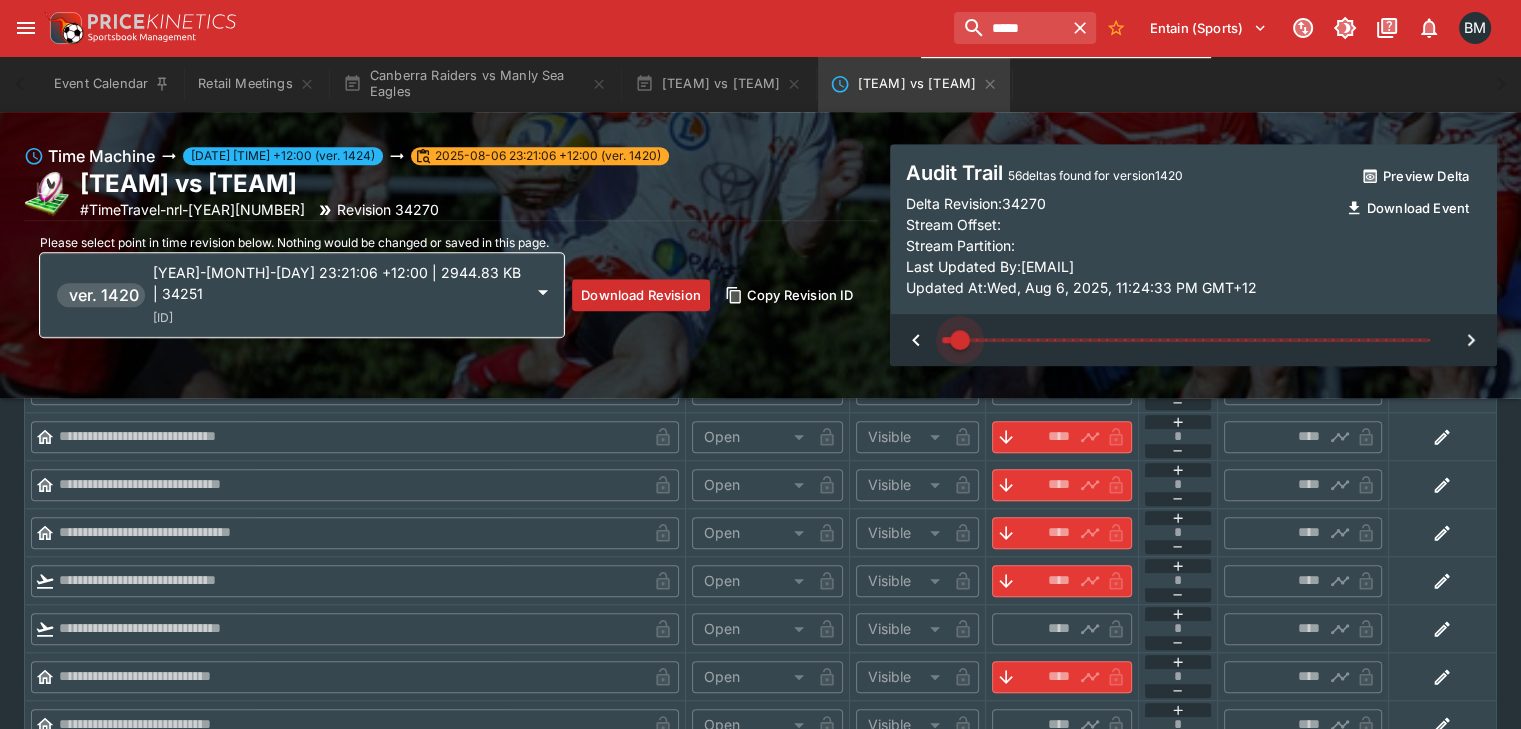 type on "*" 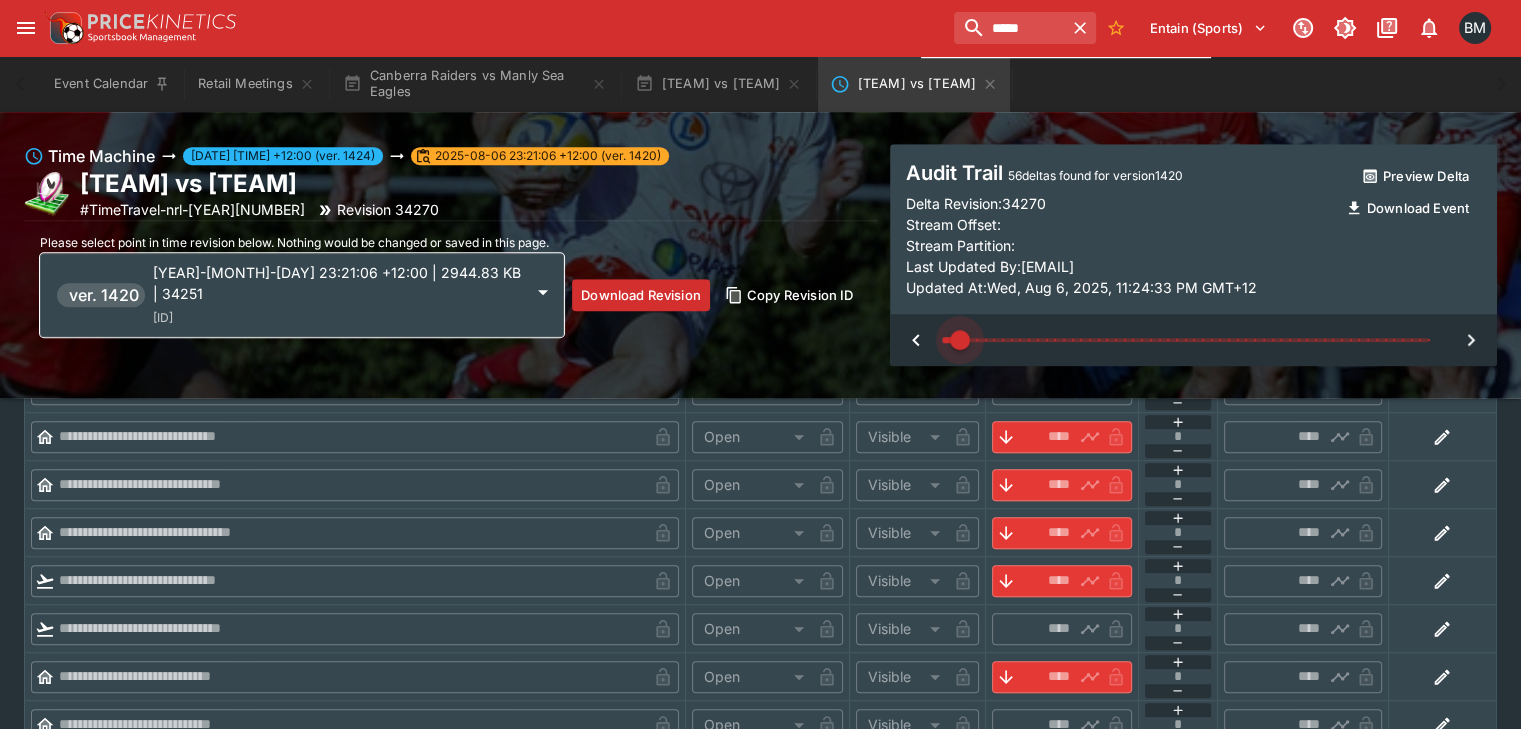 type on "****" 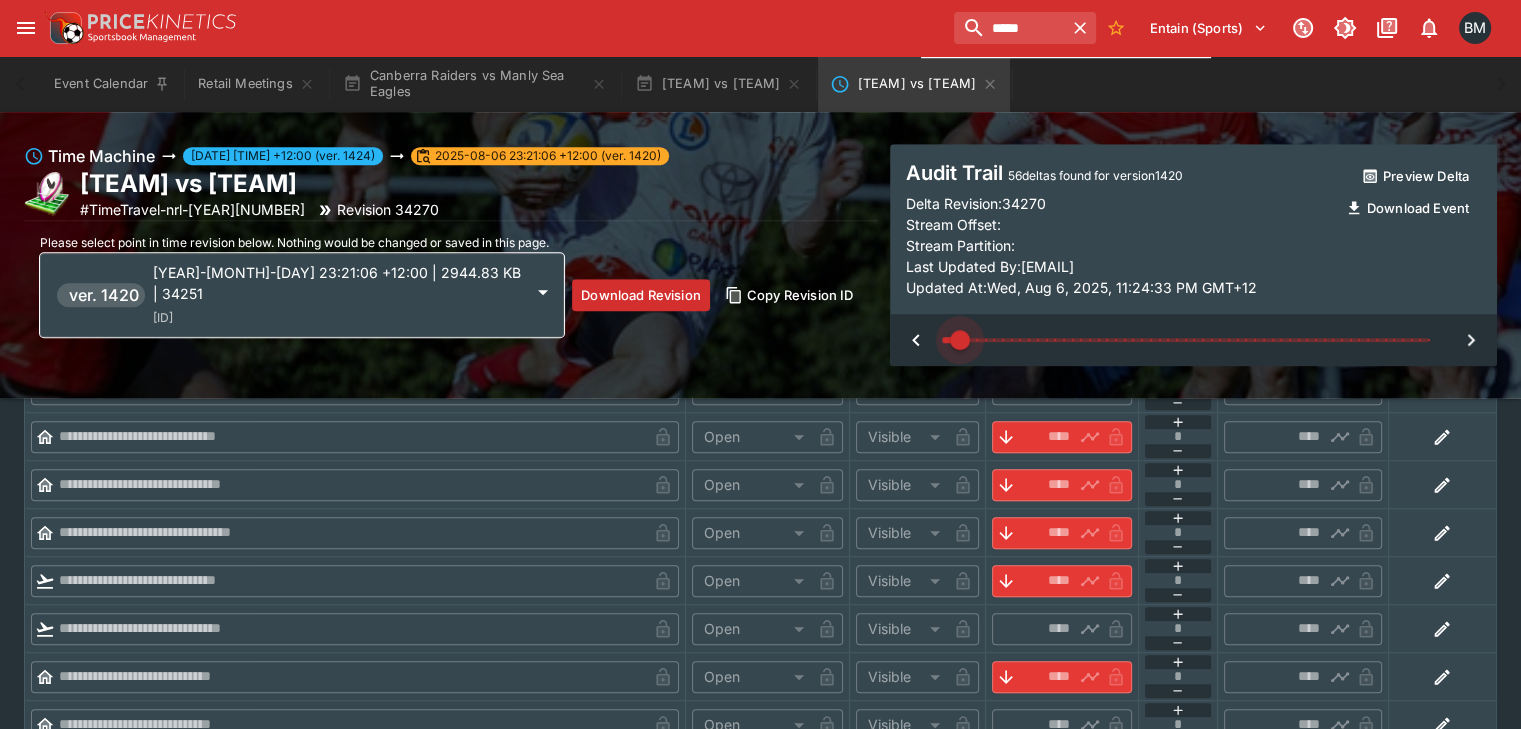 type on "****" 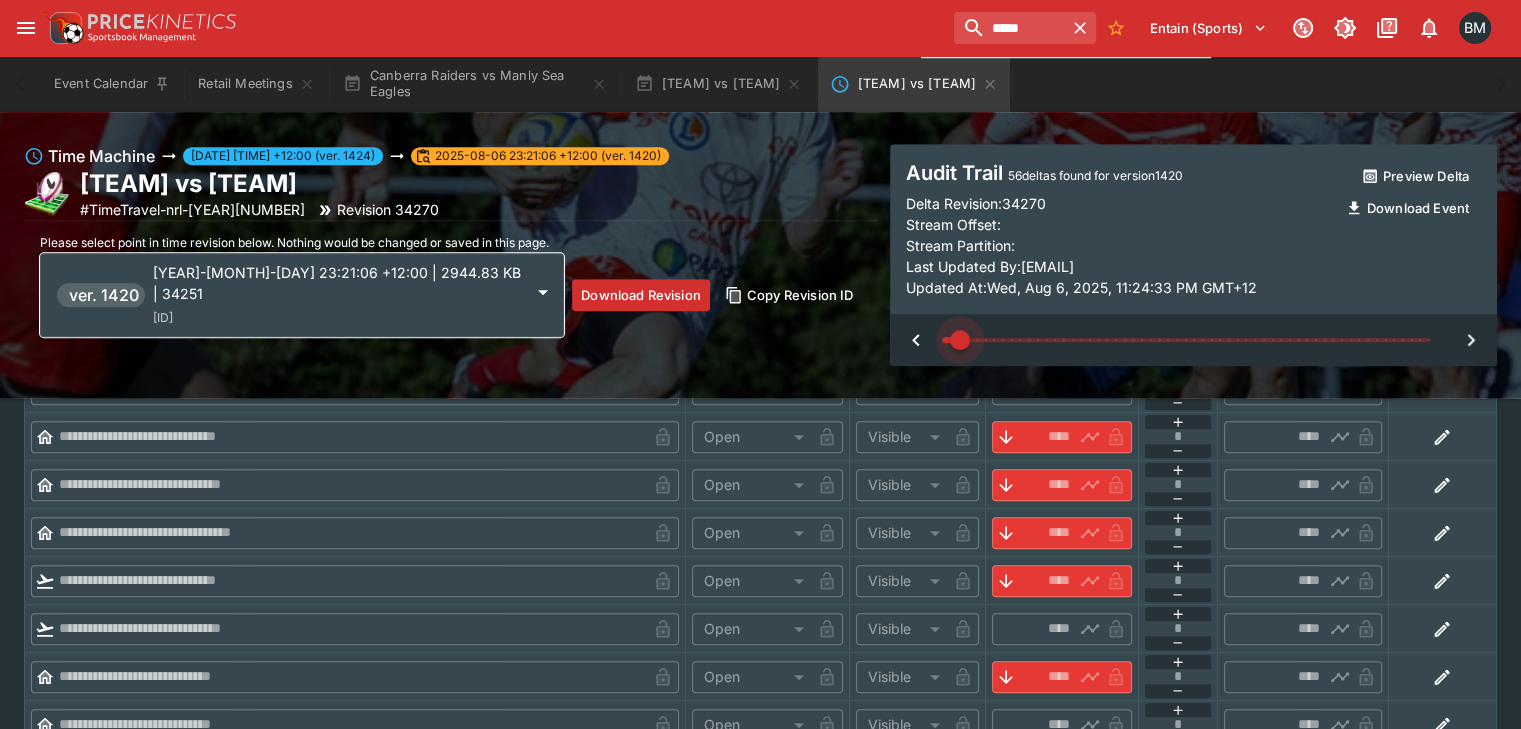 type on "****" 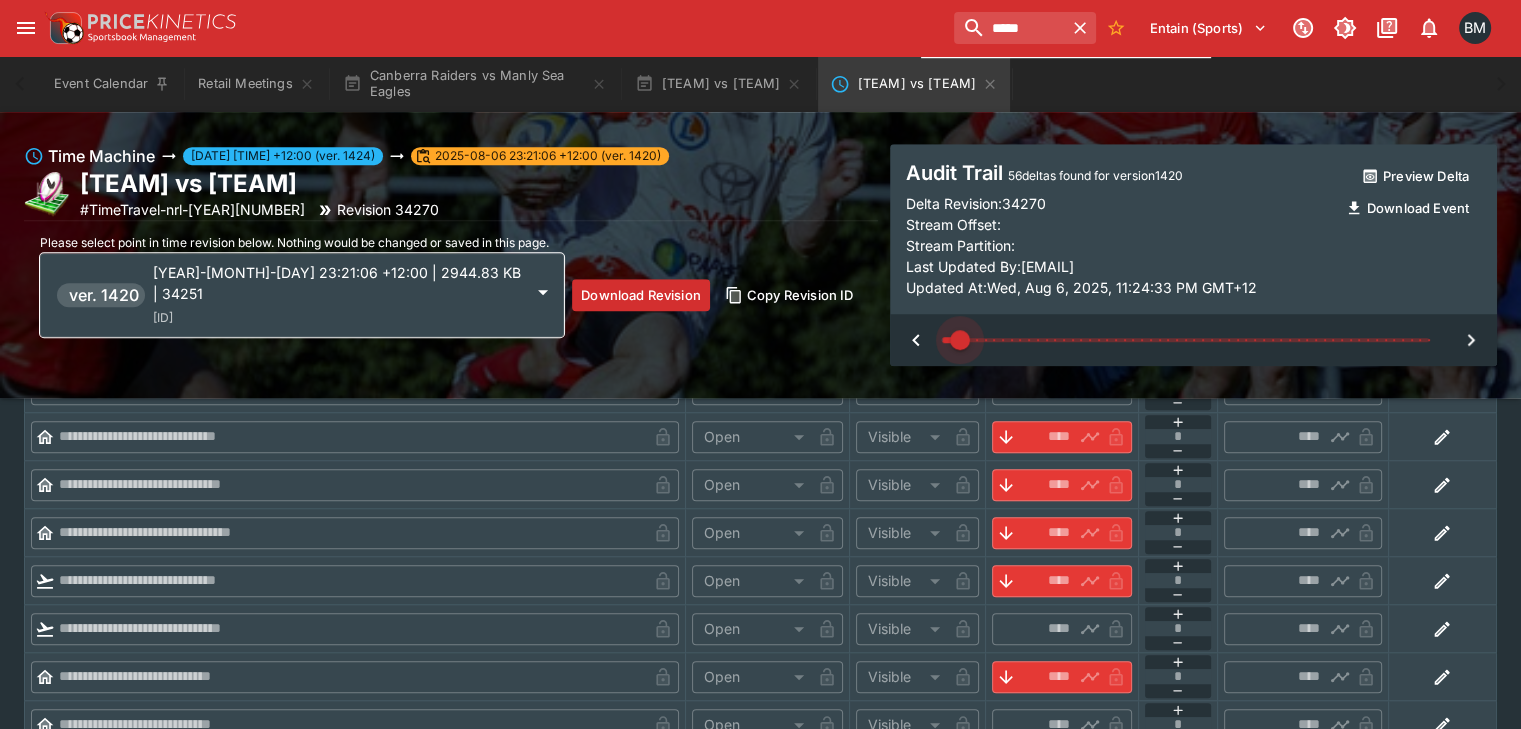 type on "****" 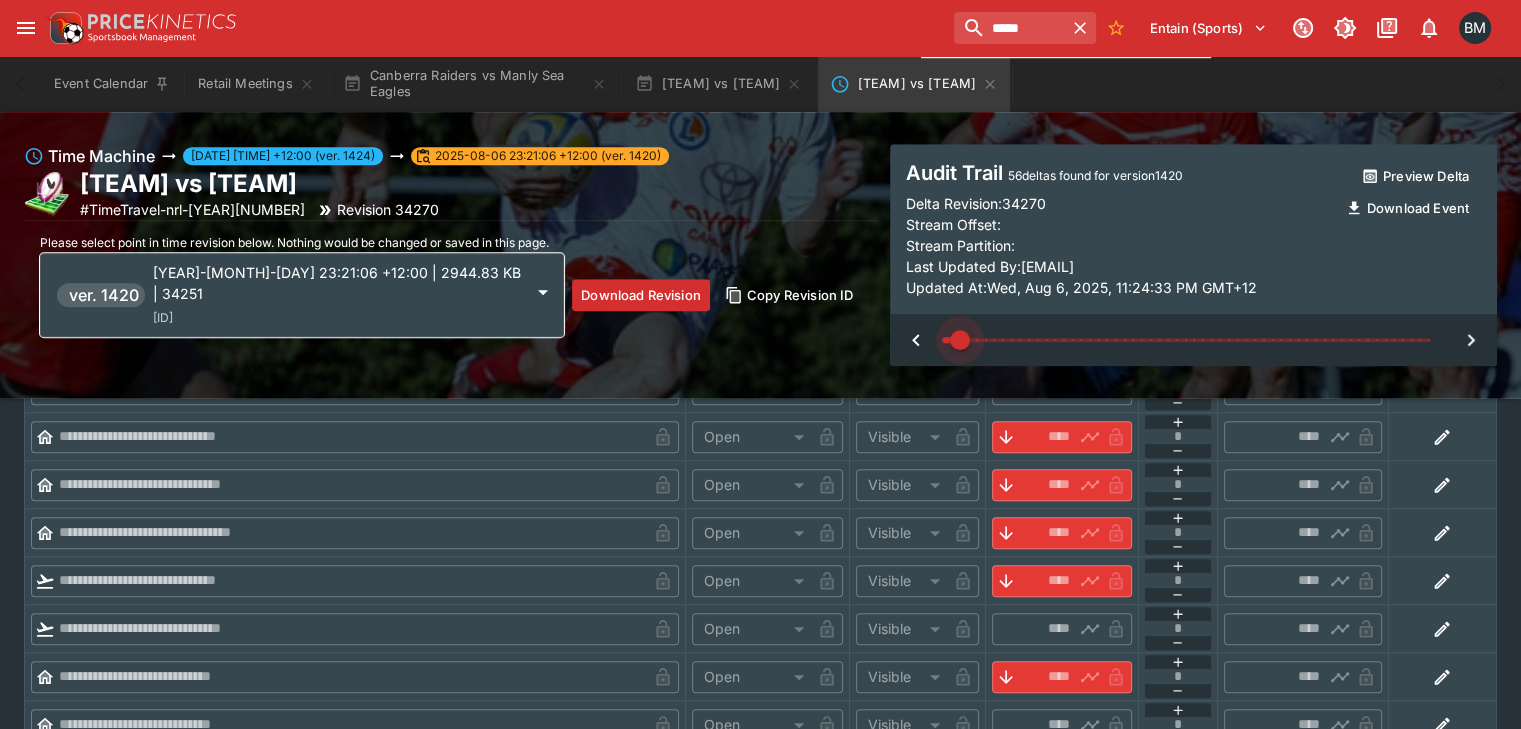 type on "*****" 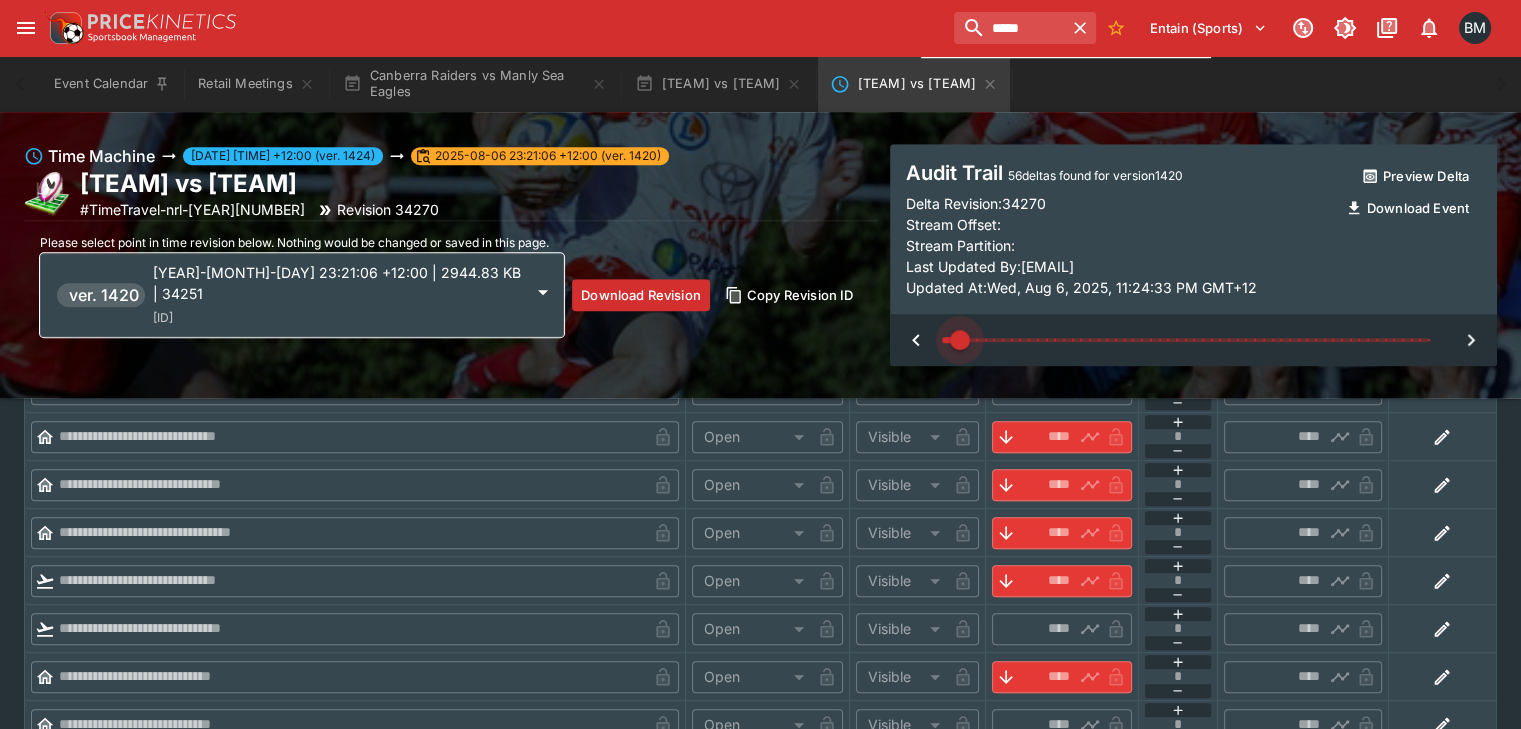 type on "*****" 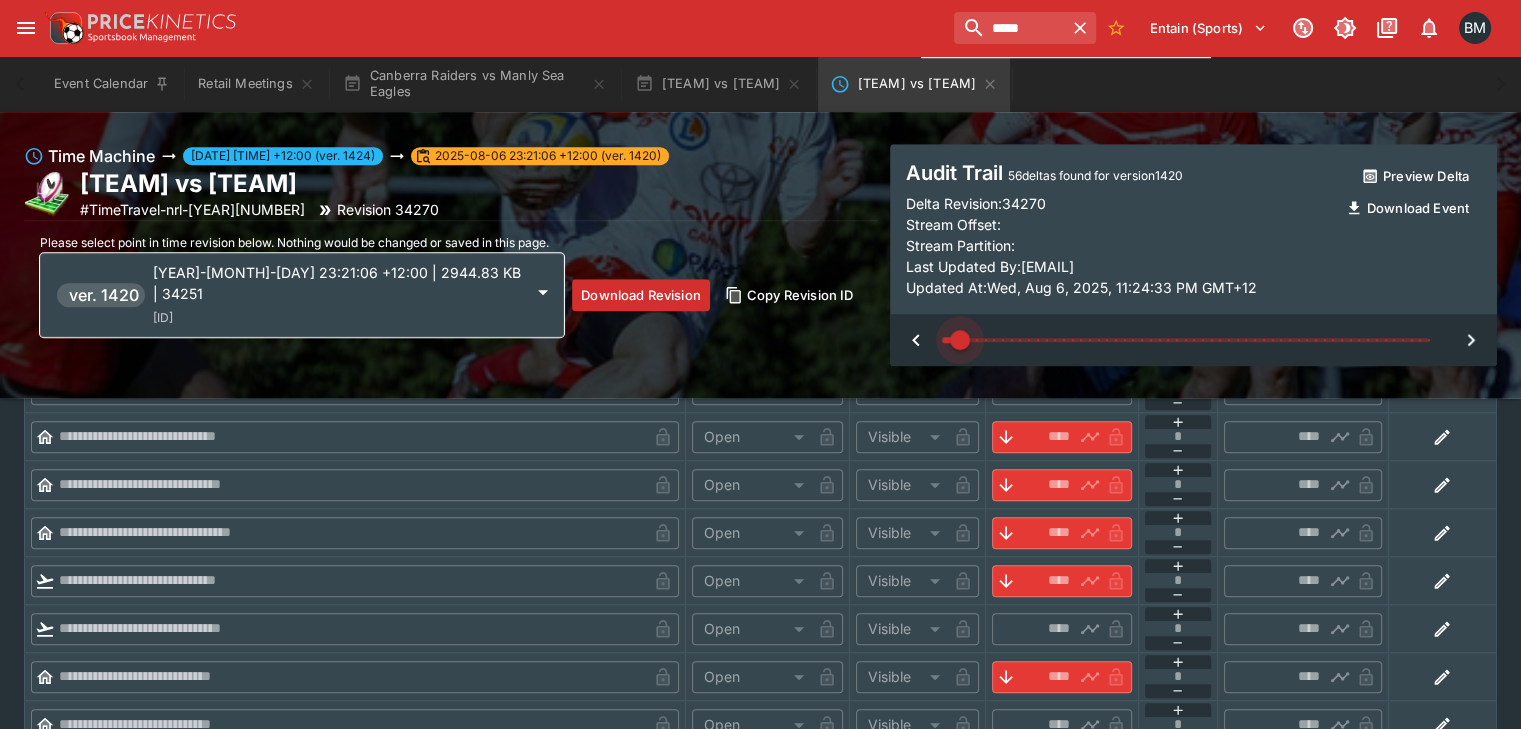 type on "****" 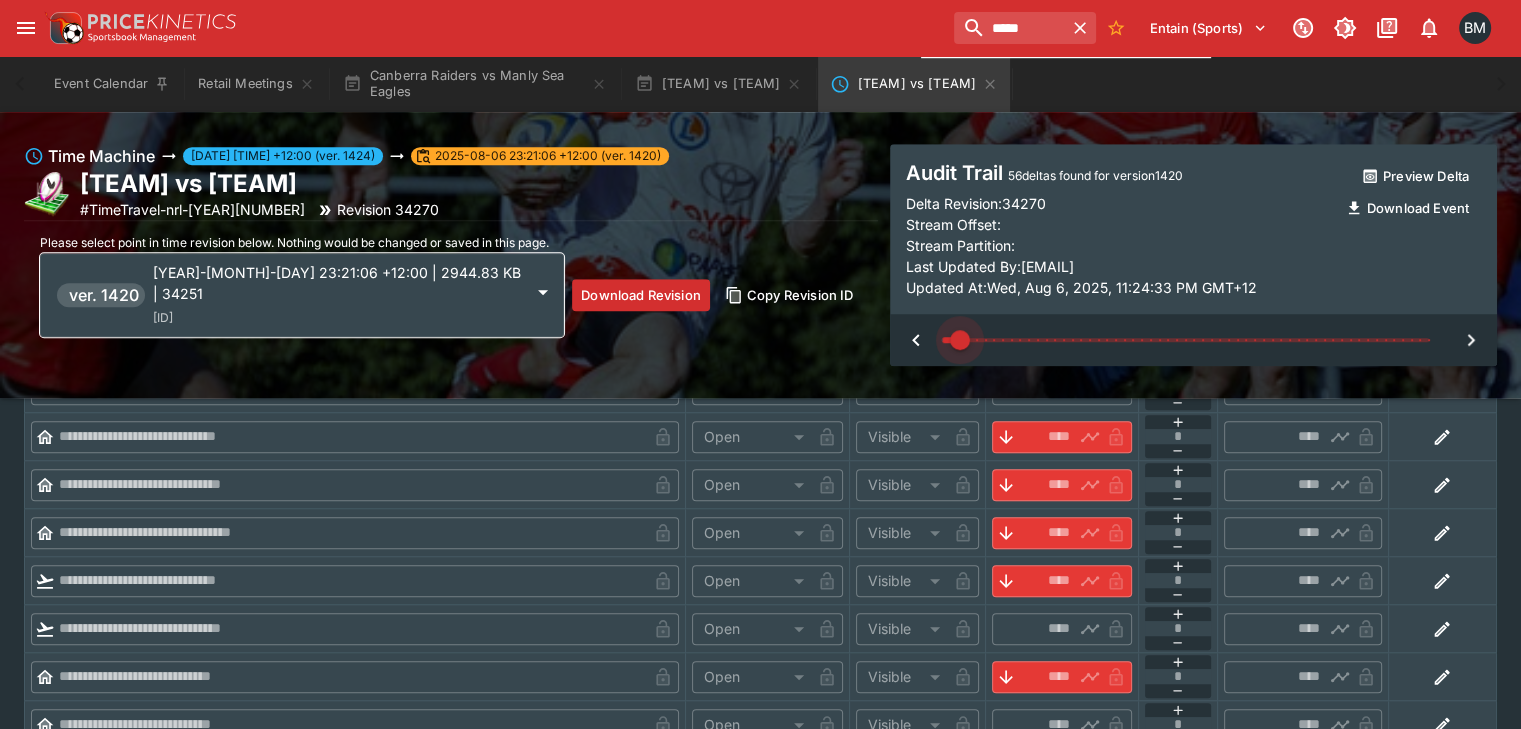 type on "****" 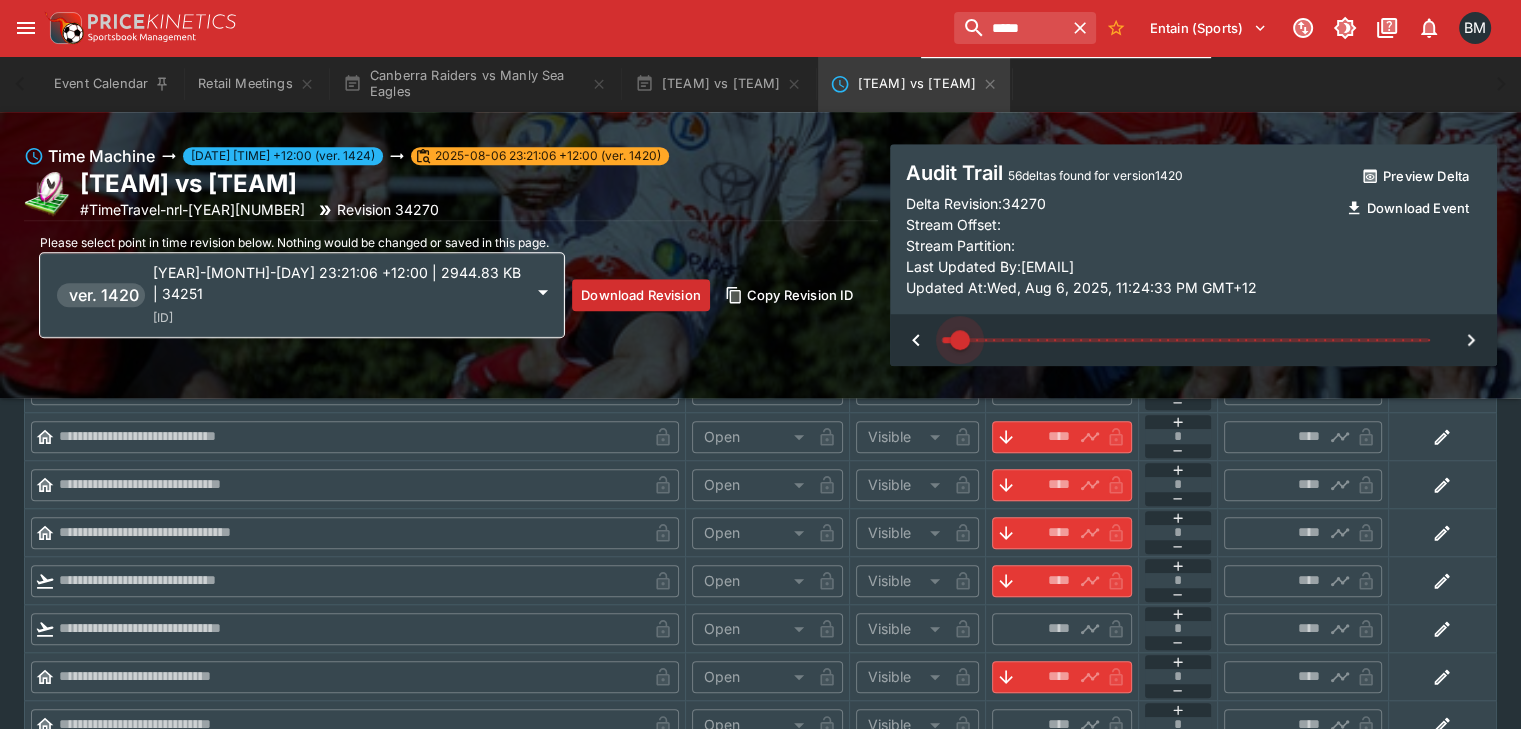 type on "****" 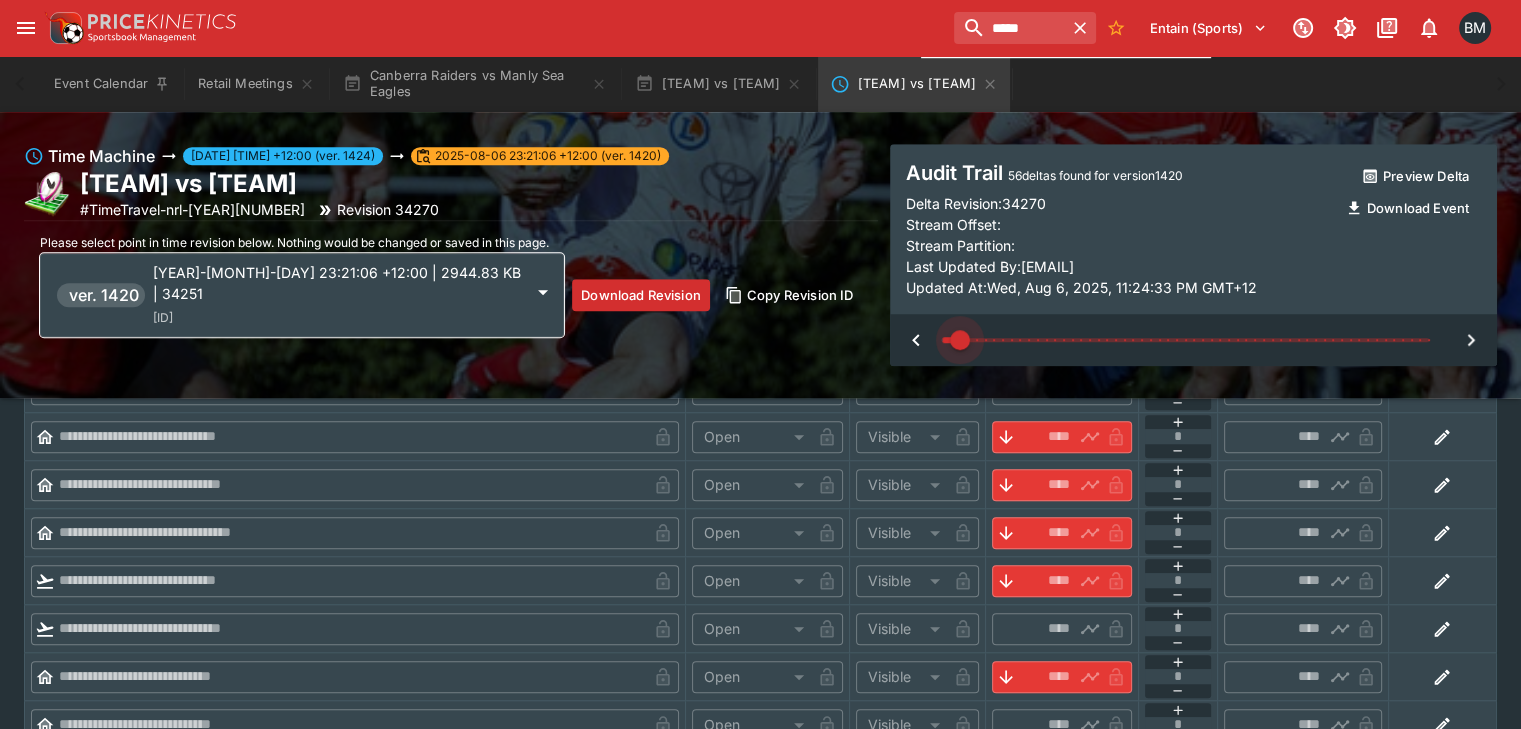 type on "****" 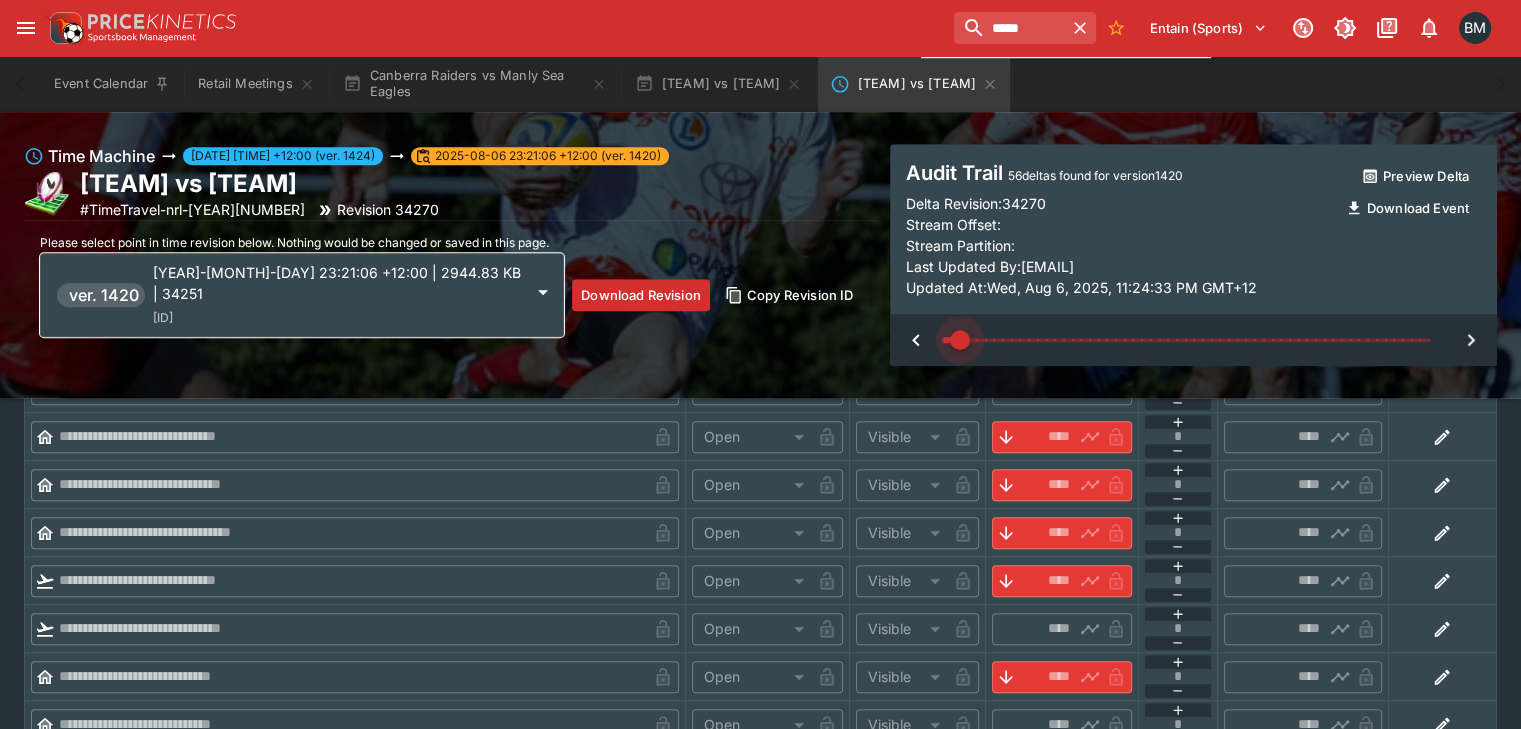 type on "****" 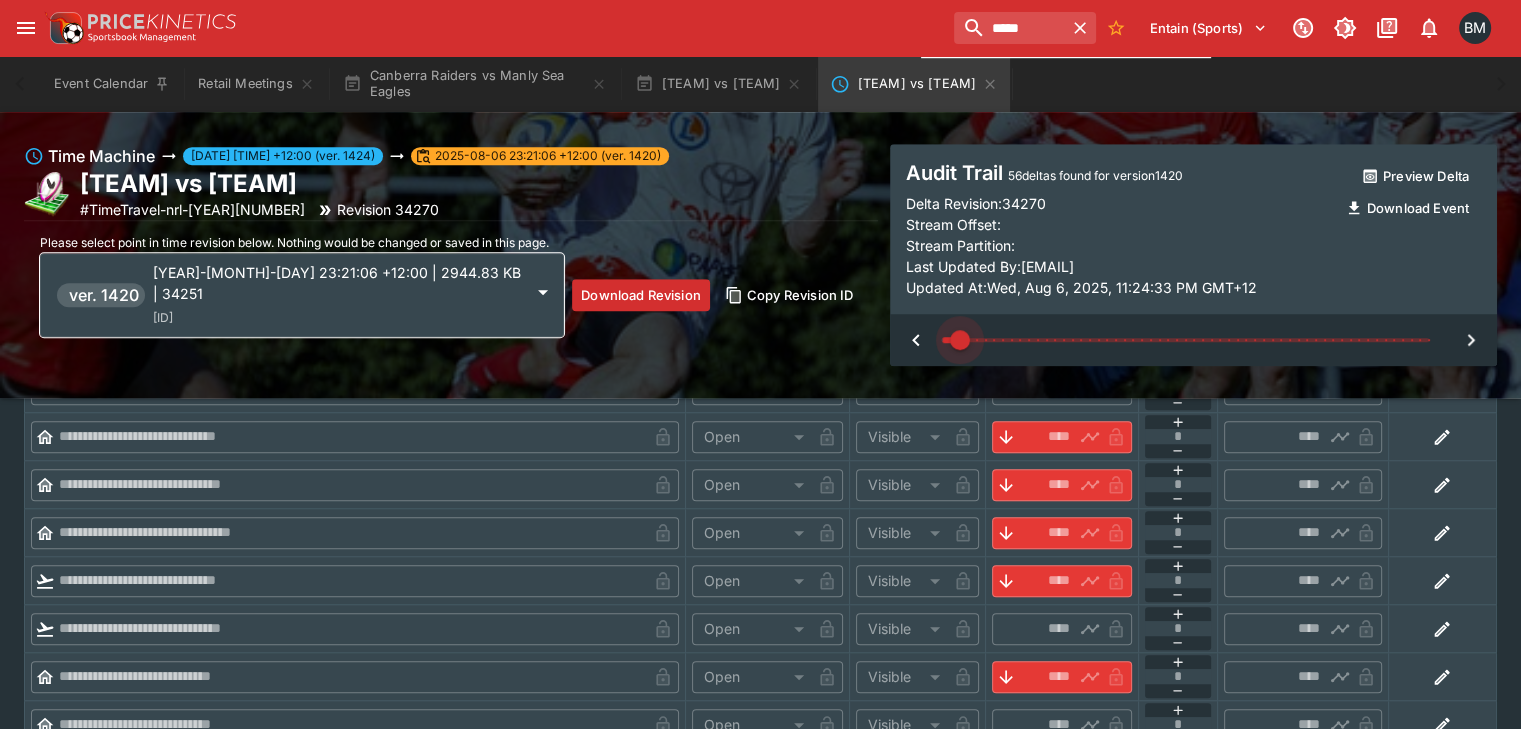 type on "*****" 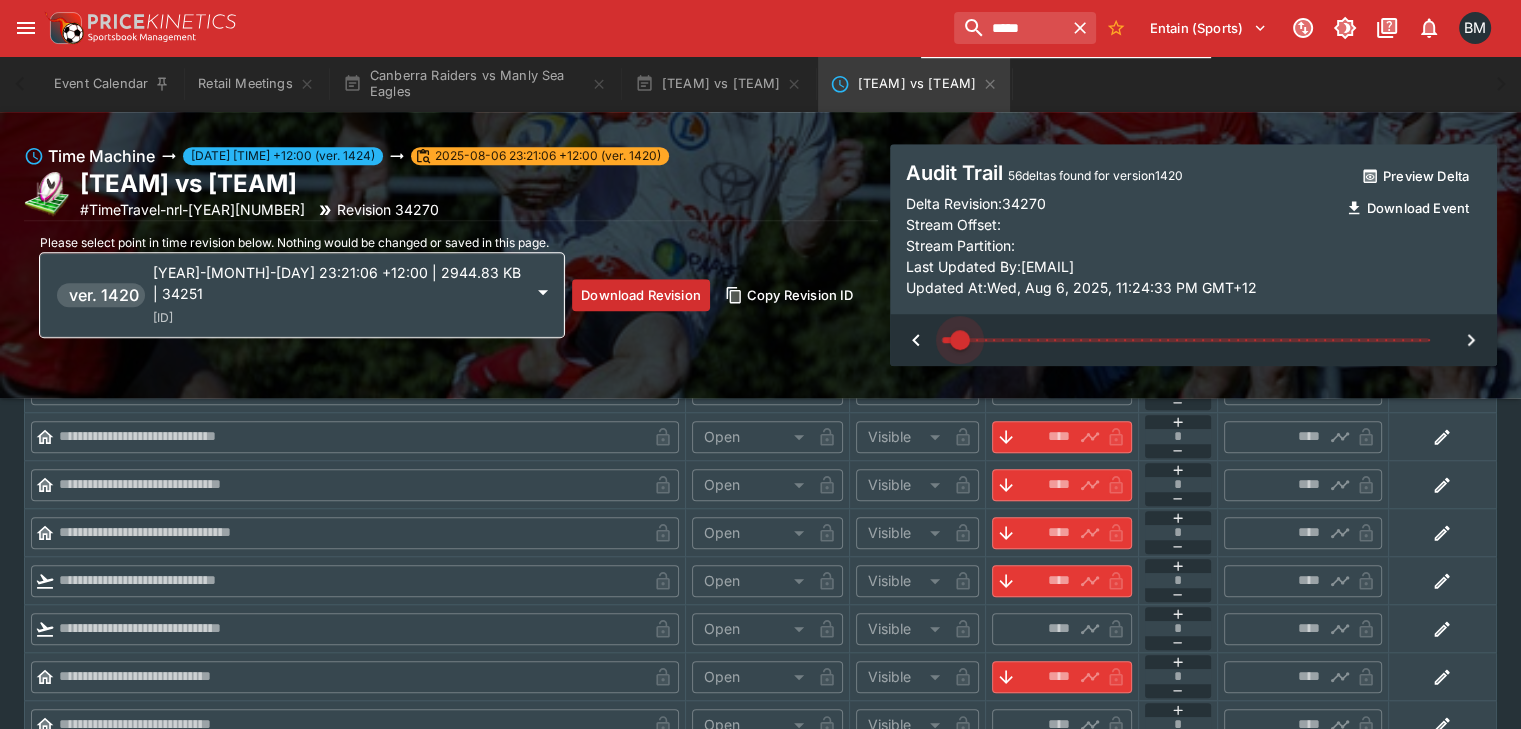 type on "*****" 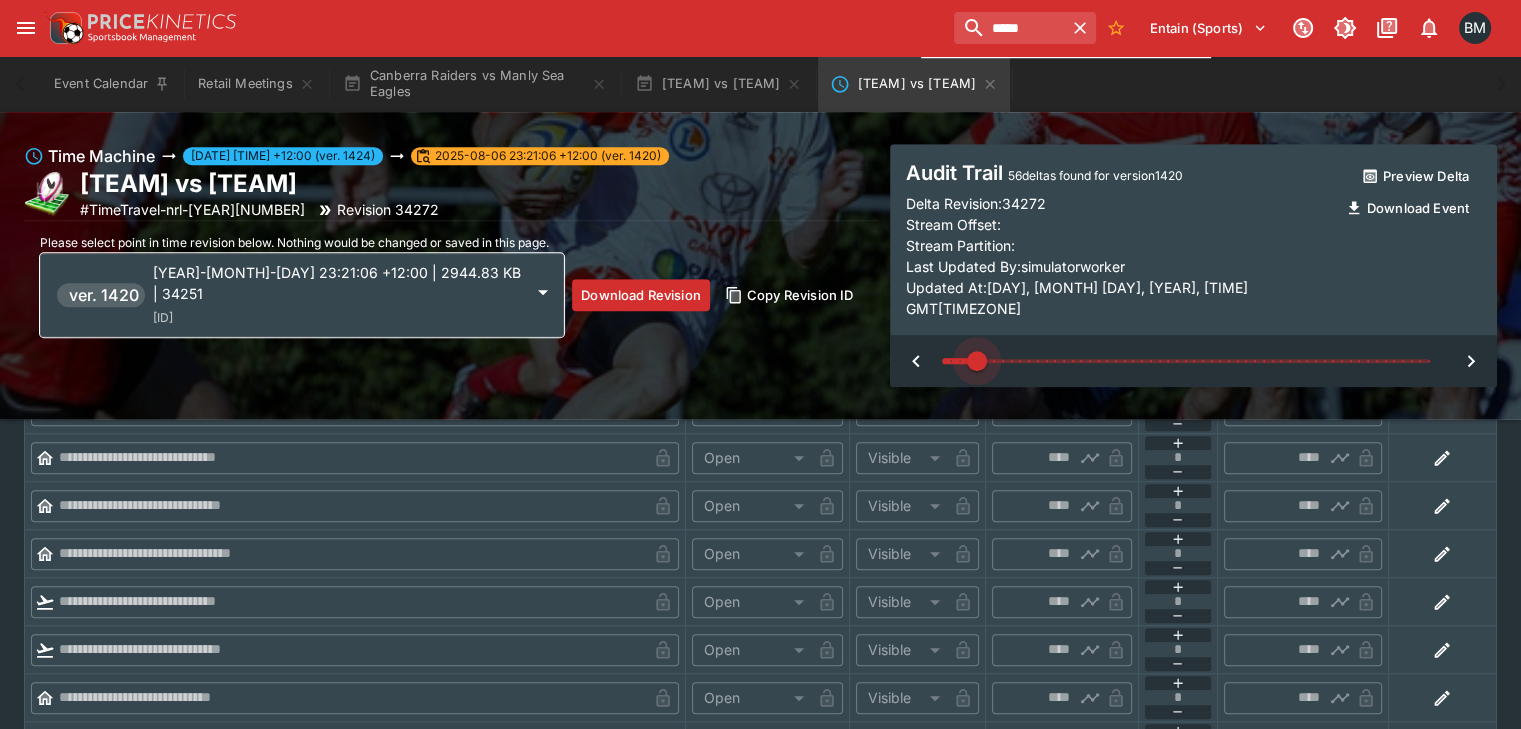type on "*" 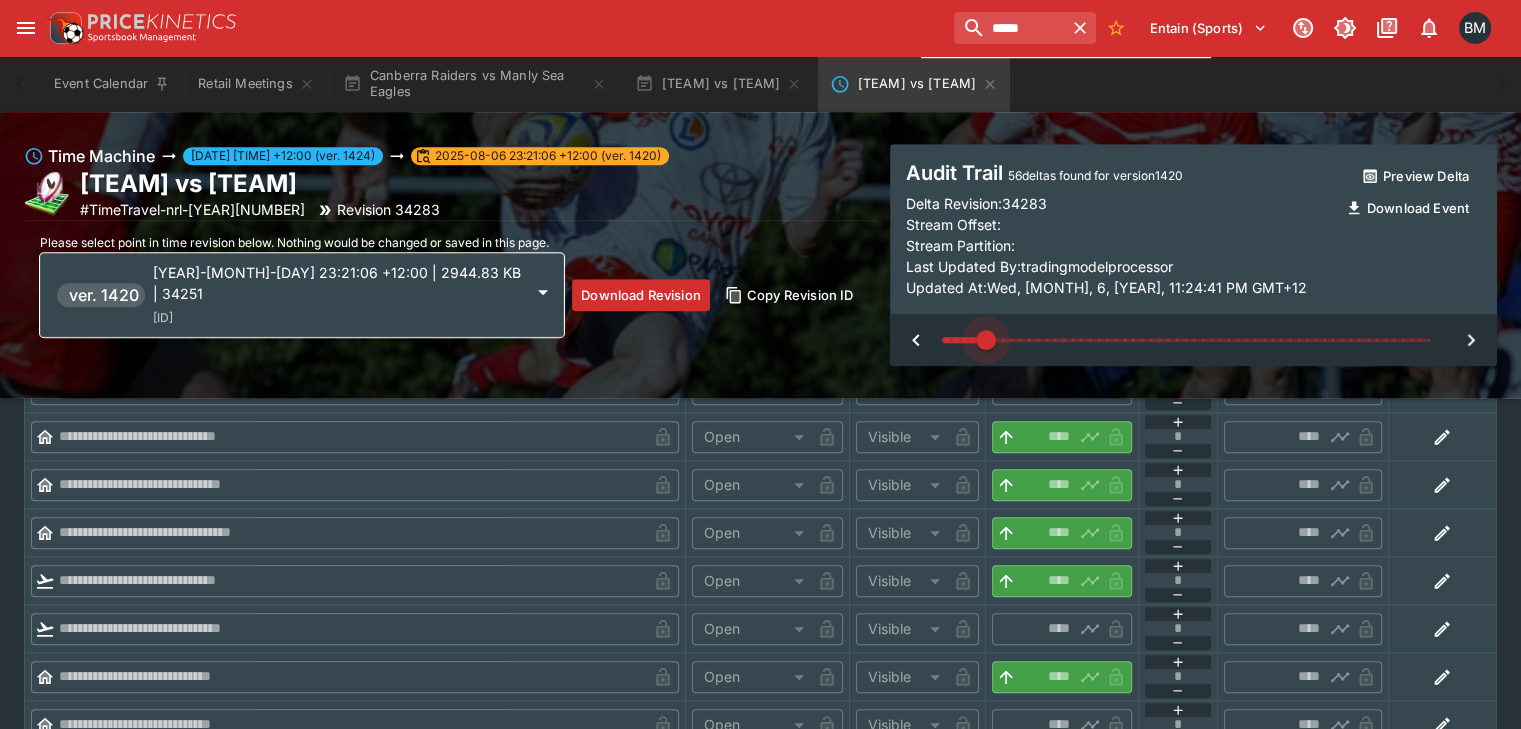 type on "****" 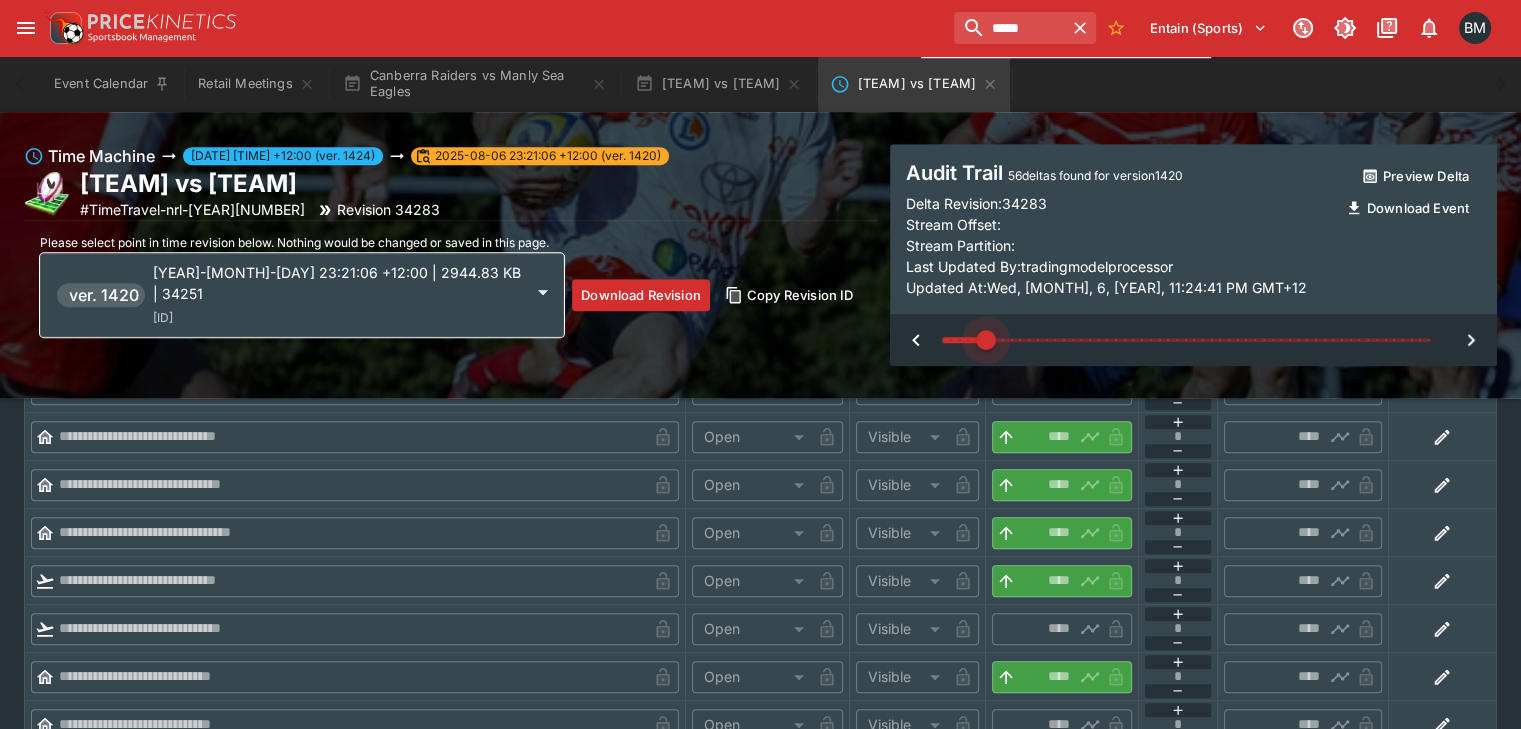 type on "****" 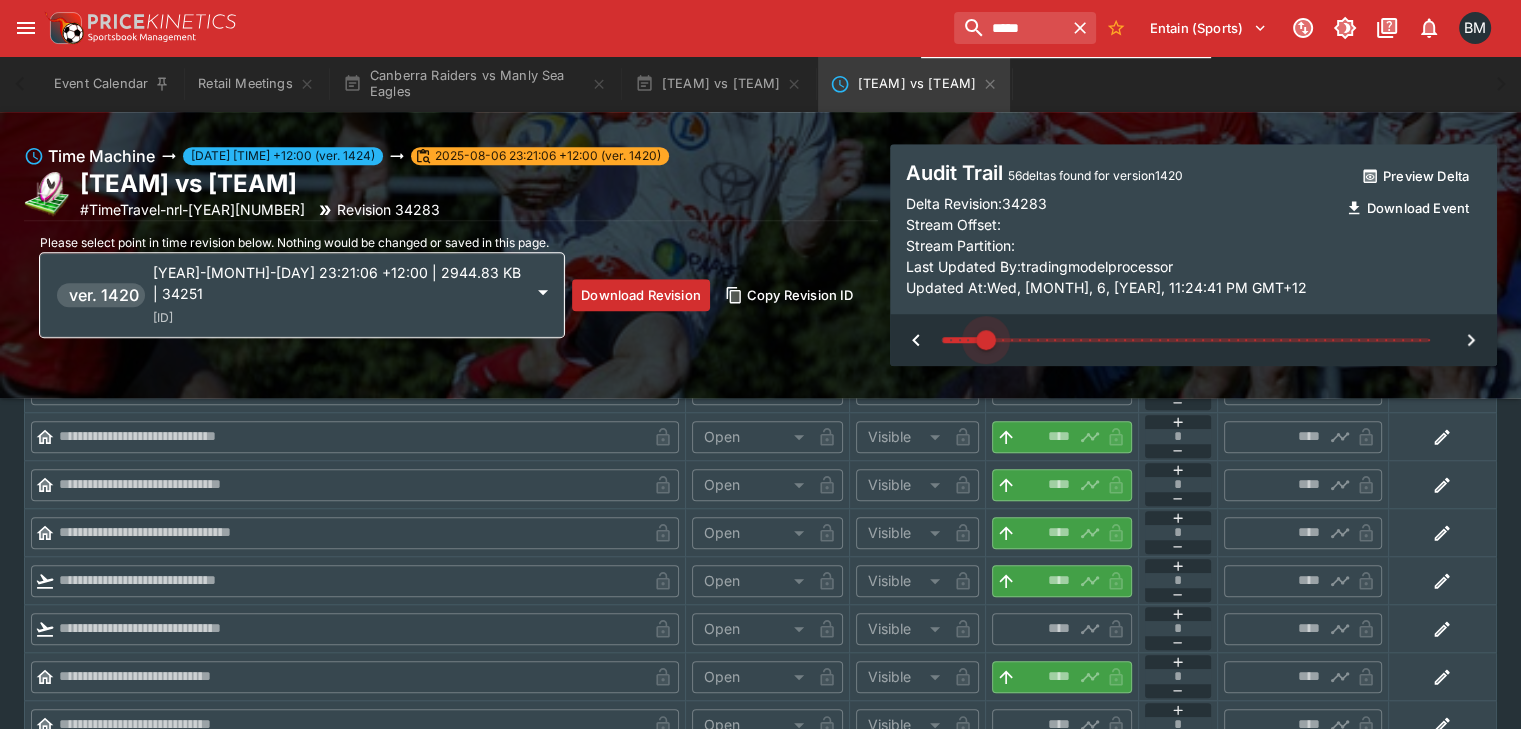 type on "****" 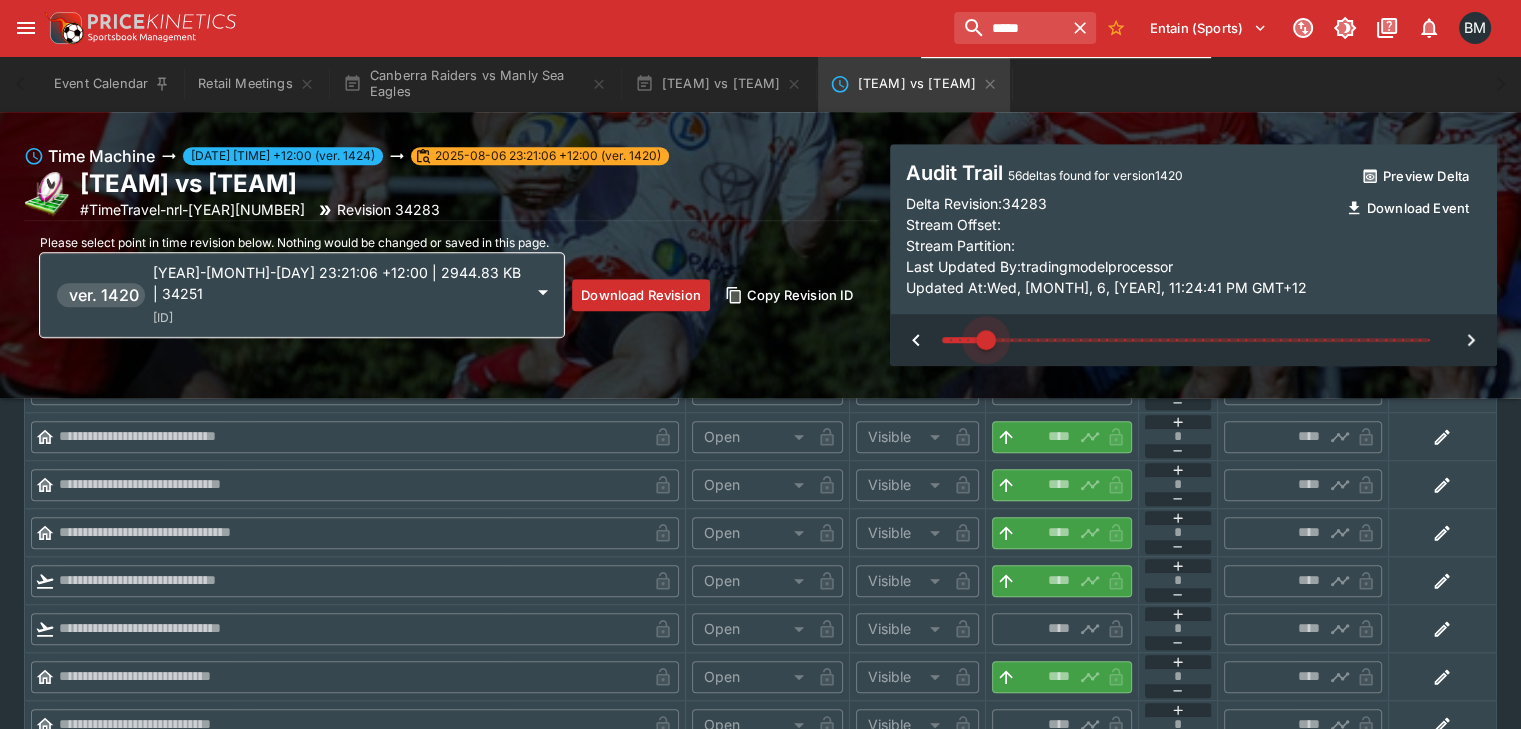 type on "****" 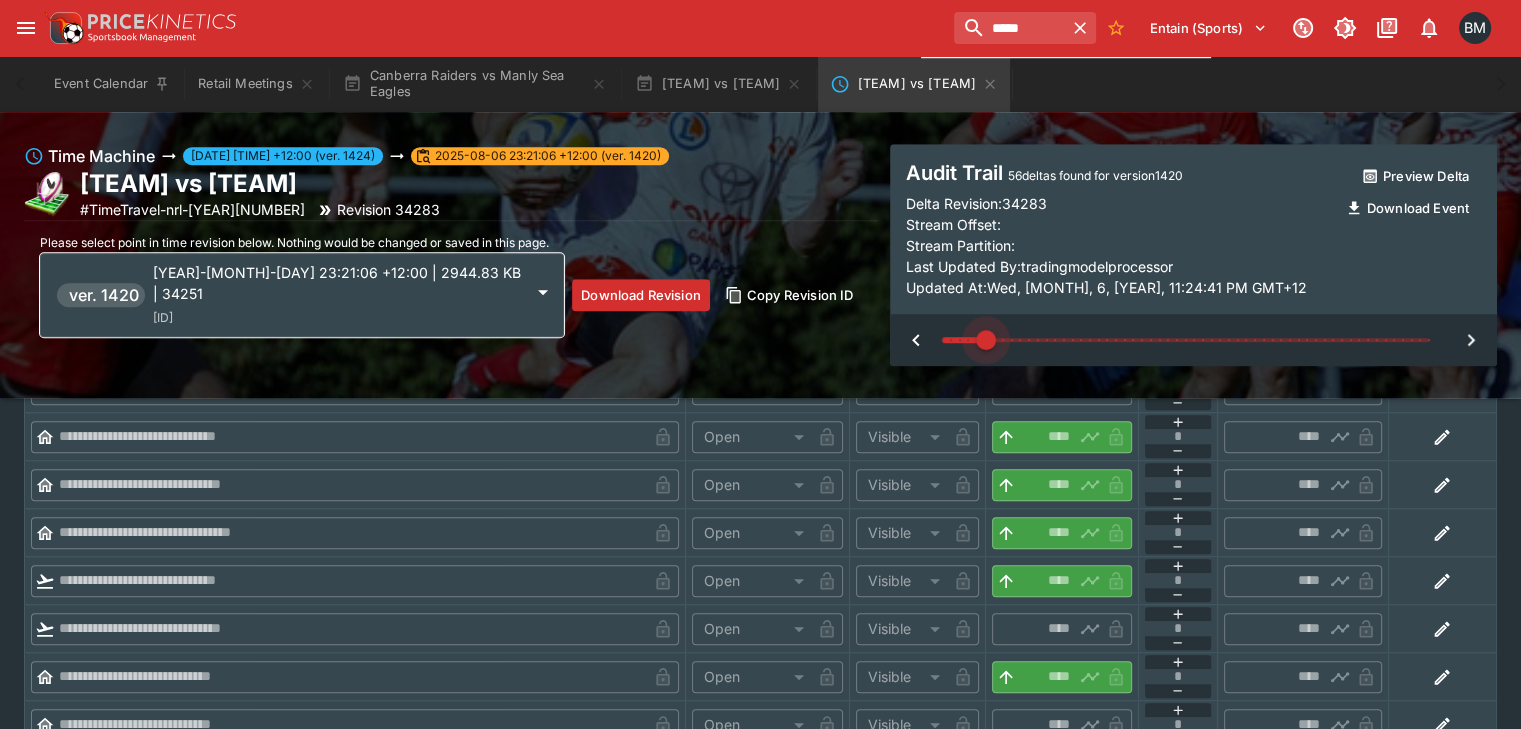 type on "****" 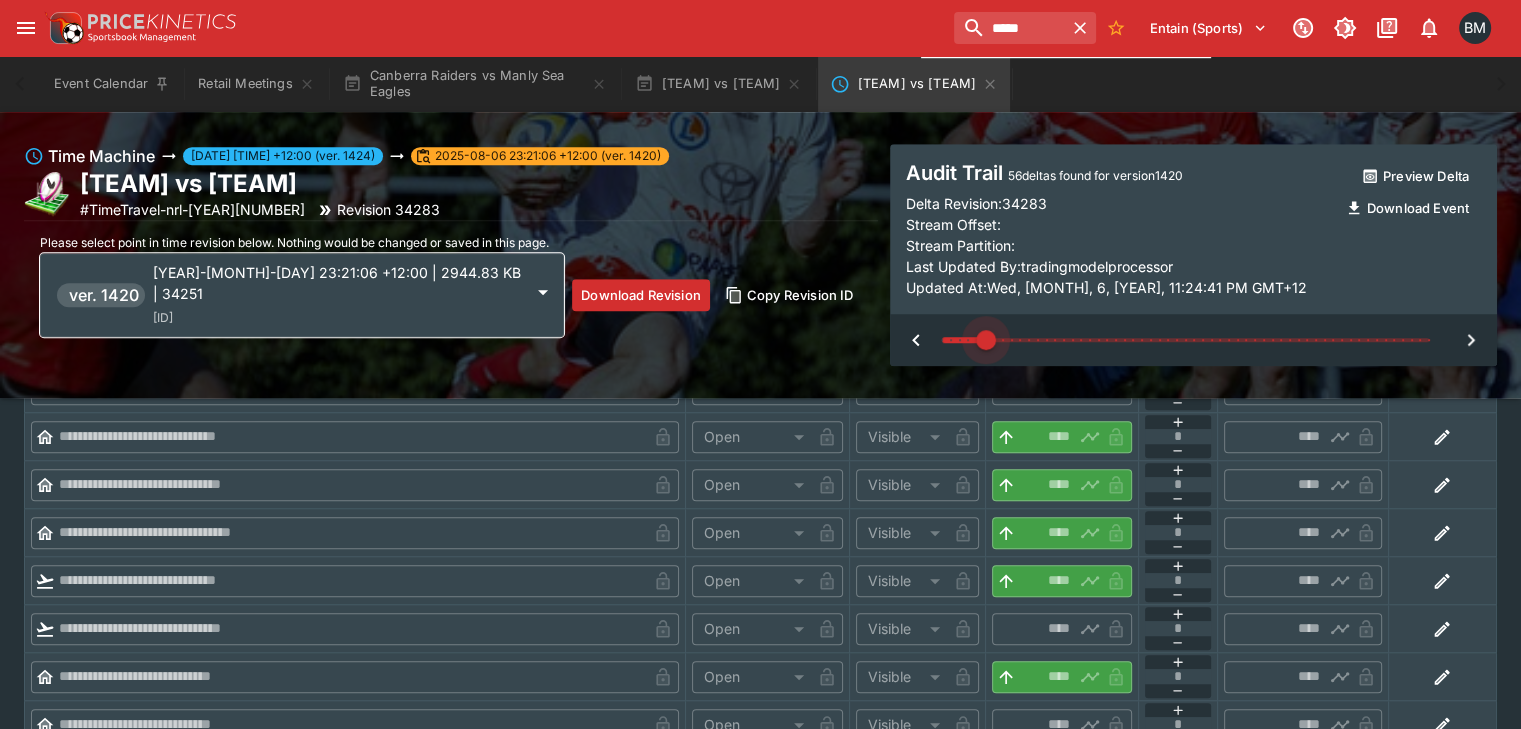 type on "****" 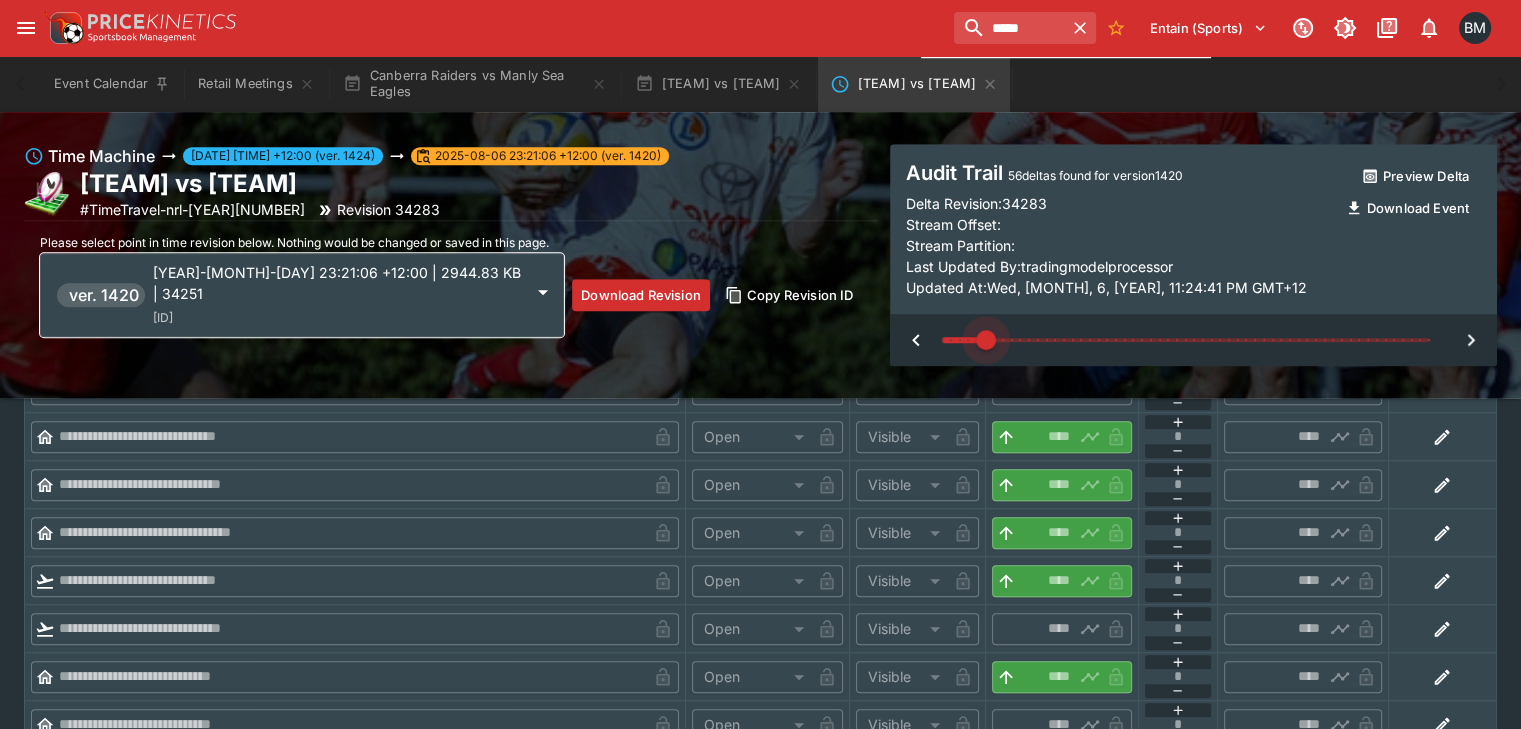type on "****" 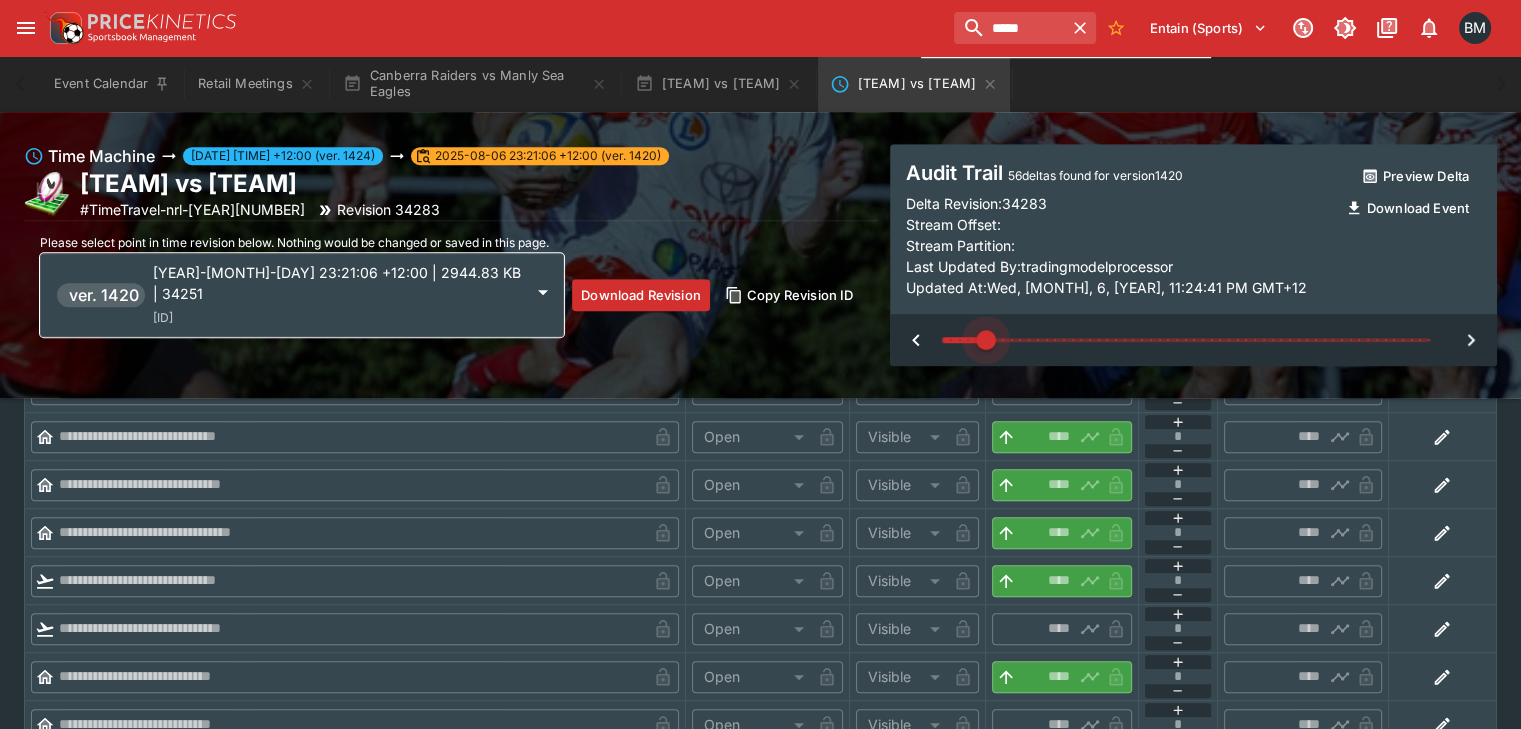 type on "****" 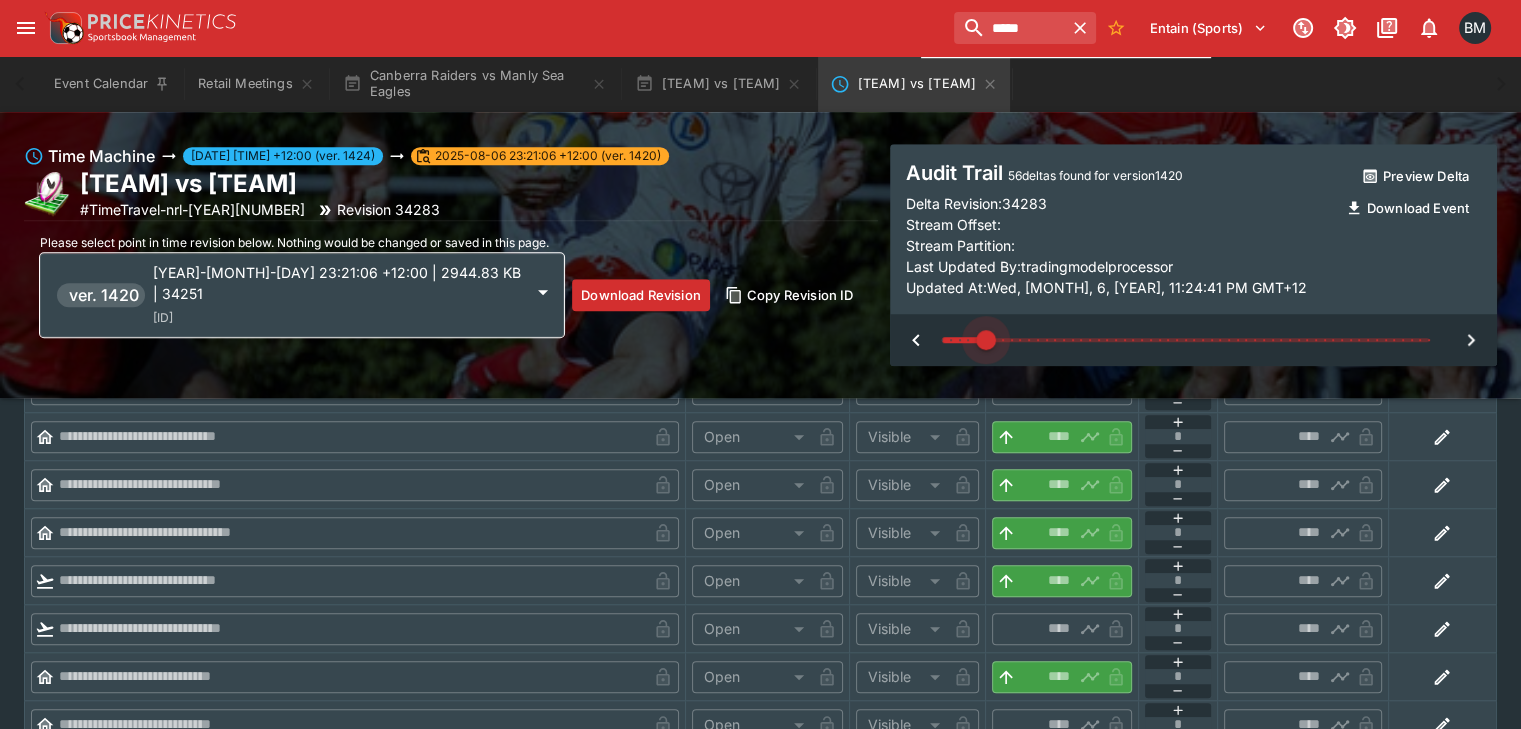 type on "****" 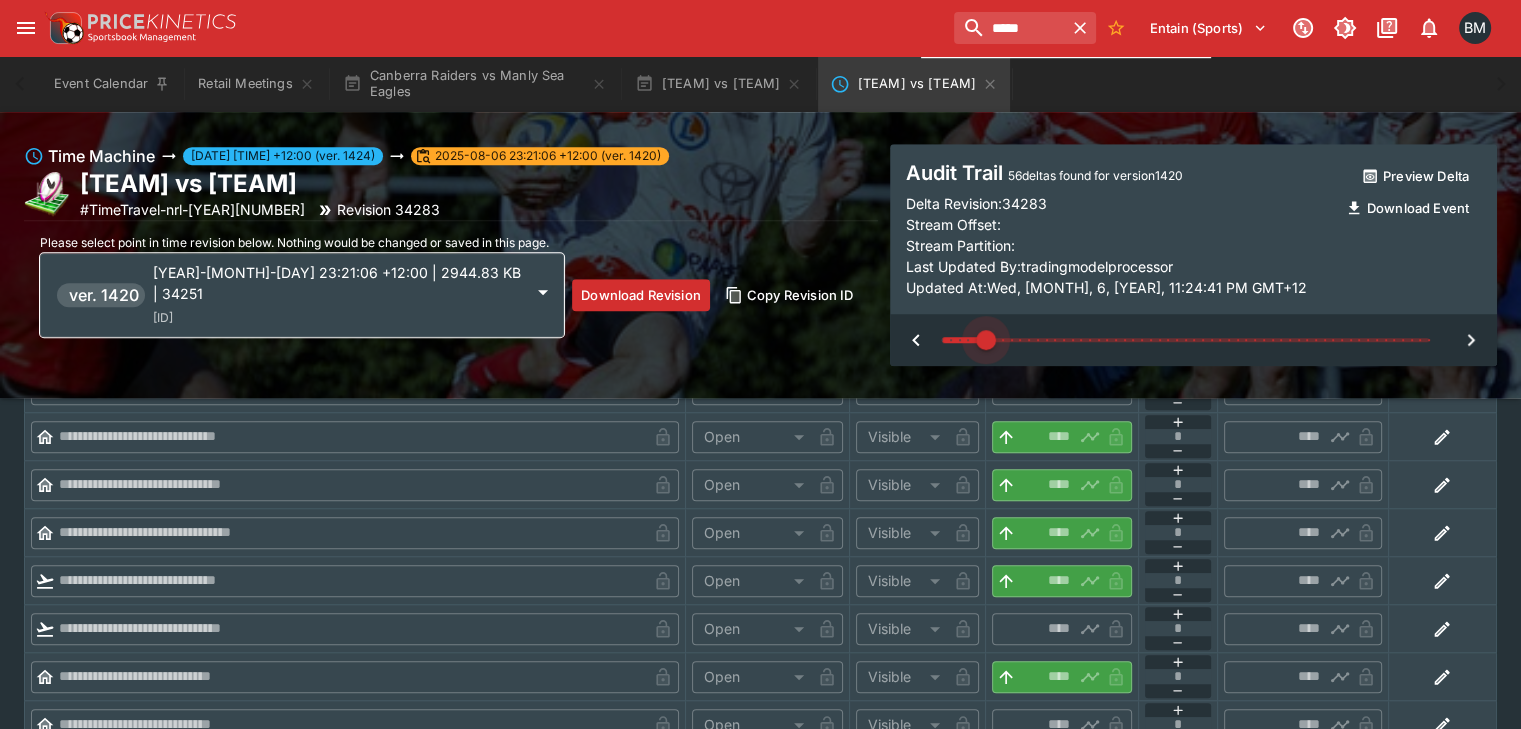 type on "****" 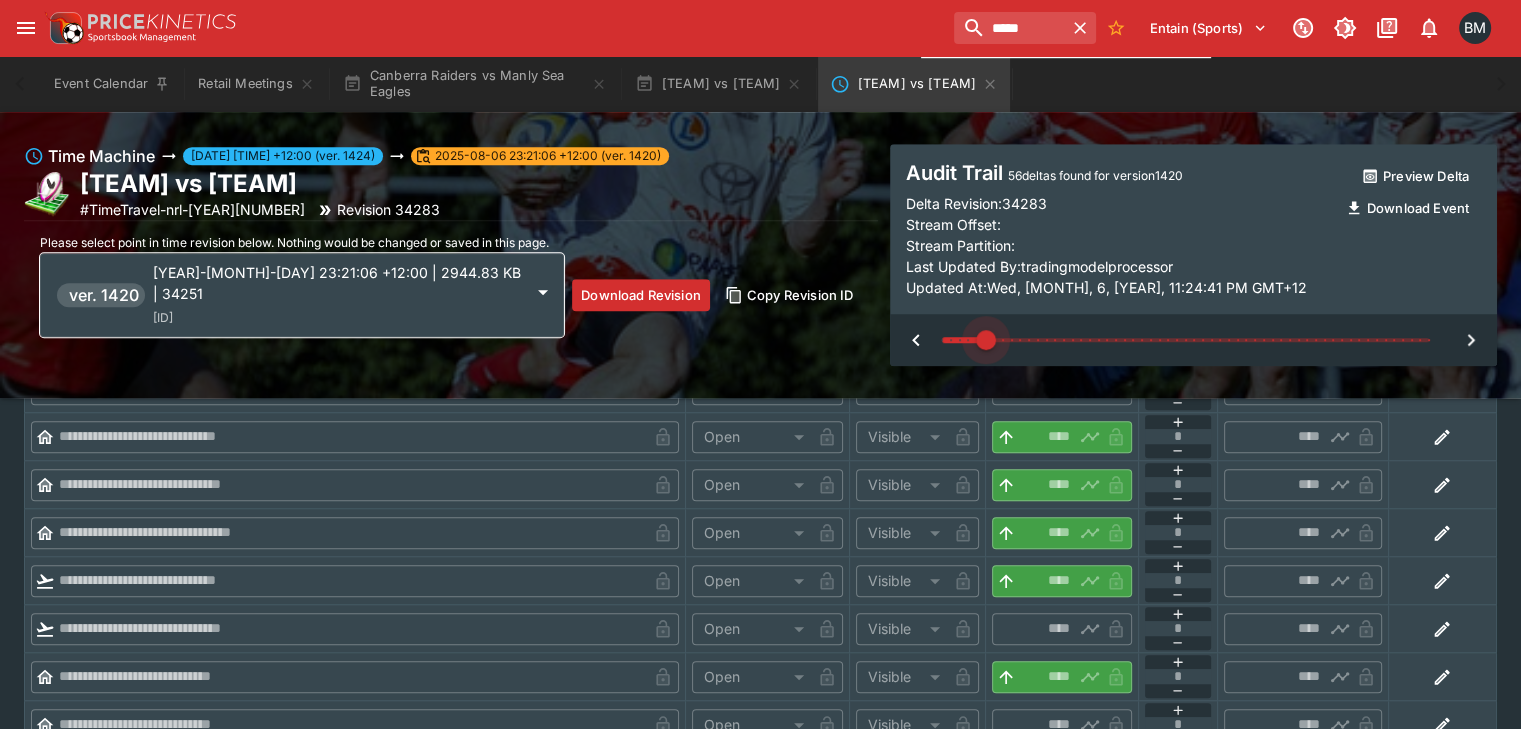 type 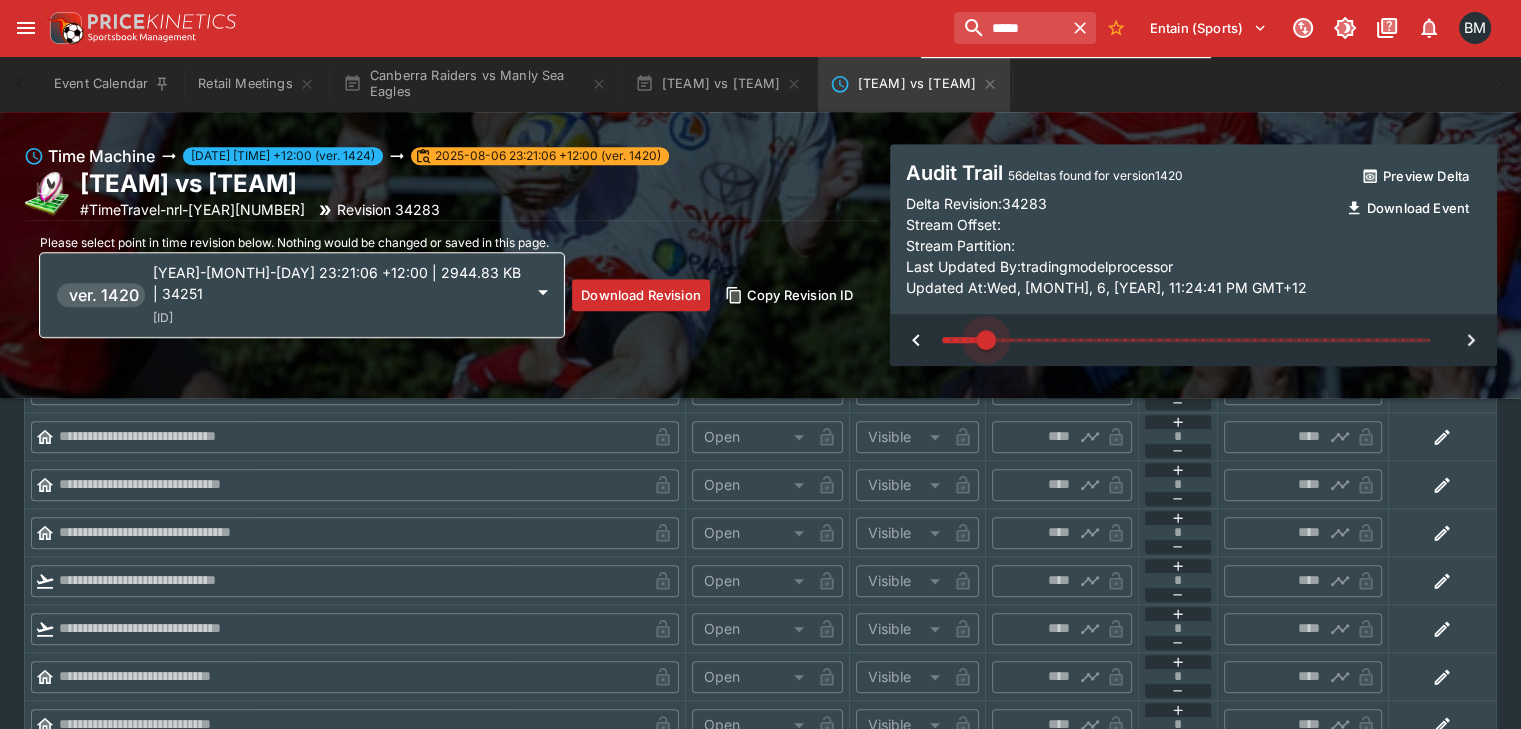 drag, startPoint x: 940, startPoint y: 338, endPoint x: 976, endPoint y: 344, distance: 36.496574 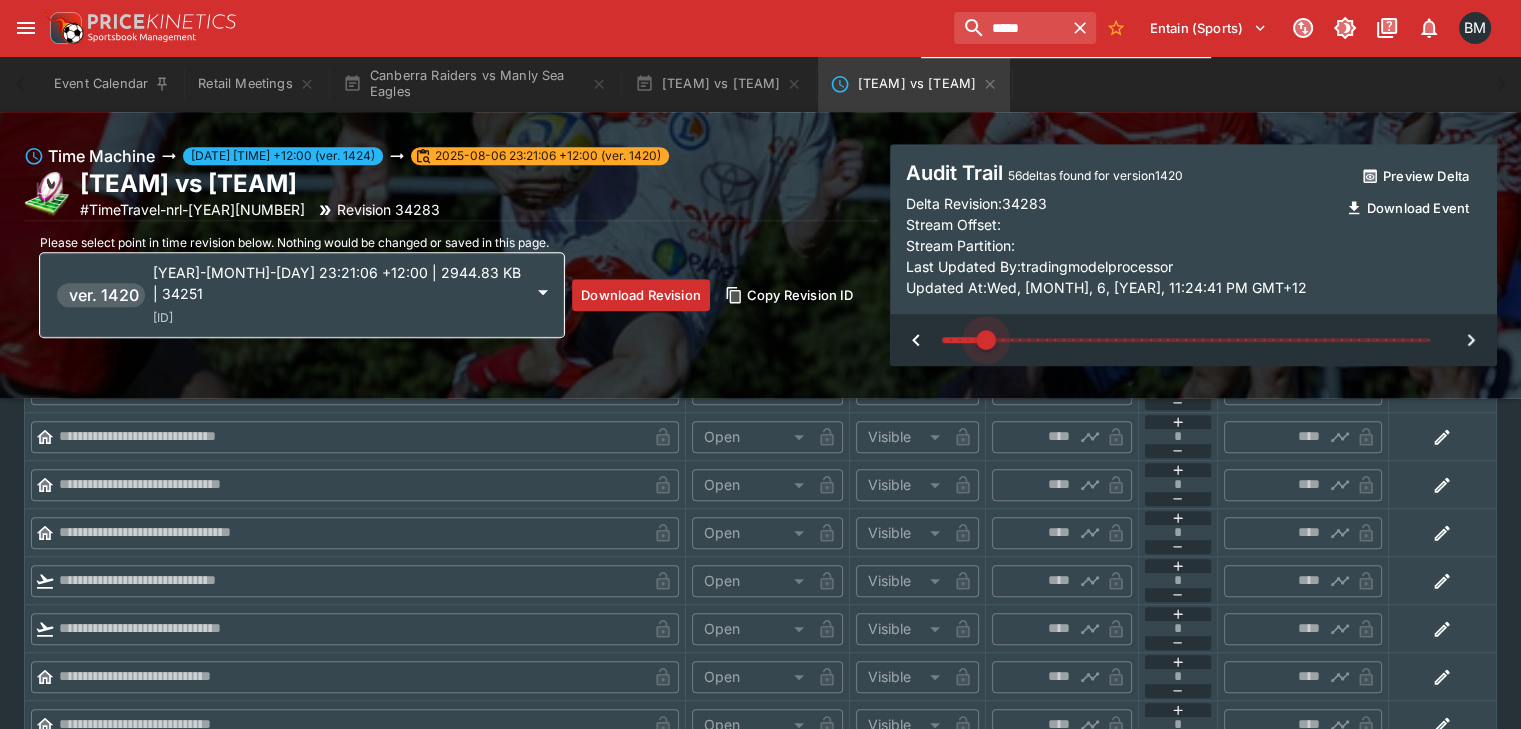 click at bounding box center (986, 340) 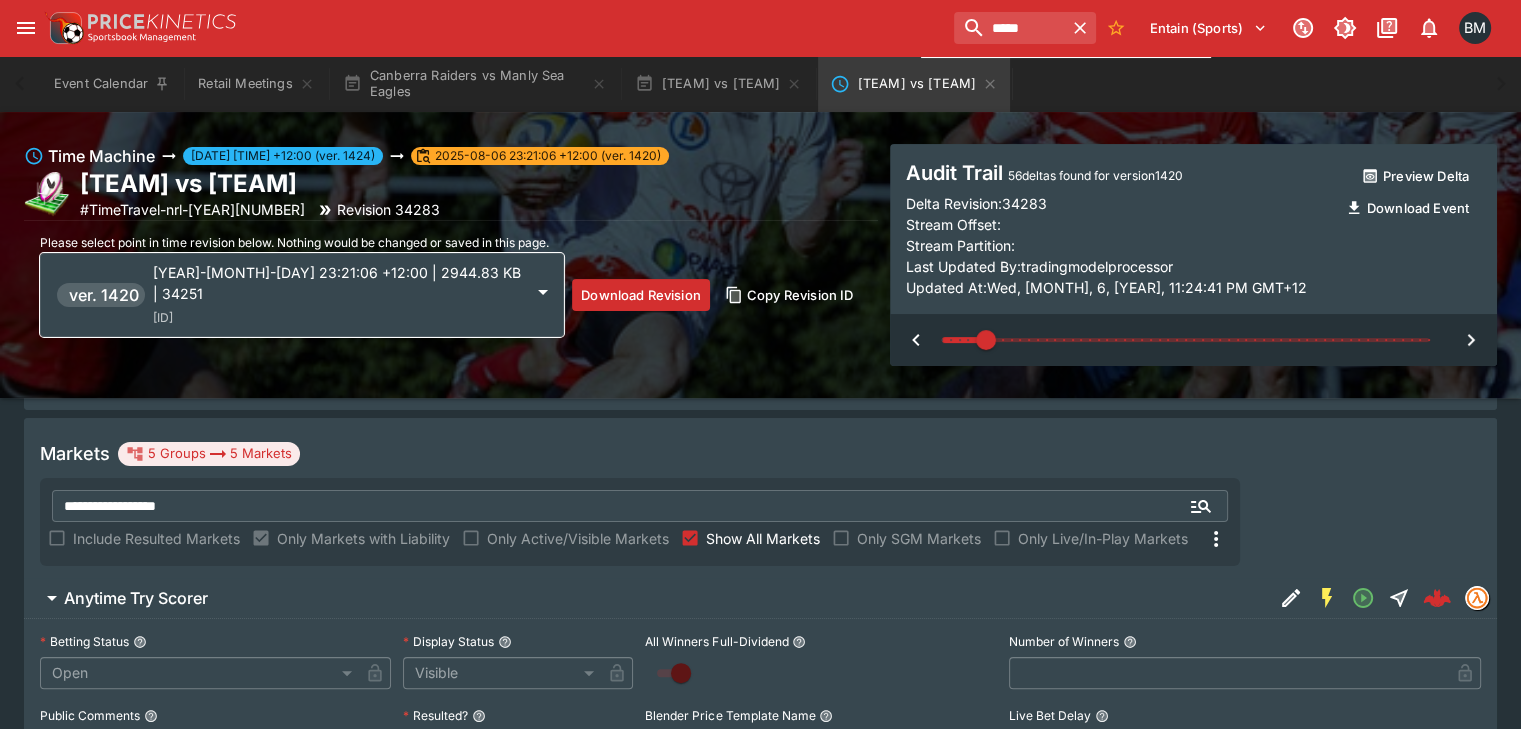 scroll, scrollTop: 22, scrollLeft: 0, axis: vertical 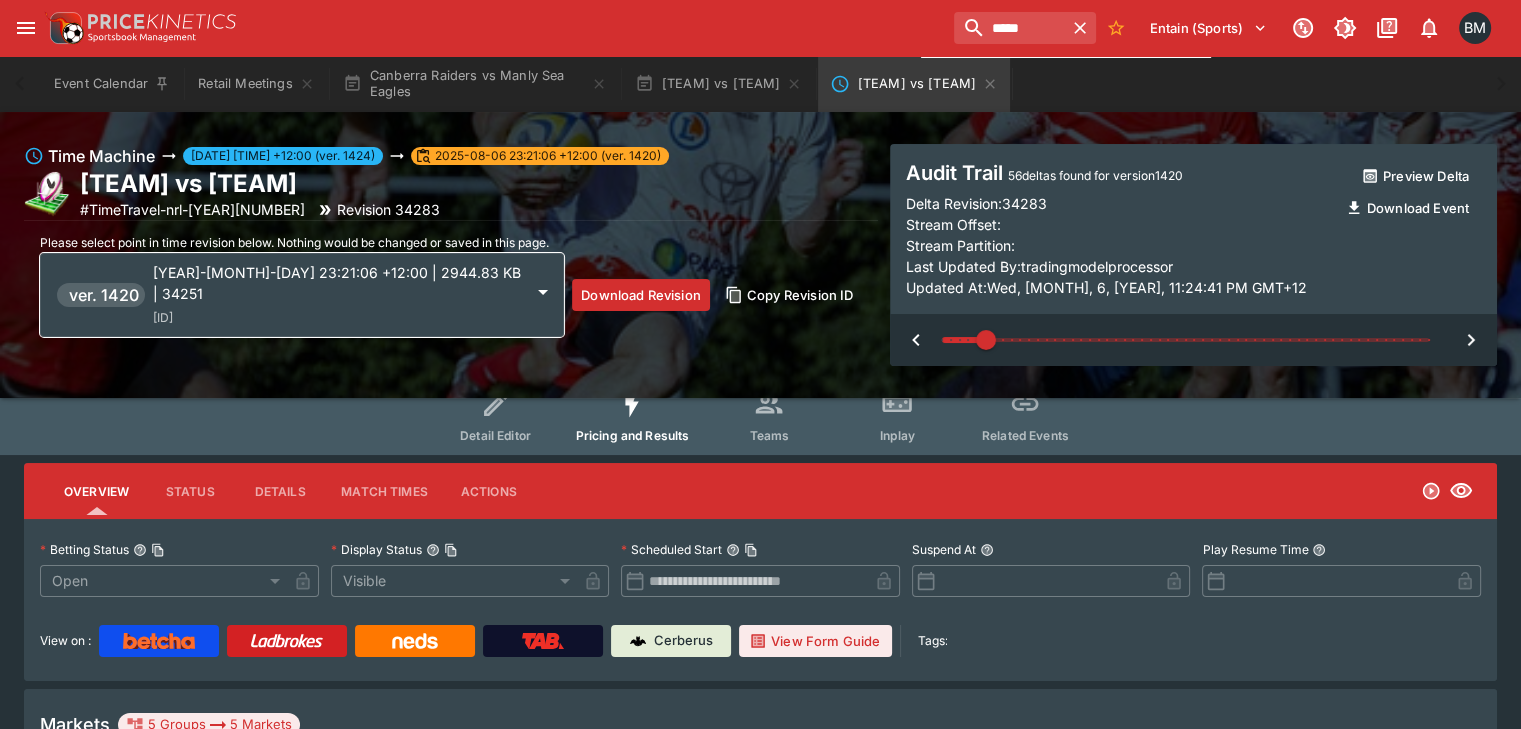 click on "Teams" at bounding box center (769, 415) 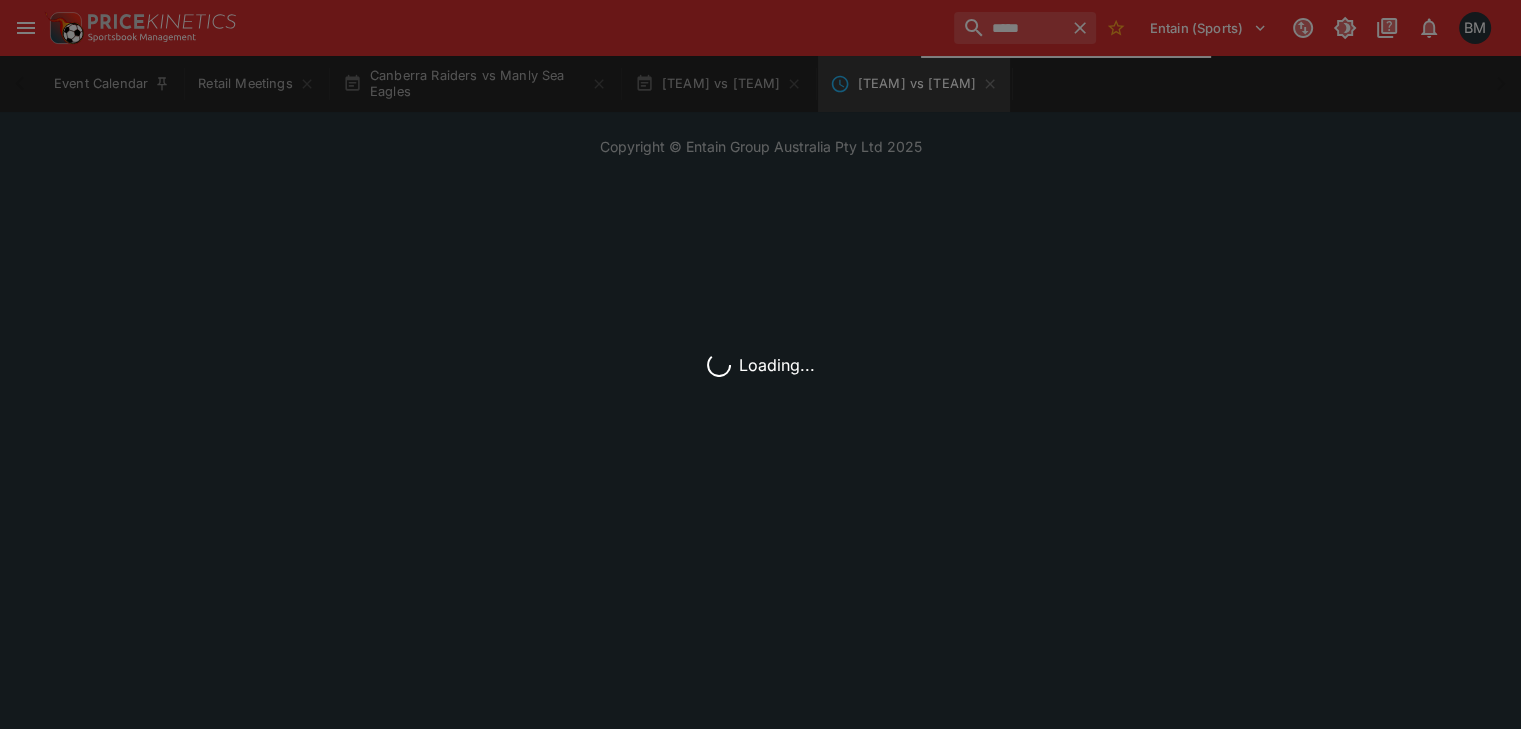 scroll, scrollTop: 0, scrollLeft: 0, axis: both 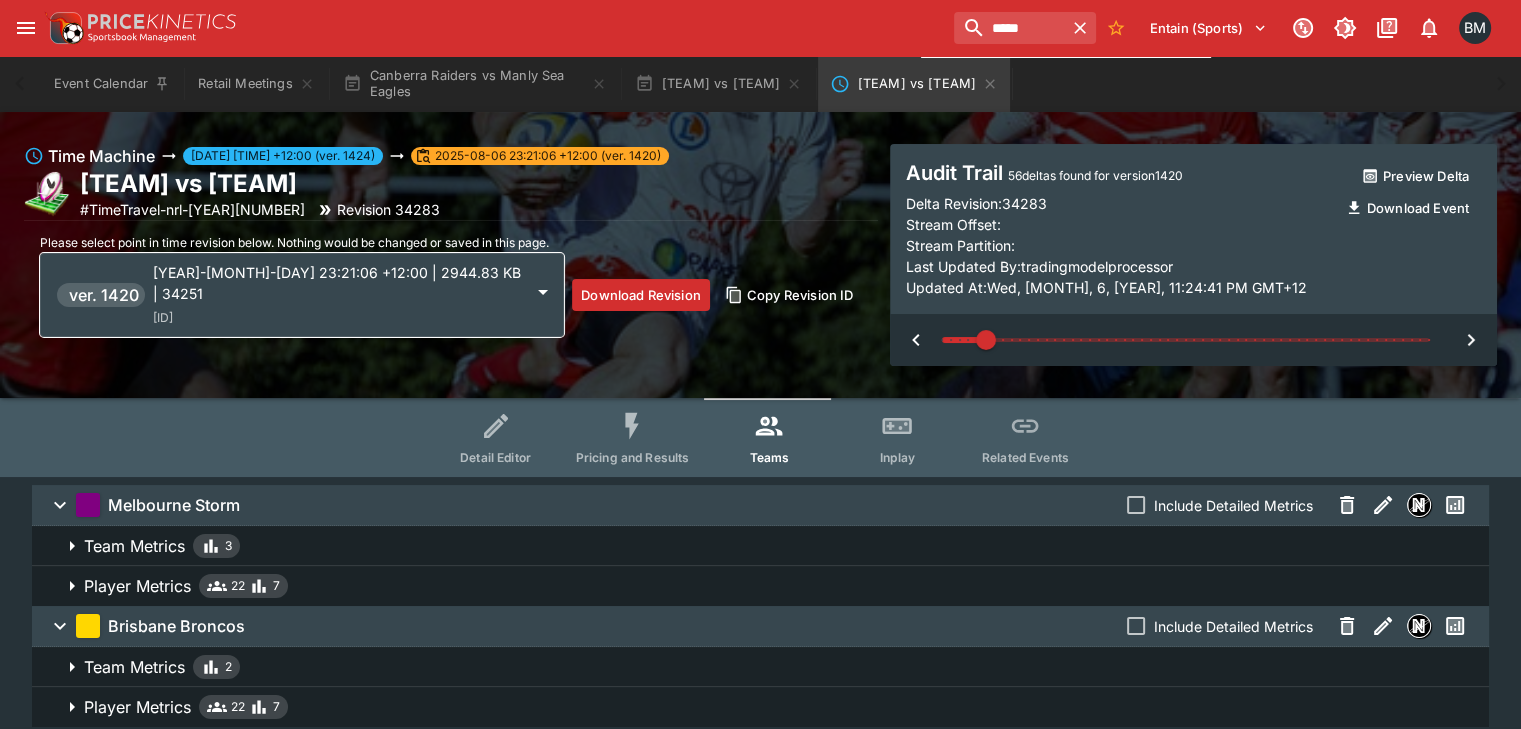 click on "Player Metrics 22 7" at bounding box center (778, 586) 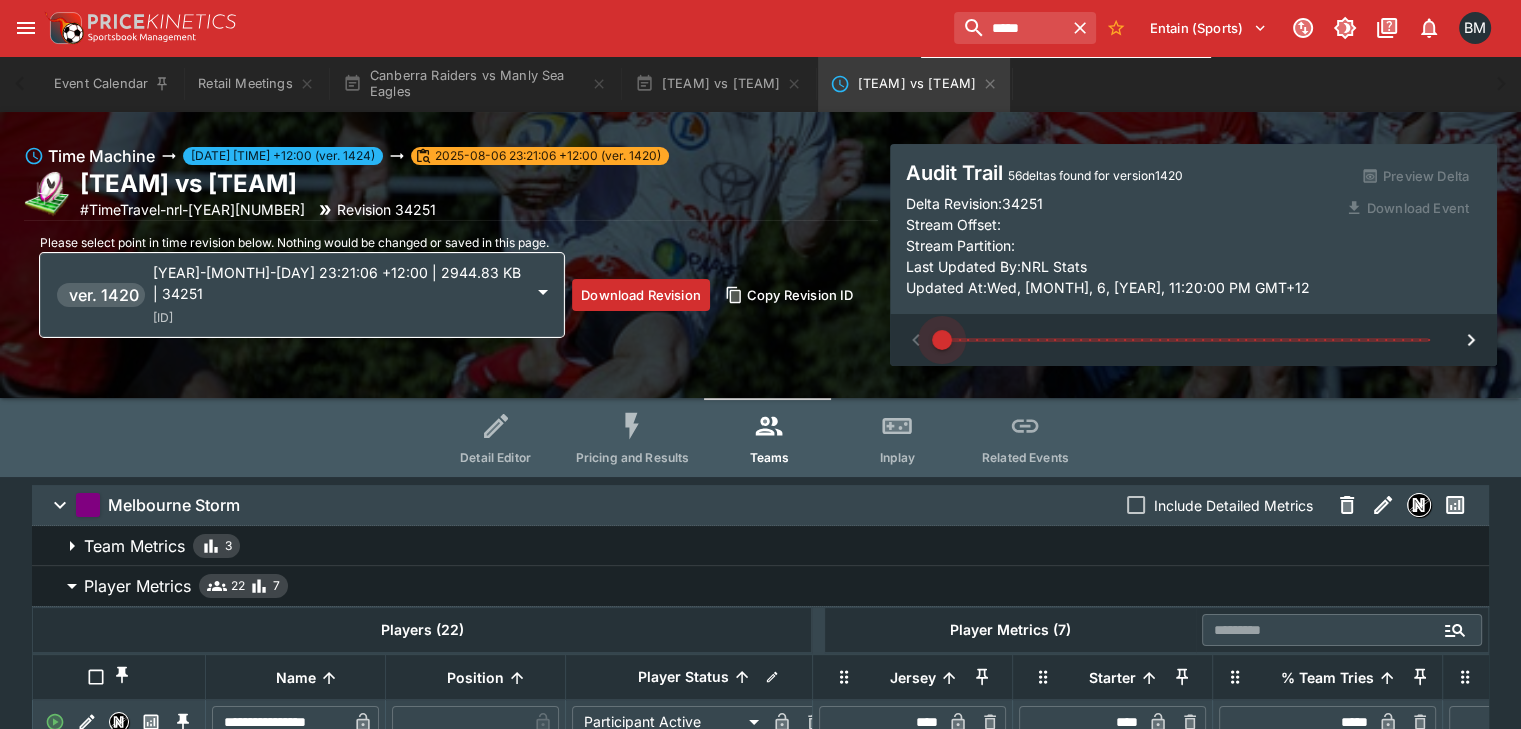 drag, startPoint x: 981, startPoint y: 340, endPoint x: 942, endPoint y: 349, distance: 40.024994 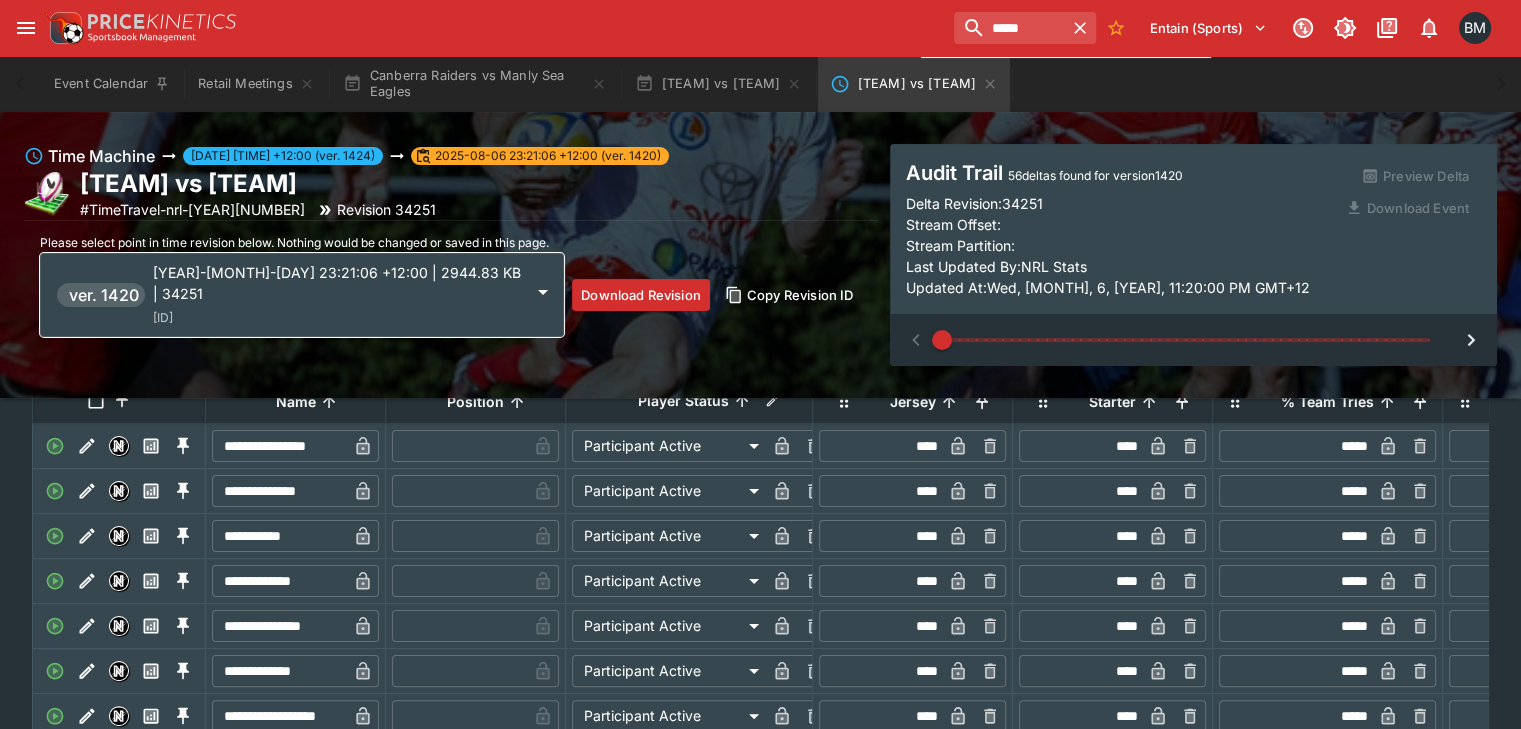 scroll, scrollTop: 333, scrollLeft: 0, axis: vertical 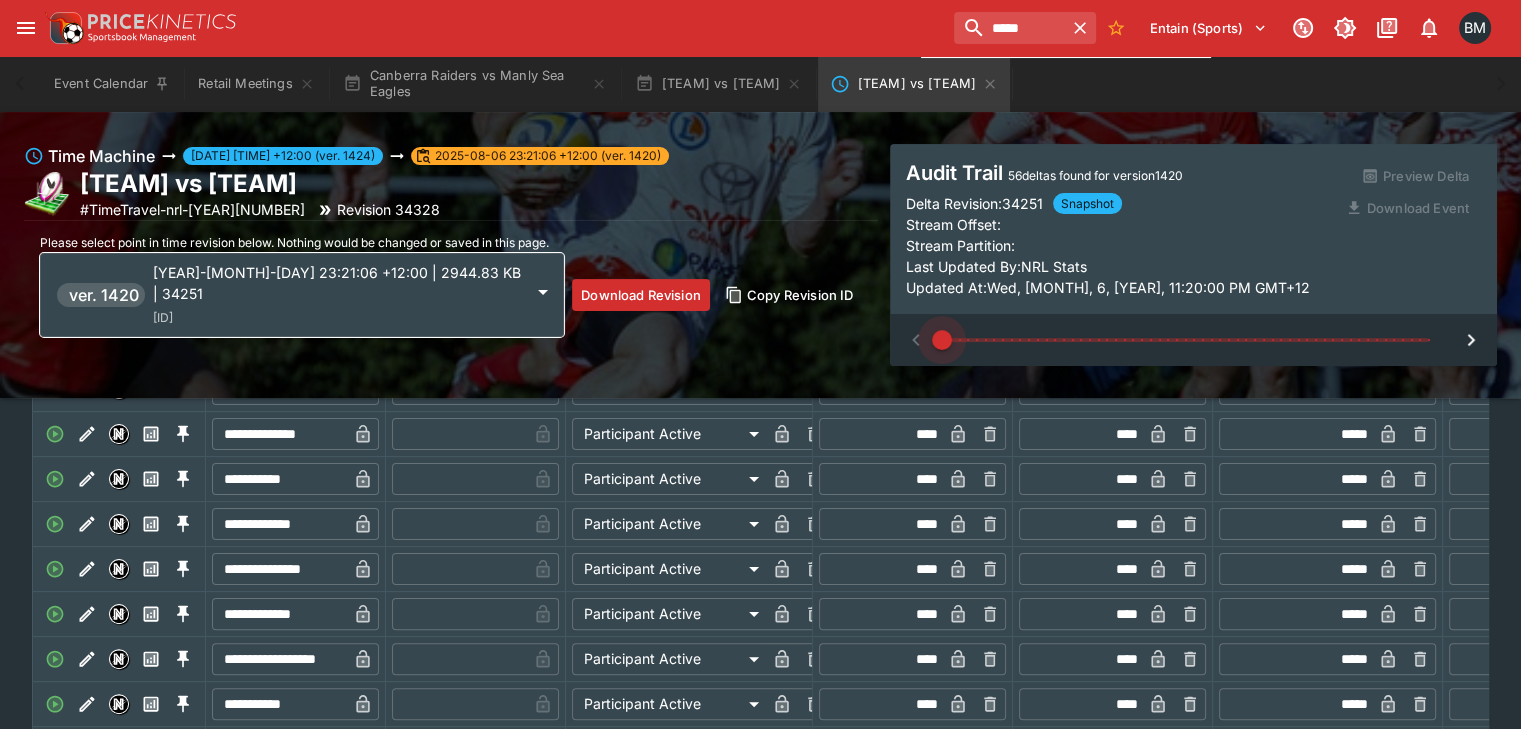 drag, startPoint x: 940, startPoint y: 341, endPoint x: 694, endPoint y: 273, distance: 255.22539 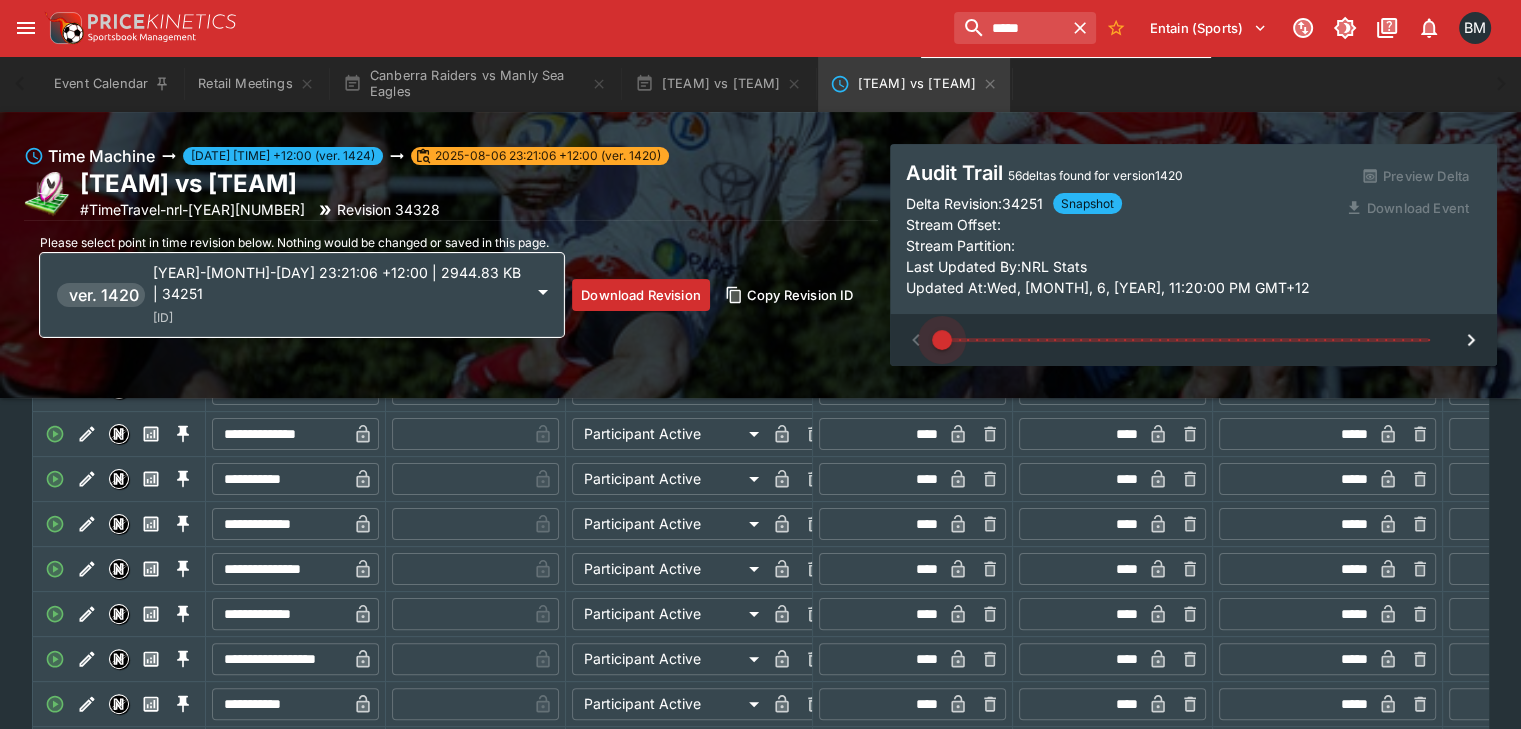 click on "Time Machine [YEAR]-[MONTH]-[DAY] [TIME] [TIMEZONE] (ver. [NUMBER]) [YEAR]-[MONTH]-[DAY] [TIME] [TIMEZONE] (ver. [NUMBER]) [TEAM] vs [TEAM] # TimeTravel-nrl-[ID] Revision [NUMBER] Please select point in time revision below. Nothing would be changed or saved in this page. ver. [NUMBER] [YEAR]-[MONTH]-[DAY] [TIME] [TIMEZONE] | [NUMBER] KB | [NUMBER] Last Updated By: [TEAM] Updated At: [DAY], [MONTH] [DAY], [YEAR], [TIME] GMT[TIMEZONE] Preview Delta Download Revision Copy Revision ID Audit Trail [NUMBER] deltas found for version [NUMBER] Delta Revision: [NUMBER] Snapshot Stream Offset: Stream Partition: Last Updated By: [TEAM] Updated At: [DAY], [MONTH] [DAY], [YEAR], [TIME] GMT[TIMEZONE] Preview Delta Download Event" at bounding box center [760, 255] 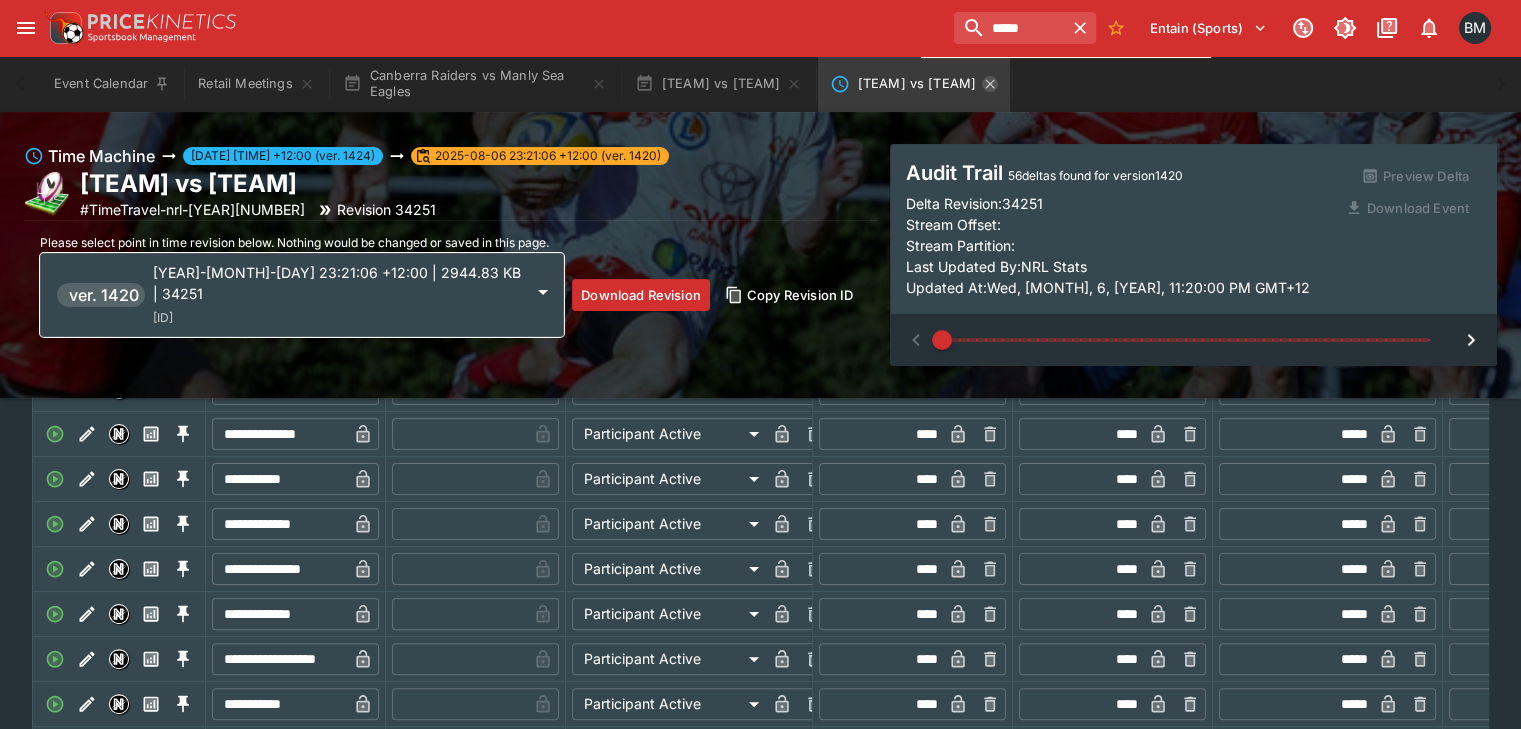 click 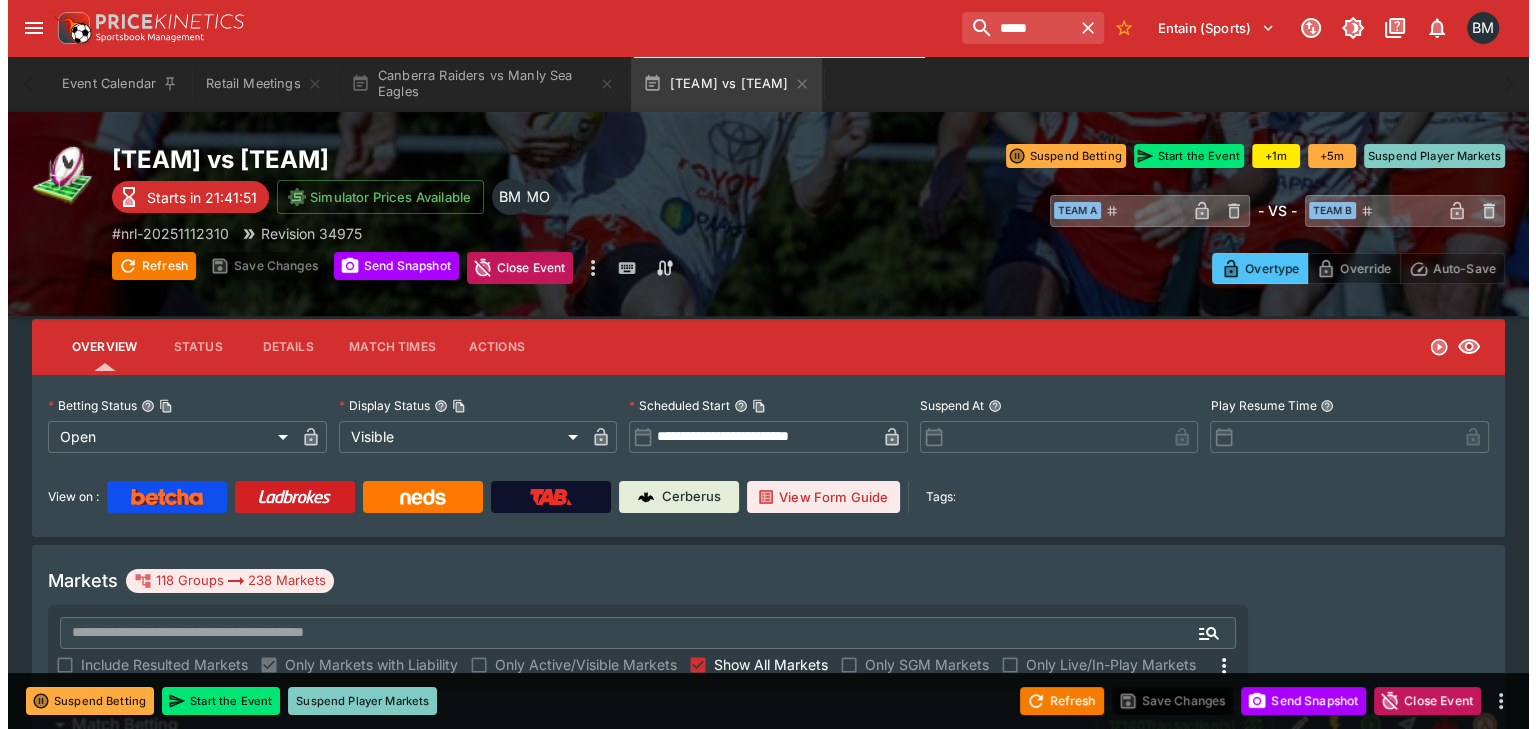 scroll, scrollTop: 0, scrollLeft: 0, axis: both 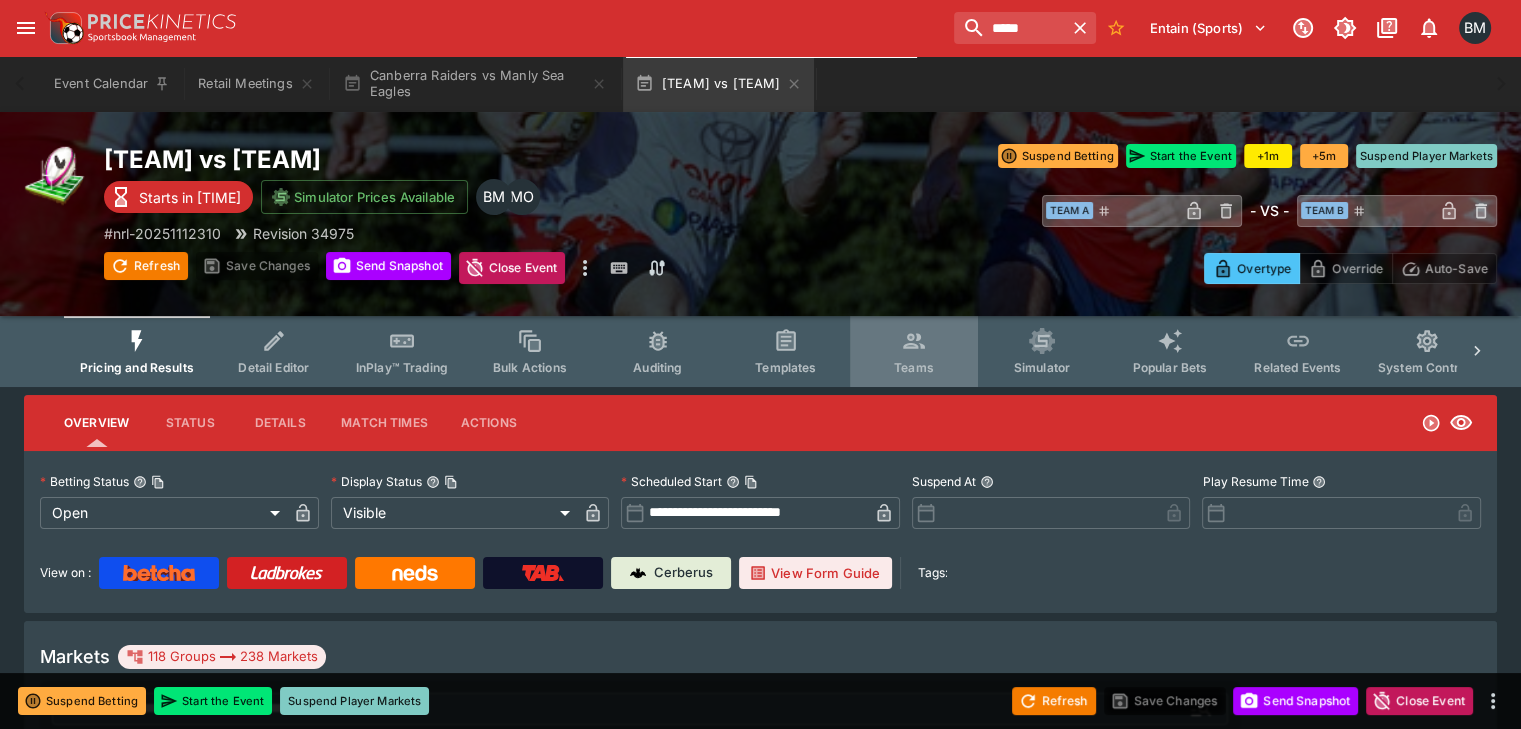 click 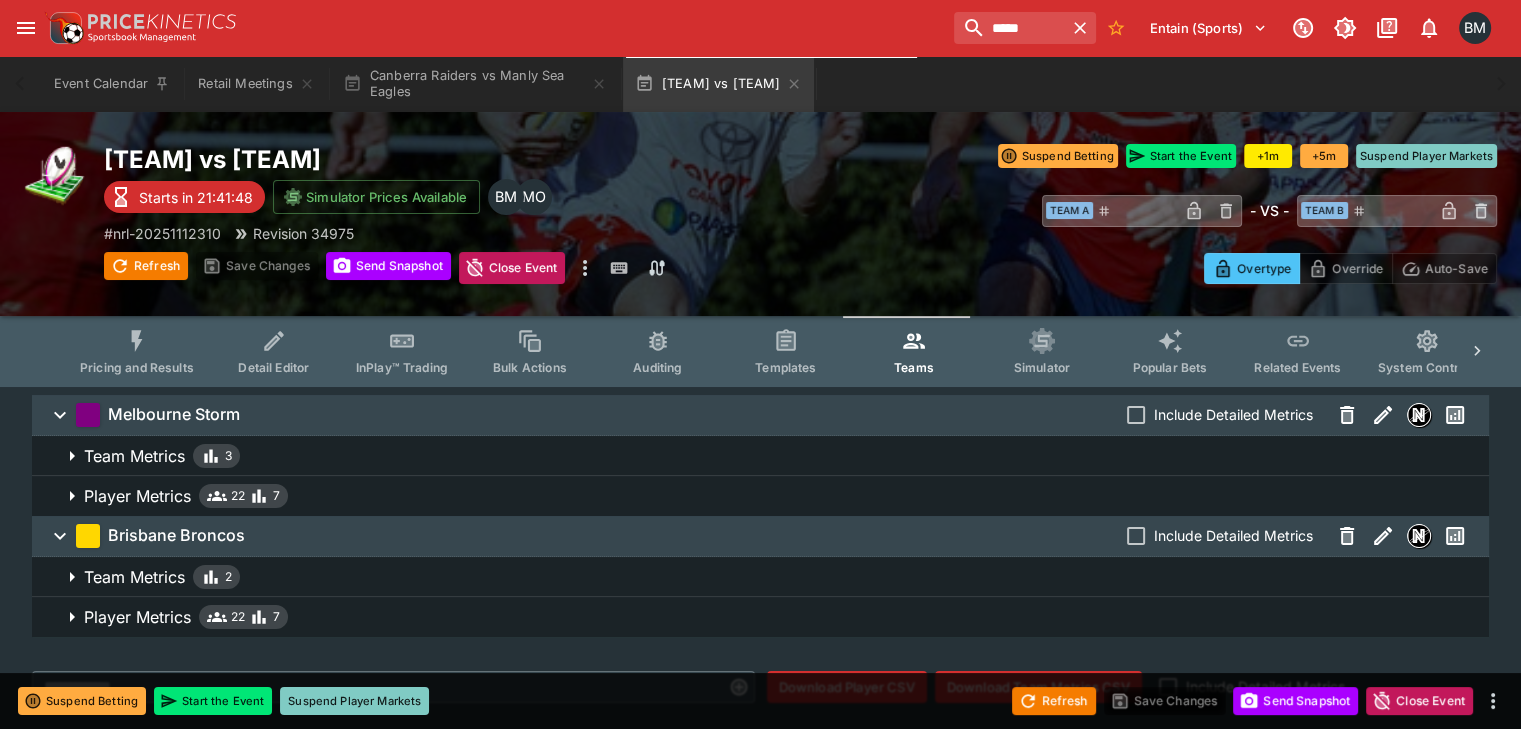click on "Pricing and Results" at bounding box center (137, 367) 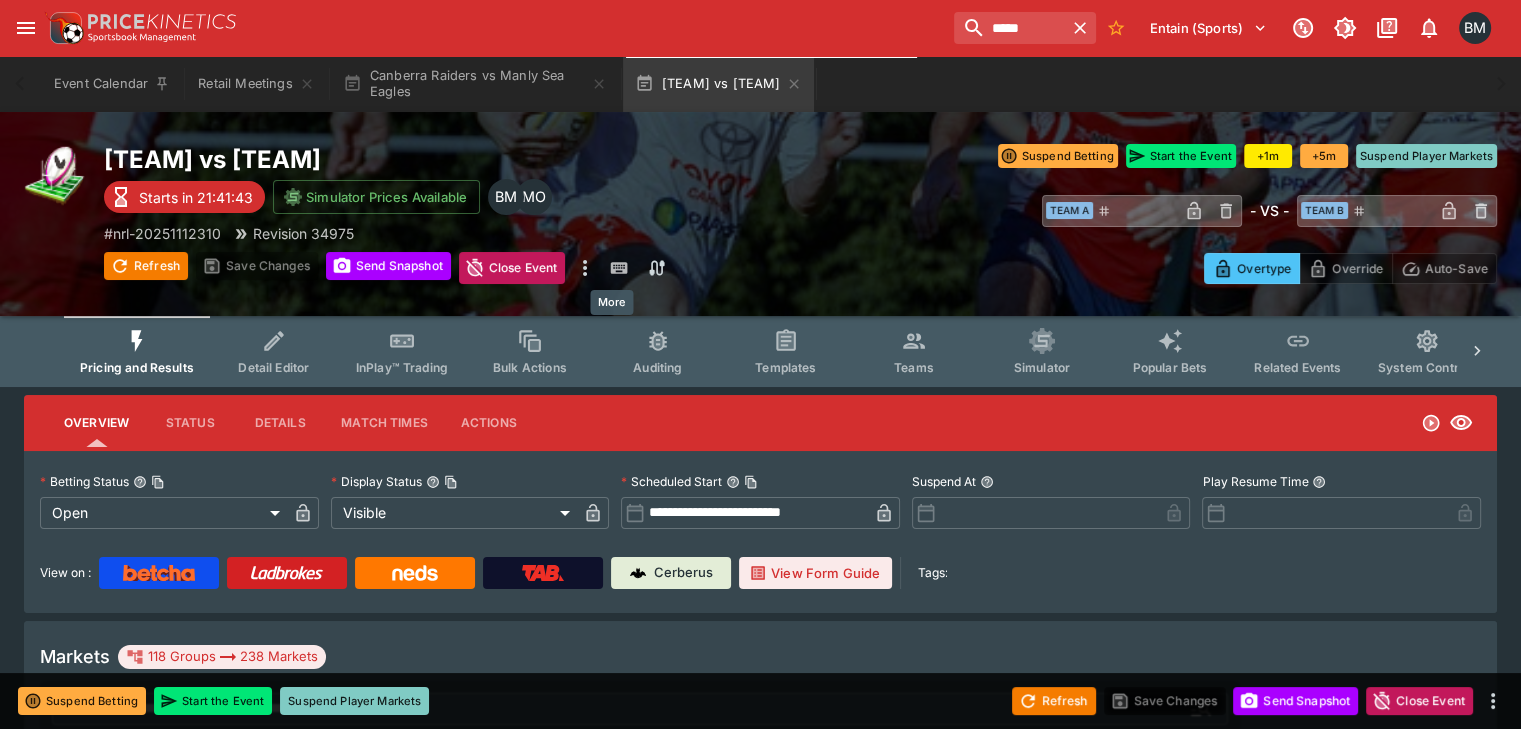 click 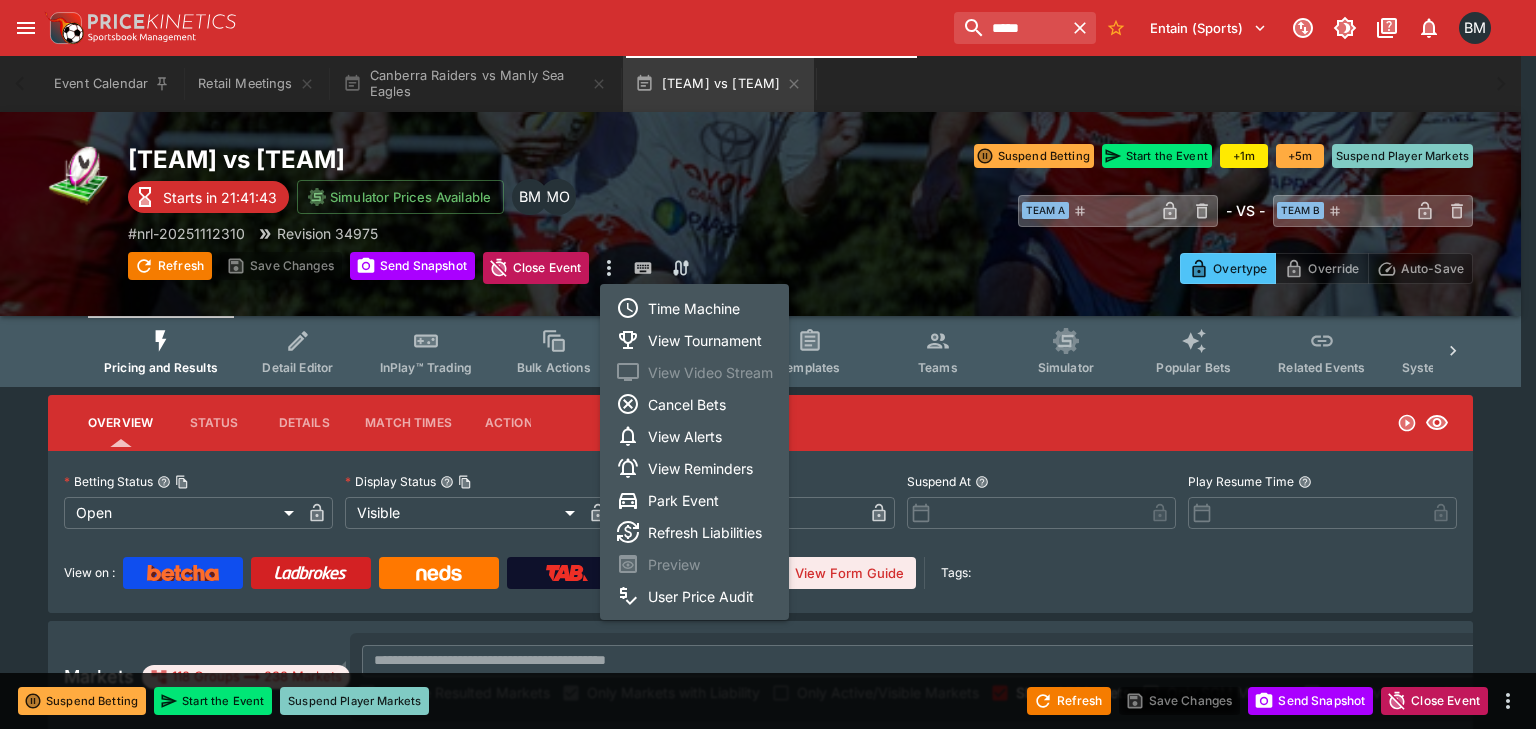 click on "Time Machine" at bounding box center [694, 308] 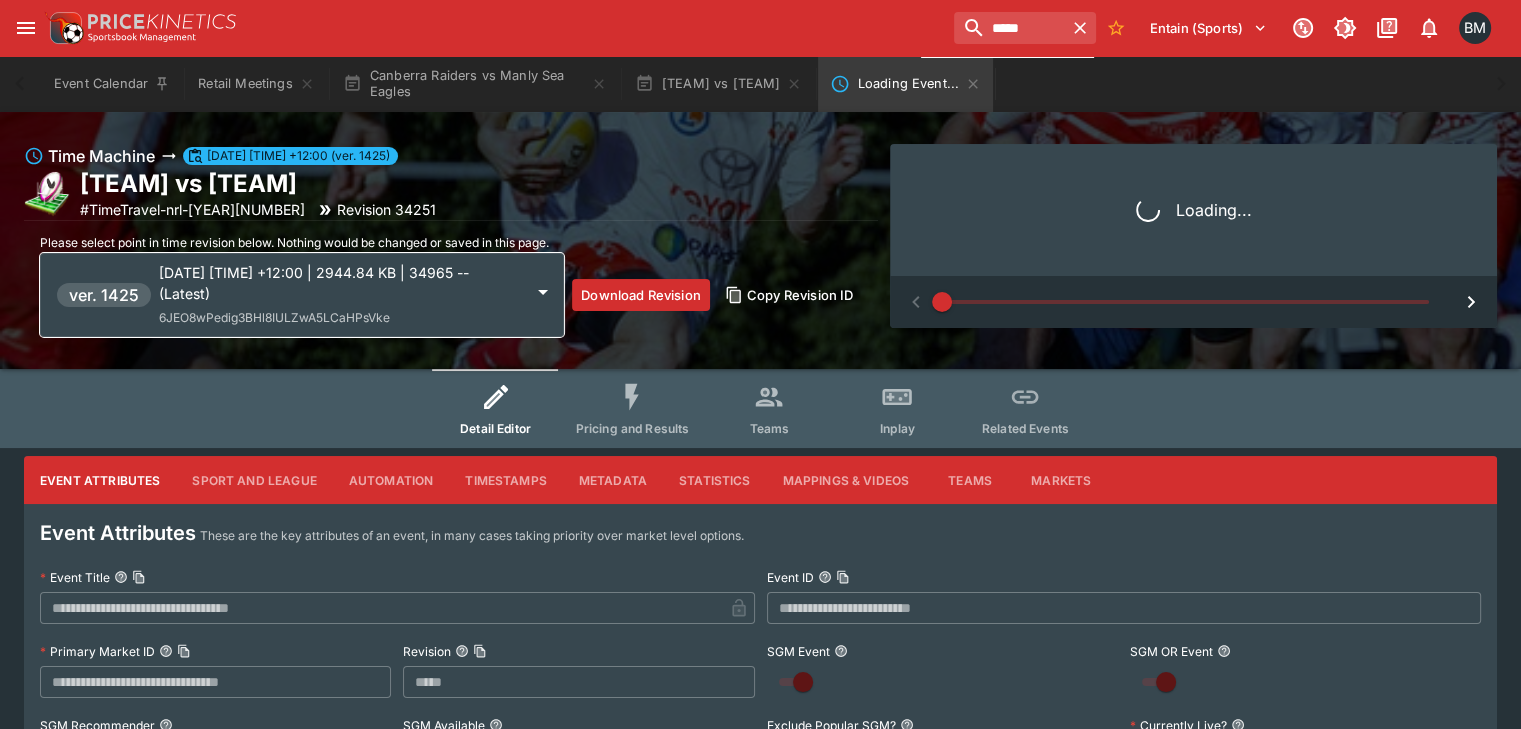 click on "[DATE] [TIME] +12:00 | 2944.84 KB | 34965 -- (Latest)" at bounding box center [341, 283] 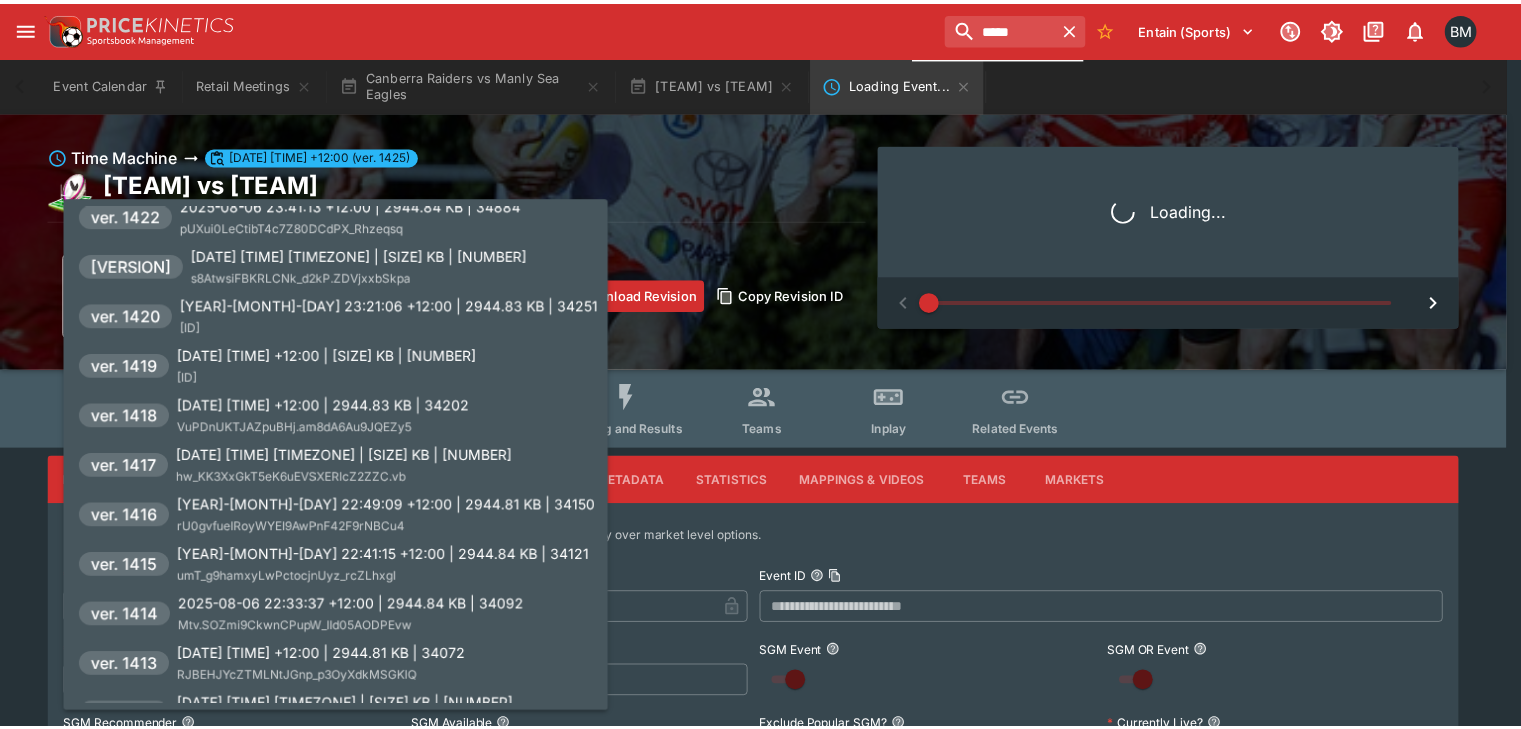 scroll, scrollTop: 166, scrollLeft: 0, axis: vertical 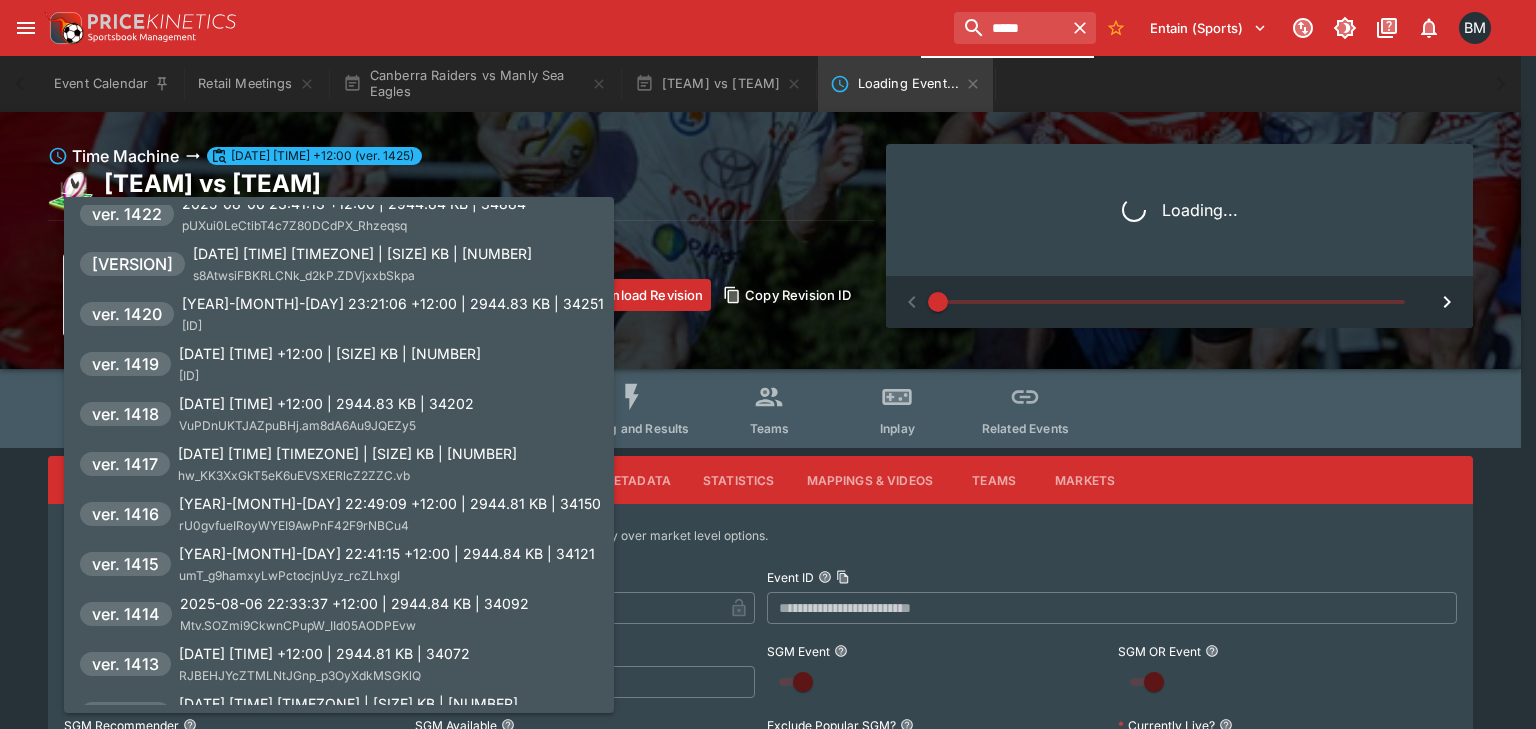 click on "[ID]" at bounding box center [192, 325] 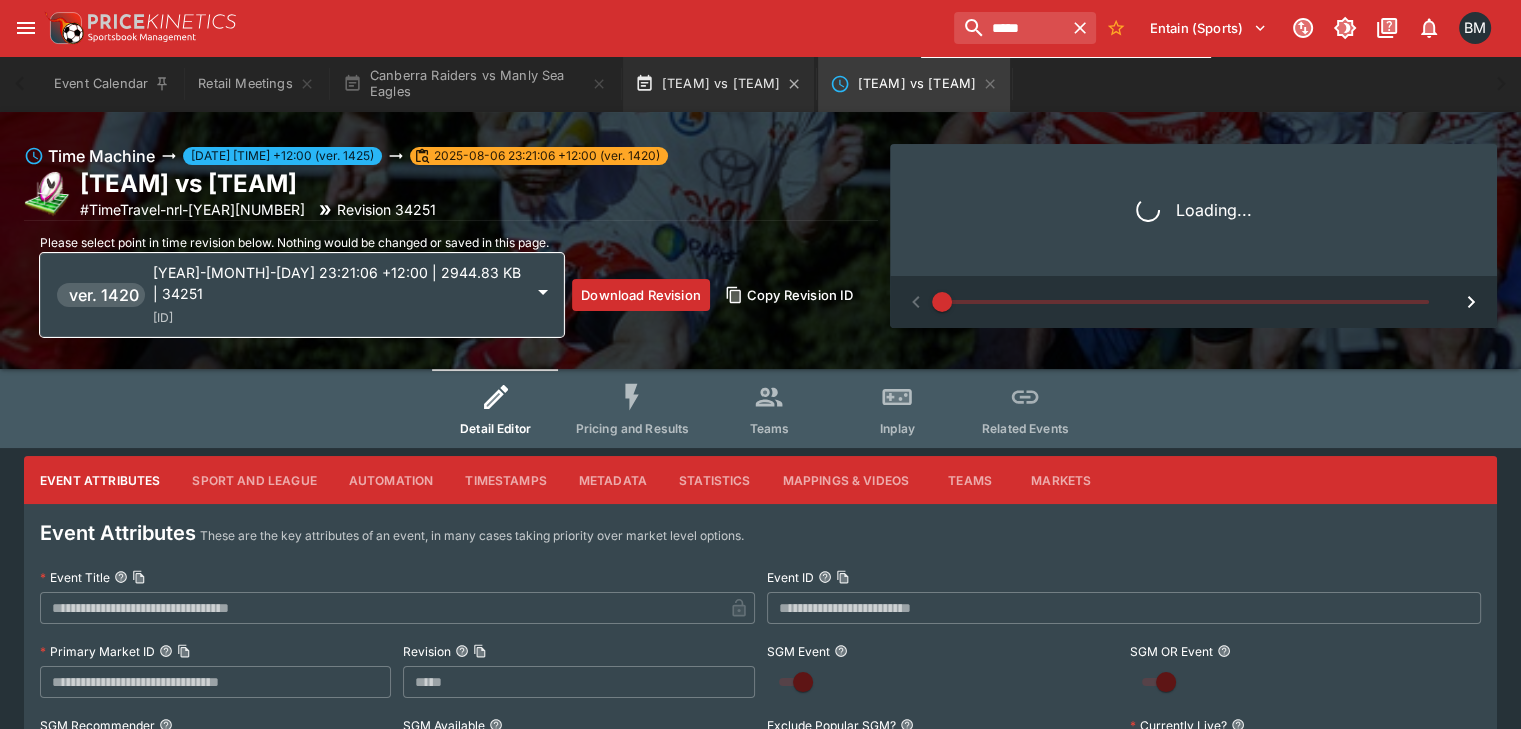 click on "[TEAM] vs [TEAM]" at bounding box center [719, 84] 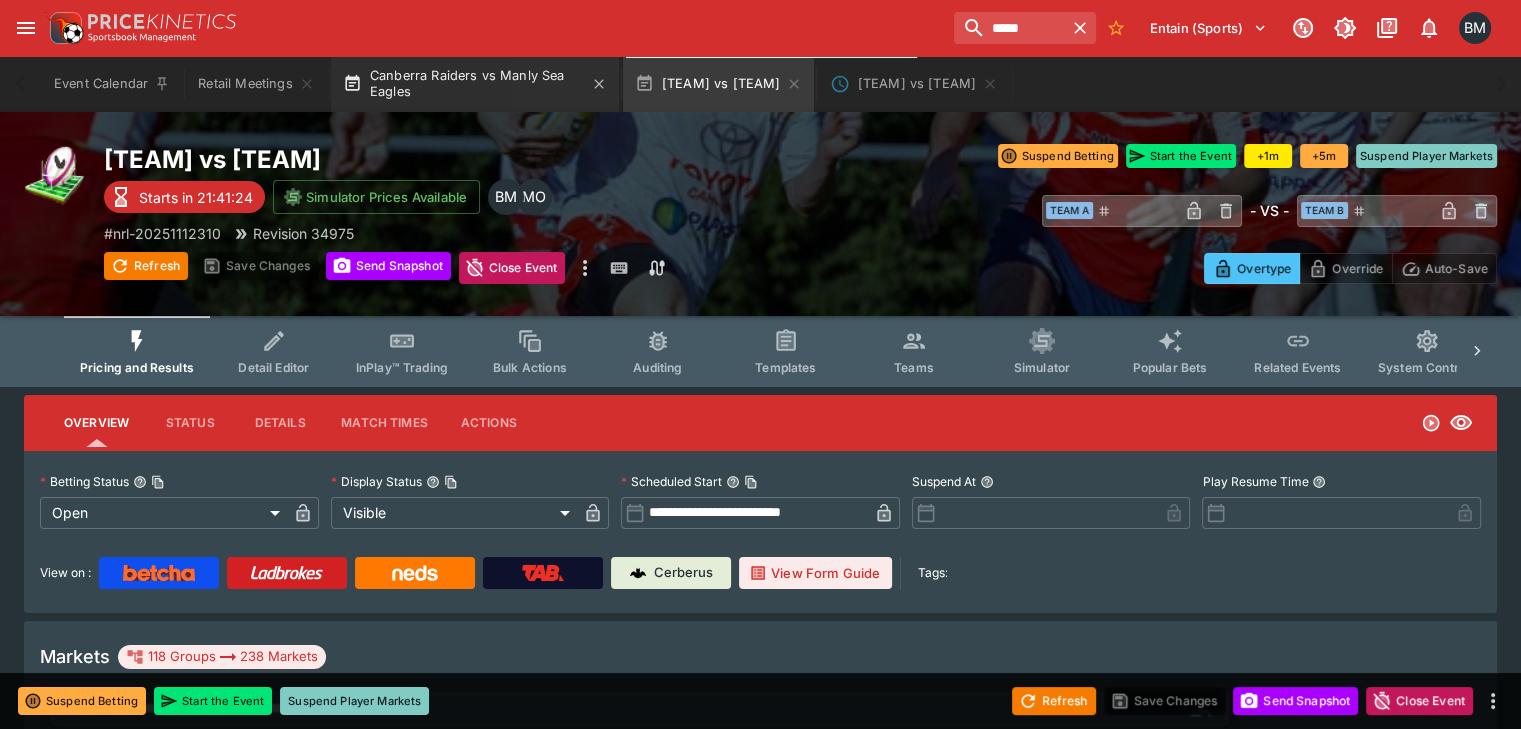 click on "Canberra Raiders vs Manly Sea Eagles" at bounding box center (475, 84) 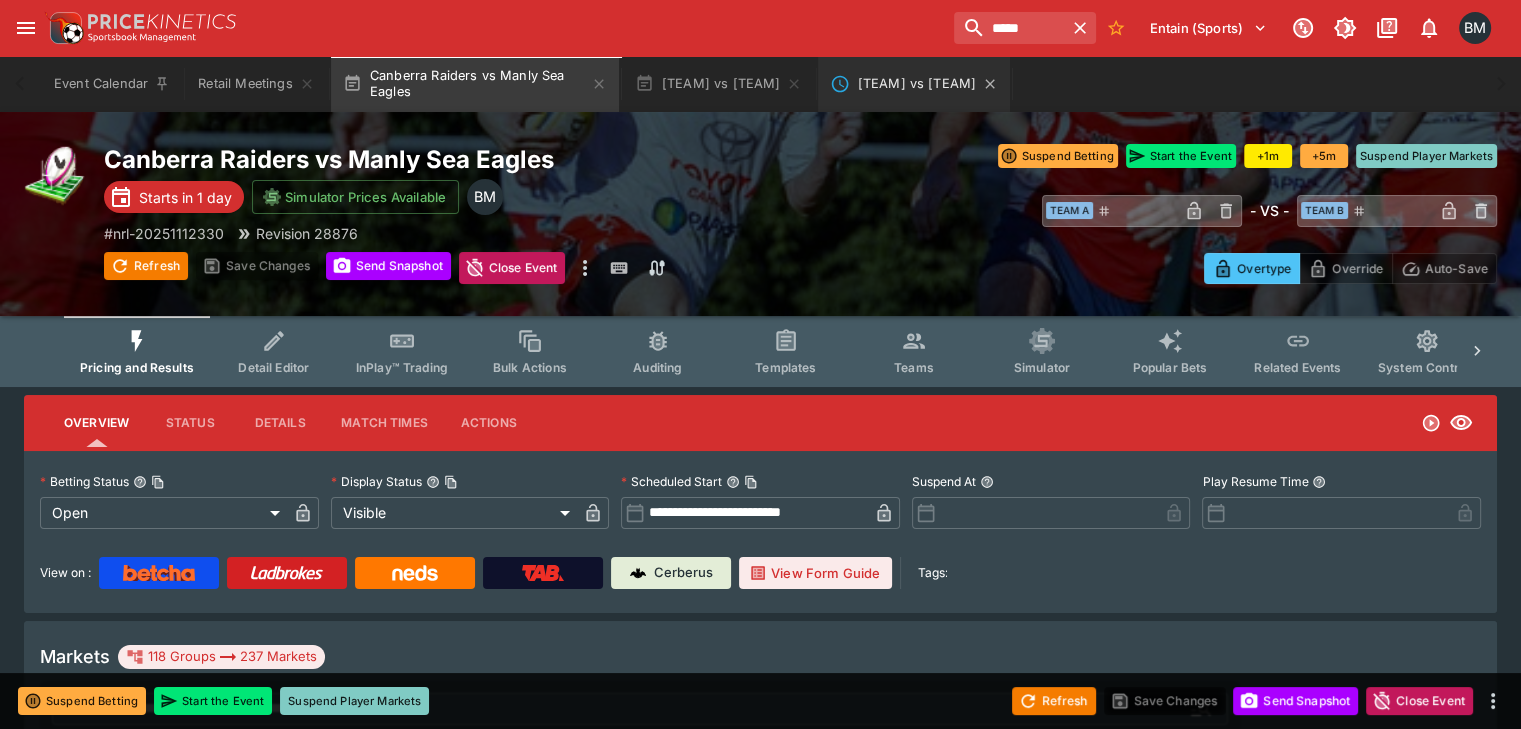 drag, startPoint x: 991, startPoint y: 81, endPoint x: 960, endPoint y: 87, distance: 31.575306 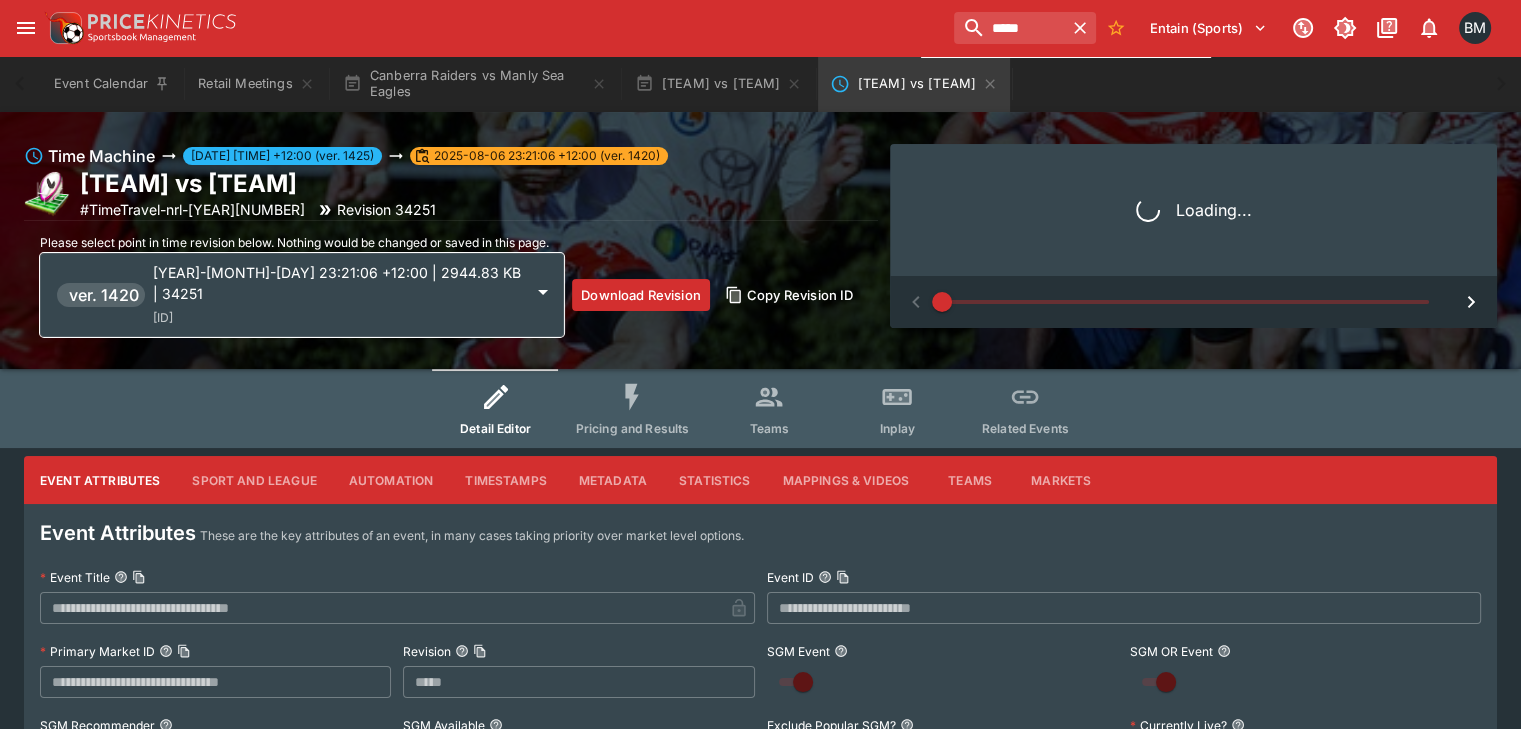 click on "[YEAR]-[MONTH]-[DAY] 23:21:06 +12:00 | 2944.83 KB | 34251" at bounding box center [338, 283] 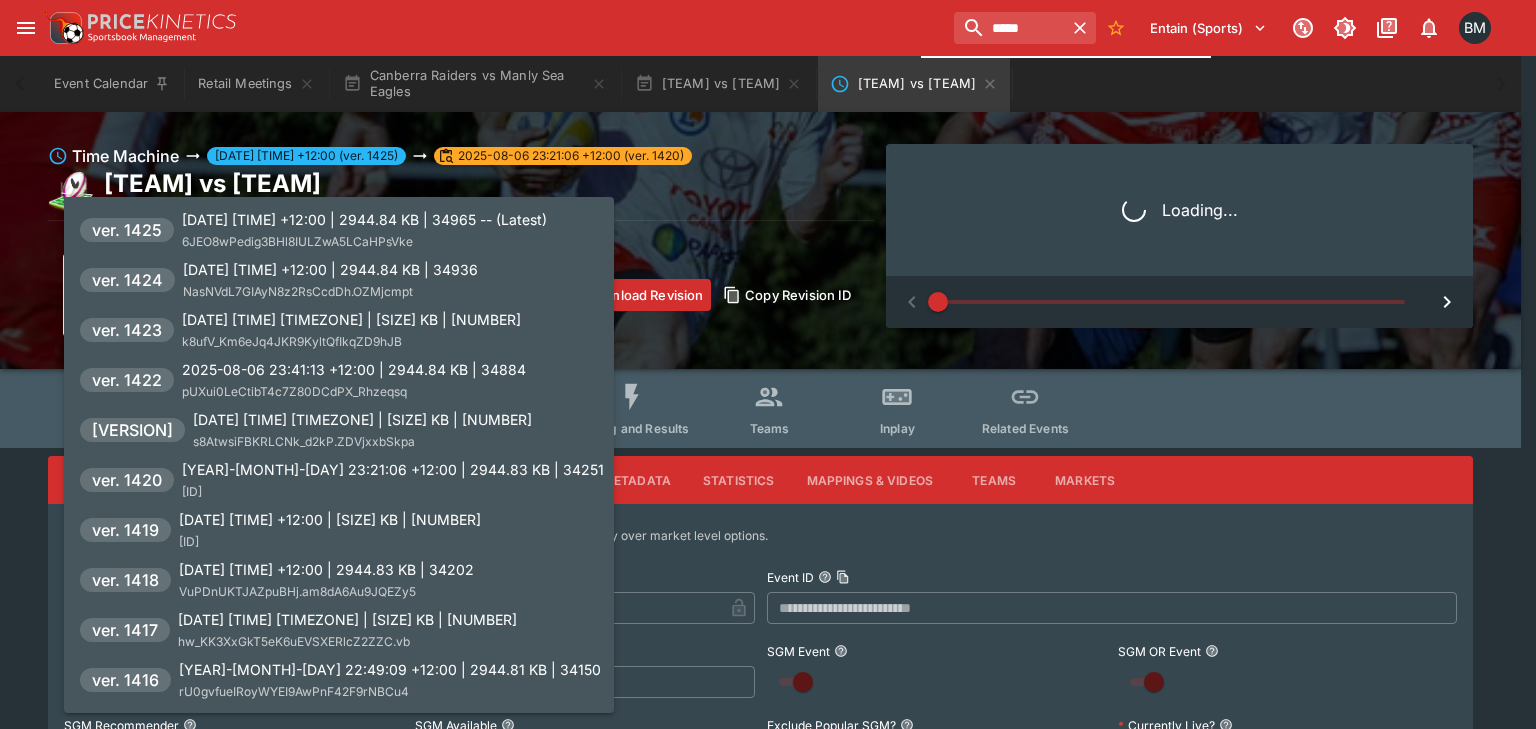 click at bounding box center (768, 364) 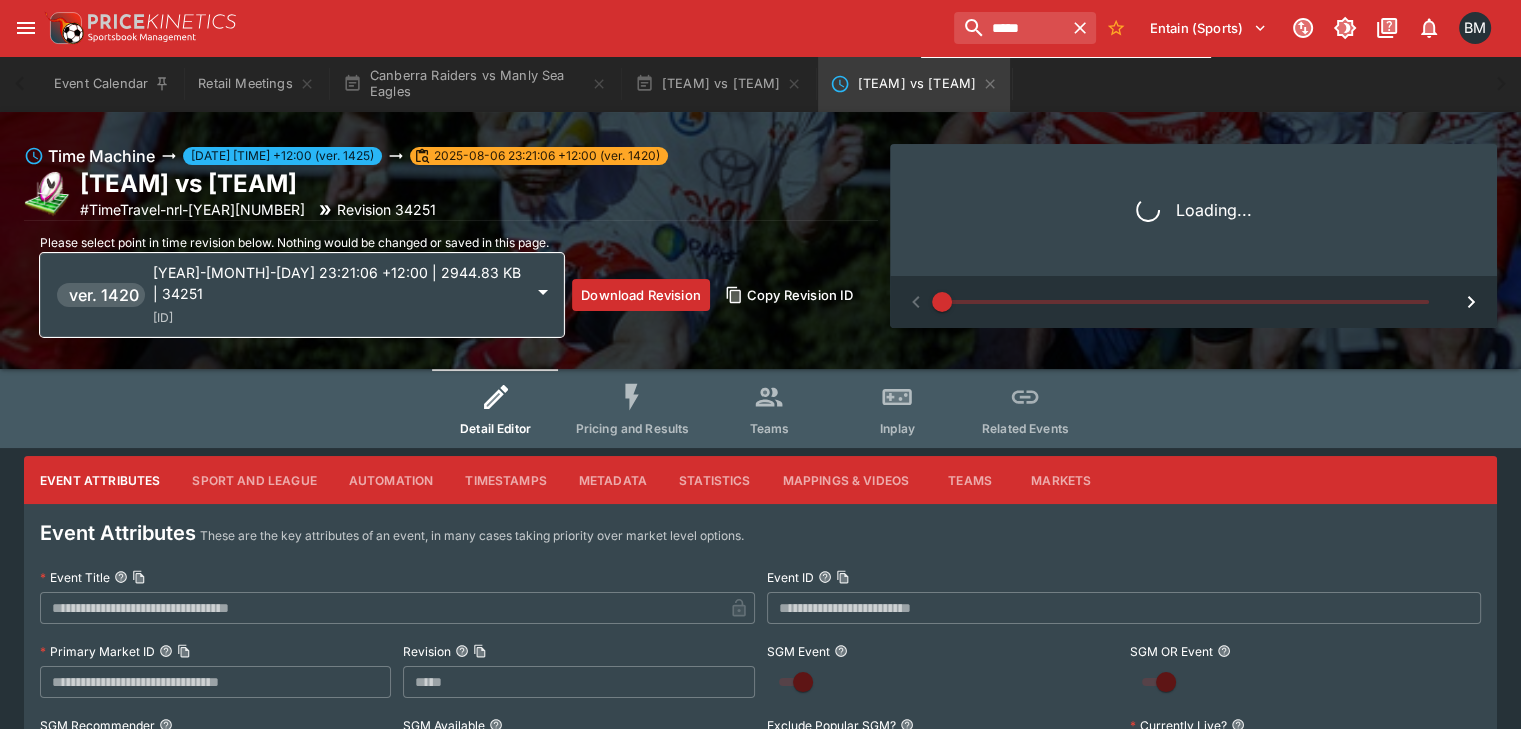 click on "Teams" at bounding box center (769, 408) 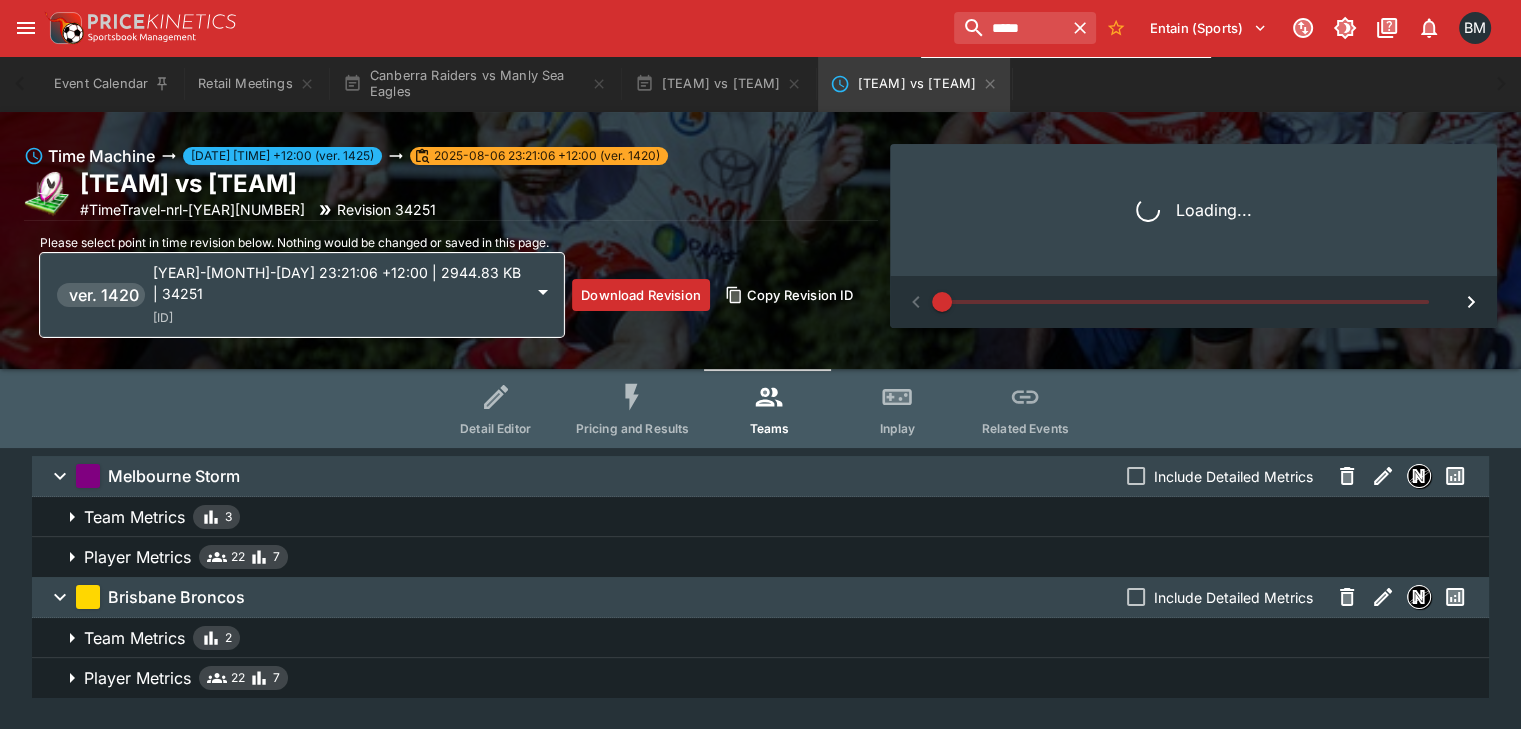 click on "Inplay" at bounding box center (897, 408) 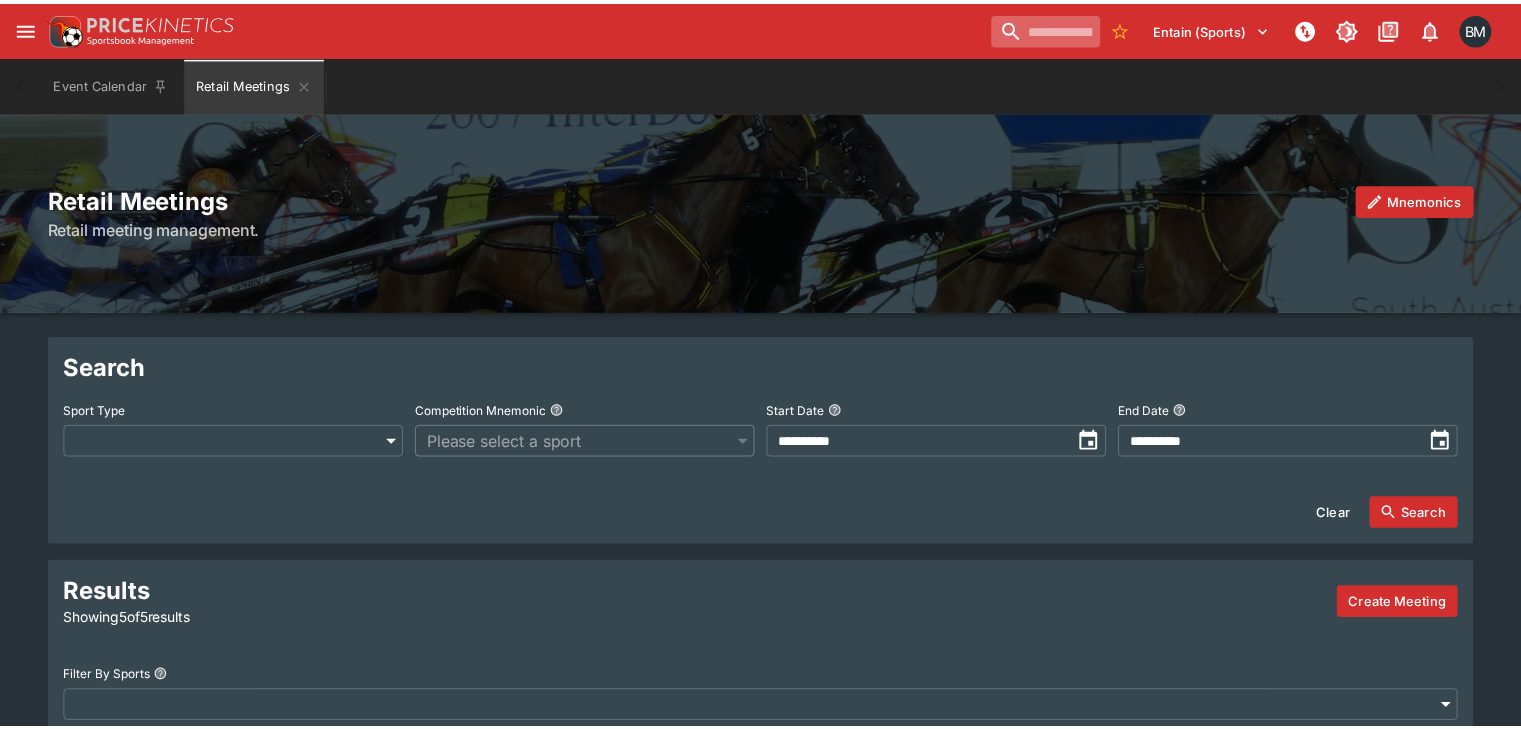 scroll, scrollTop: 0, scrollLeft: 0, axis: both 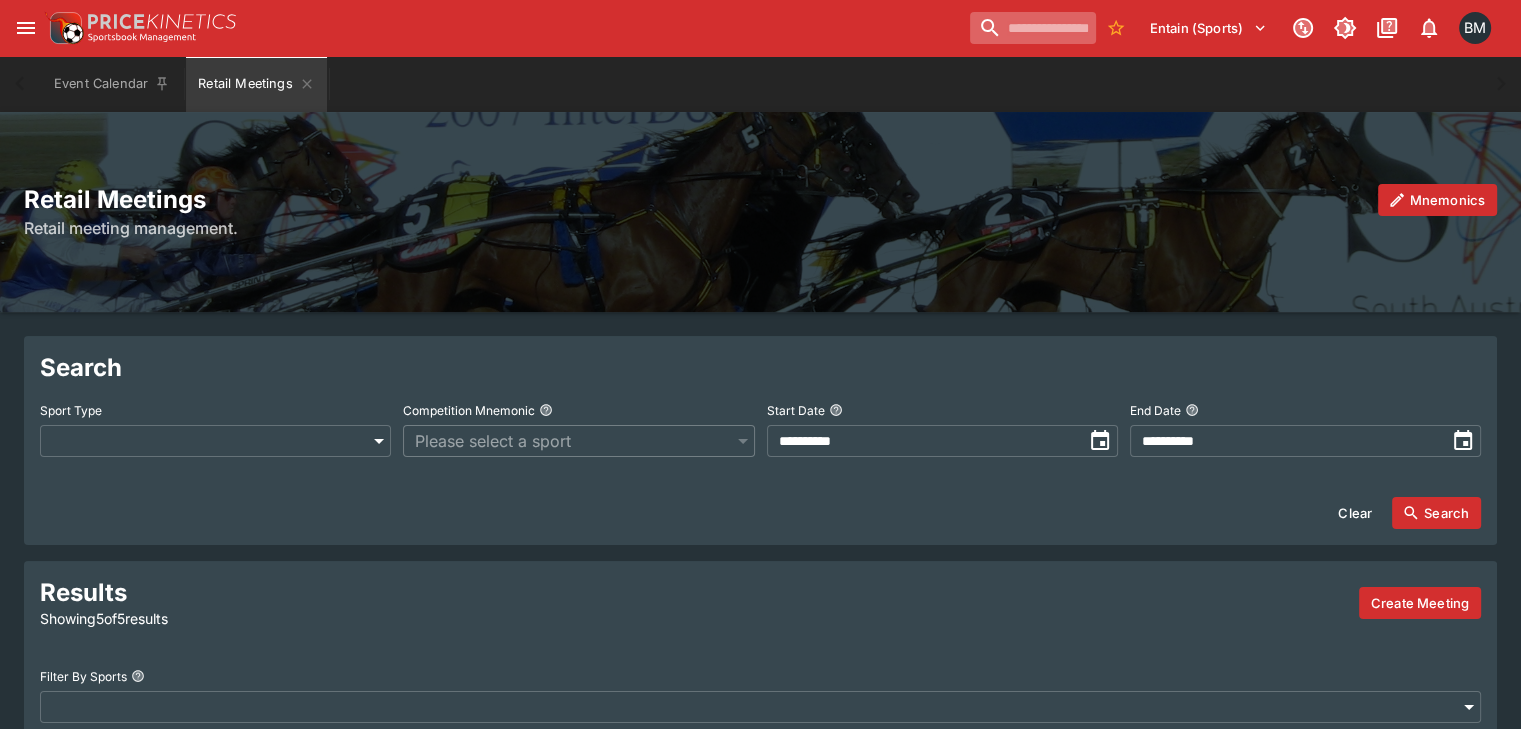 click at bounding box center (1033, 28) 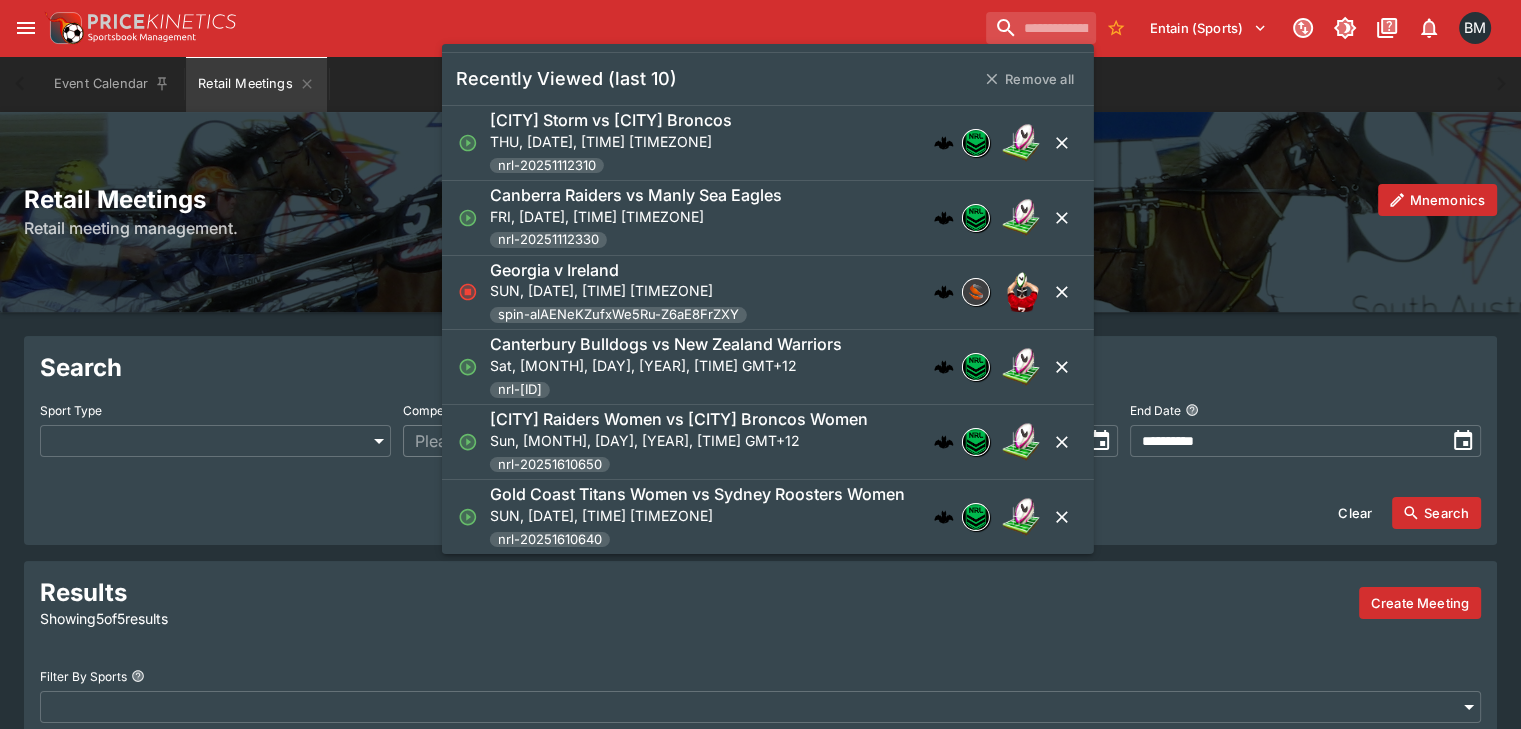 click on "THU, [DATE], [TIME] [TIMEZONE]" at bounding box center (611, 141) 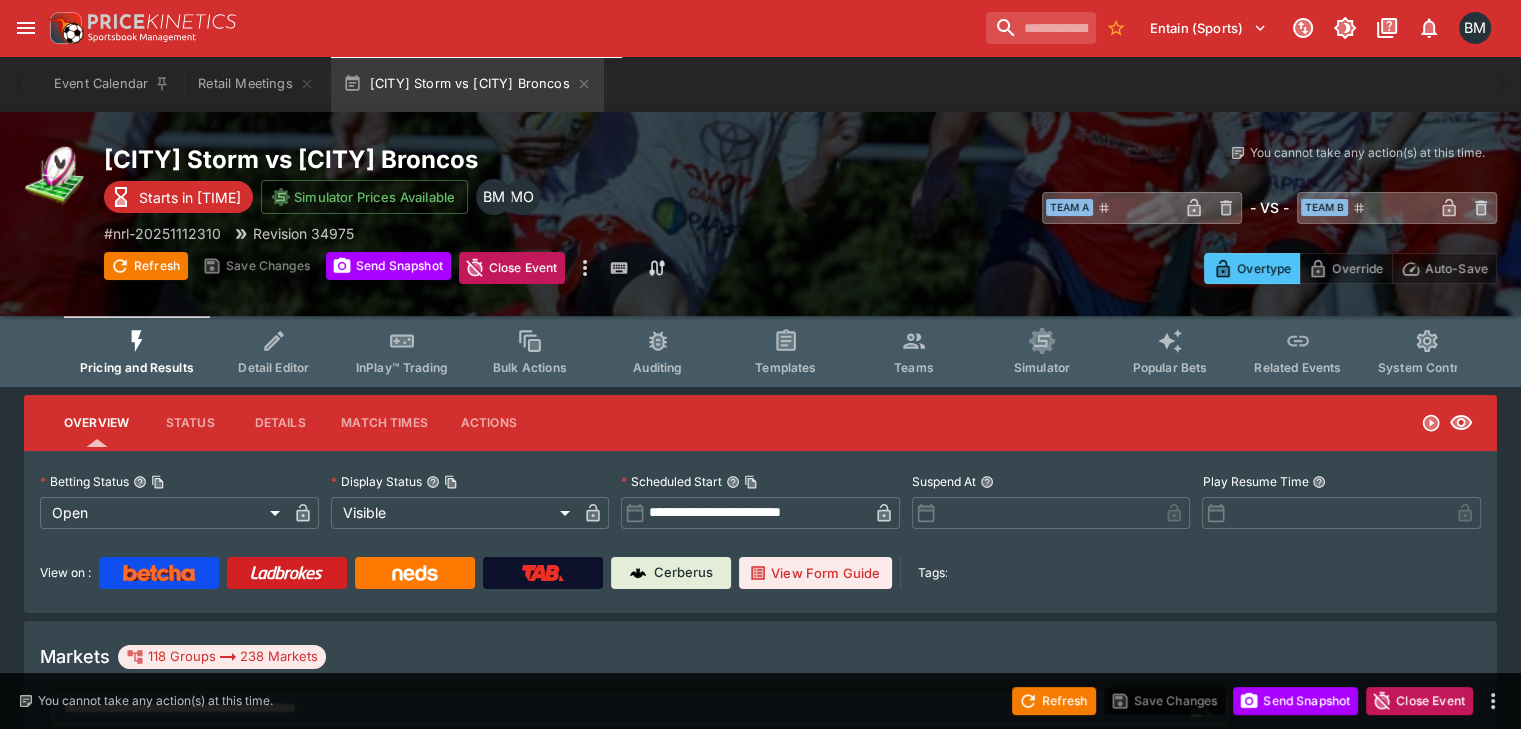 type on "**********" 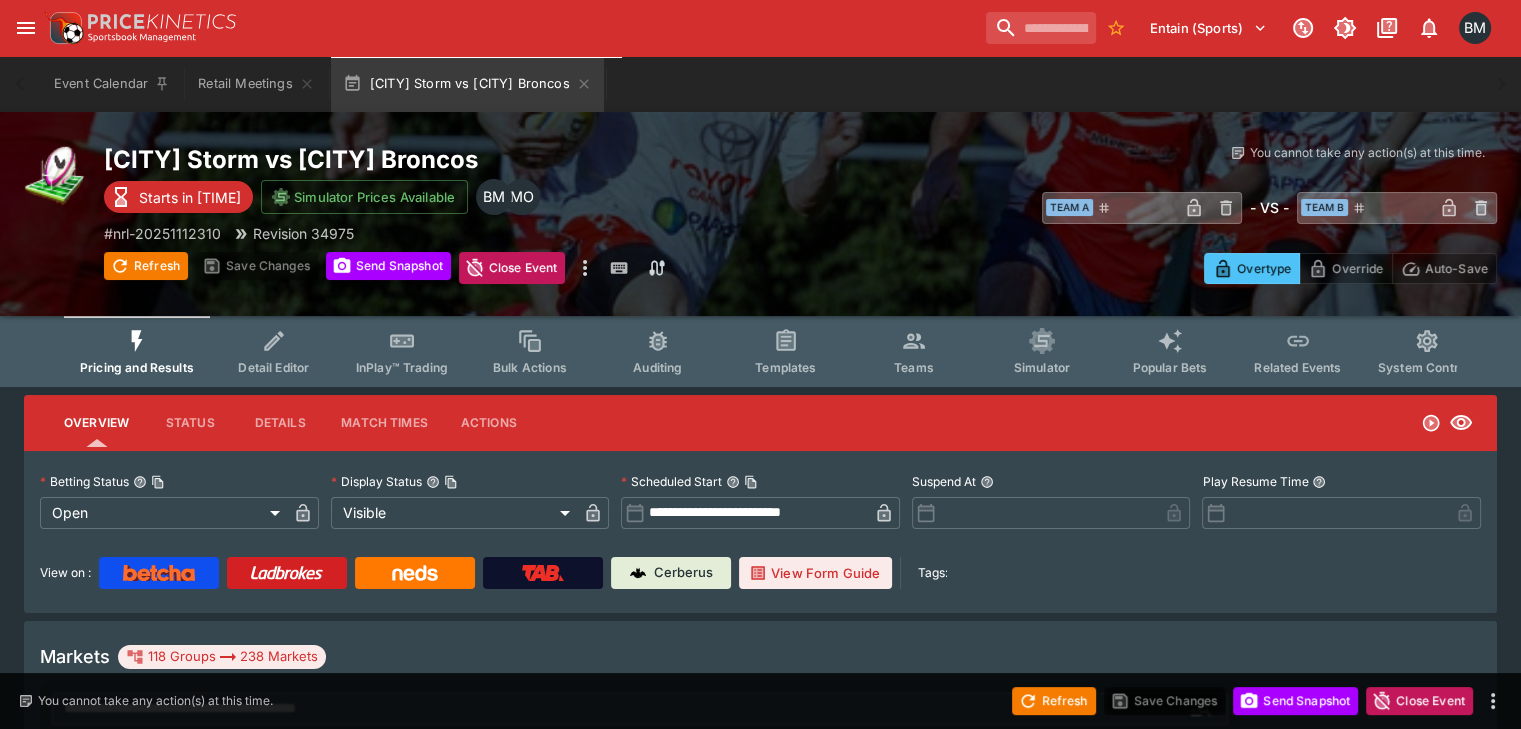 type on "*******" 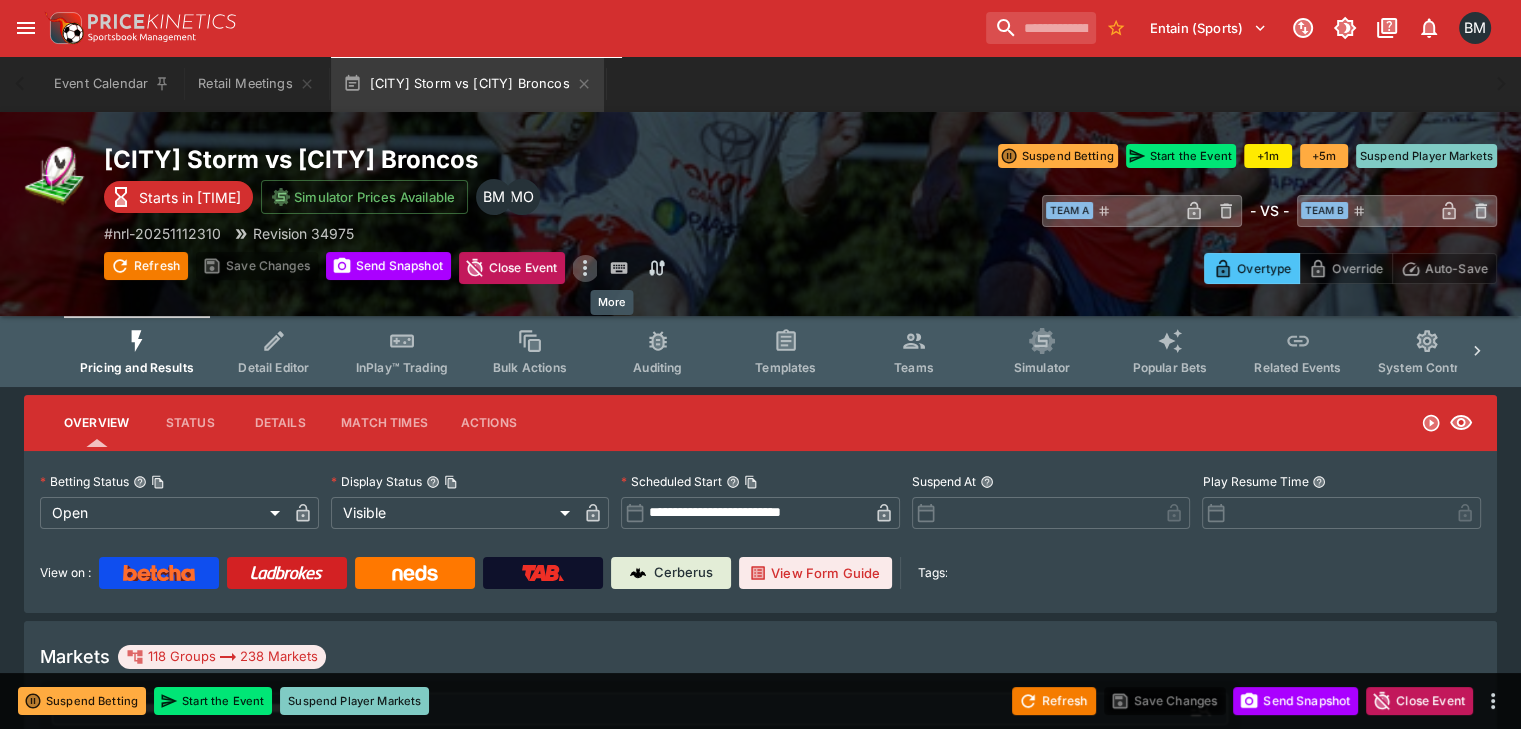 click 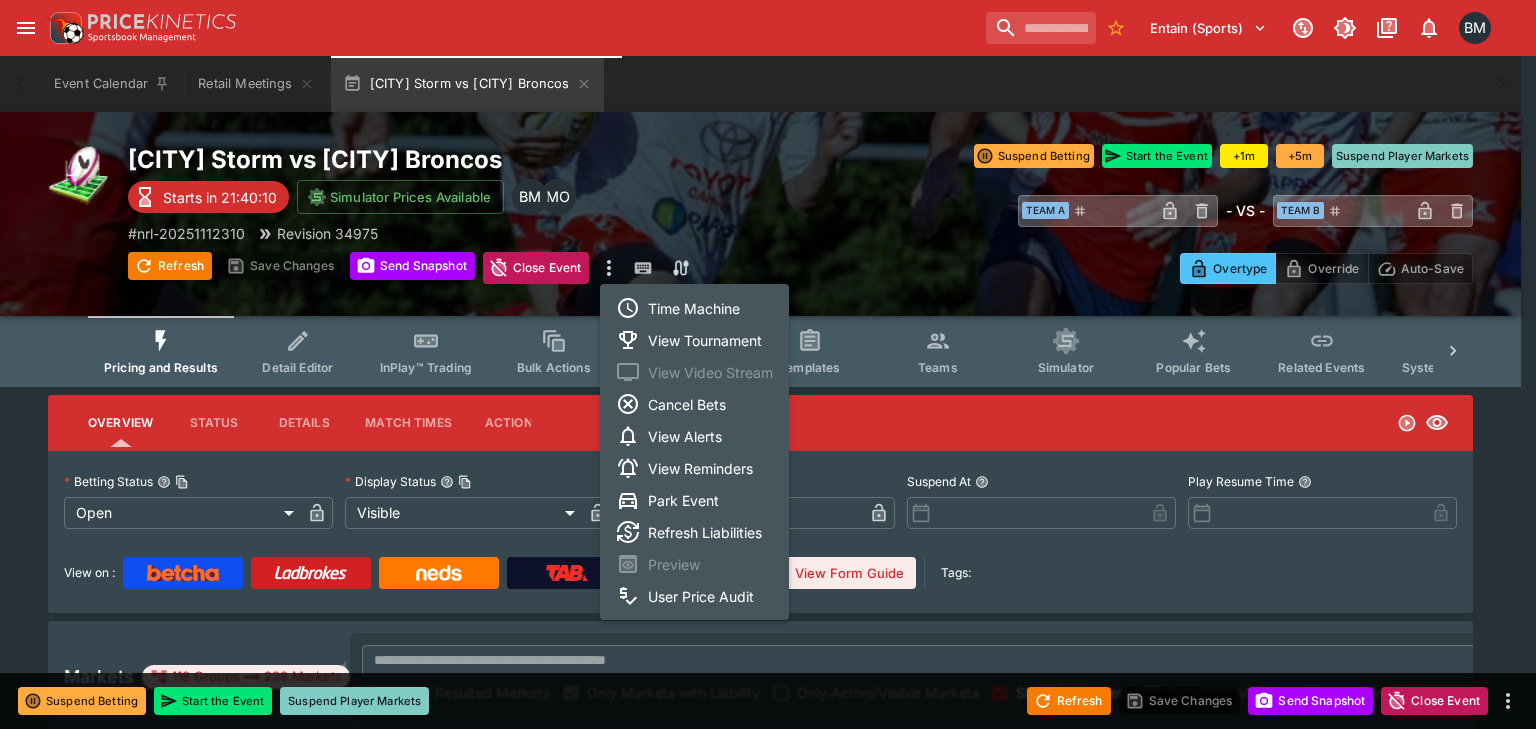 click on "Time Machine" at bounding box center (694, 308) 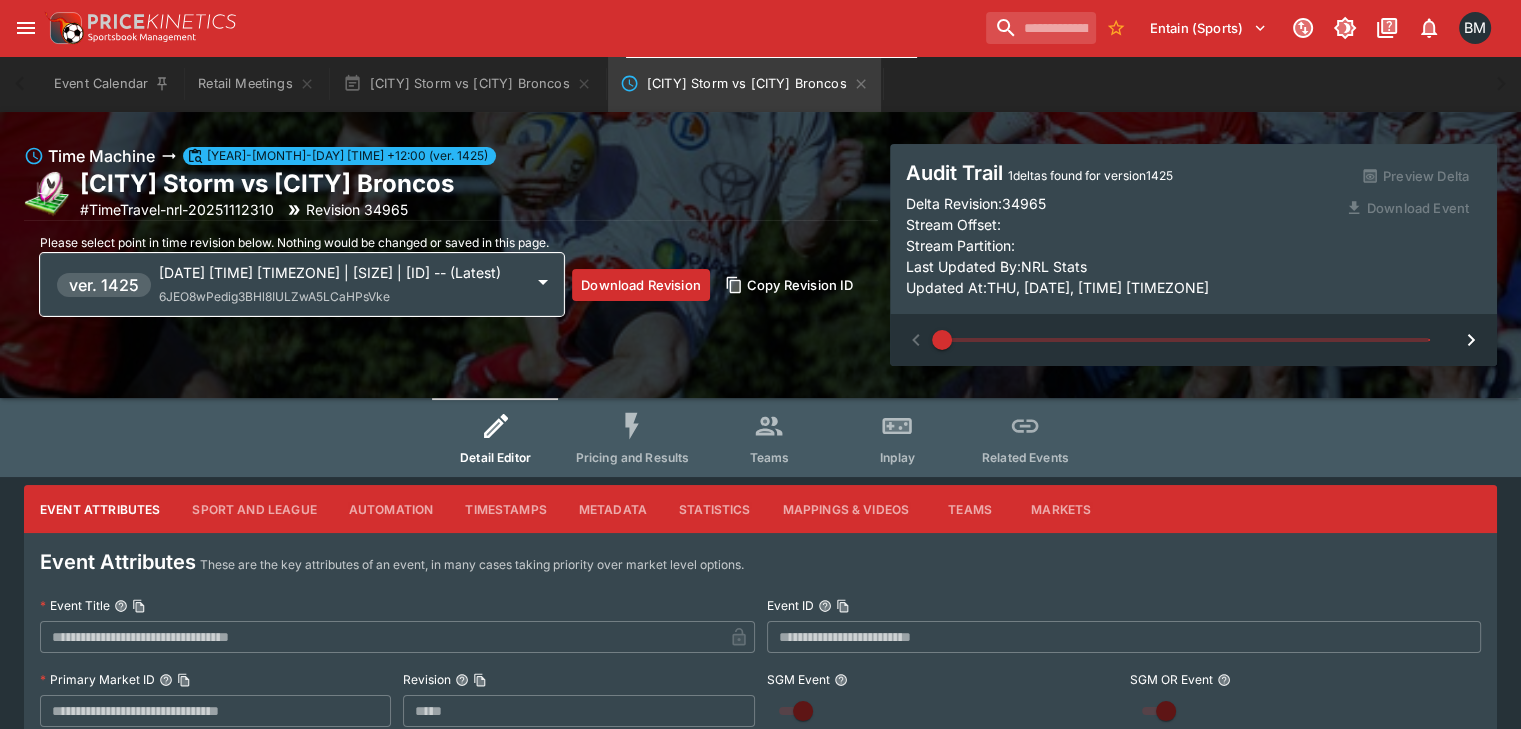 click on "Please select point in time revision below. Nothing would be changed or saved in this page." at bounding box center (294, 242) 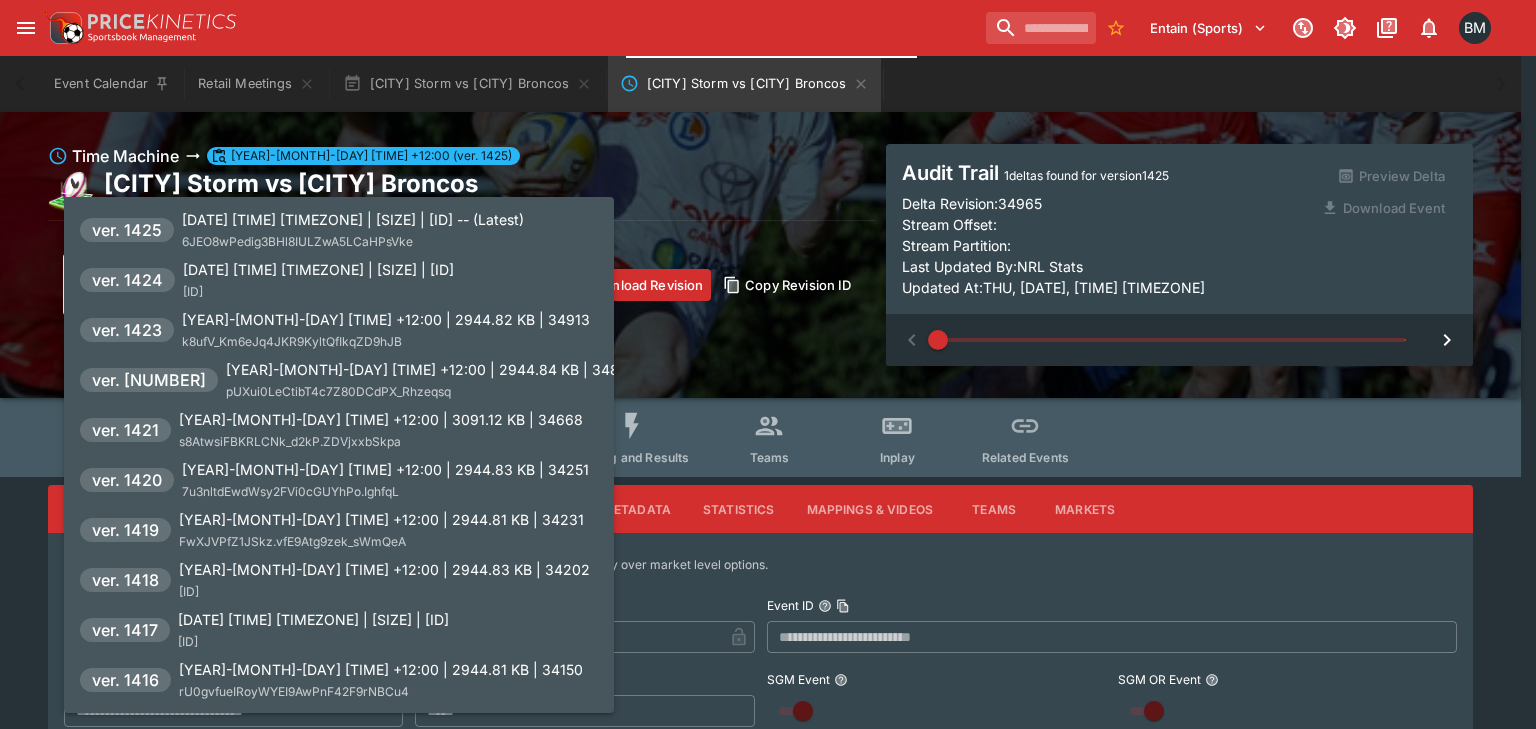 click on "2025-08-06 23:21:06 +12:00 | 2944.83 KB | 34251  7u3nltdEwdWsy2FVi0cGUYhPo.IghfqL" at bounding box center [385, 480] 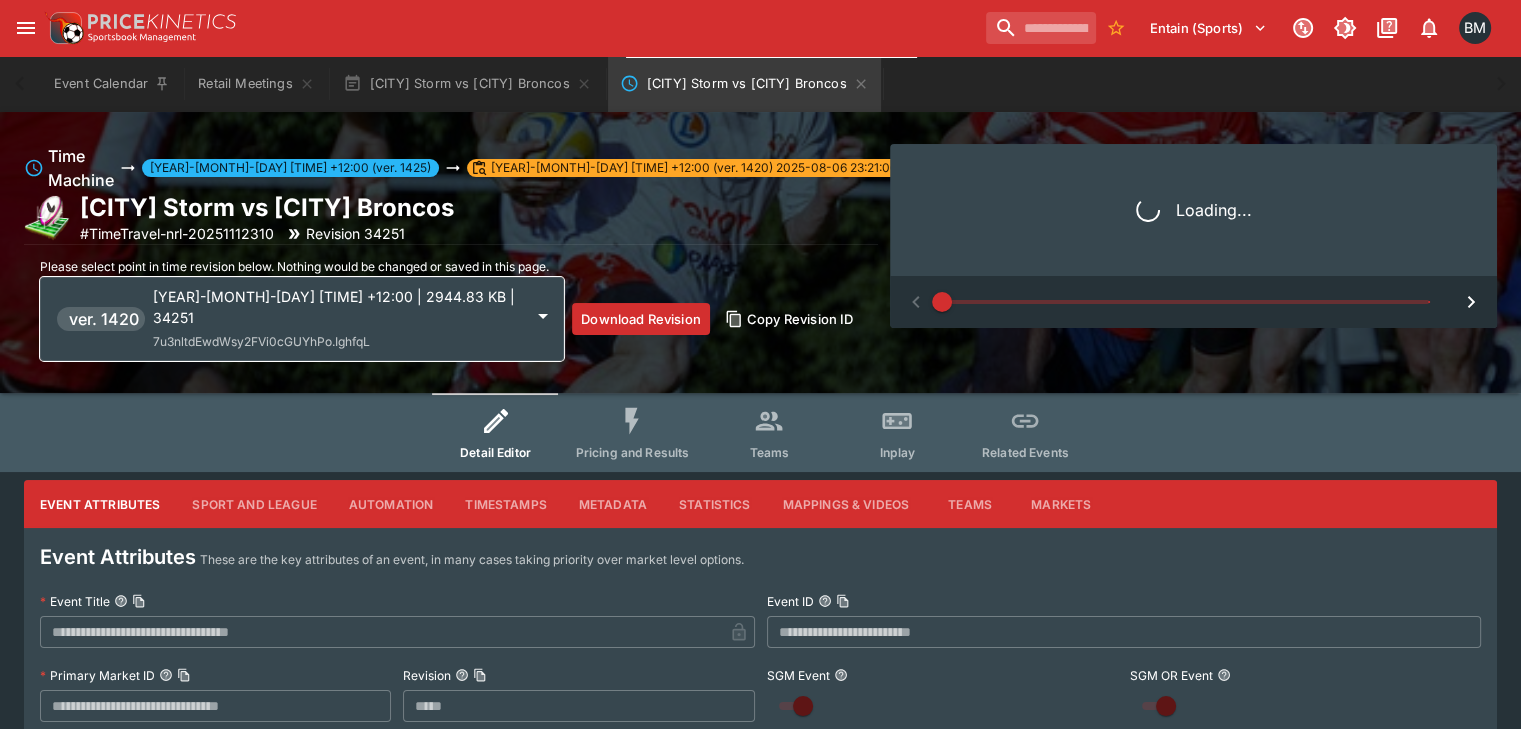type on "*****" 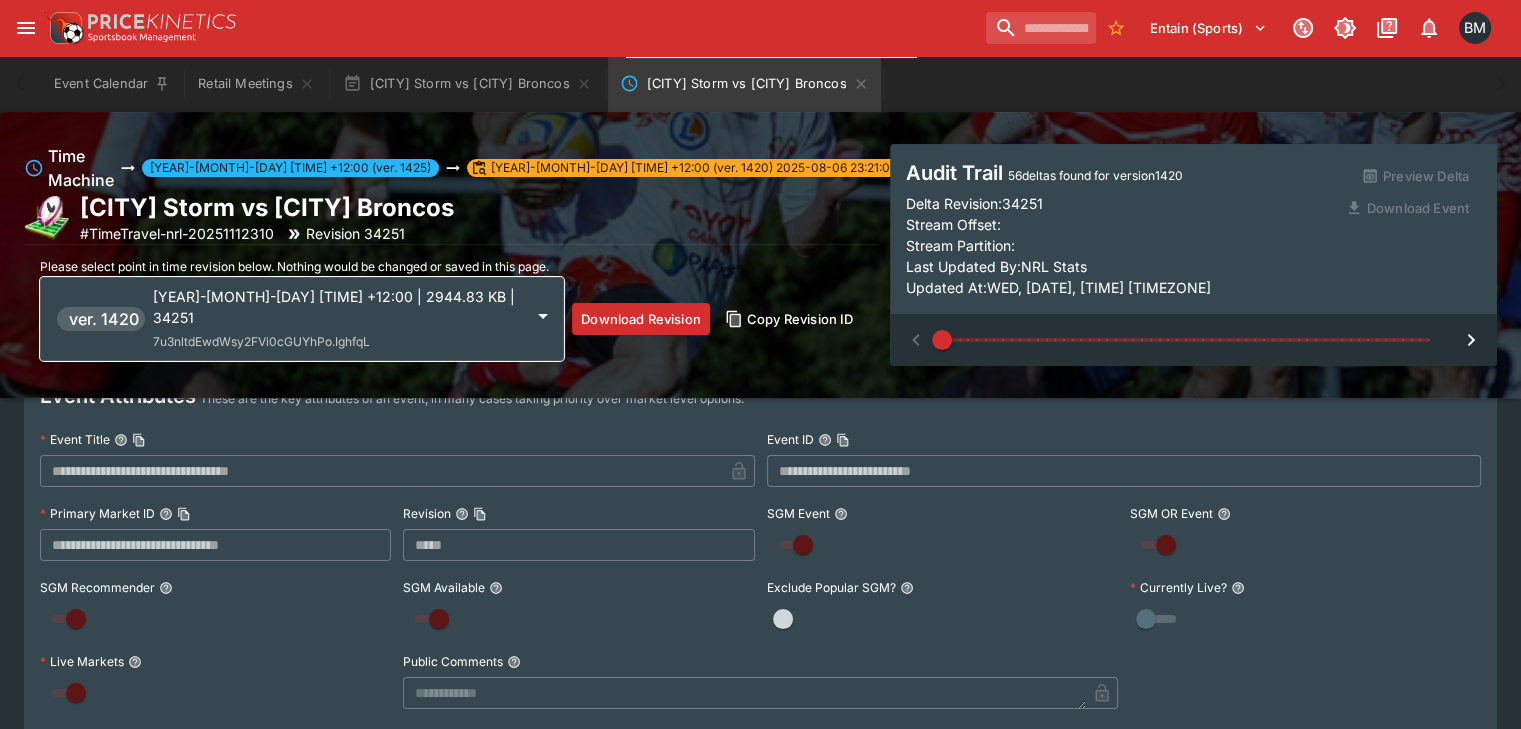 scroll, scrollTop: 0, scrollLeft: 0, axis: both 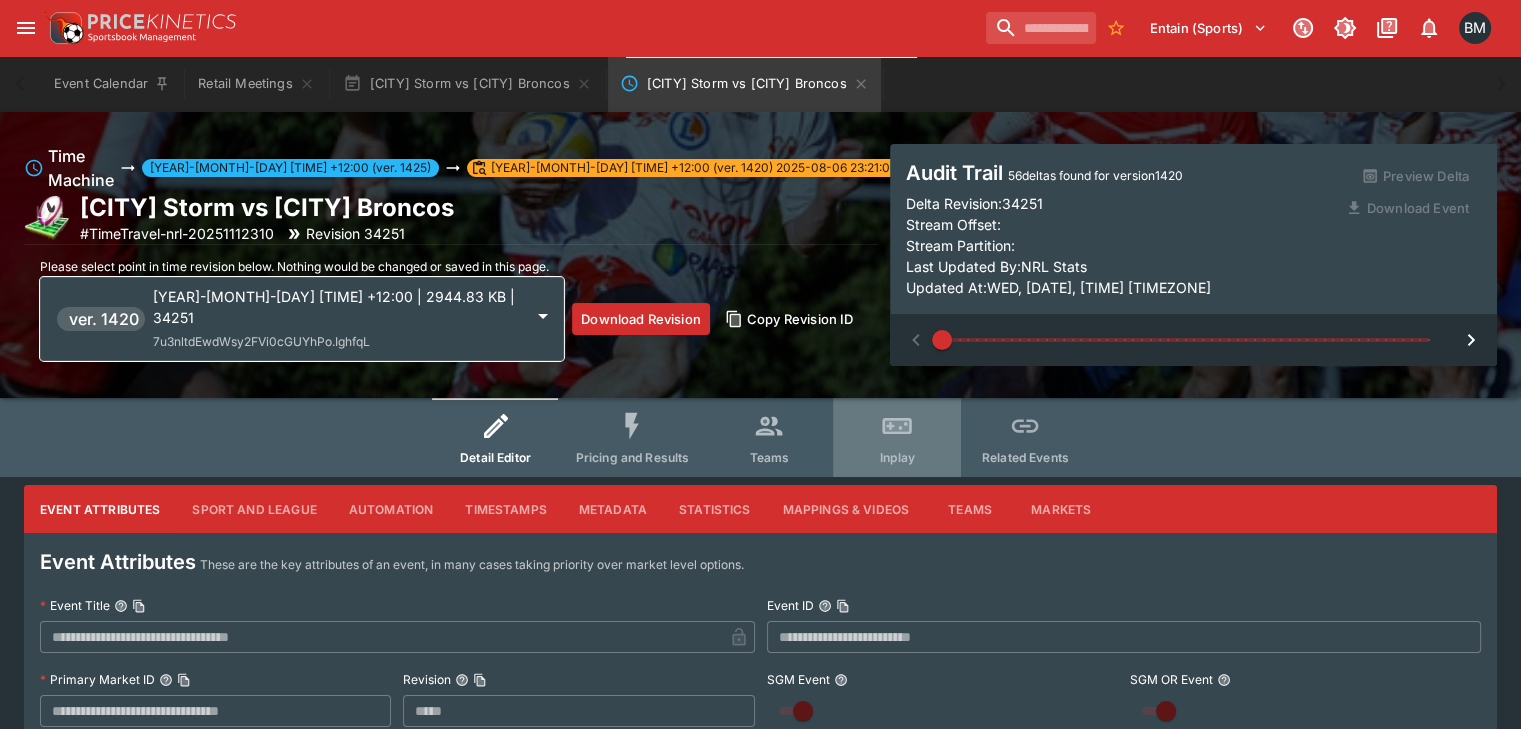 click on "Inplay" at bounding box center (897, 437) 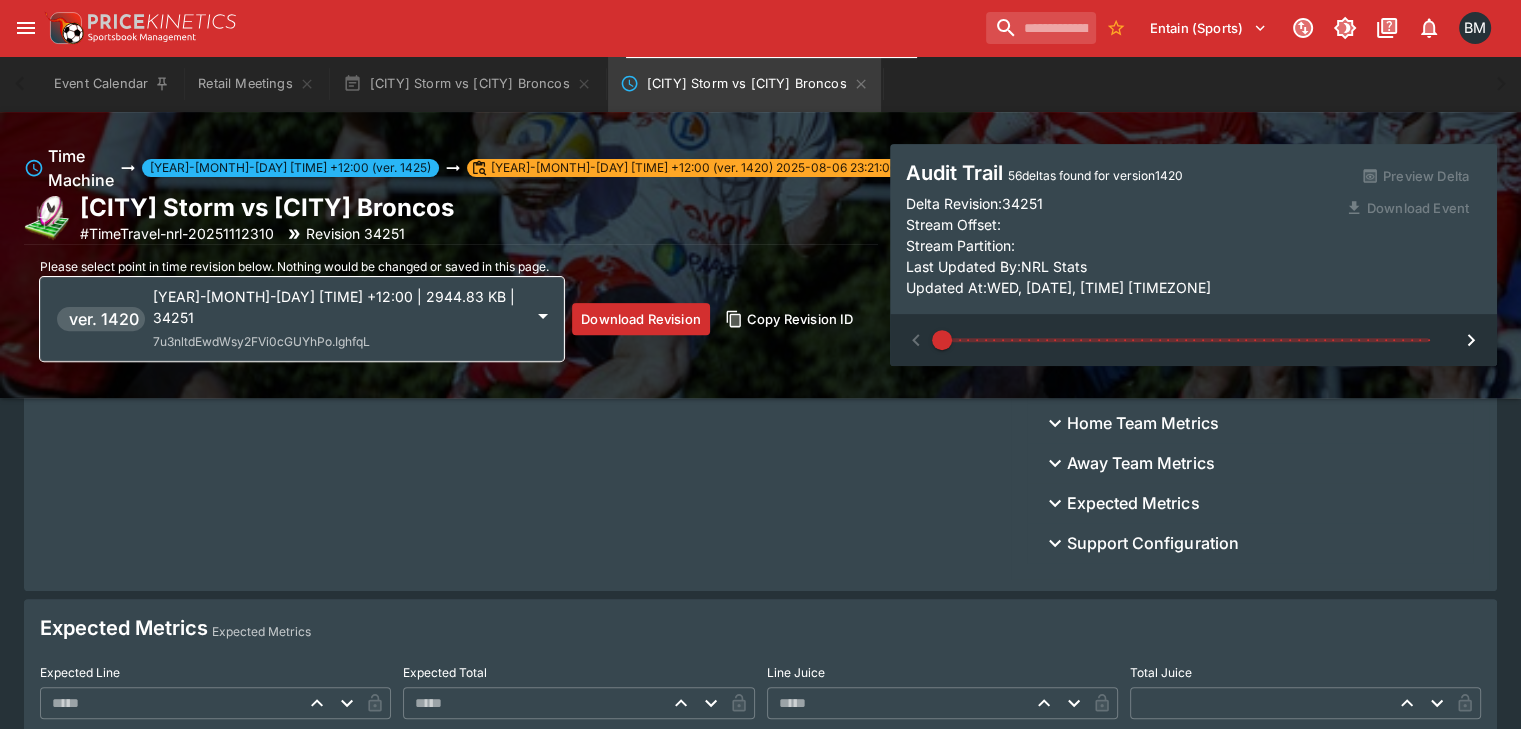 scroll, scrollTop: 666, scrollLeft: 0, axis: vertical 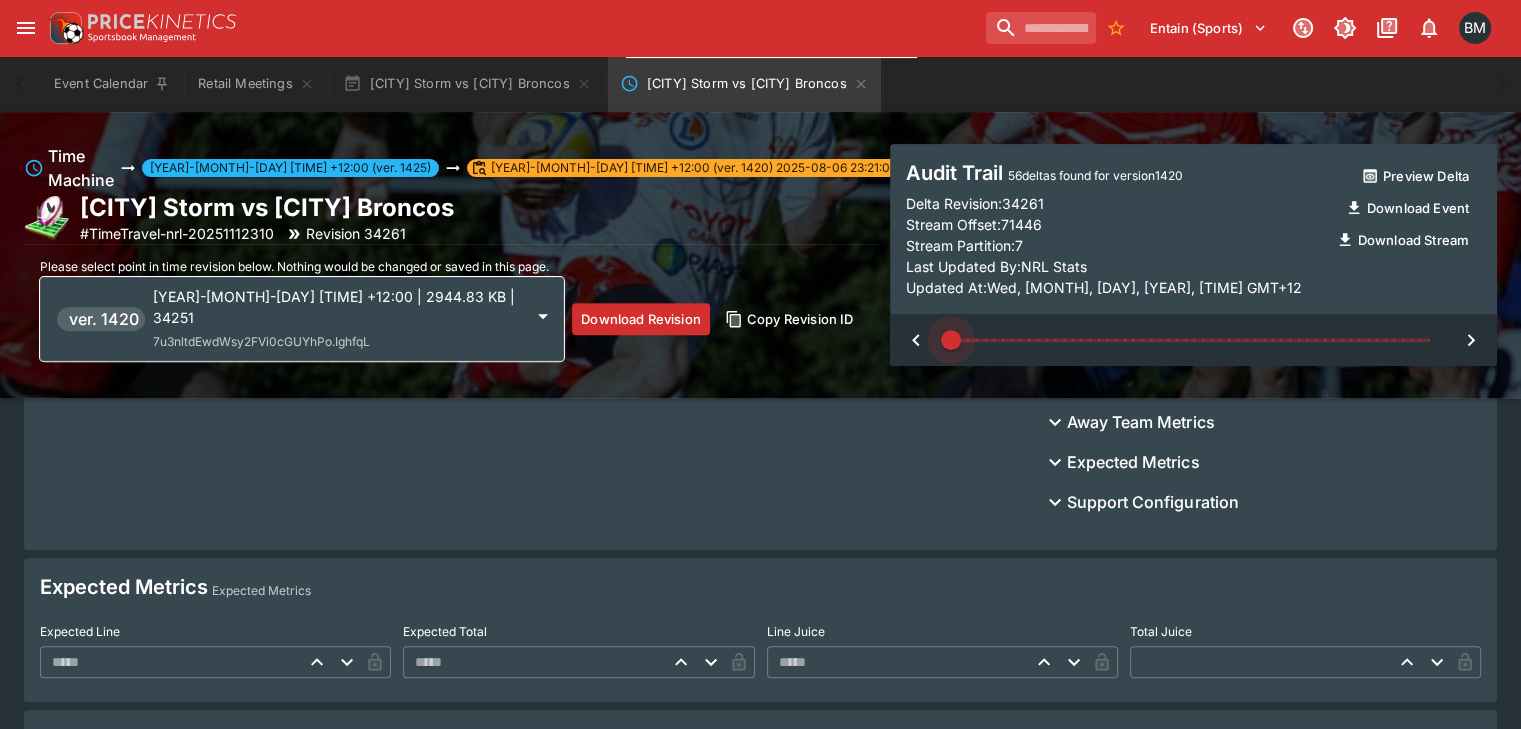 drag, startPoint x: 936, startPoint y: 337, endPoint x: 950, endPoint y: 343, distance: 15.231546 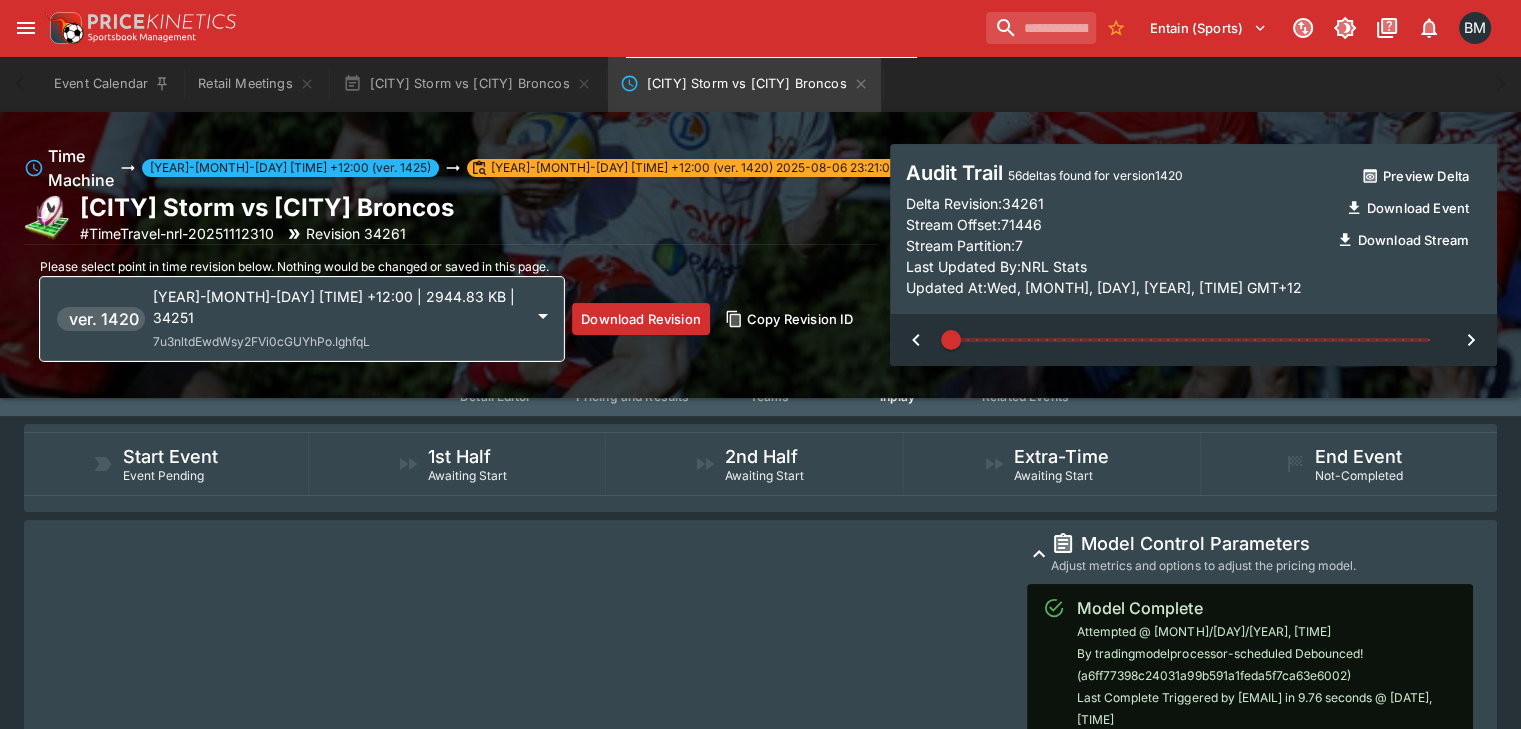 scroll, scrollTop: 0, scrollLeft: 0, axis: both 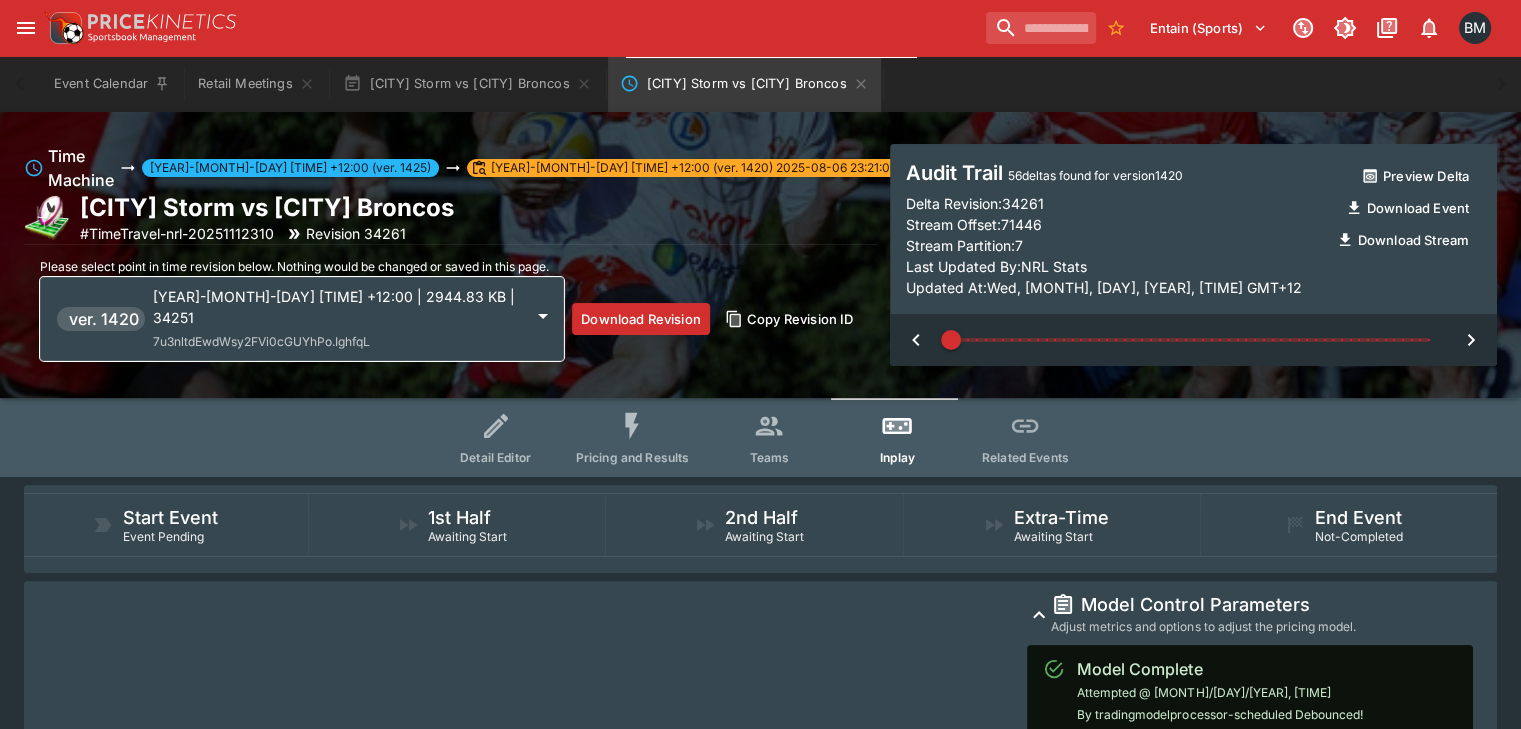 click 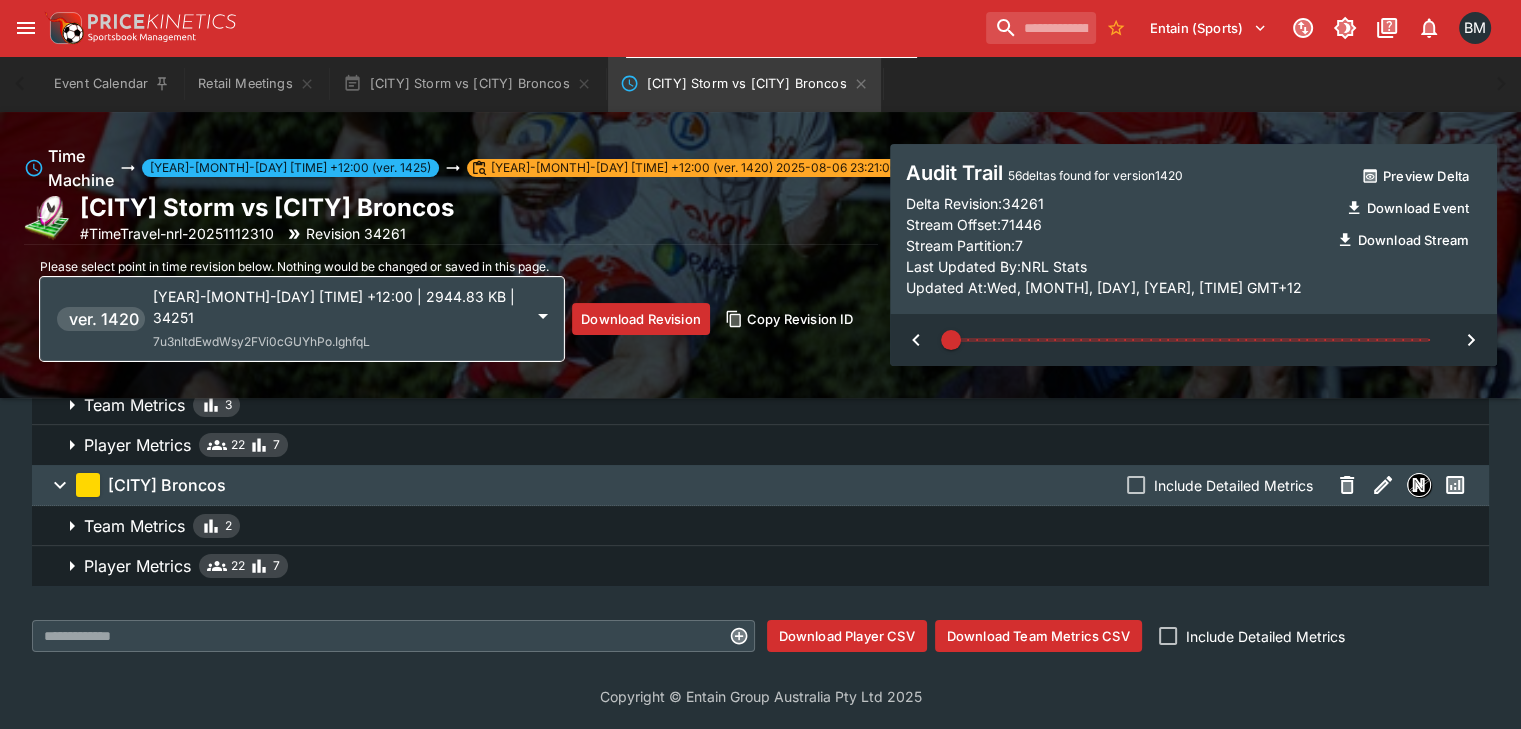 scroll, scrollTop: 142, scrollLeft: 0, axis: vertical 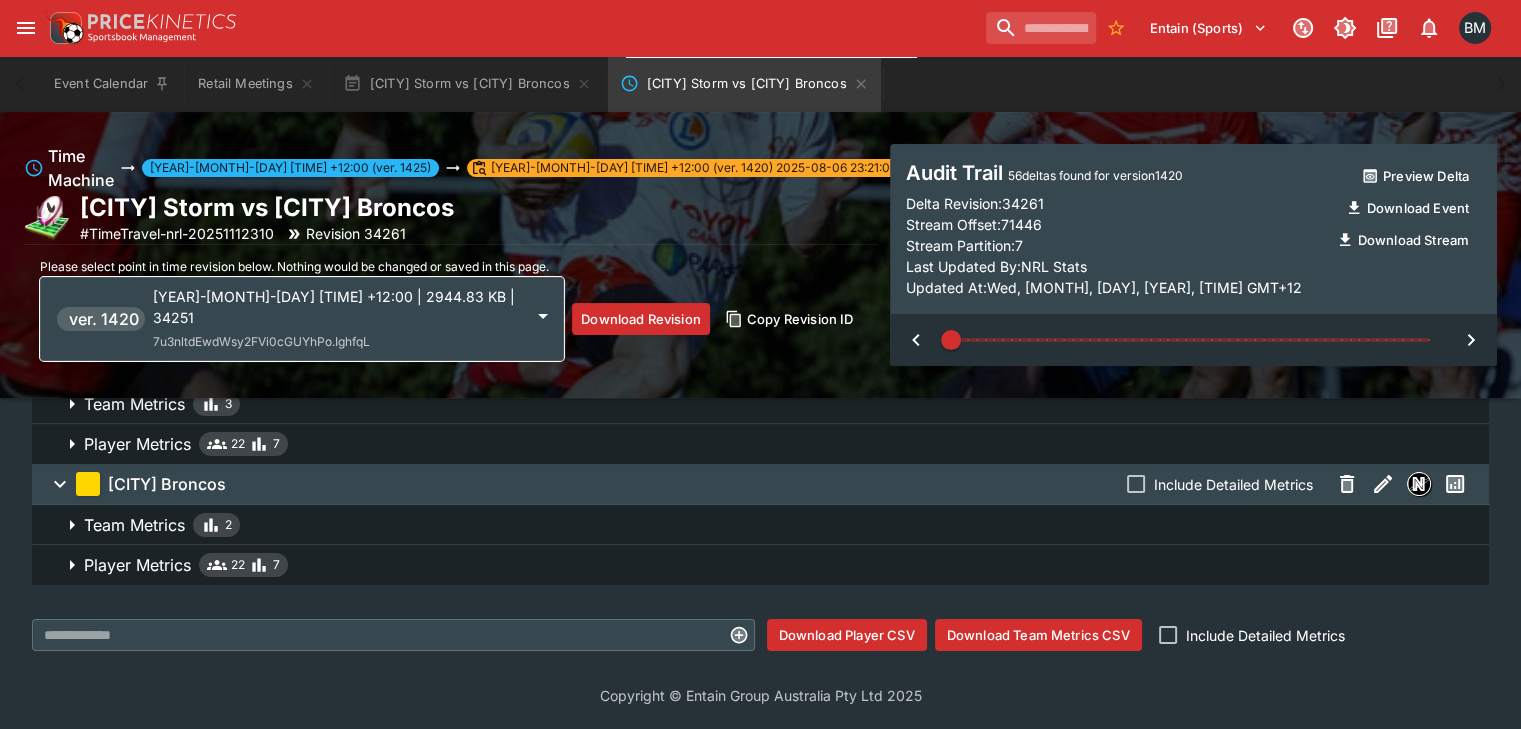 click on "Player Metrics 22 7" at bounding box center [778, 565] 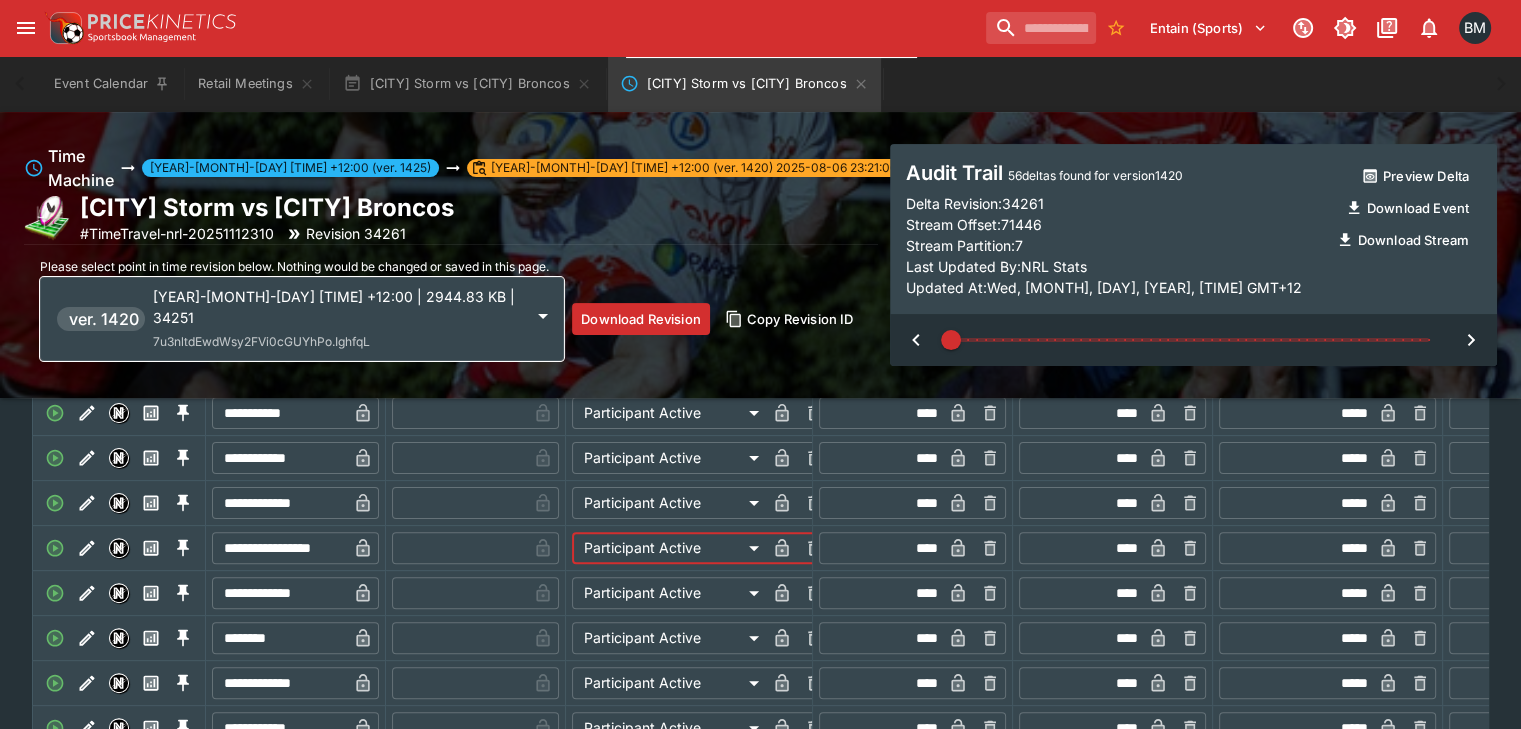 scroll, scrollTop: 424, scrollLeft: 0, axis: vertical 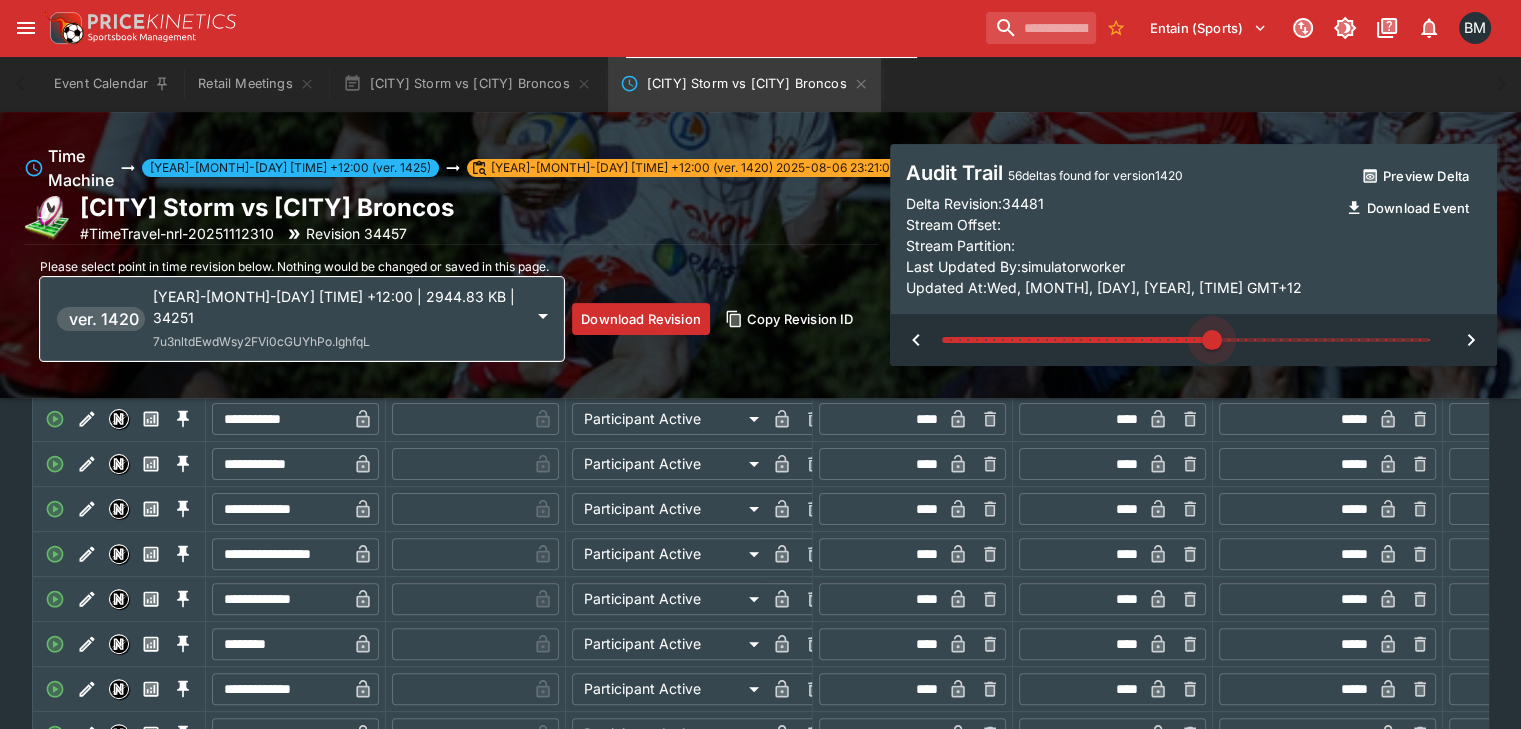 drag, startPoint x: 945, startPoint y: 340, endPoint x: 1199, endPoint y: 359, distance: 254.70964 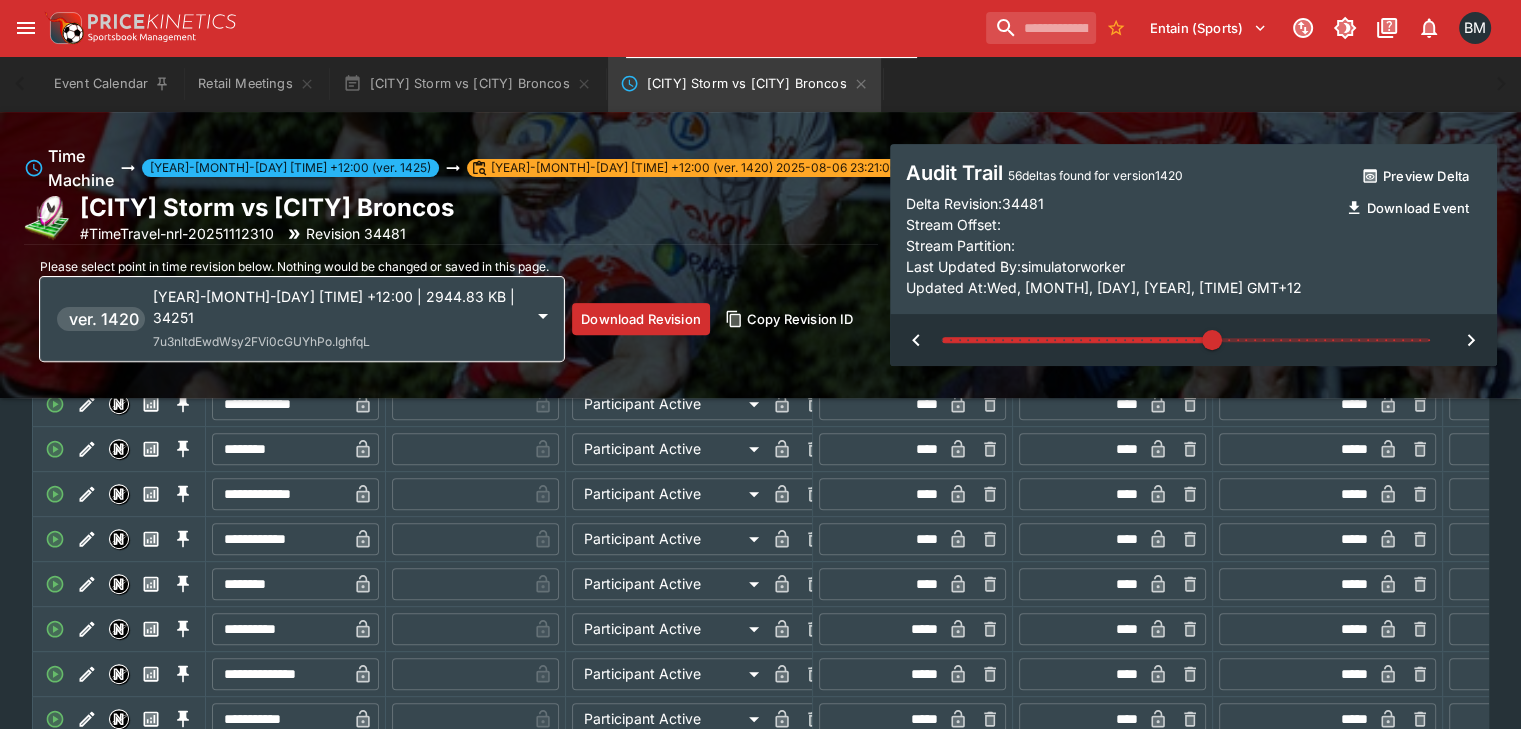 scroll, scrollTop: 757, scrollLeft: 0, axis: vertical 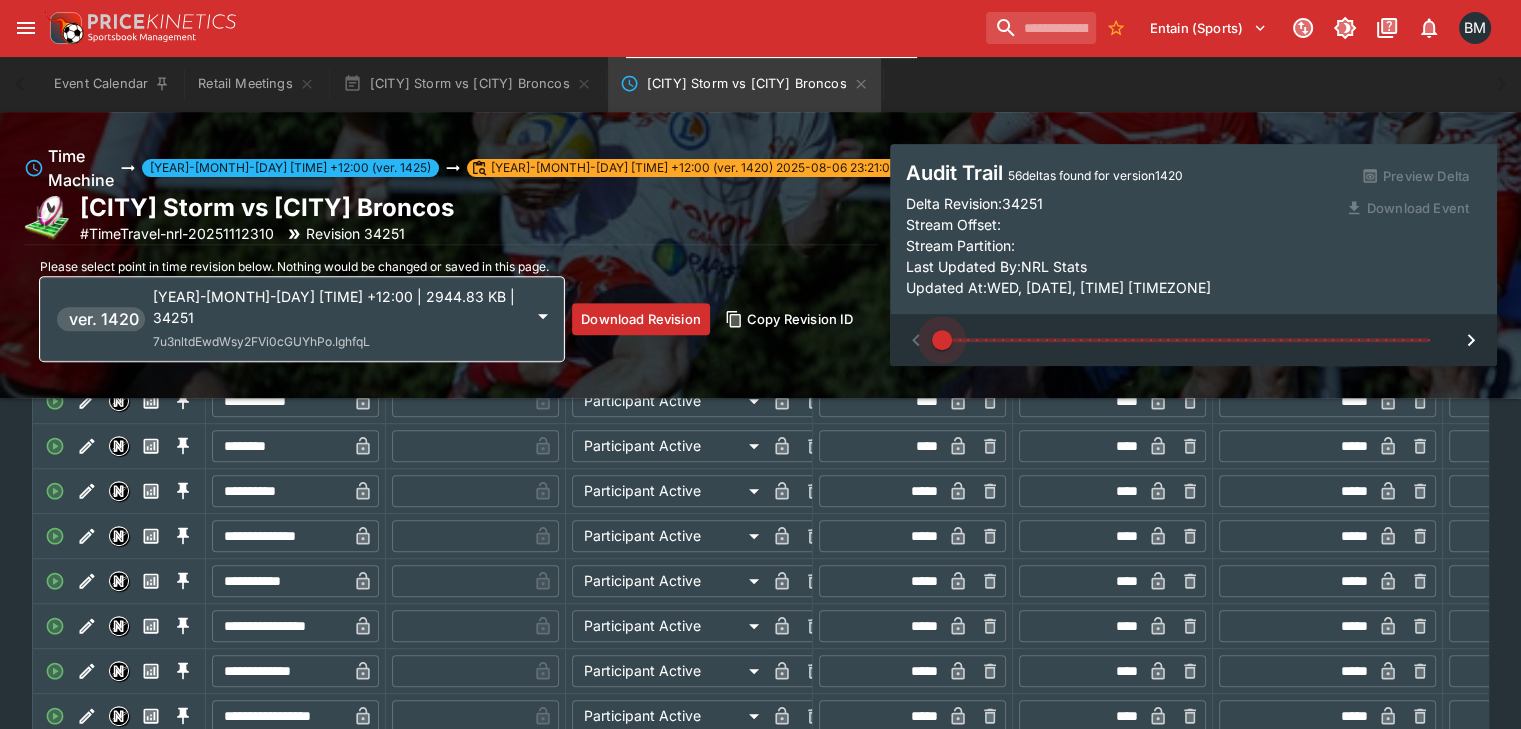 drag, startPoint x: 1196, startPoint y: 340, endPoint x: 751, endPoint y: 356, distance: 445.28754 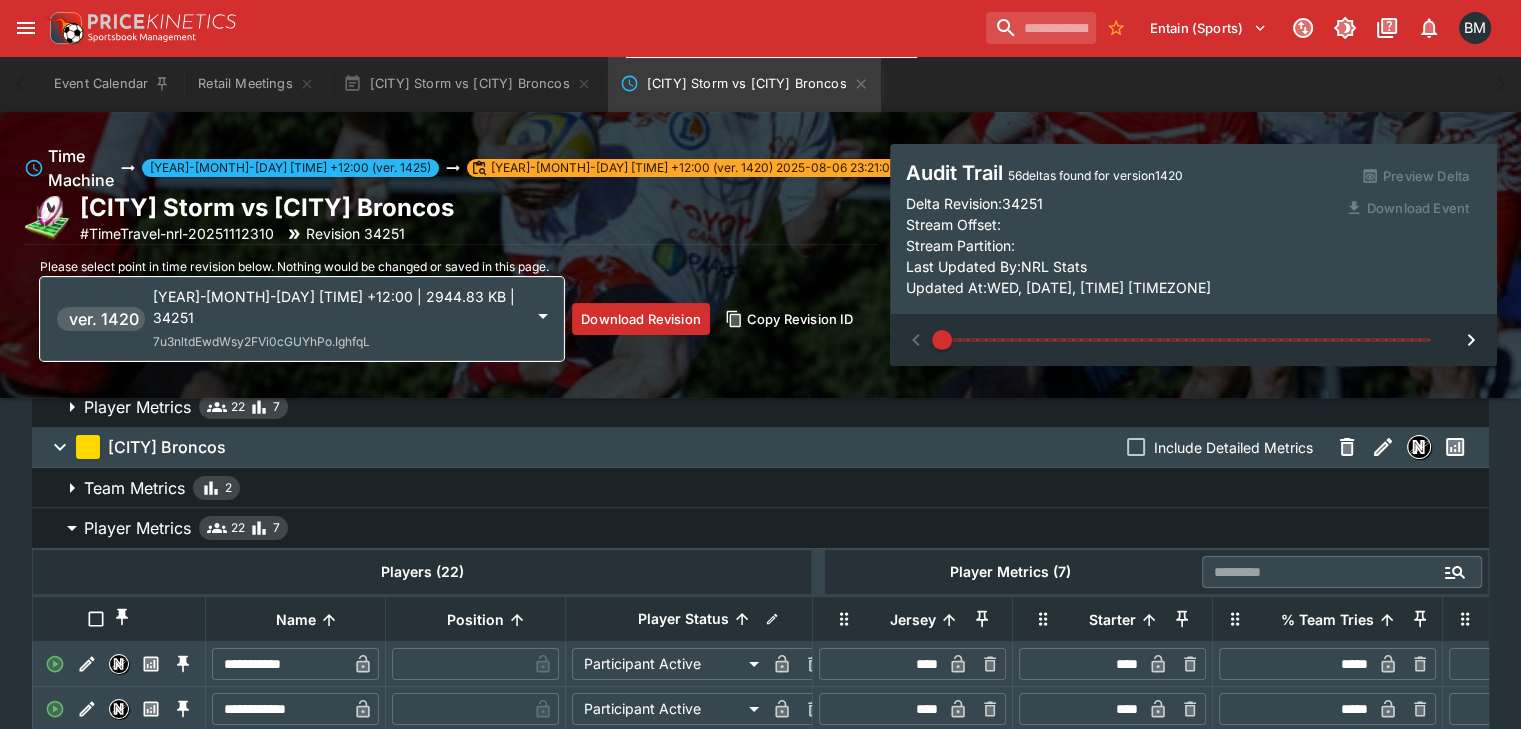 scroll, scrollTop: 0, scrollLeft: 0, axis: both 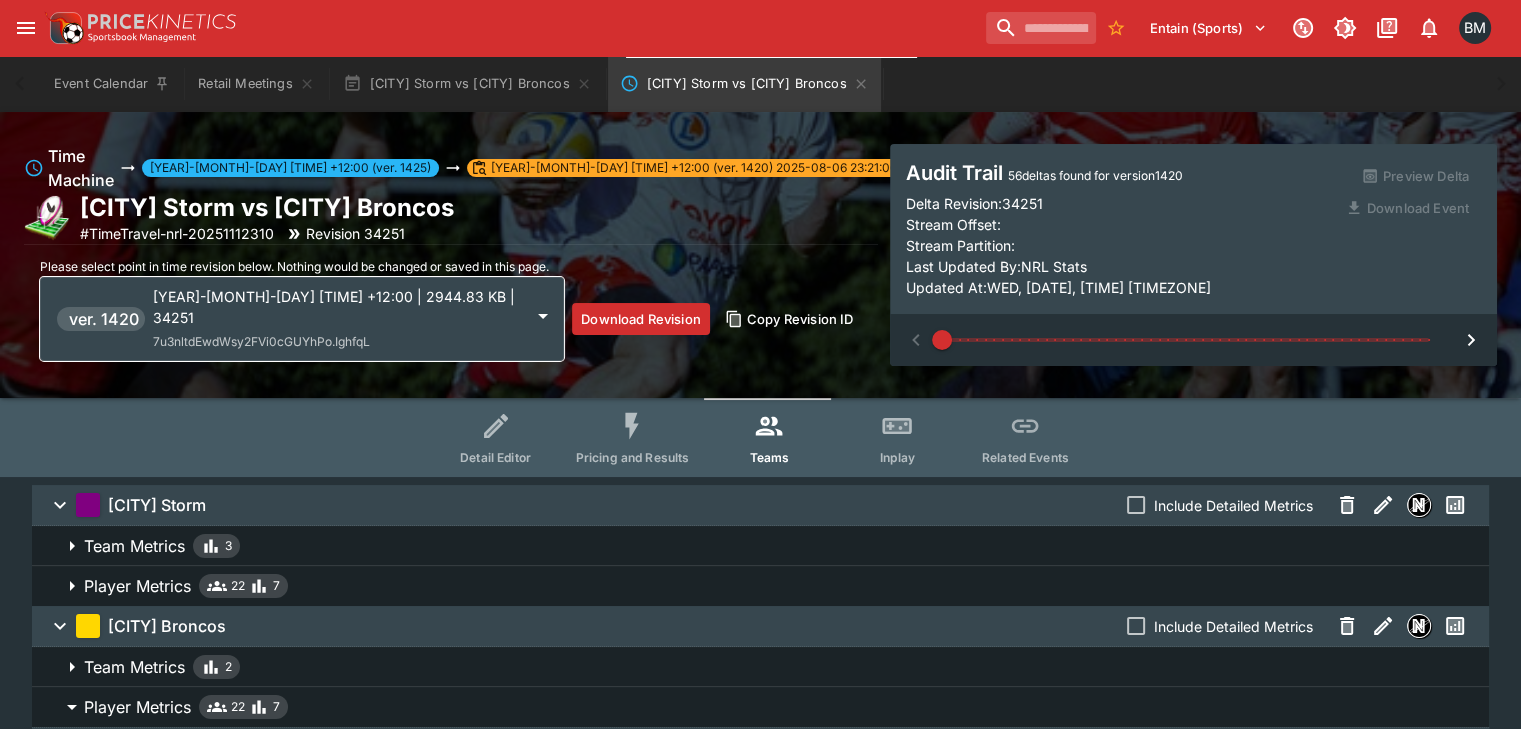 click on "Player Metrics 22 7" at bounding box center [778, 586] 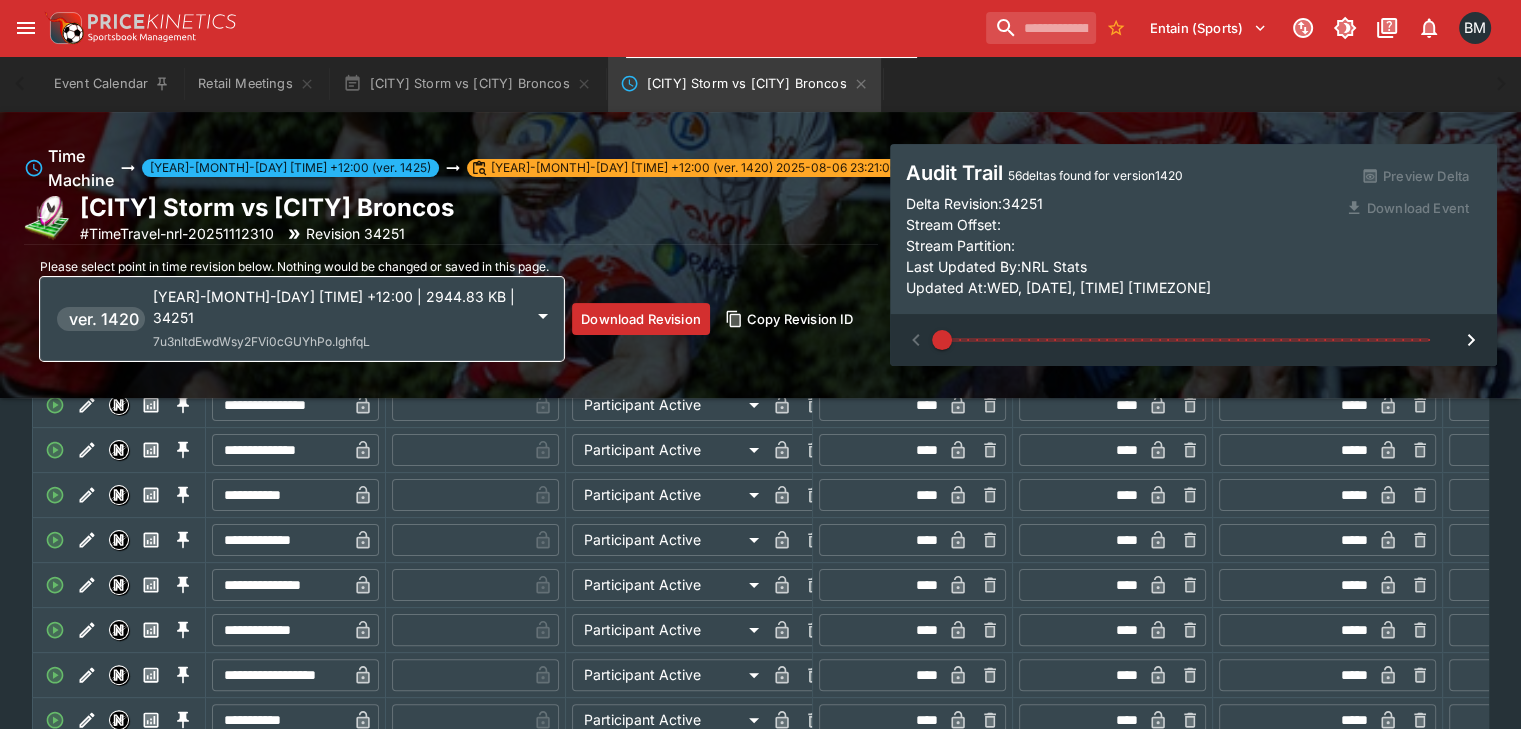 scroll, scrollTop: 333, scrollLeft: 0, axis: vertical 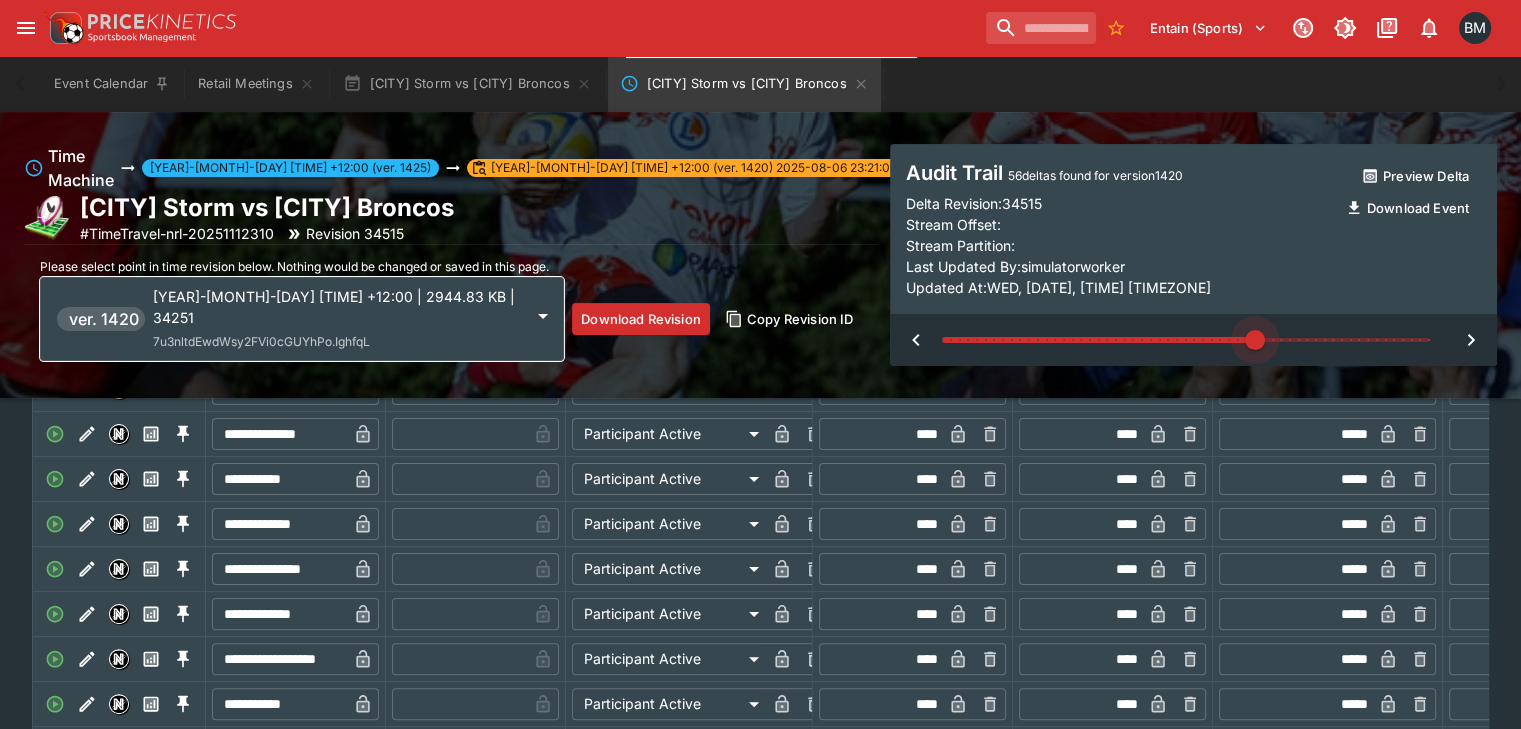 type on "**" 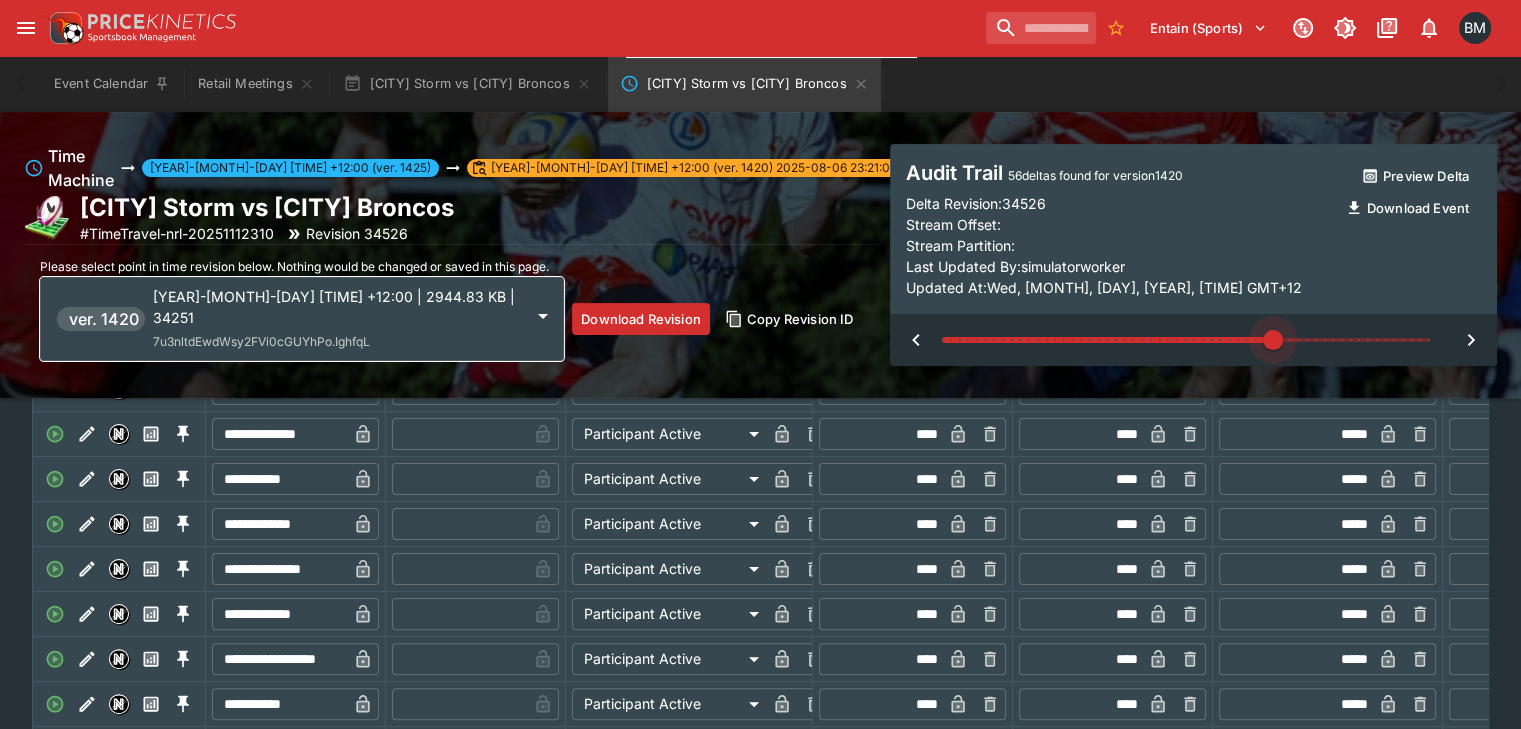 type on "*****" 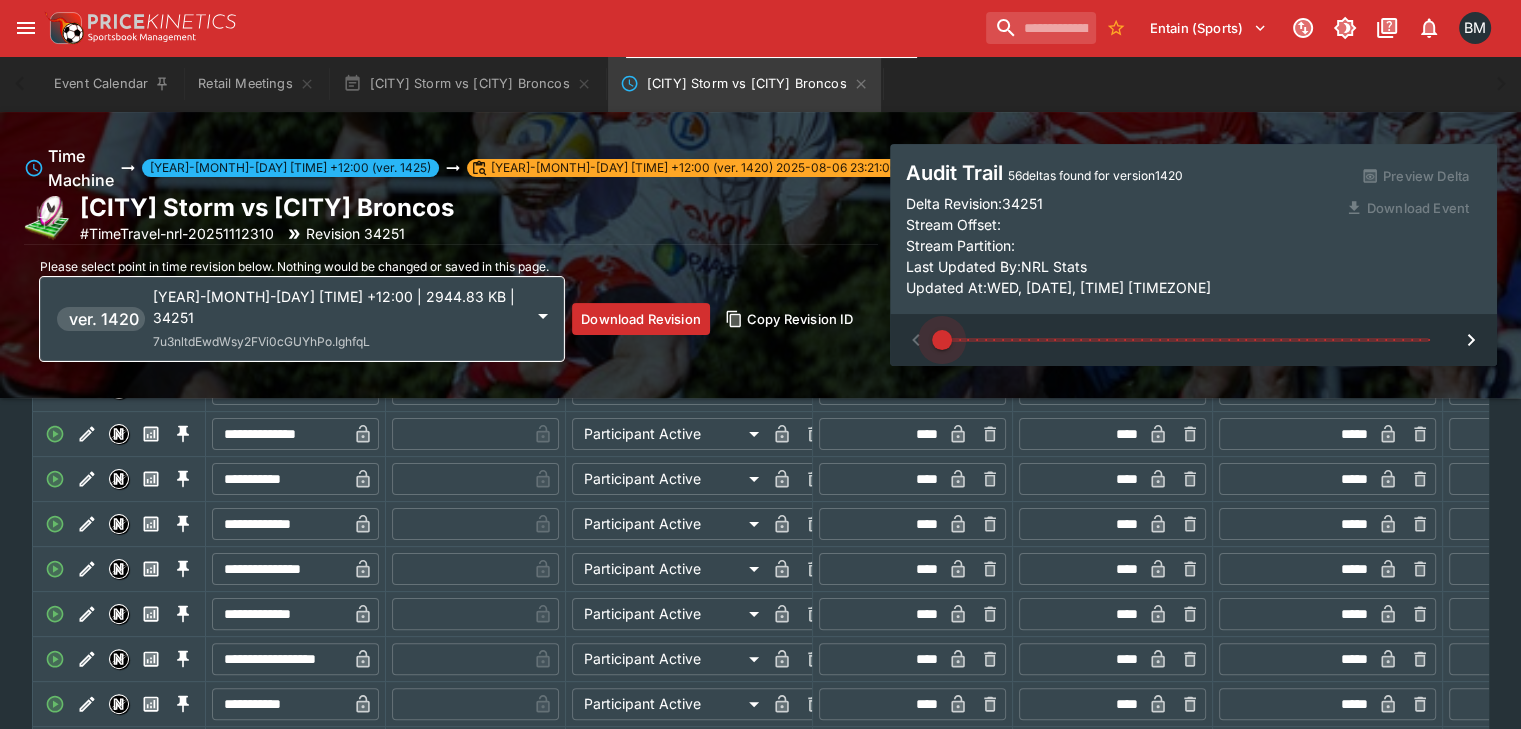 type on "*" 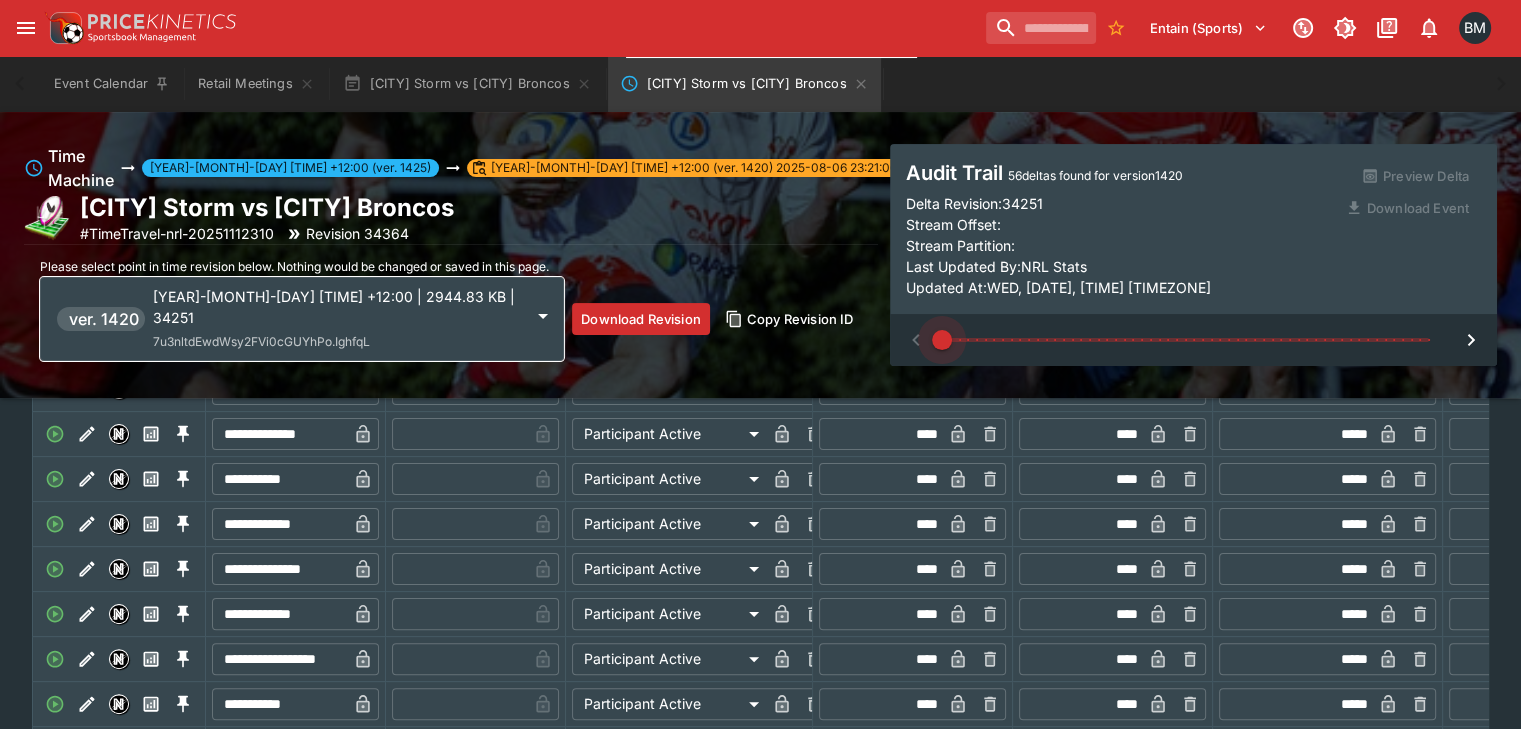 drag, startPoint x: 939, startPoint y: 338, endPoint x: 695, endPoint y: 388, distance: 249.07027 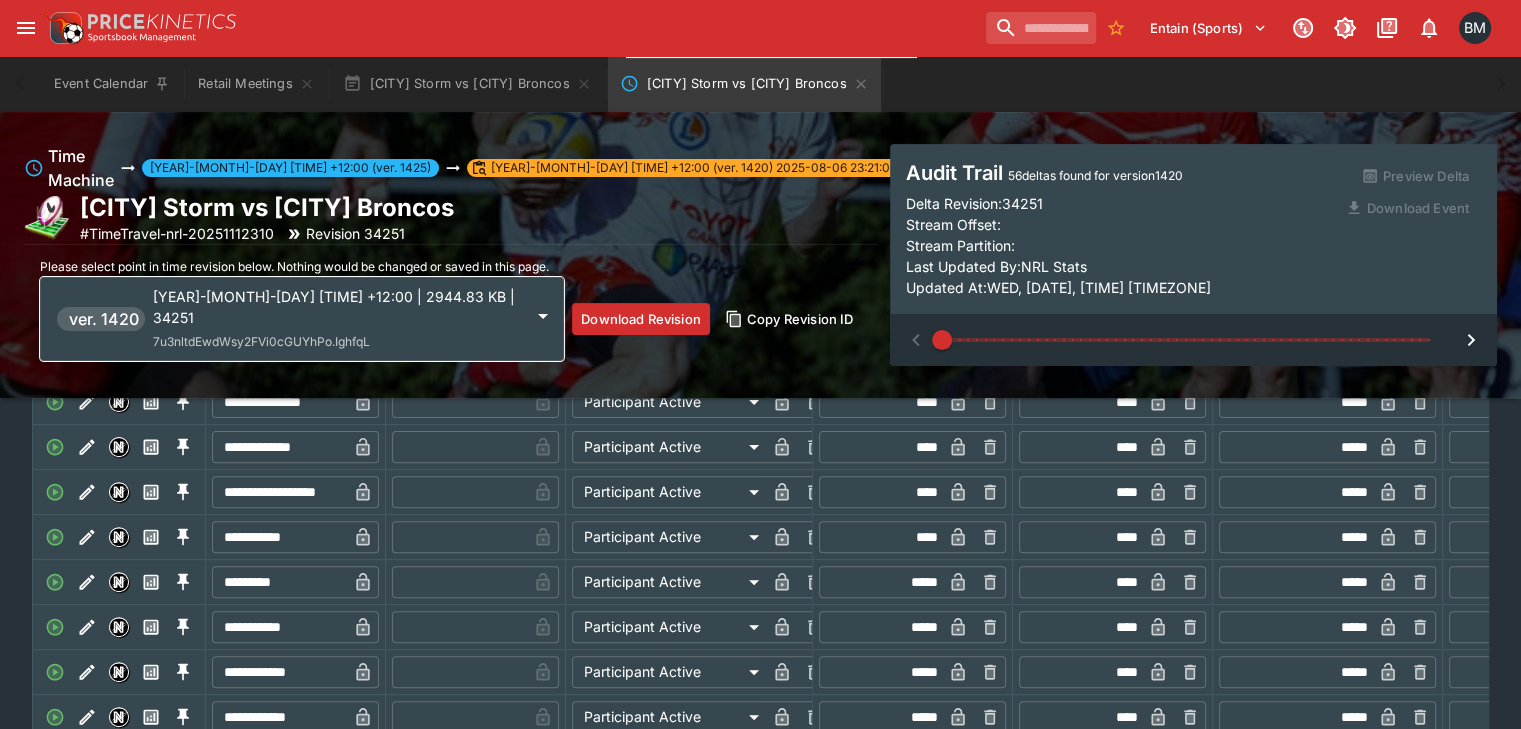 scroll, scrollTop: 666, scrollLeft: 0, axis: vertical 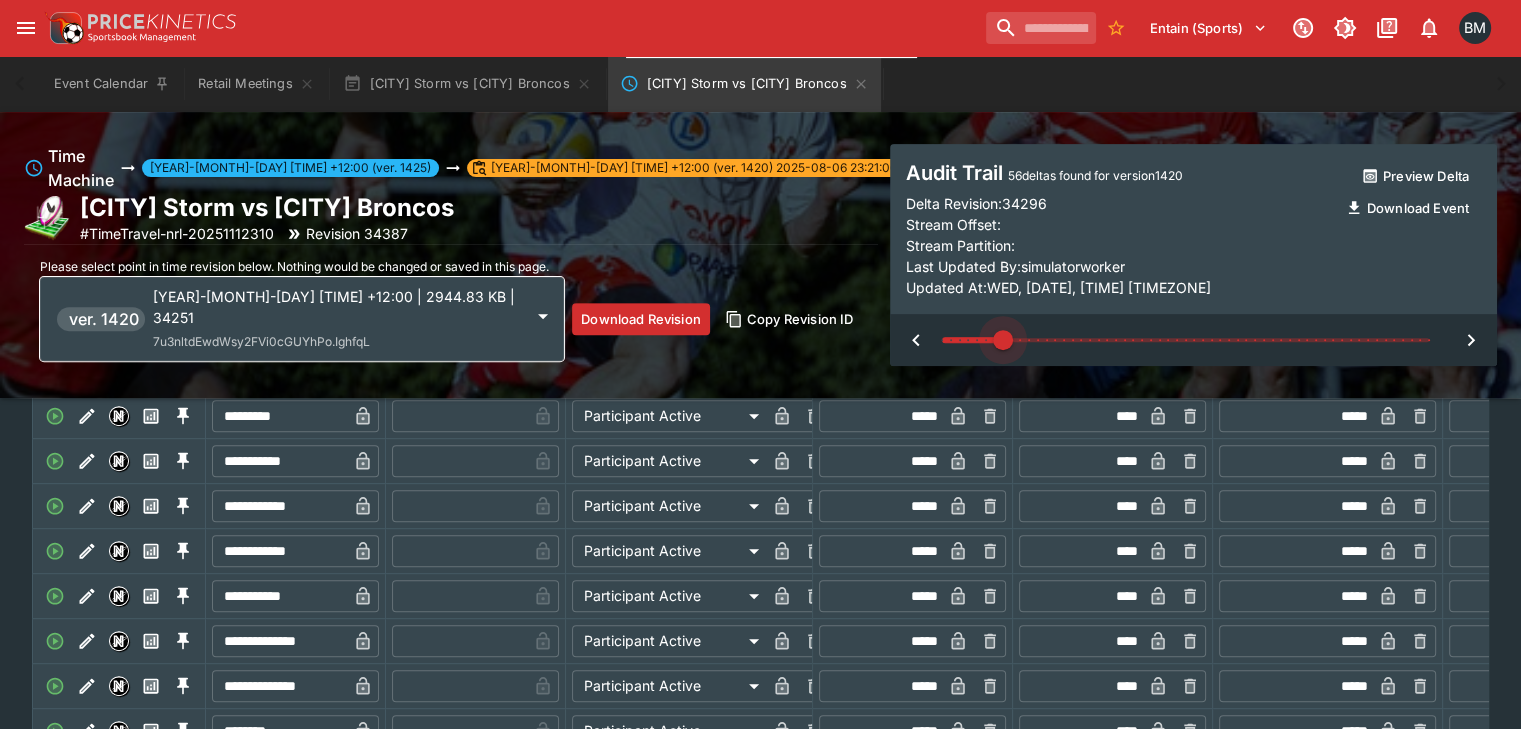 type on "*" 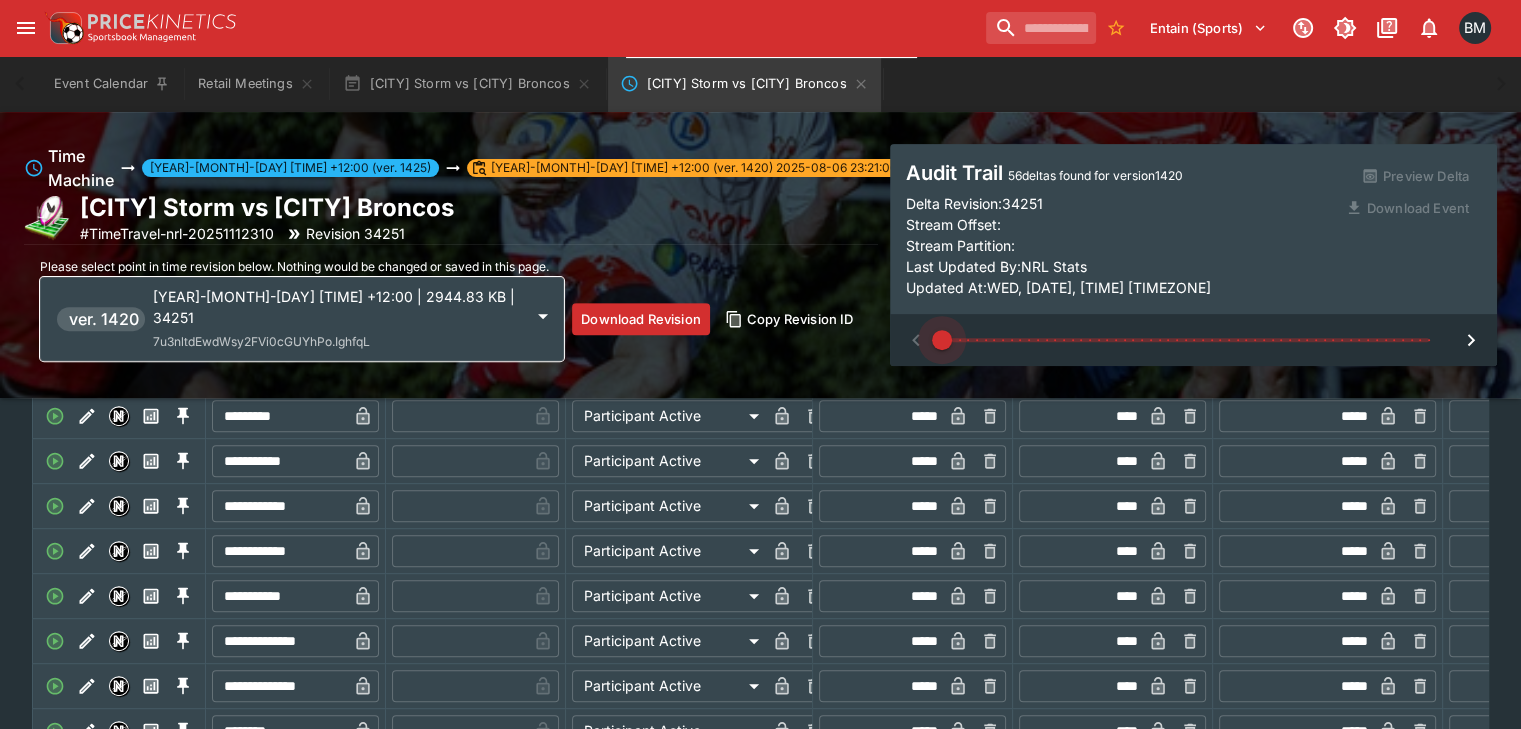 drag, startPoint x: 943, startPoint y: 340, endPoint x: 853, endPoint y: 351, distance: 90.66973 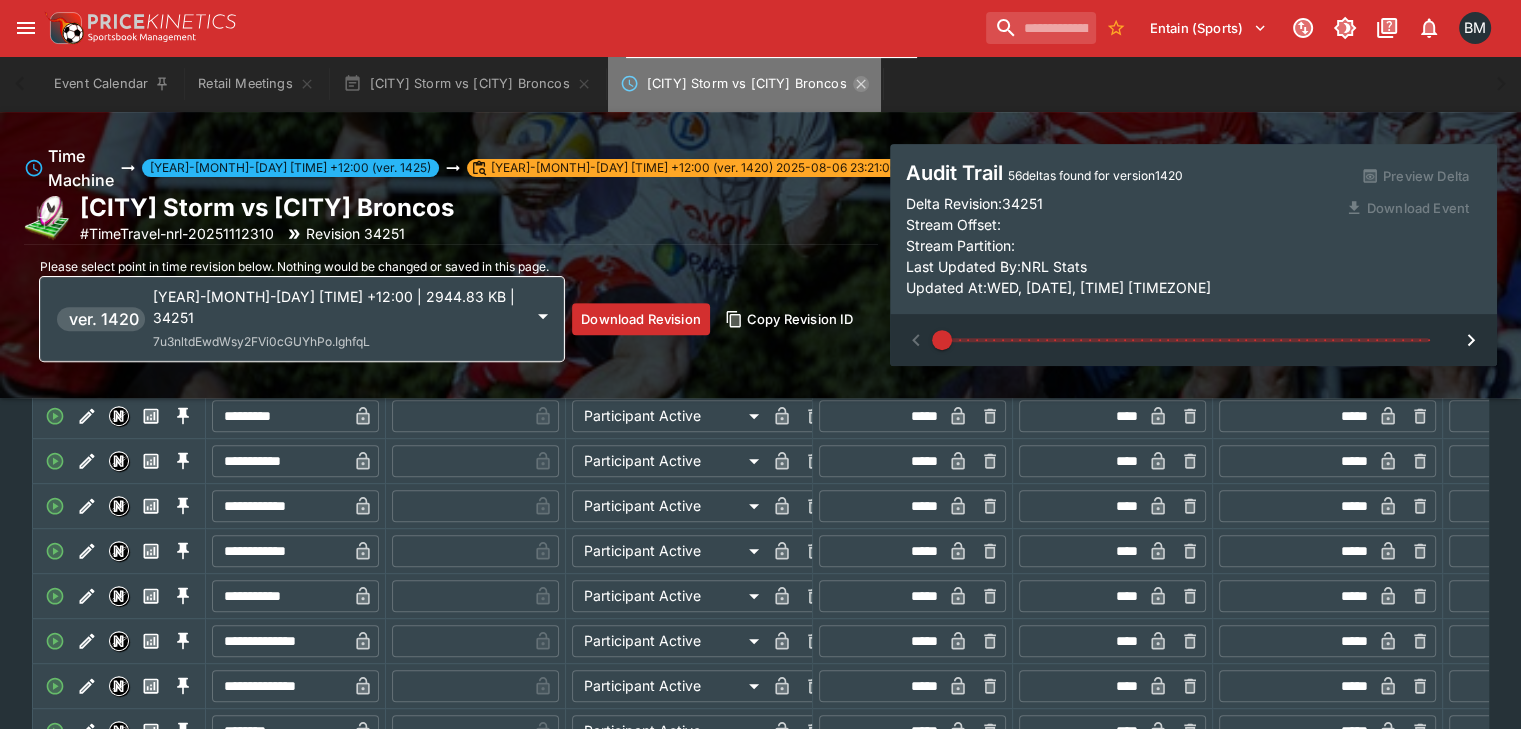 click 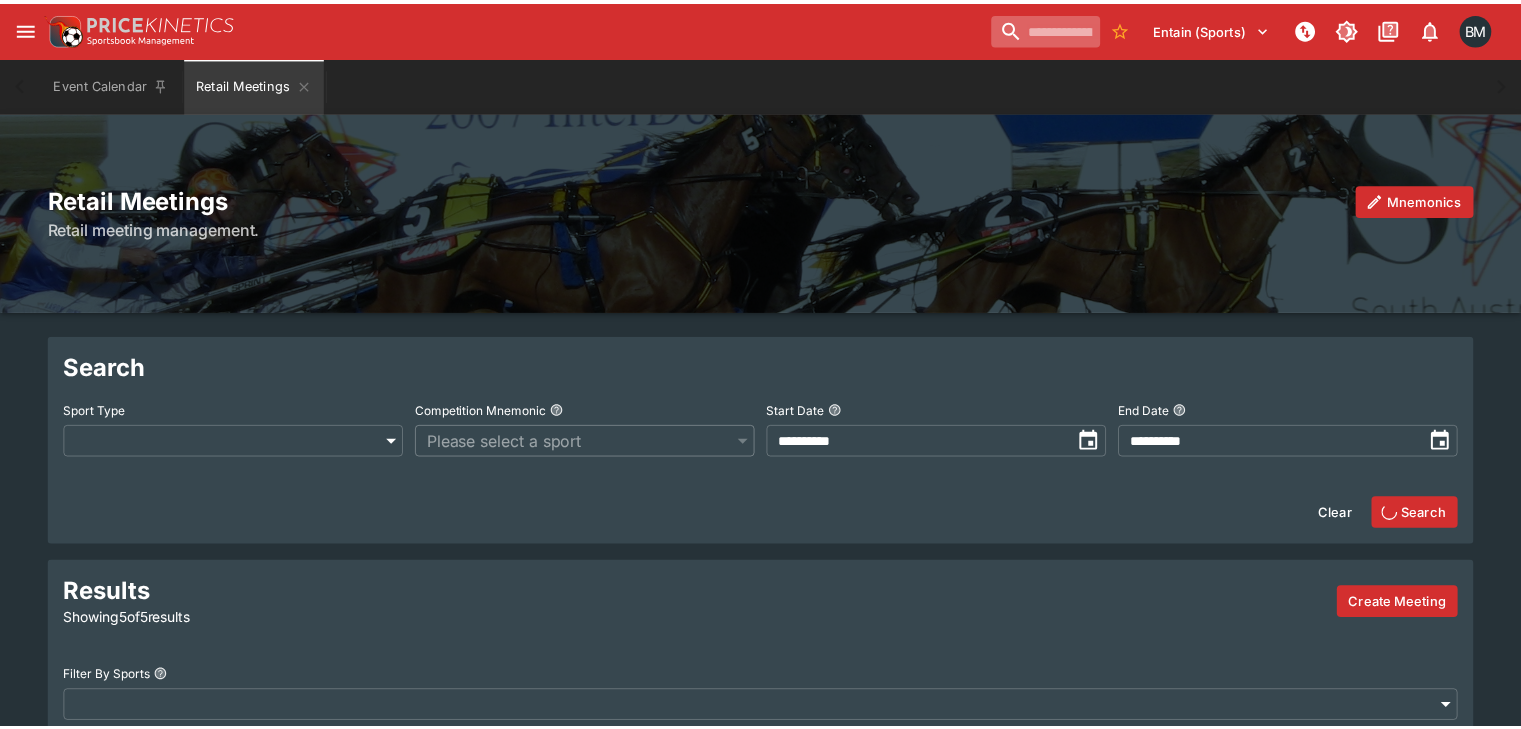 scroll, scrollTop: 0, scrollLeft: 0, axis: both 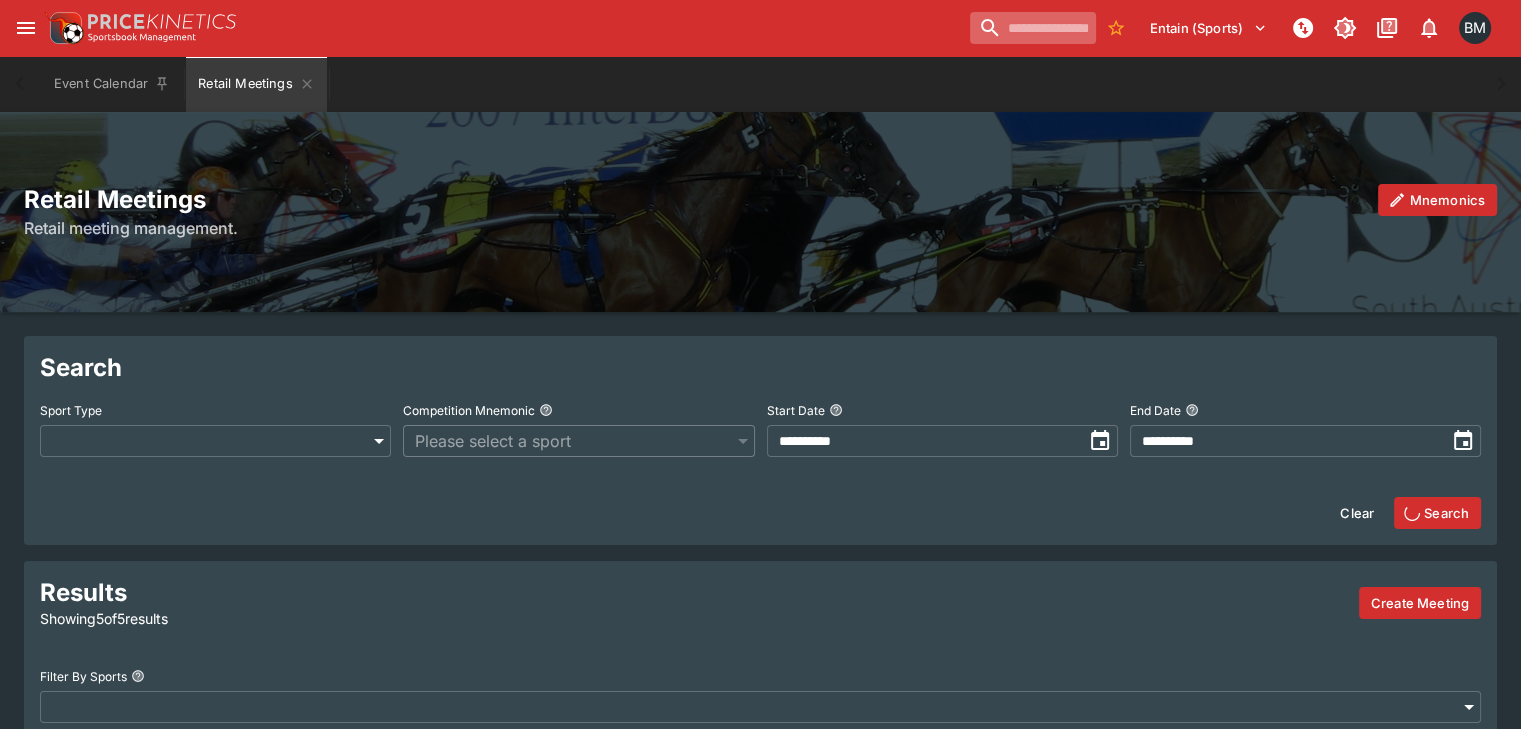 click at bounding box center (1033, 28) 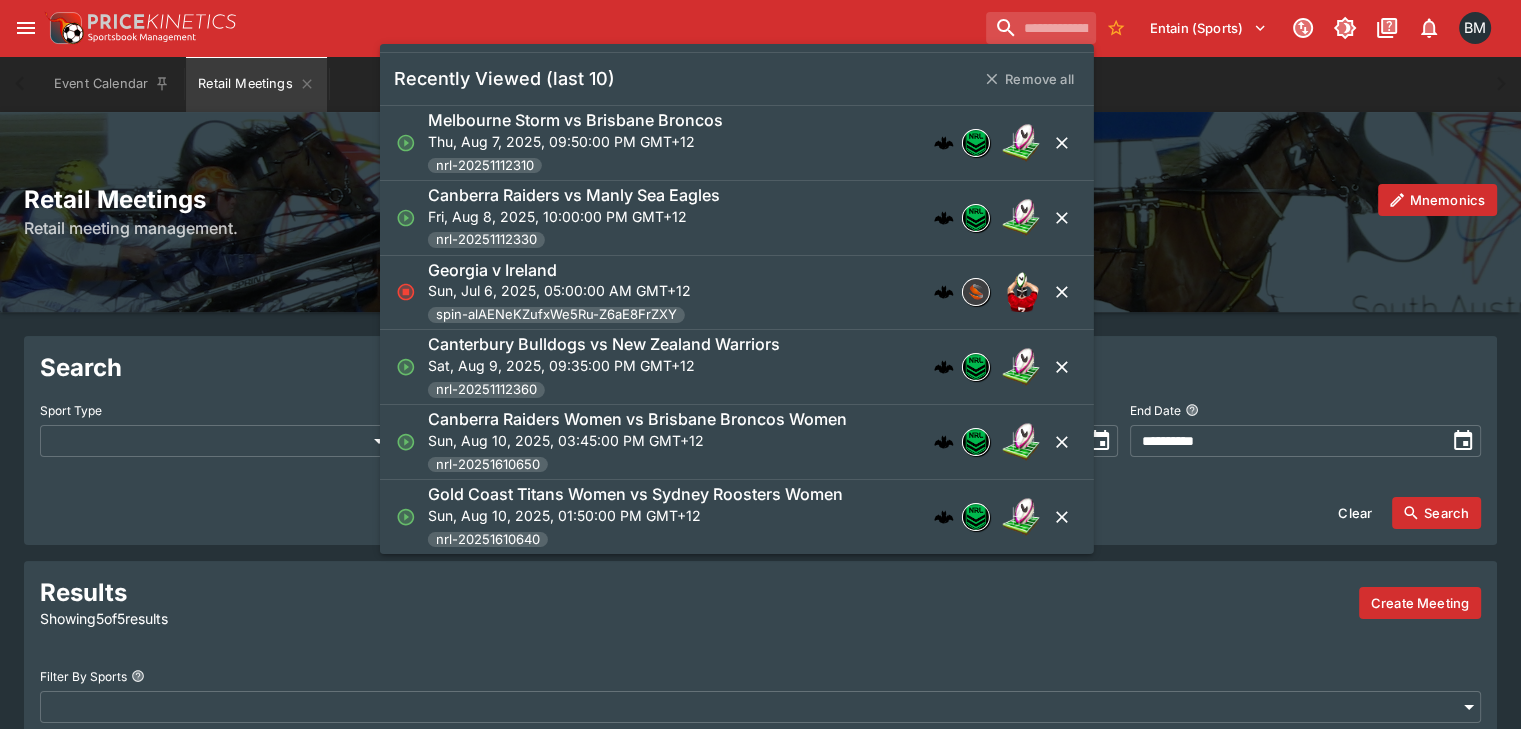 click on "[TEAM] vs [TEAM] Thu, Aug 7, 2025, 09:50:00 PM GMT+12 [CODE]" at bounding box center (709, 143) 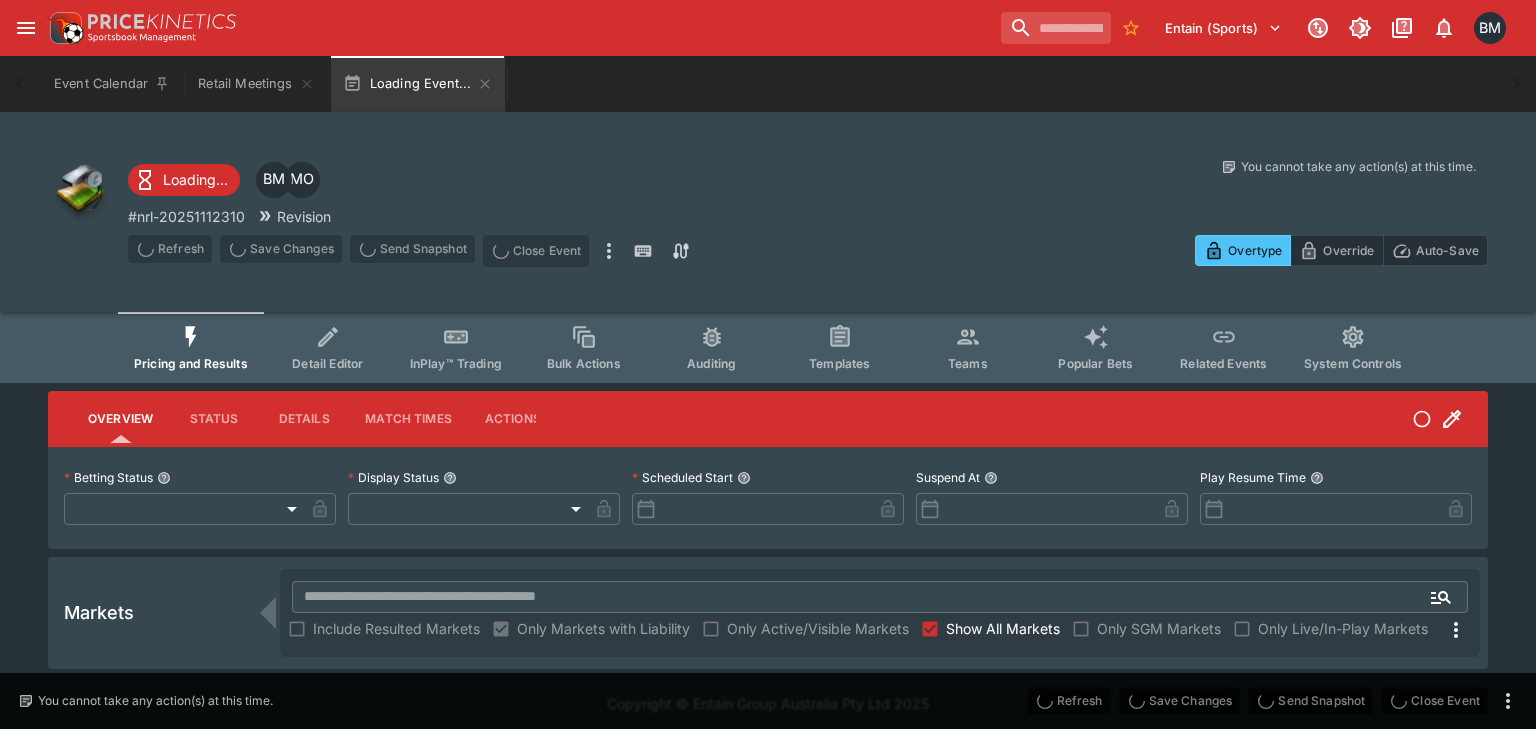 type on "**********" 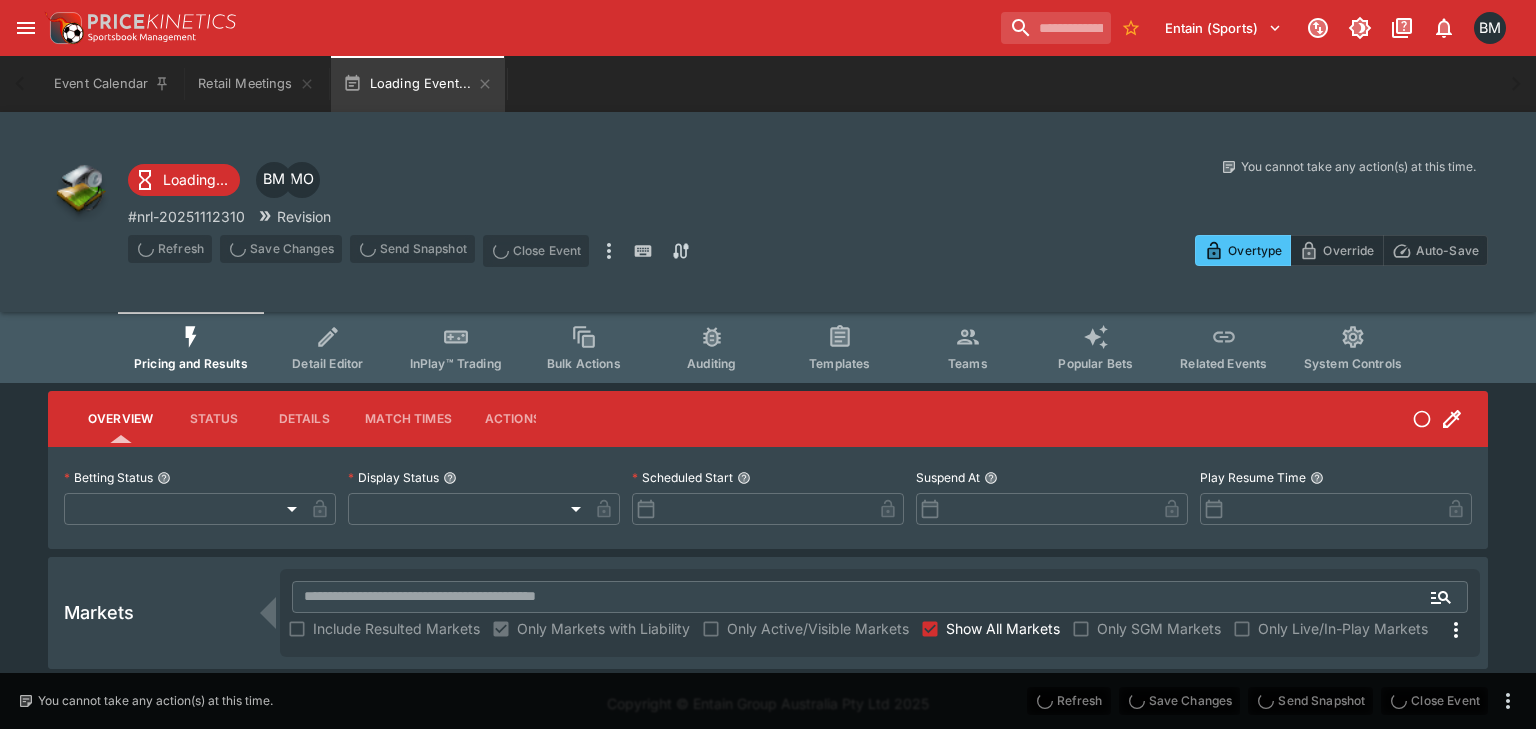 type on "*******" 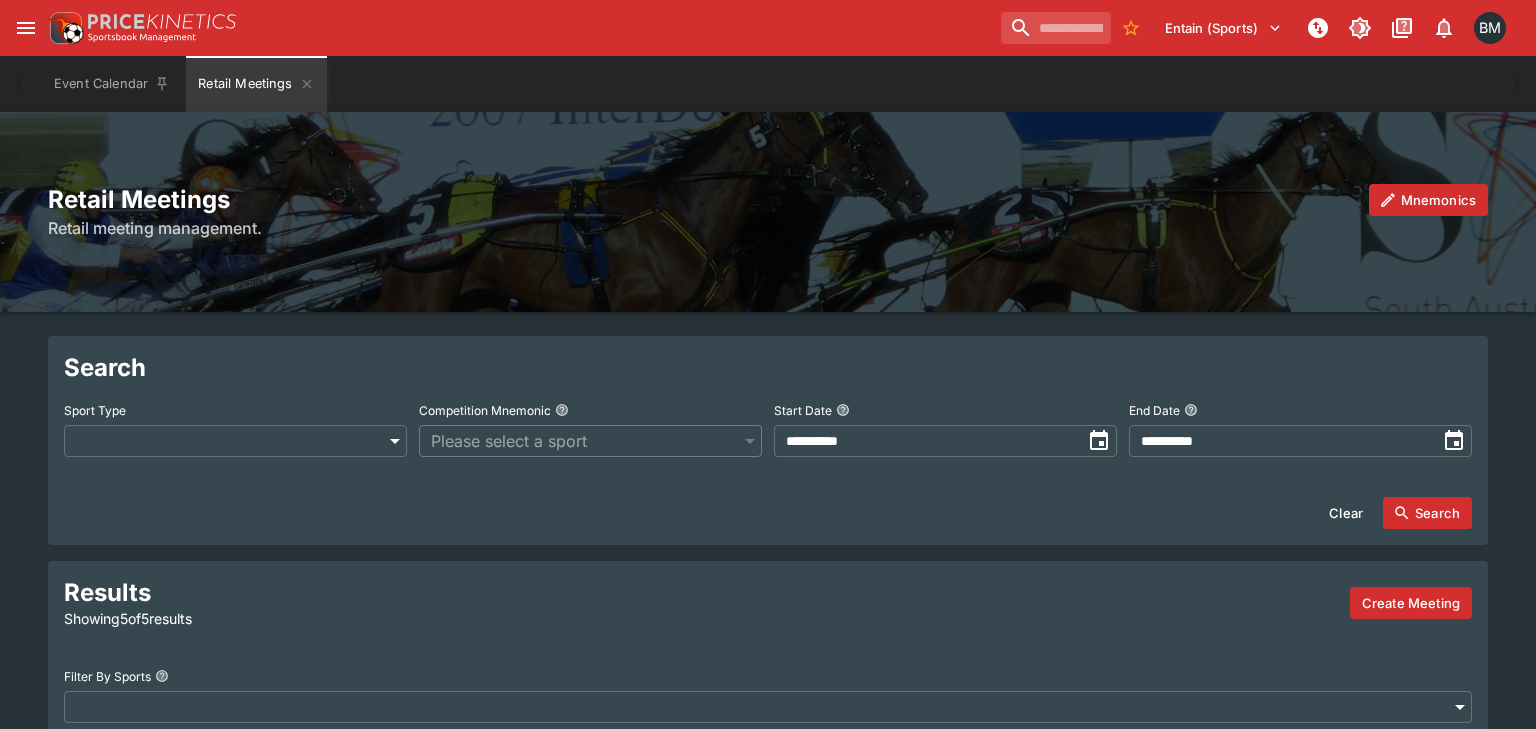scroll, scrollTop: 0, scrollLeft: 0, axis: both 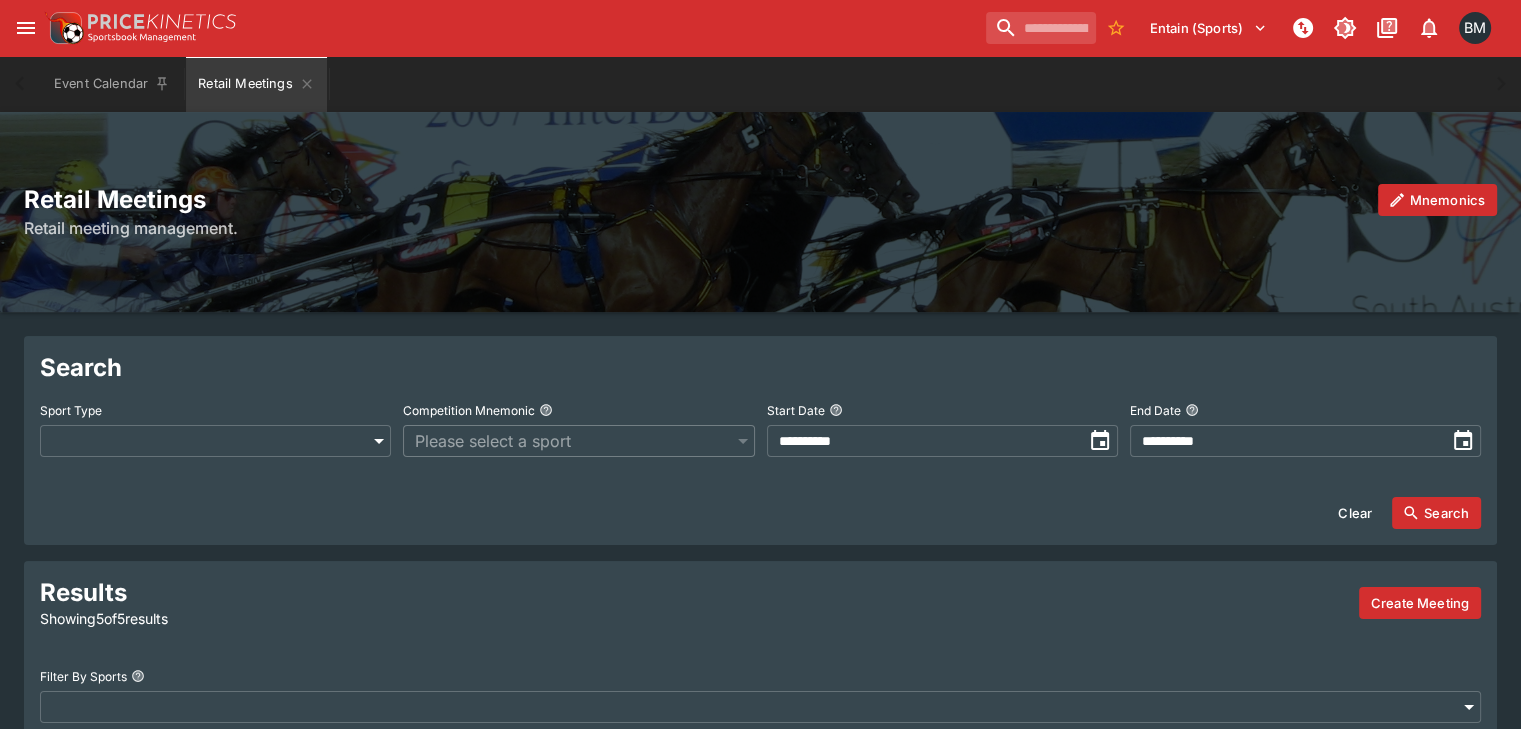 click on "Entain (Sports) 1 BM" at bounding box center (760, 28) 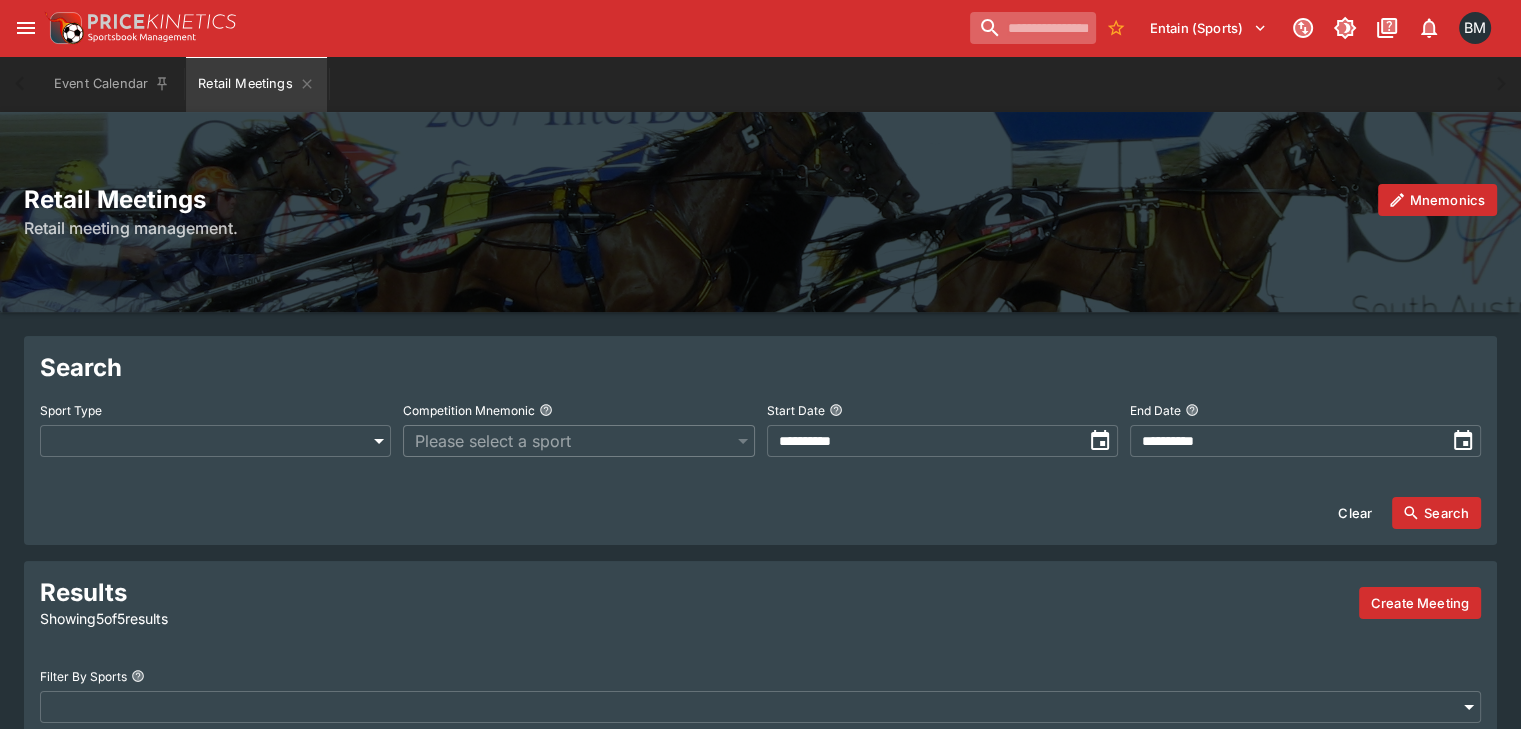 click at bounding box center [1033, 28] 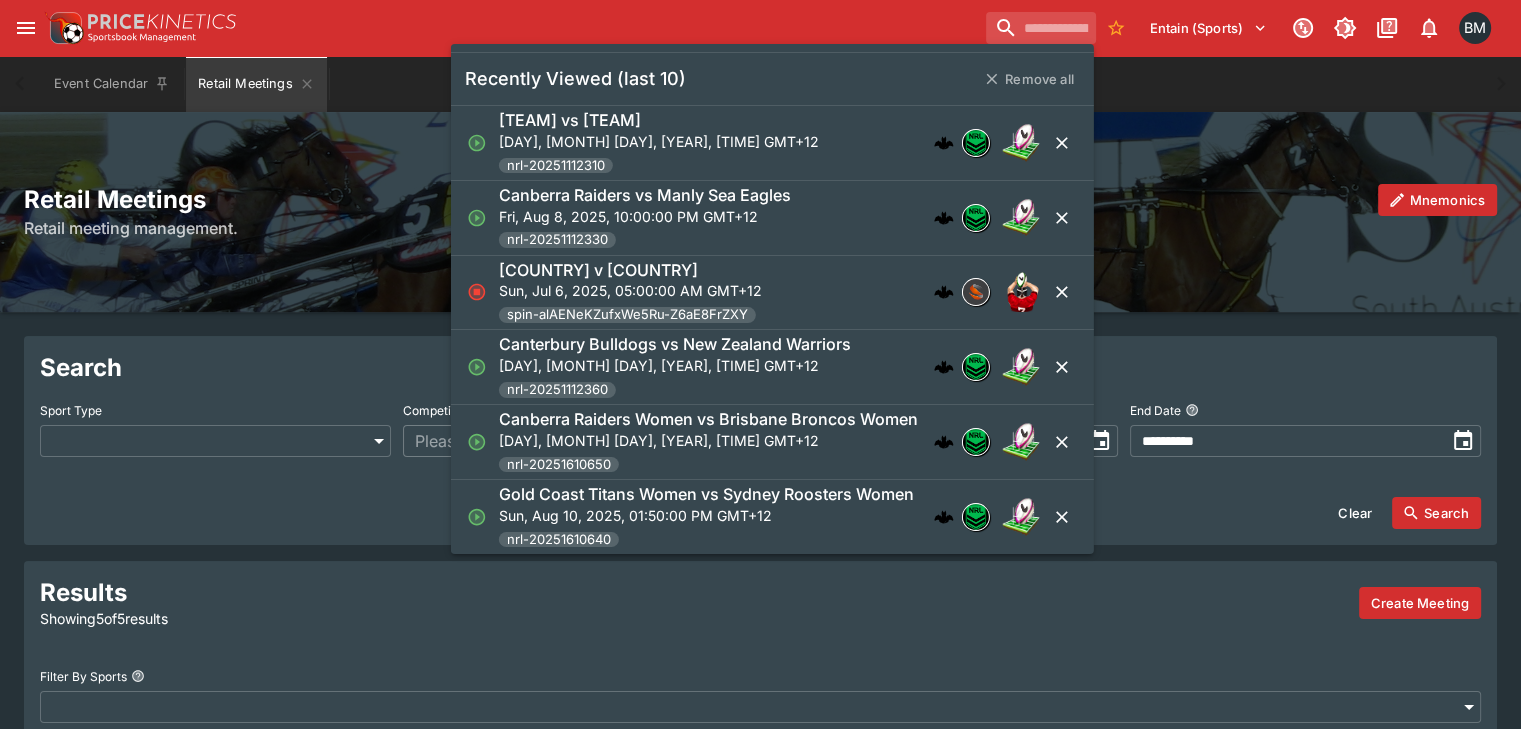 click on "[TEAM] vs [TEAM]" at bounding box center (570, 120) 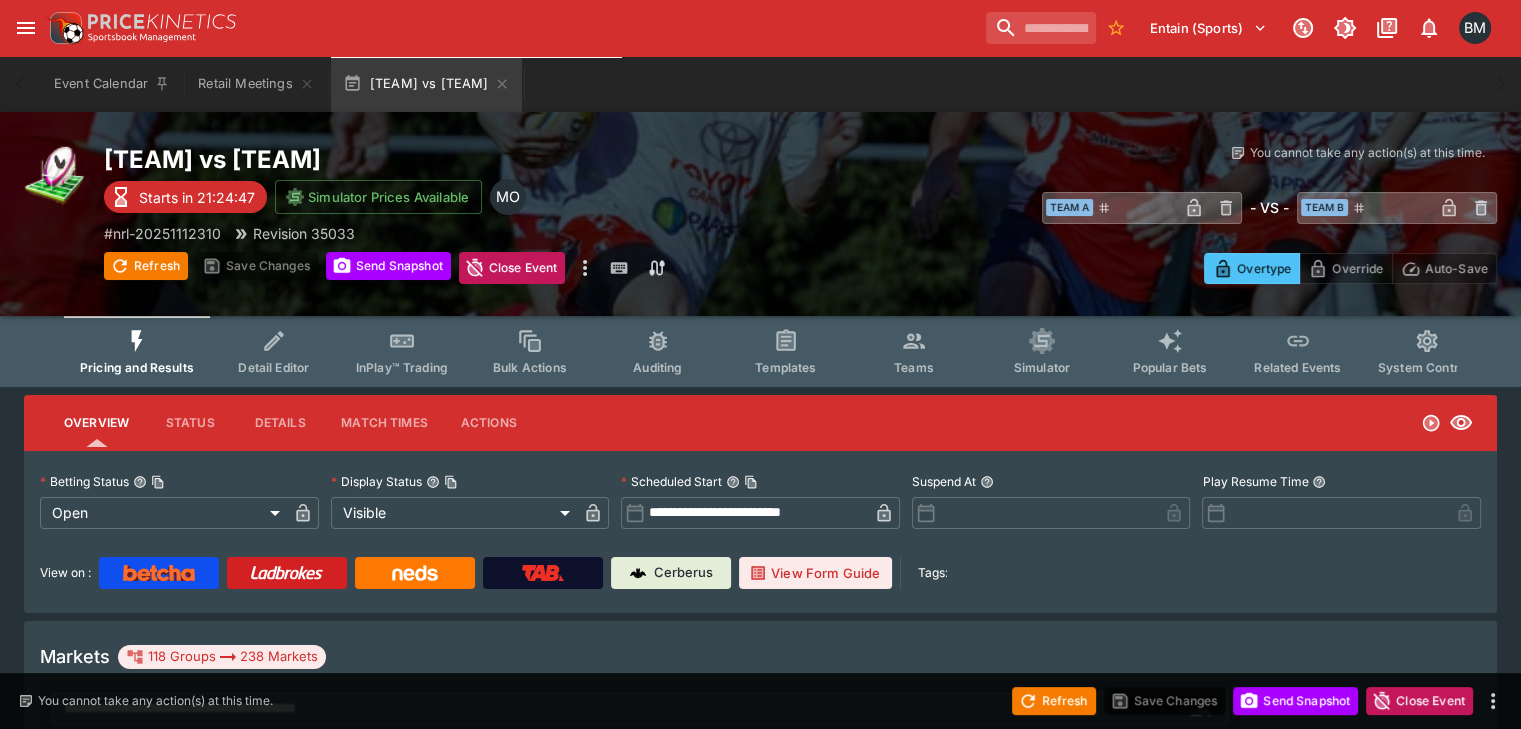 type on "**********" 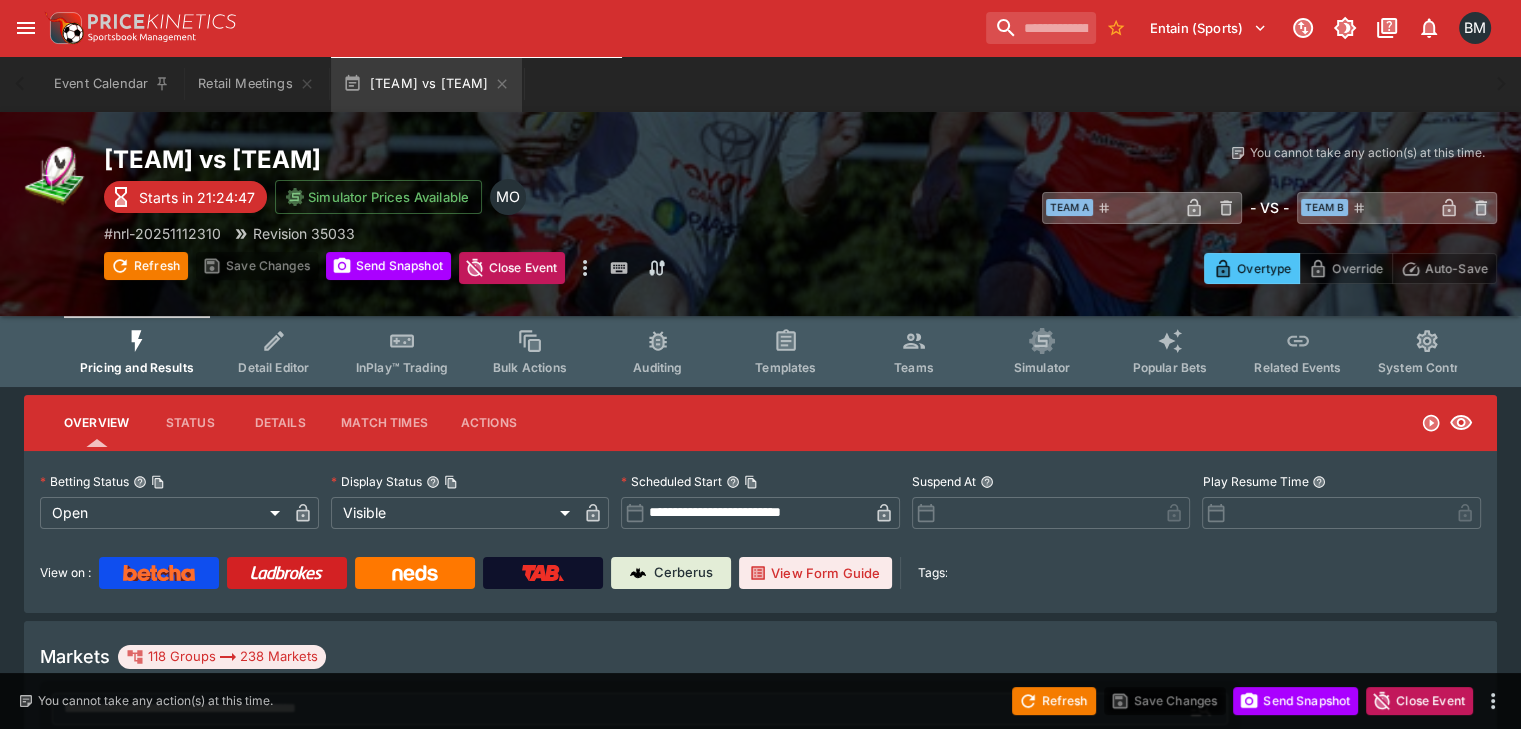 type on "*******" 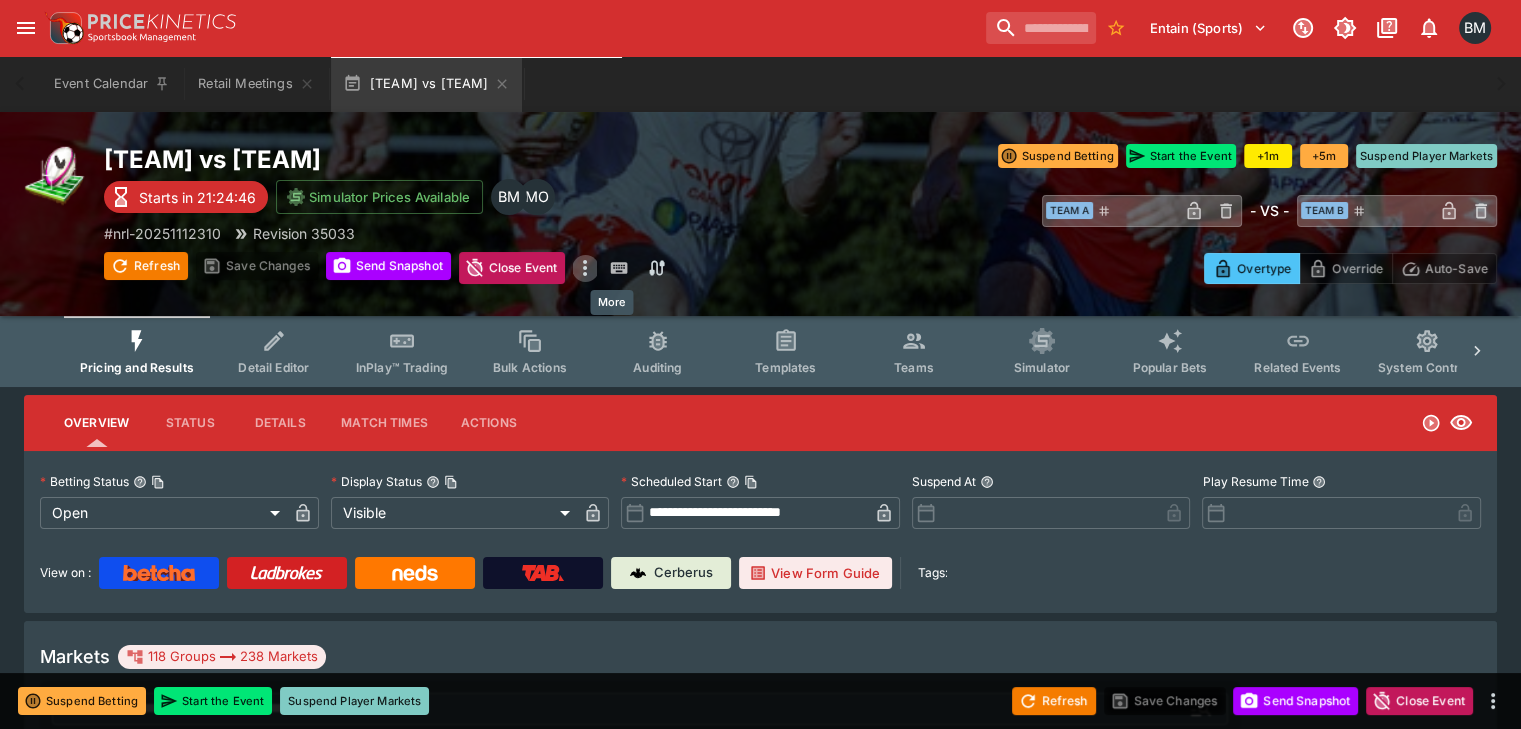 click 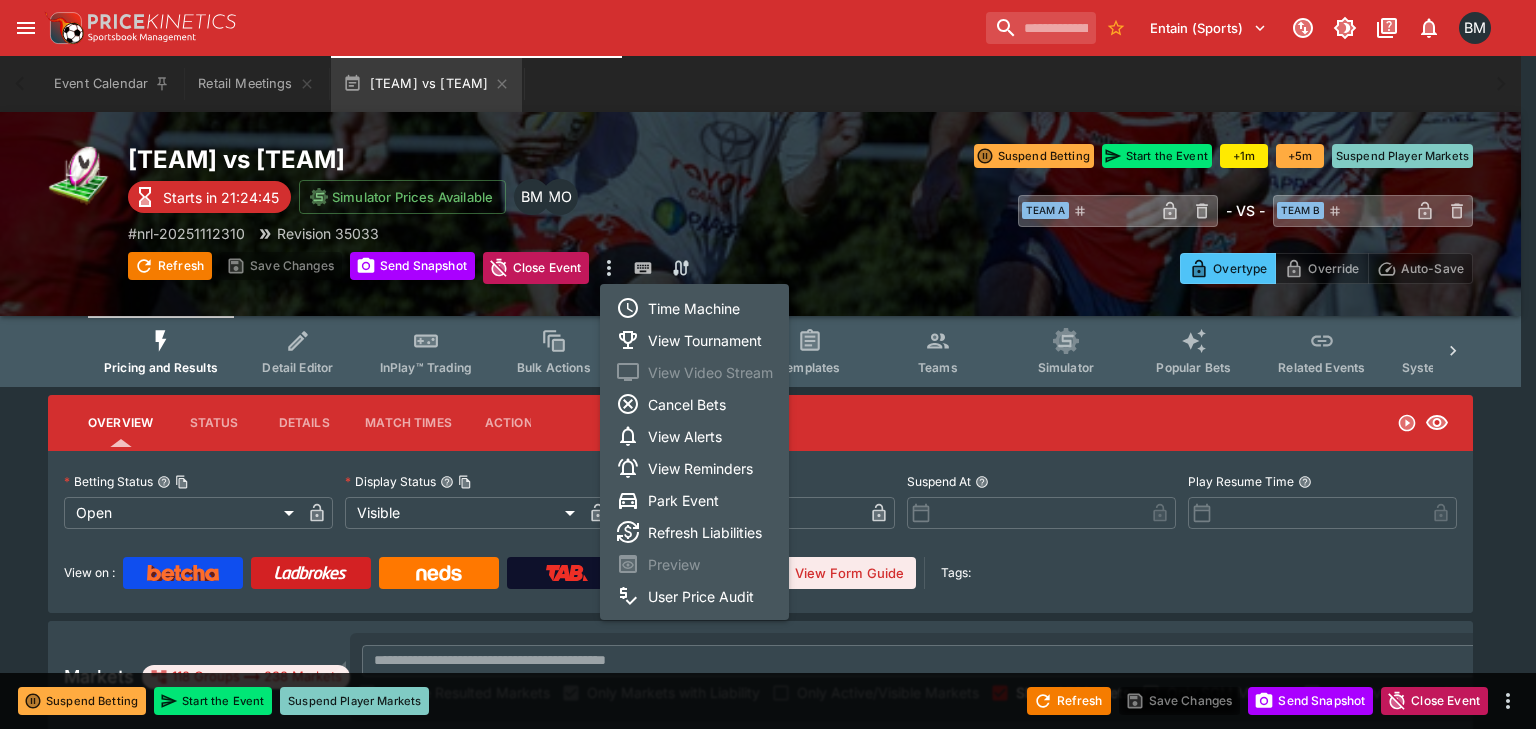 click on "Time Machine" at bounding box center (694, 308) 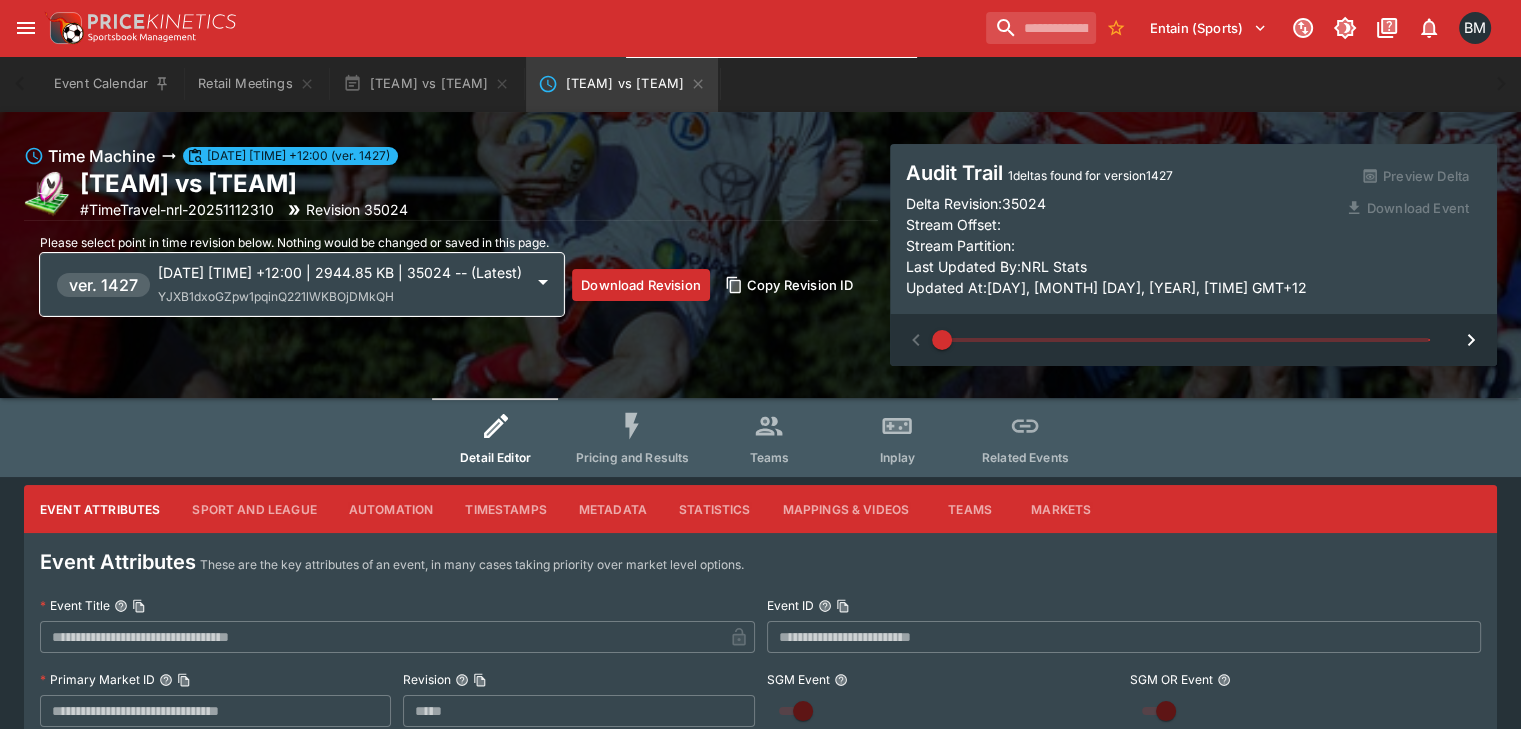 click on "2025-08-07 00:24:29 +12:00 | 2944.85 KB | 35024 -- (Latest)" at bounding box center [340, 272] 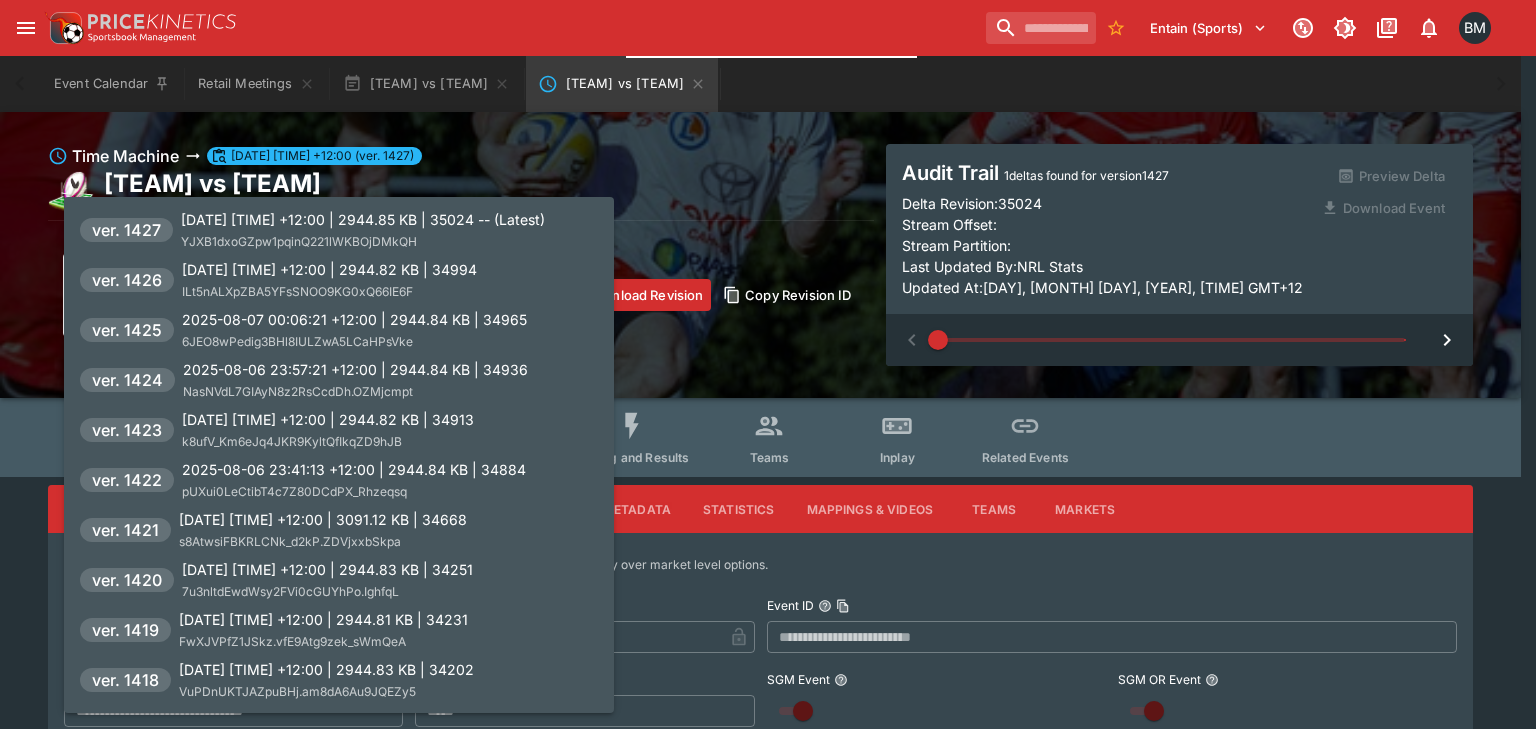 click on "[DATE] [TIME] [TIMEZONE] | [SIZE] | [ID]" at bounding box center (355, 369) 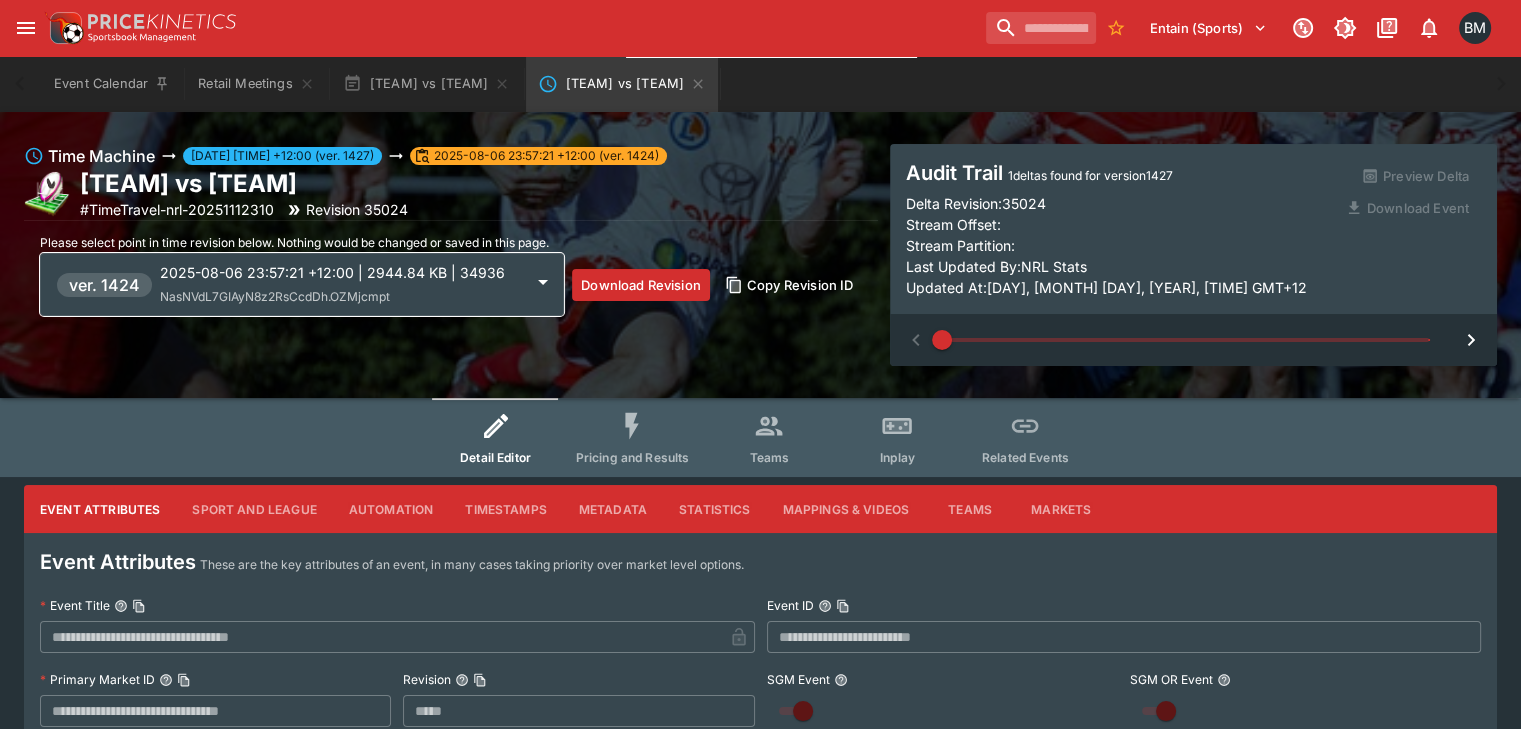type on "*****" 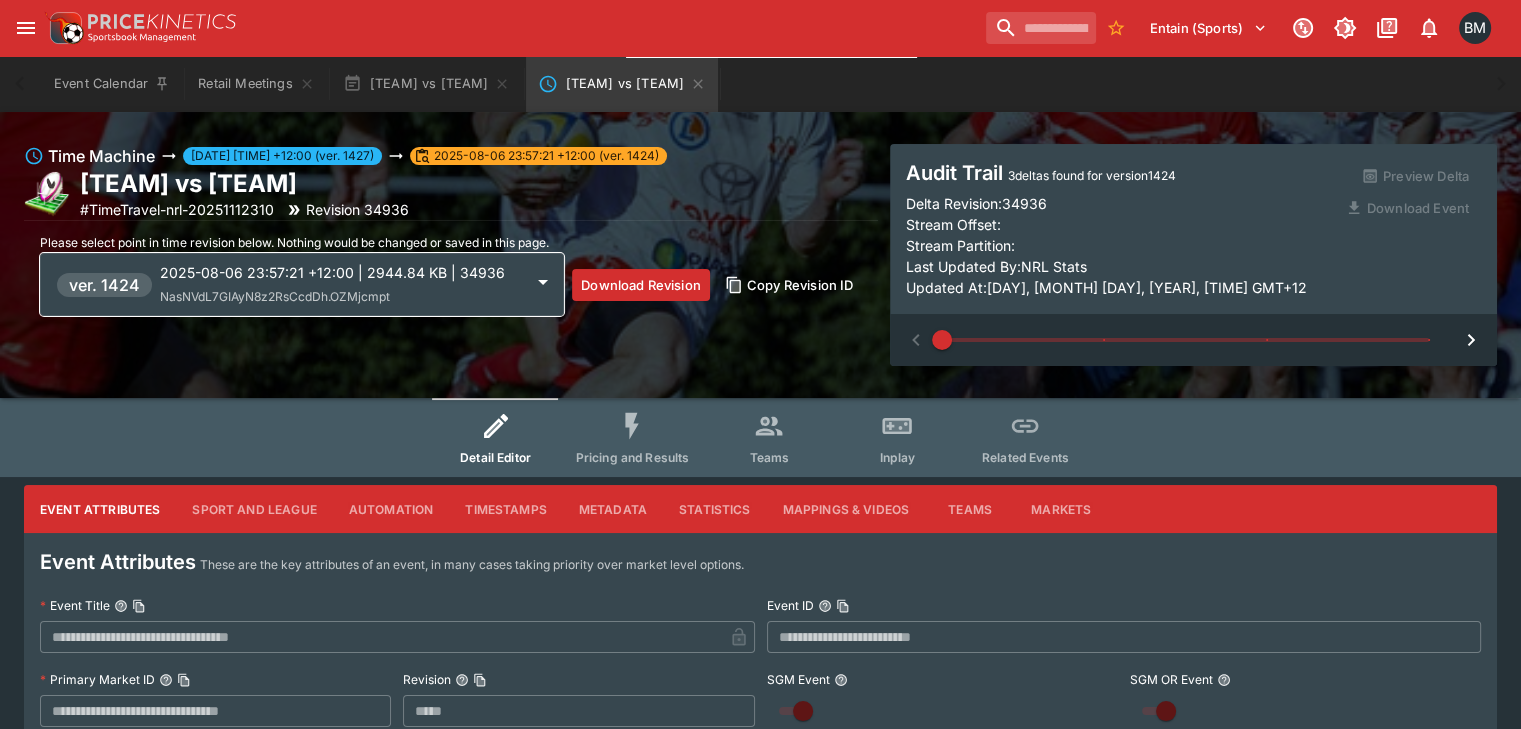 type on "*" 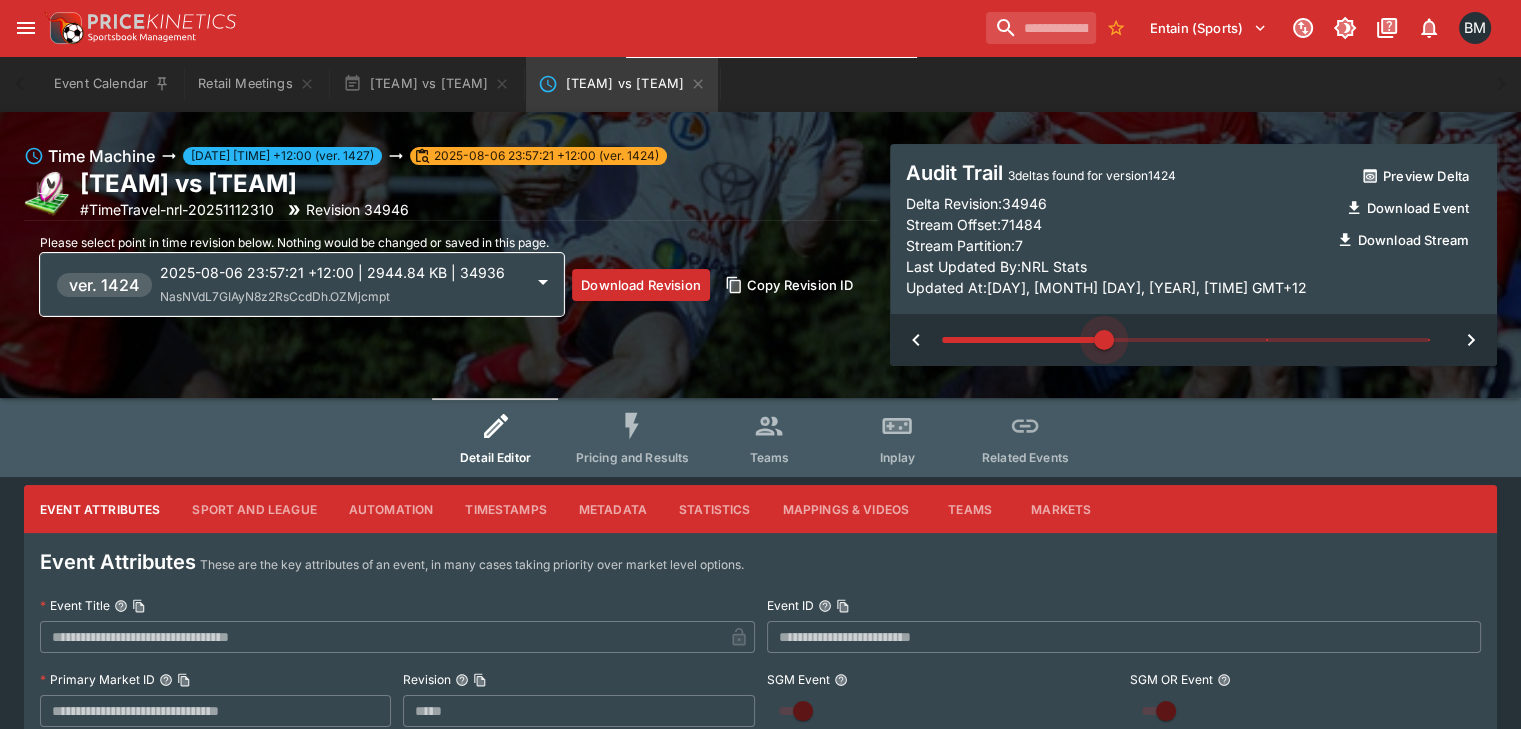 type on "*****" 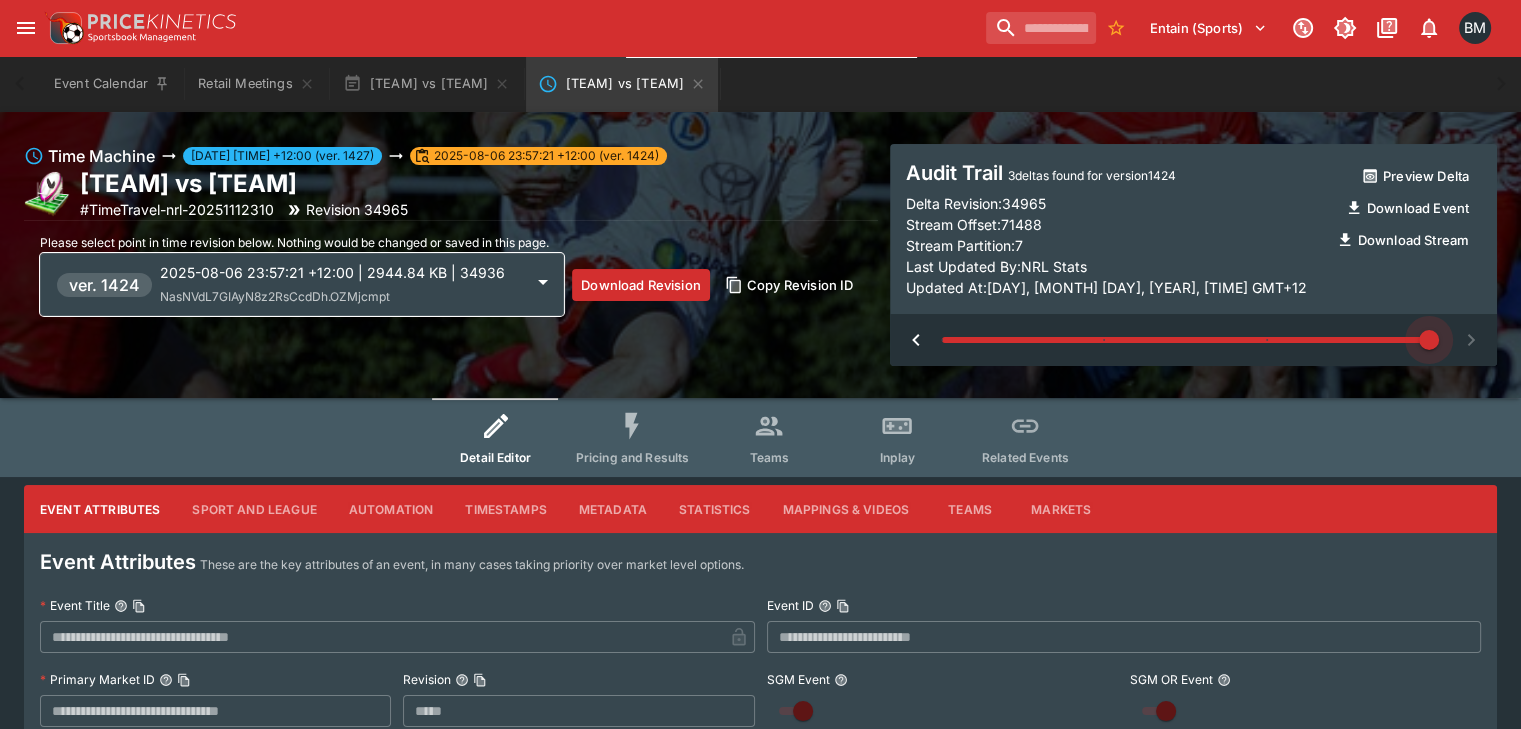 type on "*****" 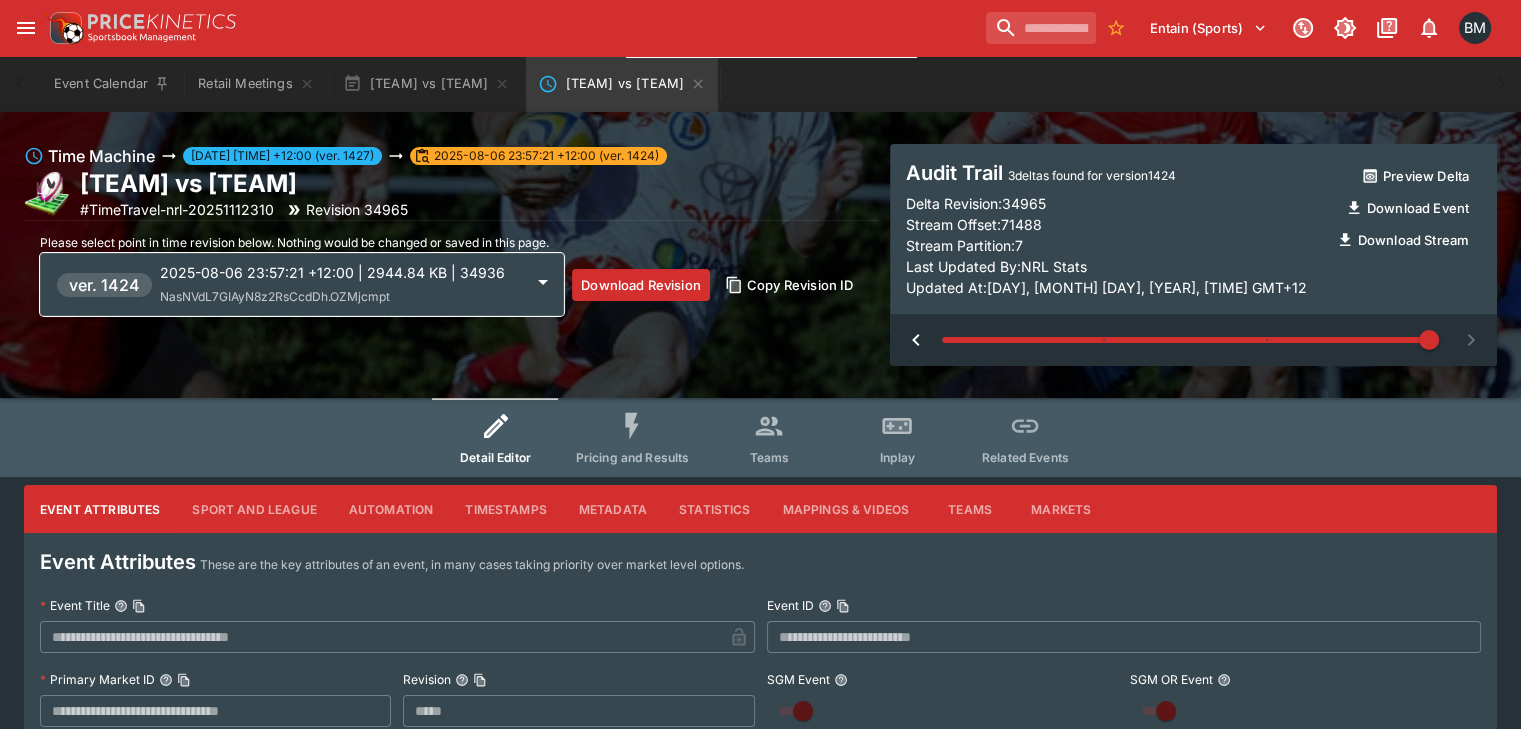 click on "[DATE] [TIME] [TIMEZONE] | [SIZE] | [ID]" at bounding box center (341, 272) 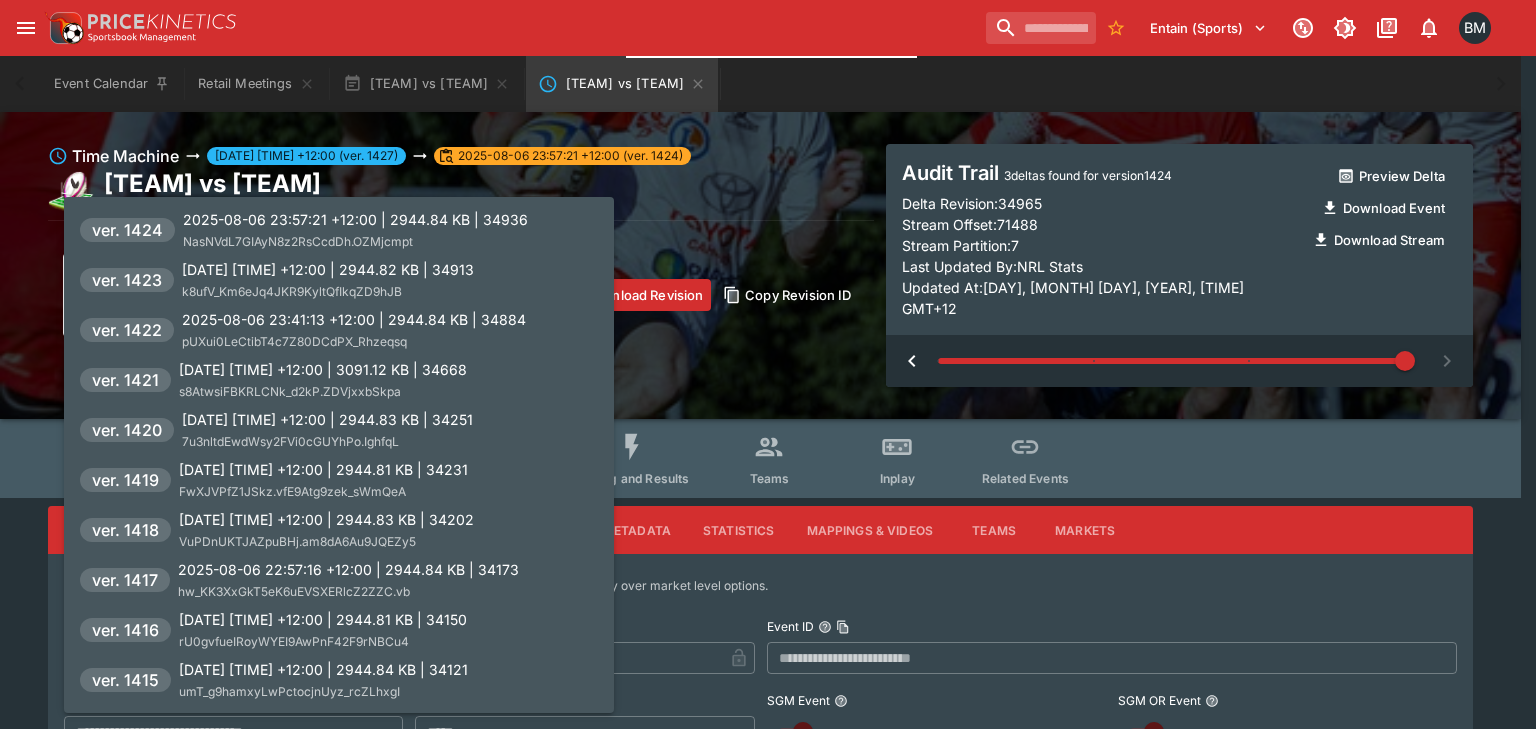 scroll, scrollTop: 0, scrollLeft: 0, axis: both 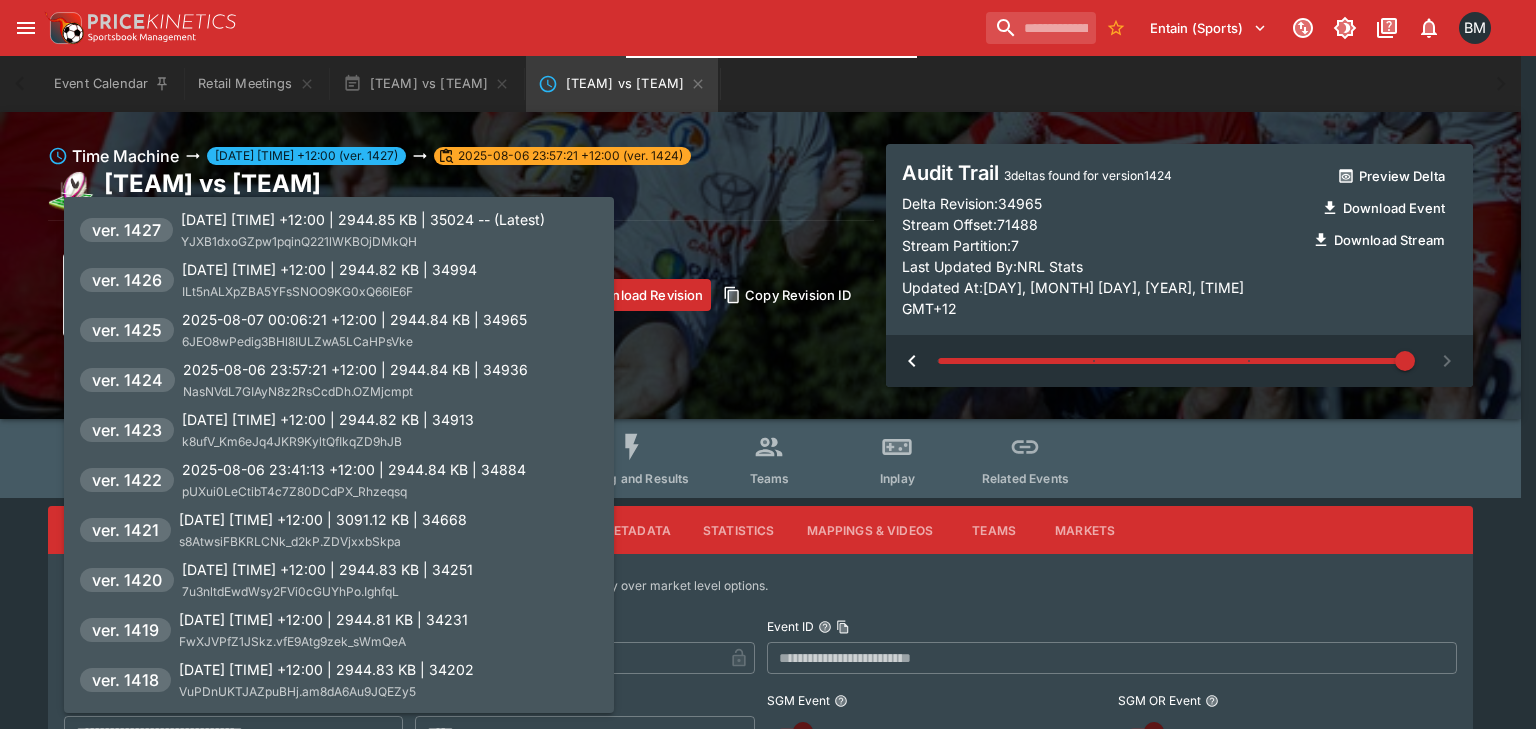 click on "2025-08-07 00:06:21 +12:00 | 2944.84 KB | 34965" at bounding box center (354, 319) 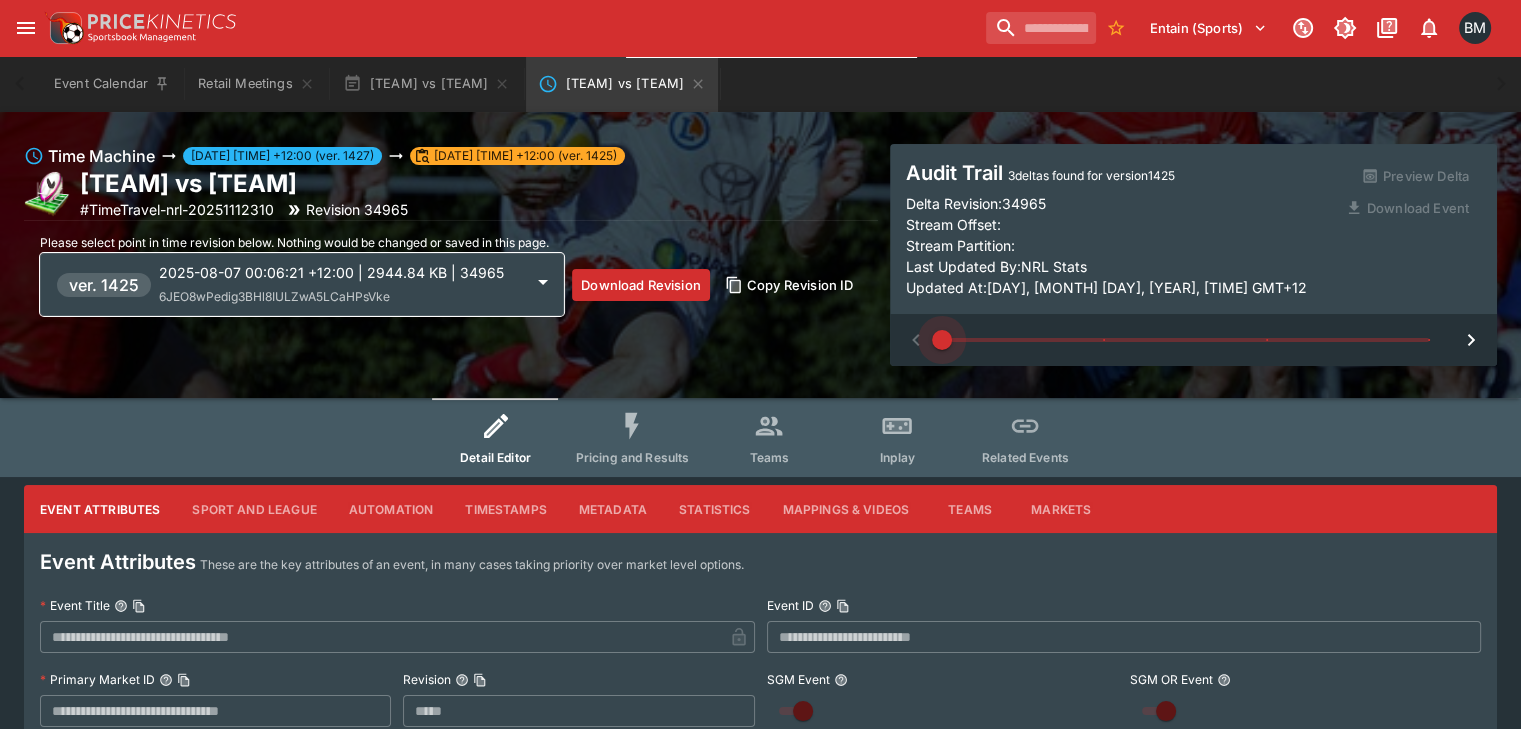 type on "*" 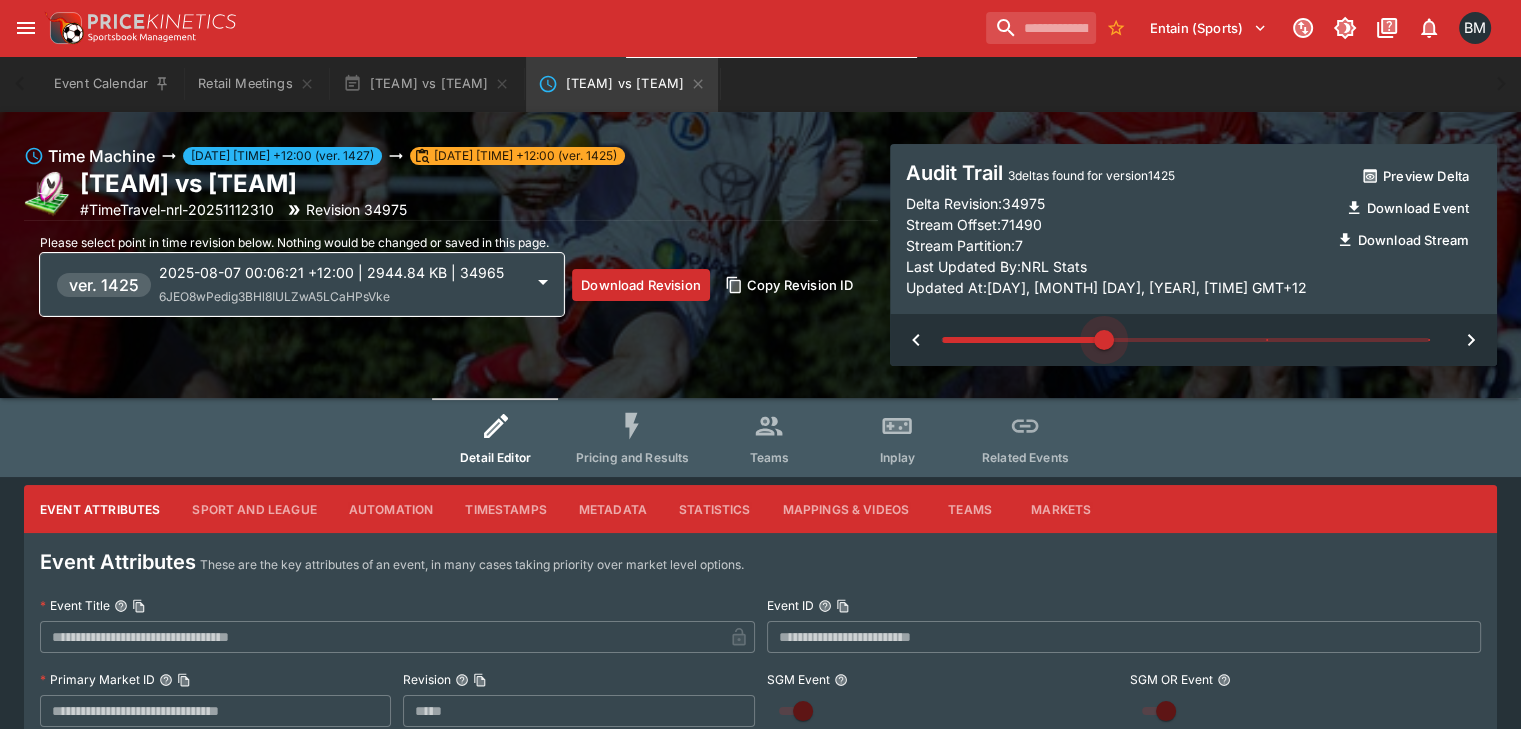 type on "*" 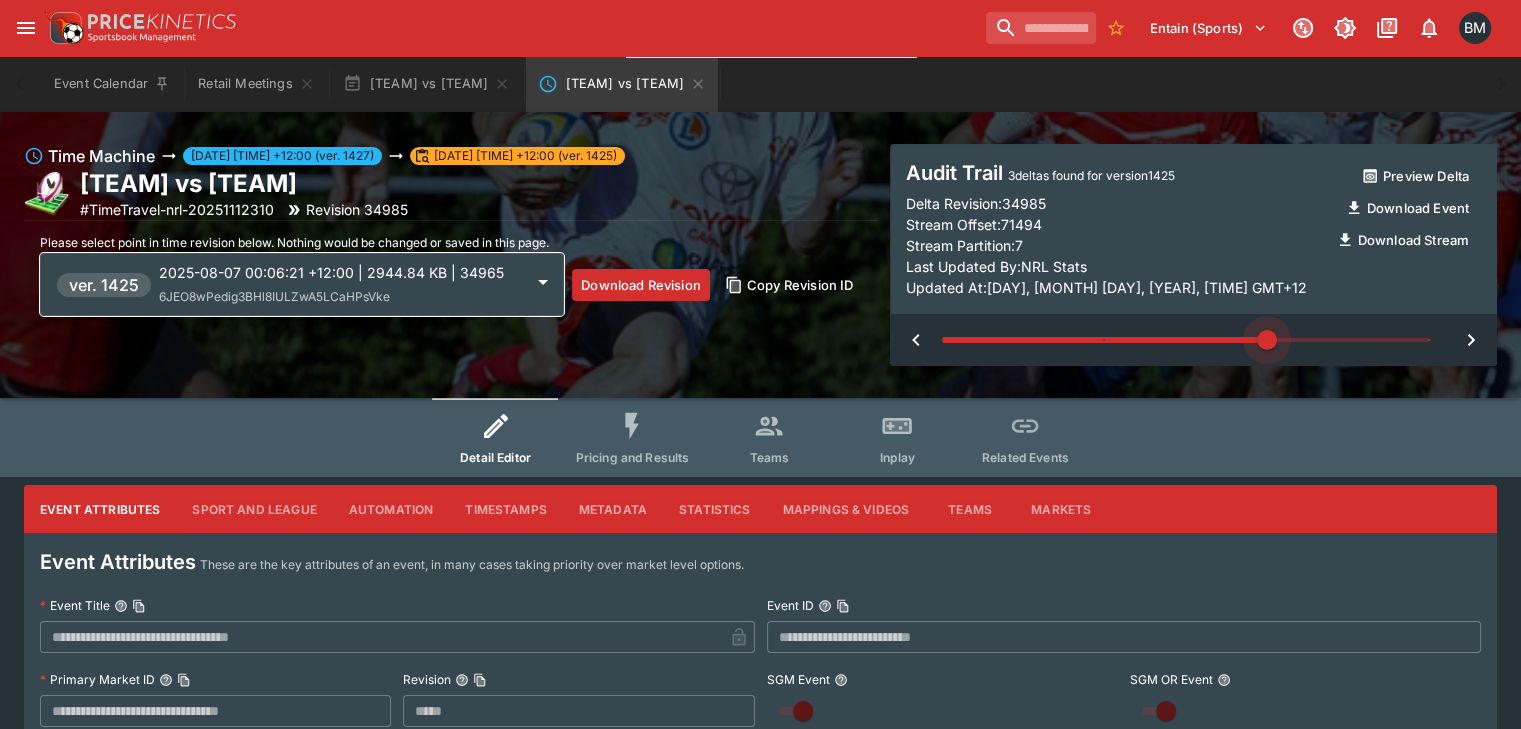 type on "*" 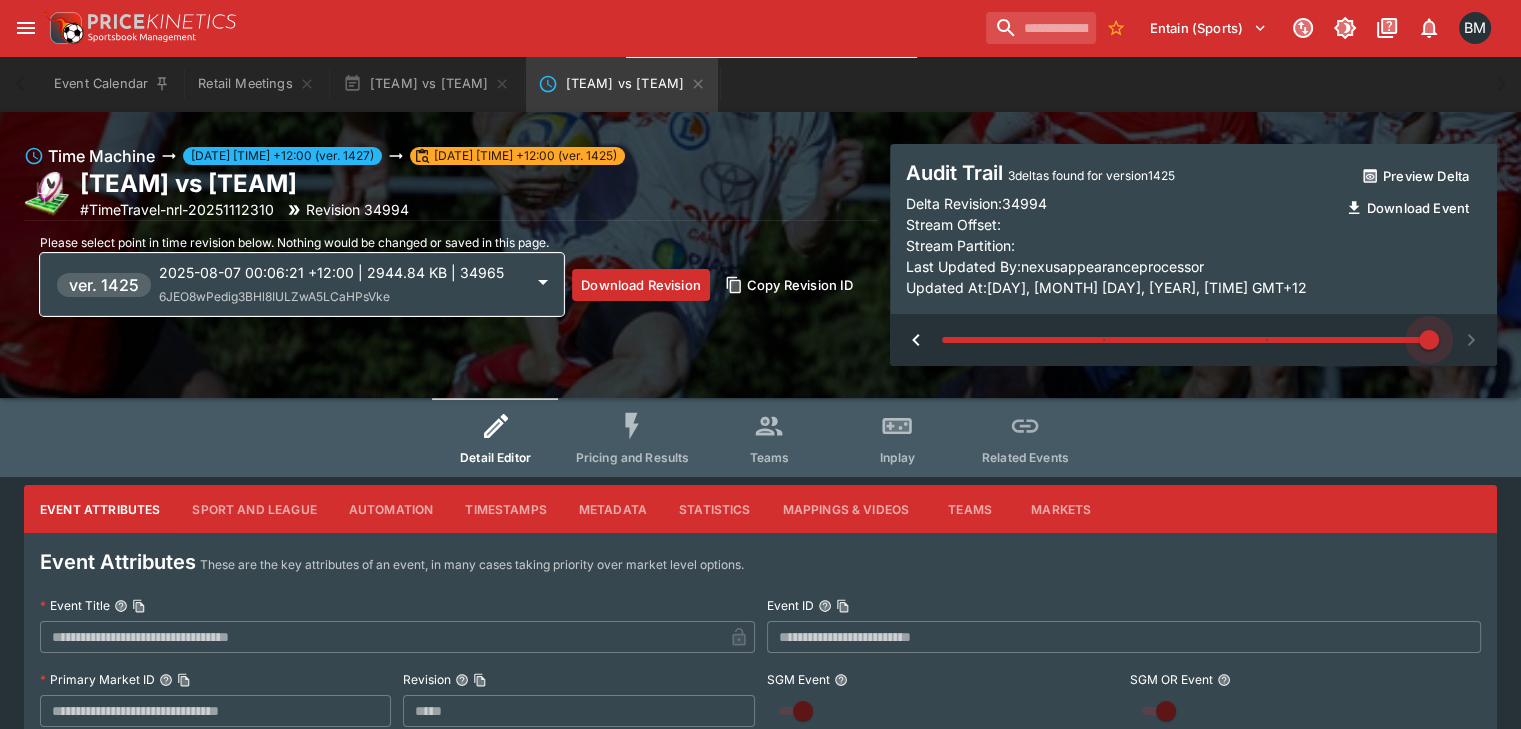 drag, startPoint x: 934, startPoint y: 330, endPoint x: 1462, endPoint y: 359, distance: 528.7958 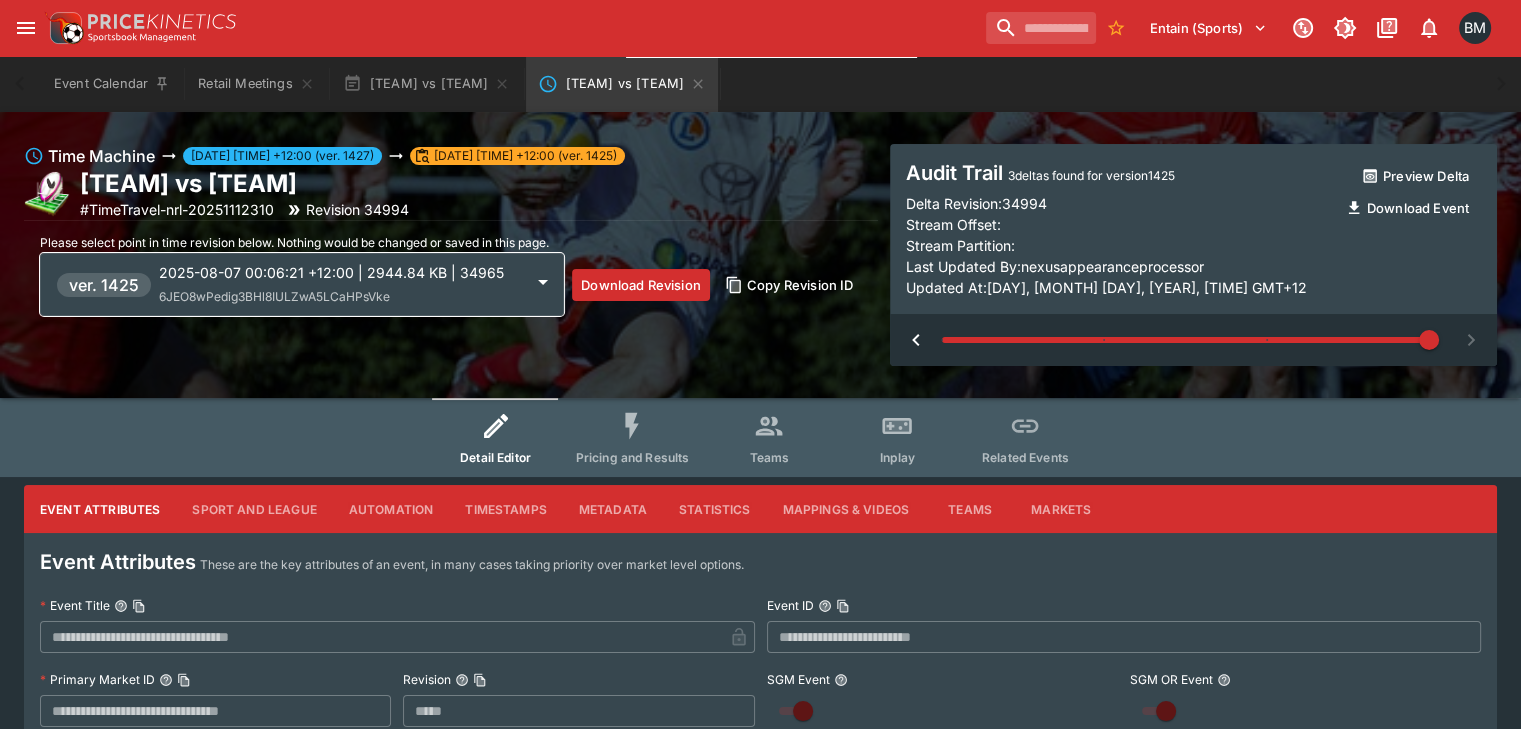 click on "2025-08-07 00:06:21 +12:00 | 2944.84 KB | 34965" at bounding box center [341, 272] 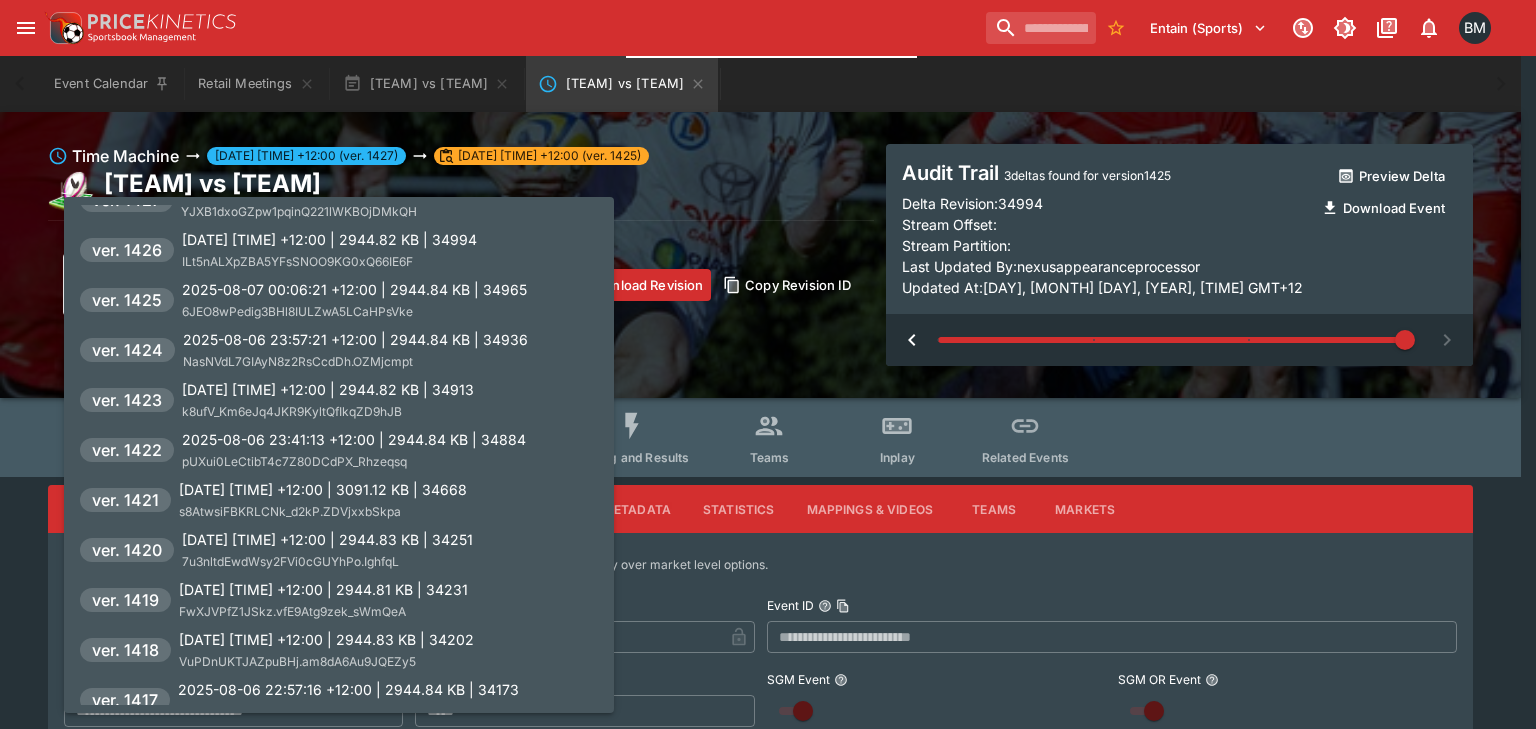 scroll, scrollTop: 0, scrollLeft: 0, axis: both 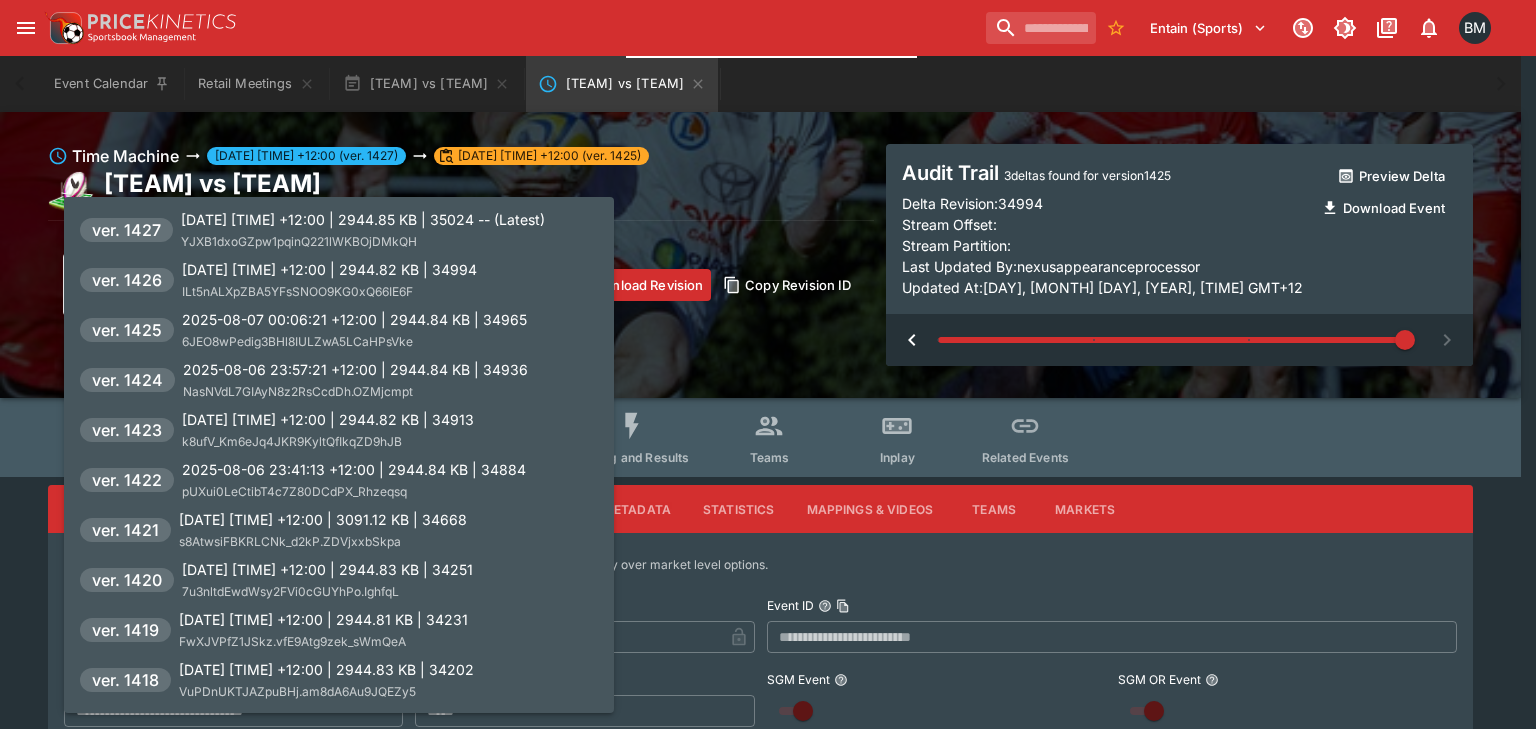 click on "2025-08-07 00:13:35 +12:00 | 2944.82 KB | 34994" at bounding box center [329, 269] 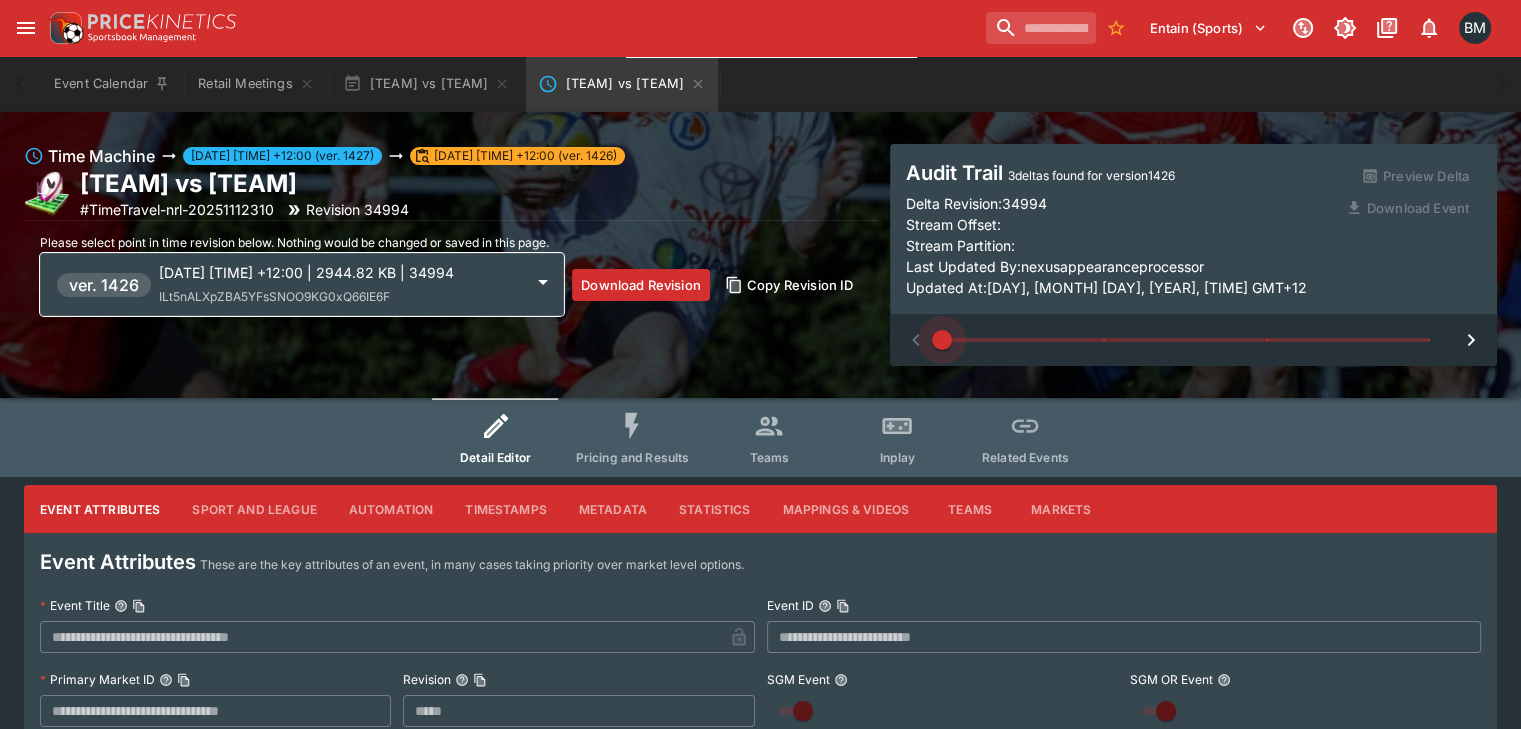 type on "*" 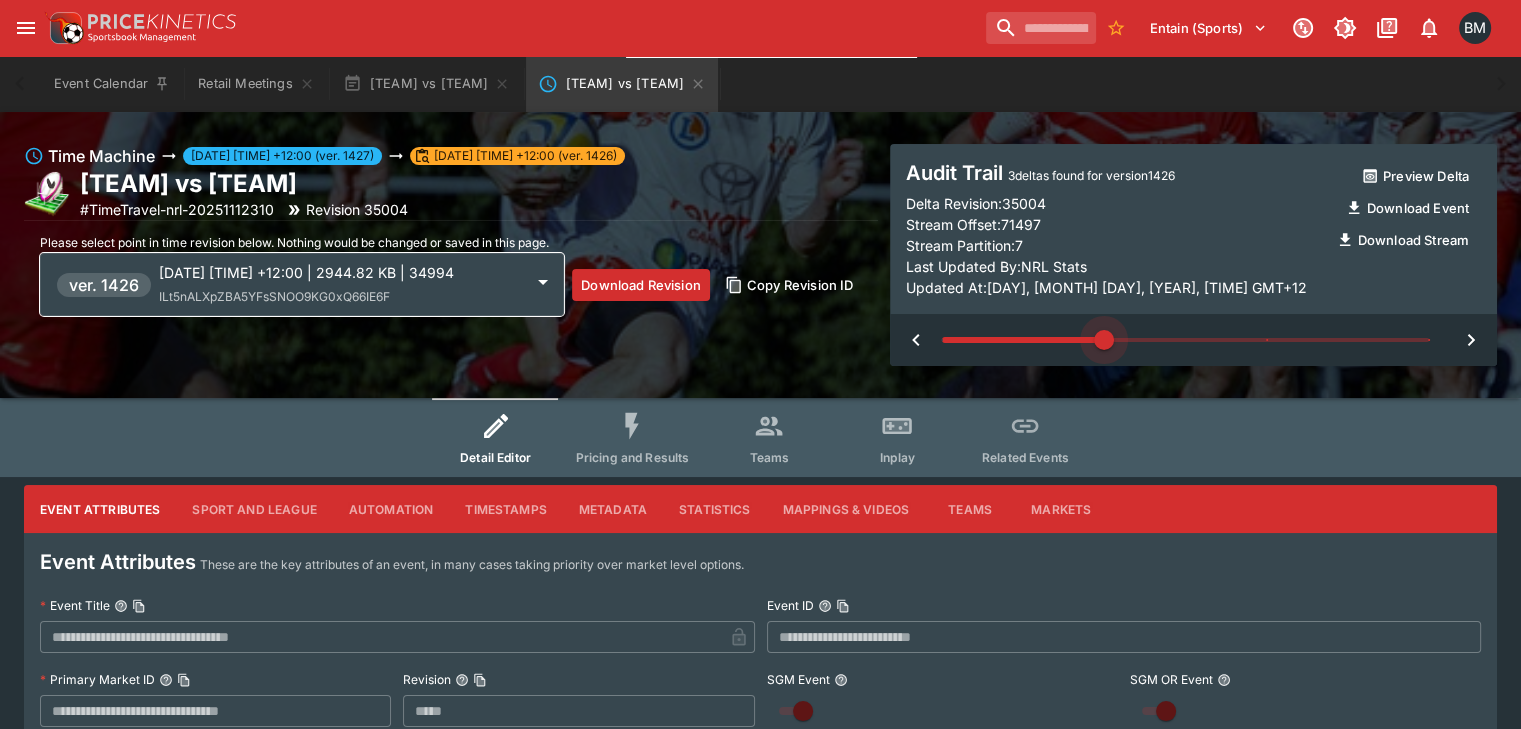 type on "*" 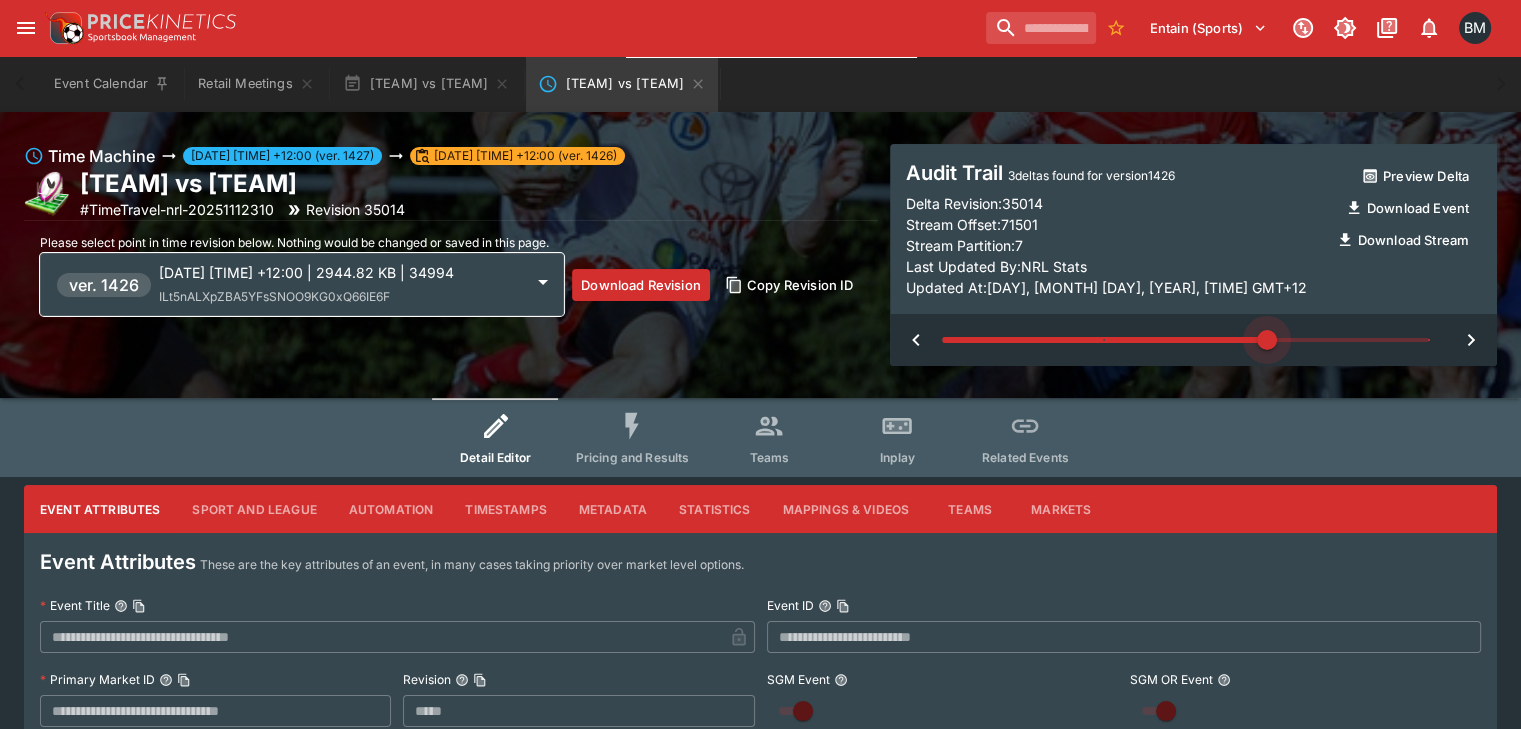 type on "*" 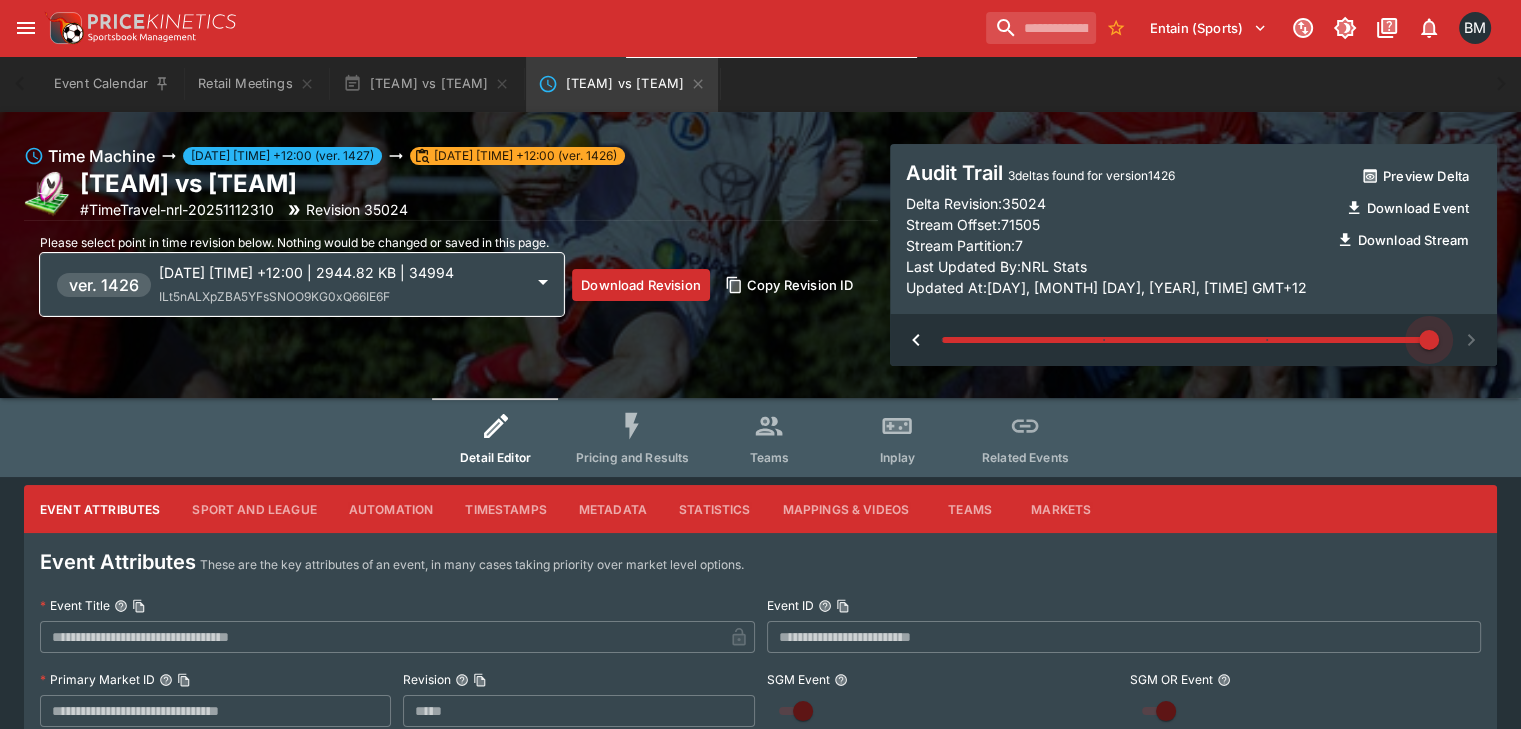 type on "*****" 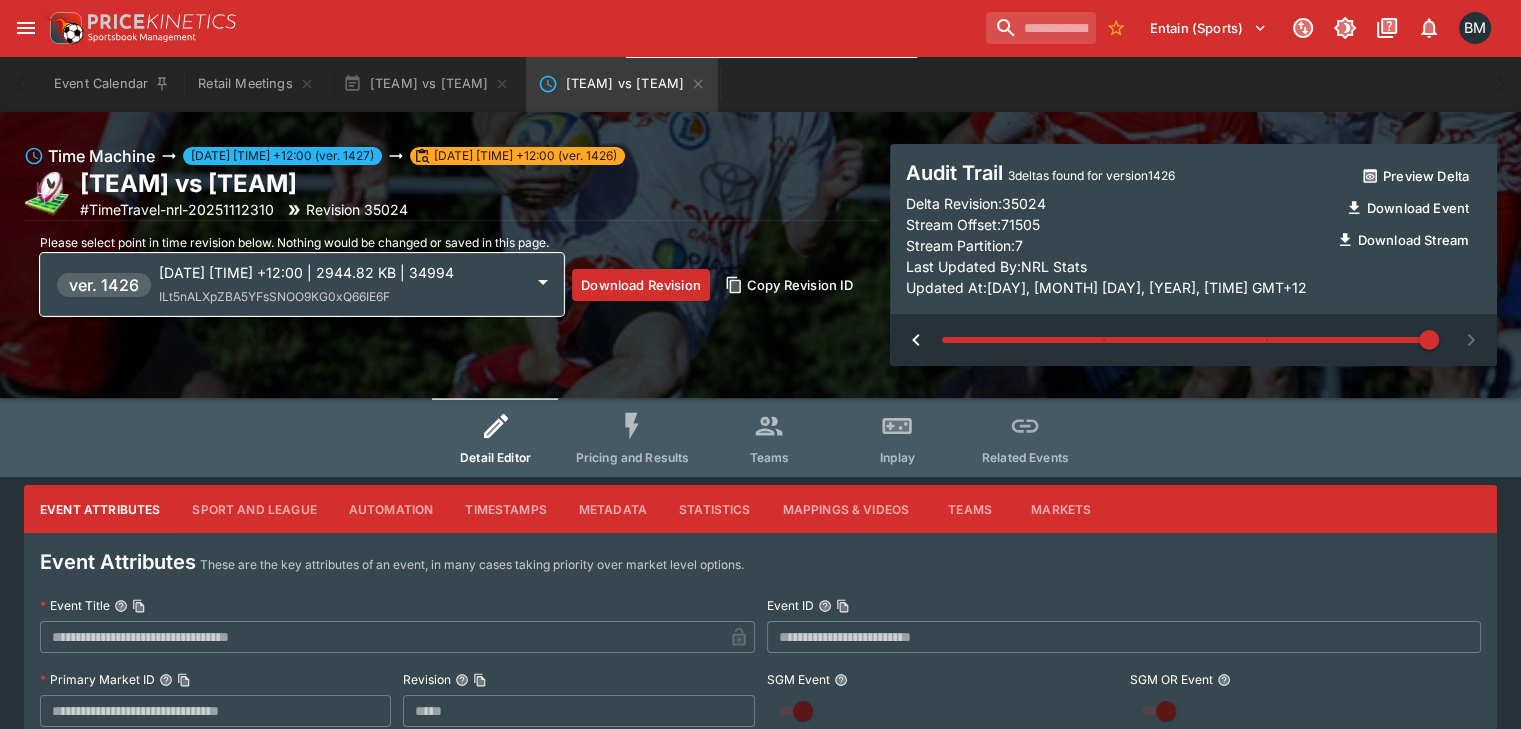 click on "Please select point in time revision below. Nothing would be changed or saved in this page. ver. 1426 2025-08-07 00:13:35 +12:00 | 2944.82 KB | 34994  ILt5nALXpZBA5YFsSNOO9KG0xQ66IE6F Download Revision Copy Revision ID" at bounding box center (451, 268) 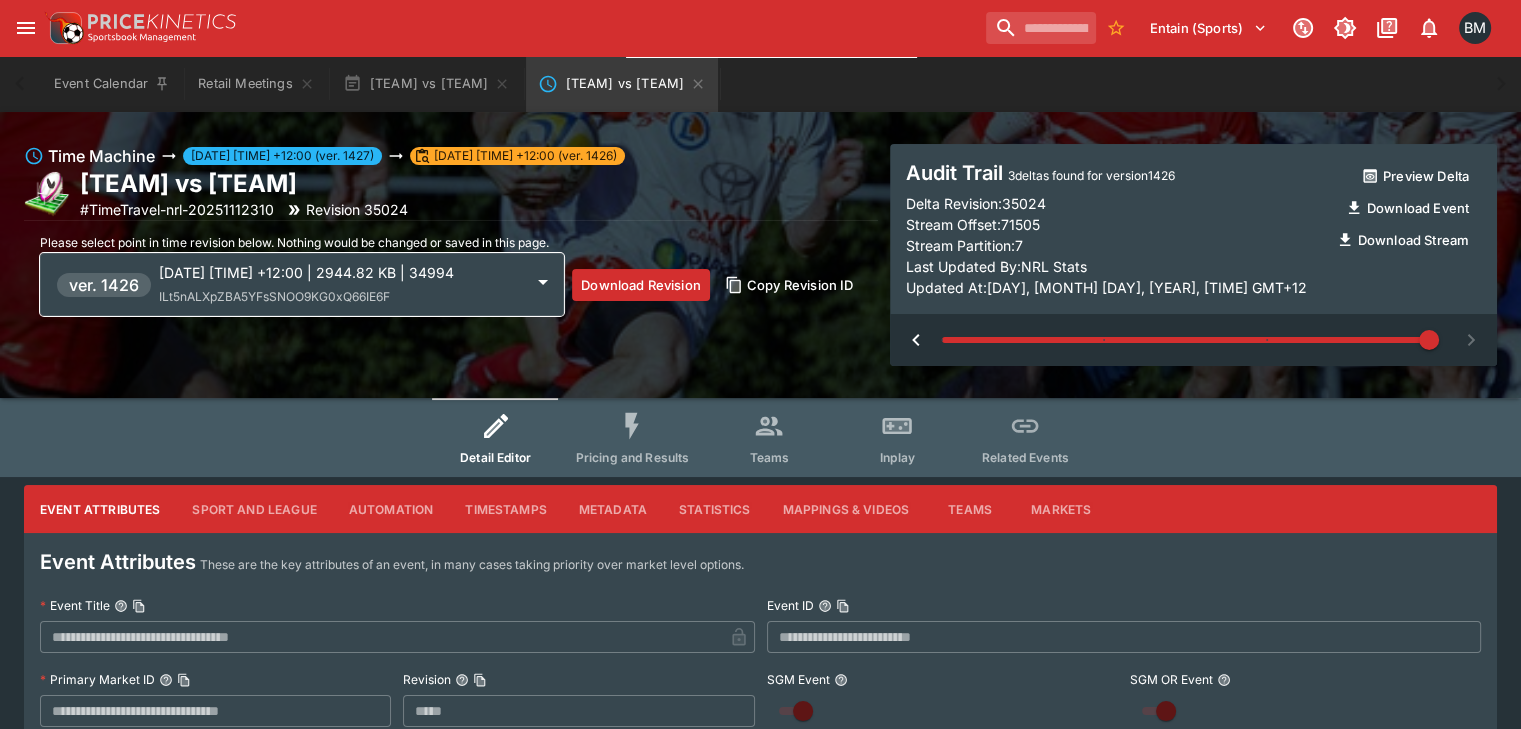 click on "ILt5nALXpZBA5YFsSNOO9KG0xQ66IE6F" at bounding box center [274, 296] 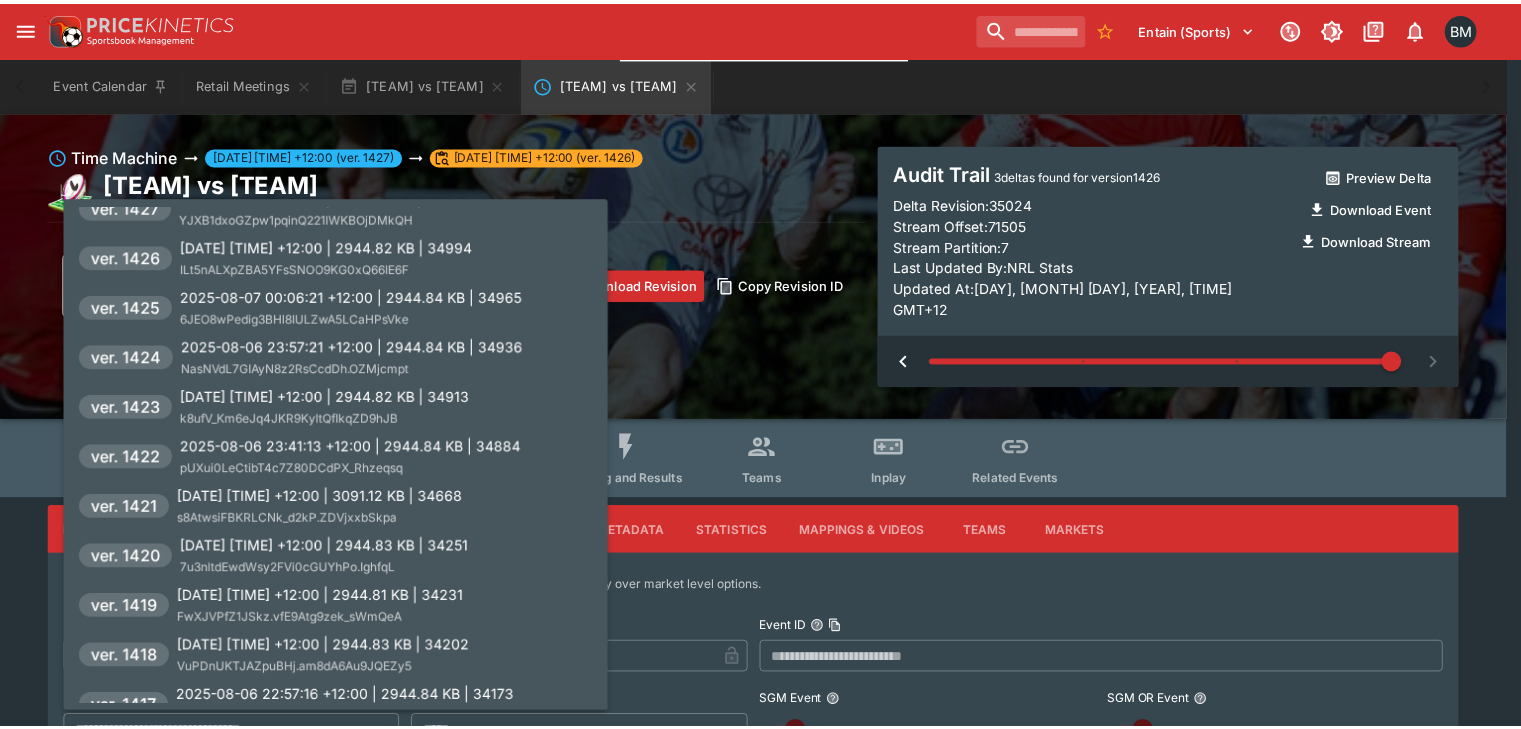 scroll, scrollTop: 0, scrollLeft: 0, axis: both 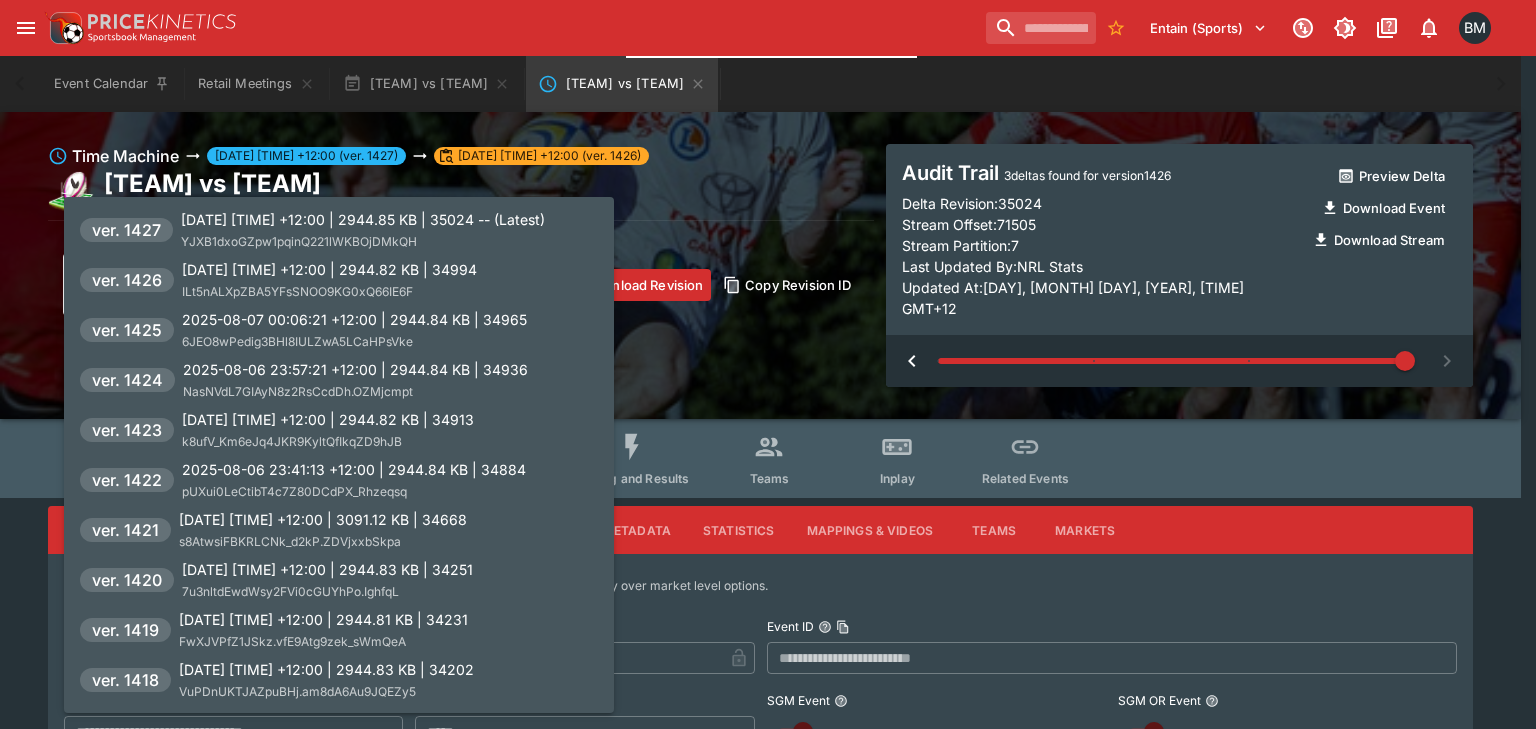 click on "YJXB1dxoGZpw1pqinQ221lWKBOjDMkQH" at bounding box center (299, 241) 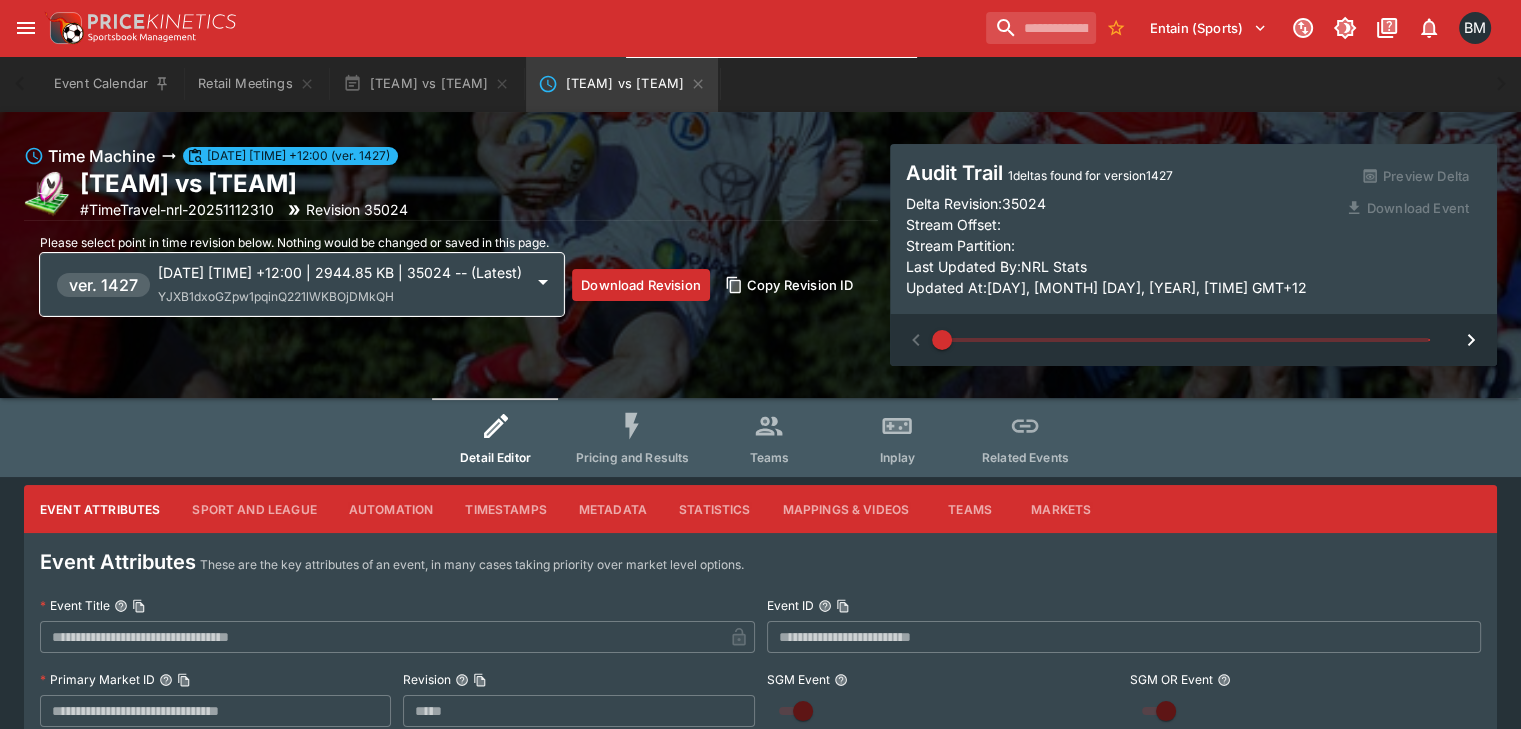 type on "*" 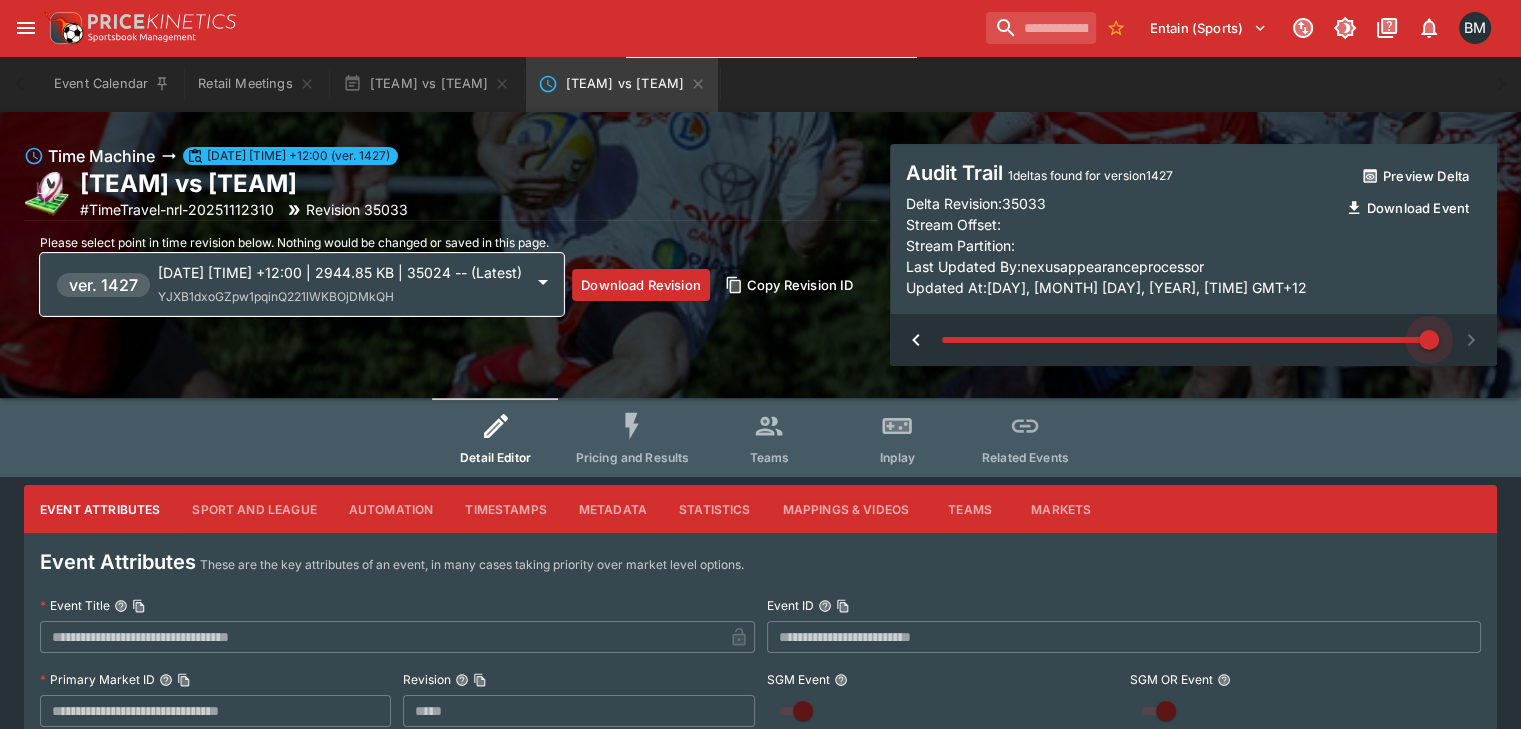 drag, startPoint x: 943, startPoint y: 335, endPoint x: 1418, endPoint y: 332, distance: 475.00946 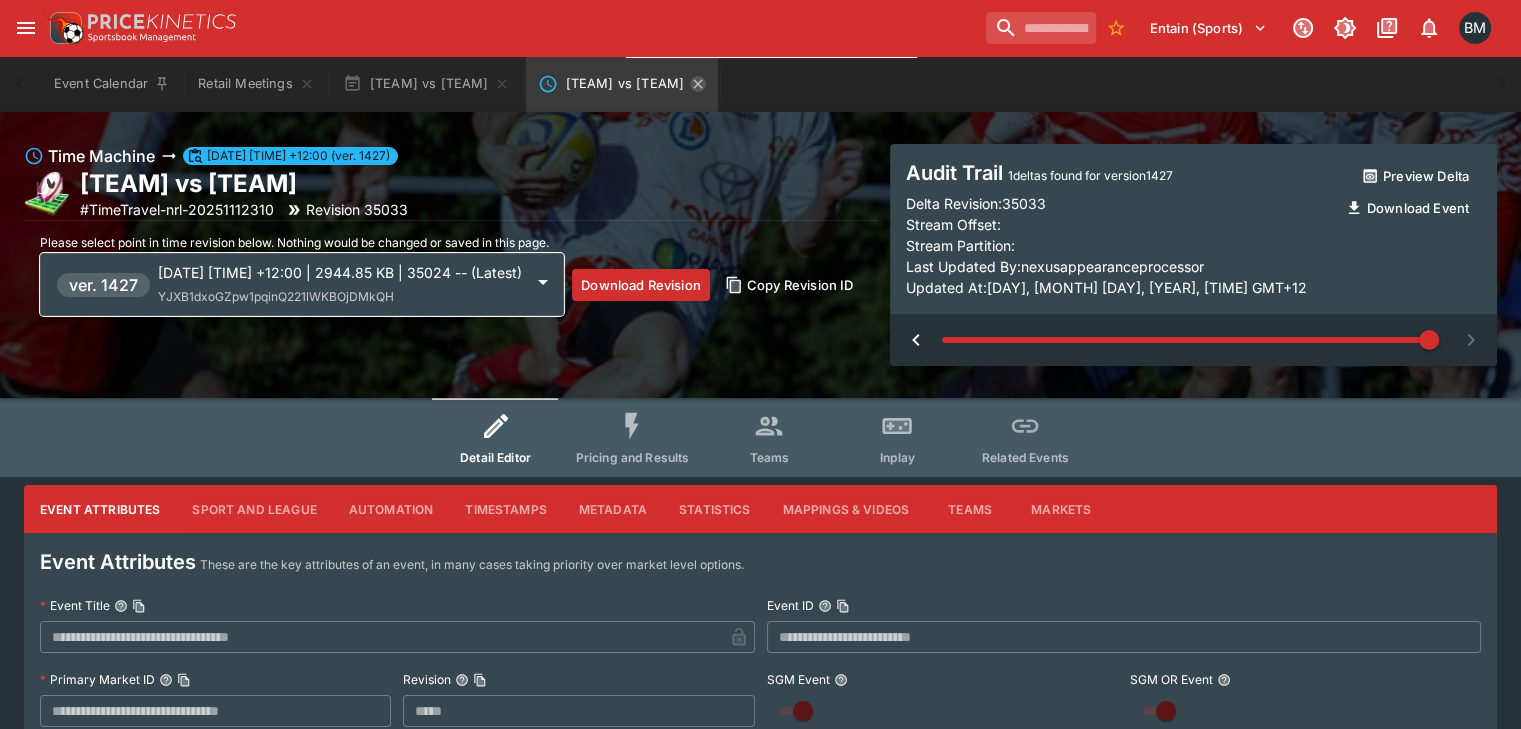 click 